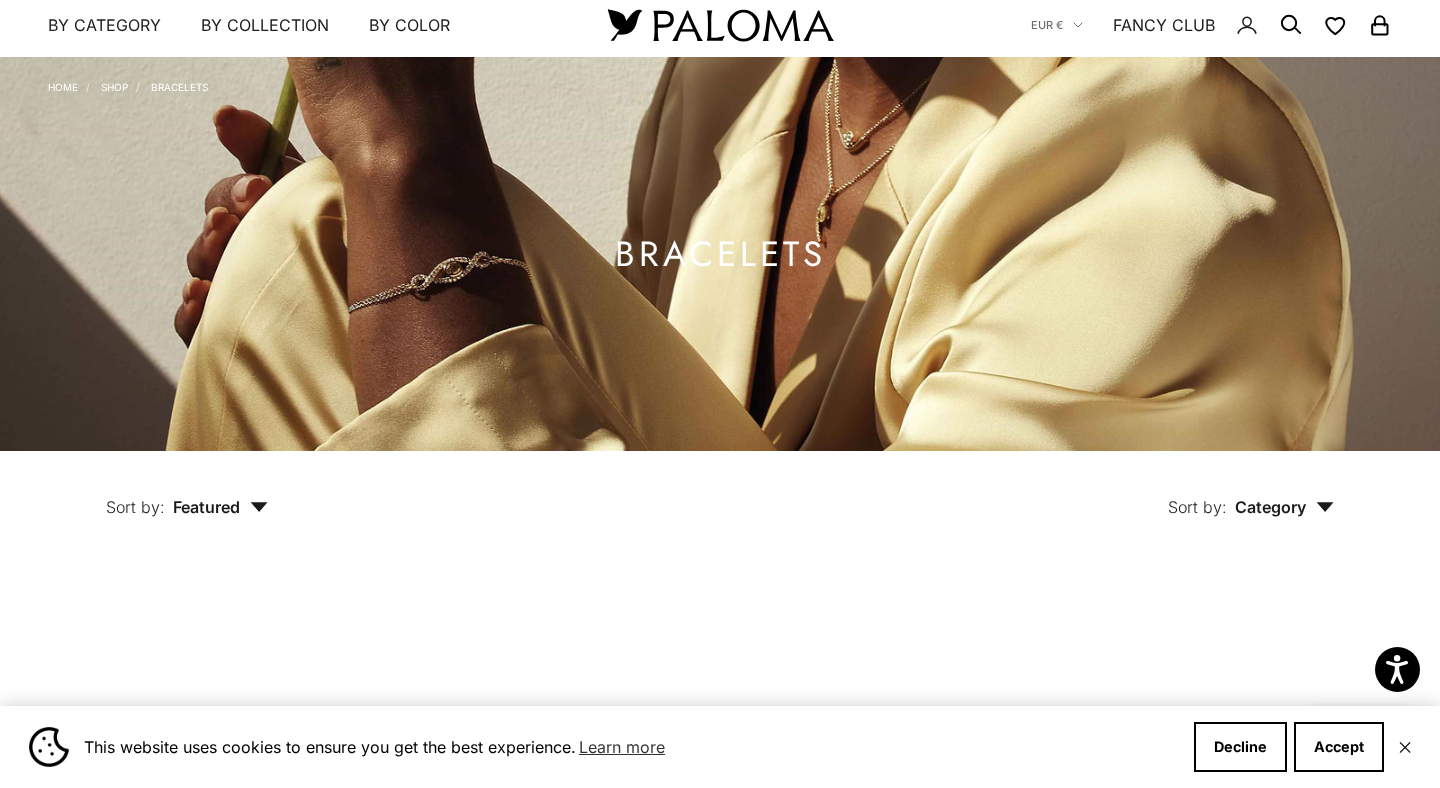 scroll, scrollTop: 353, scrollLeft: 0, axis: vertical 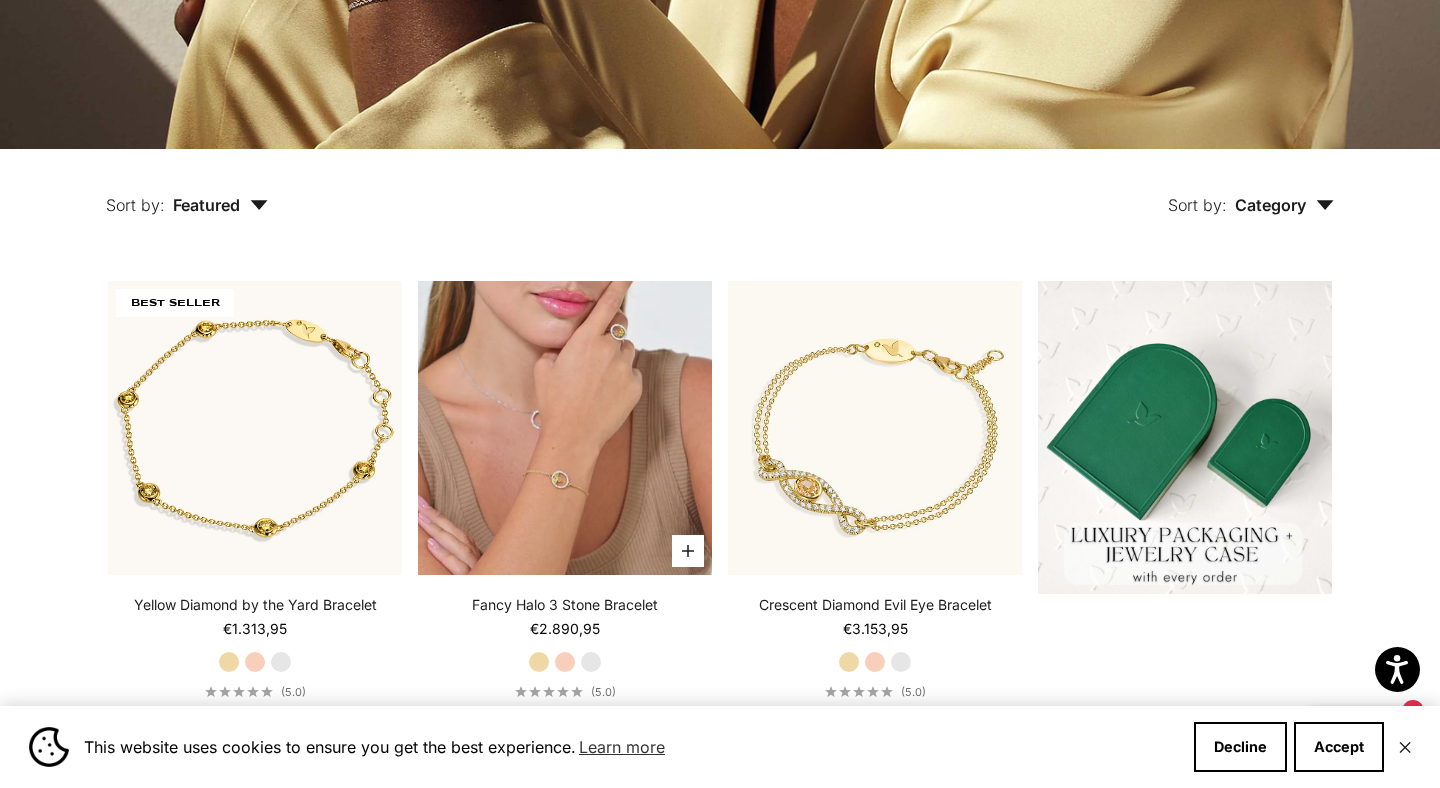 click at bounding box center [565, 428] 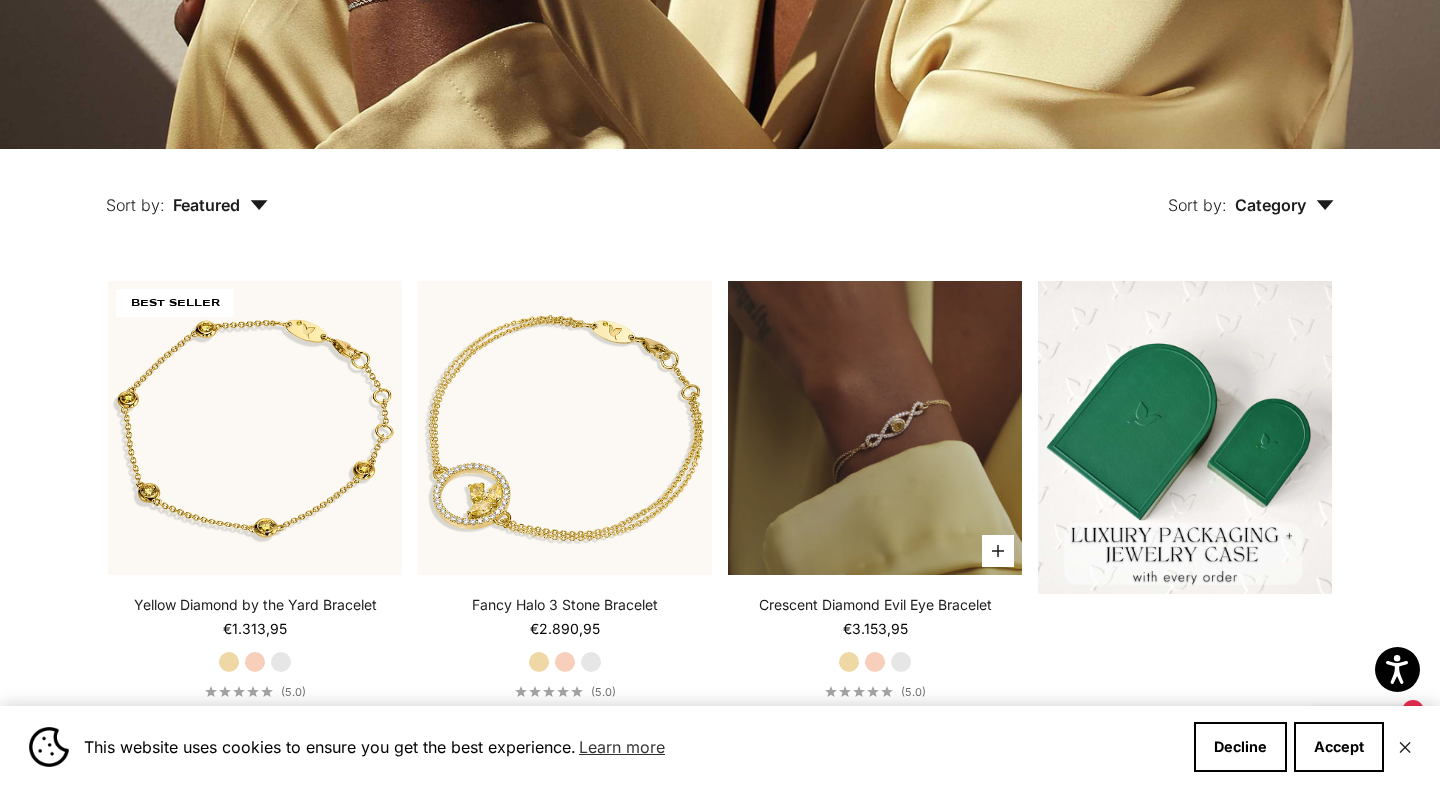 click at bounding box center (875, 428) 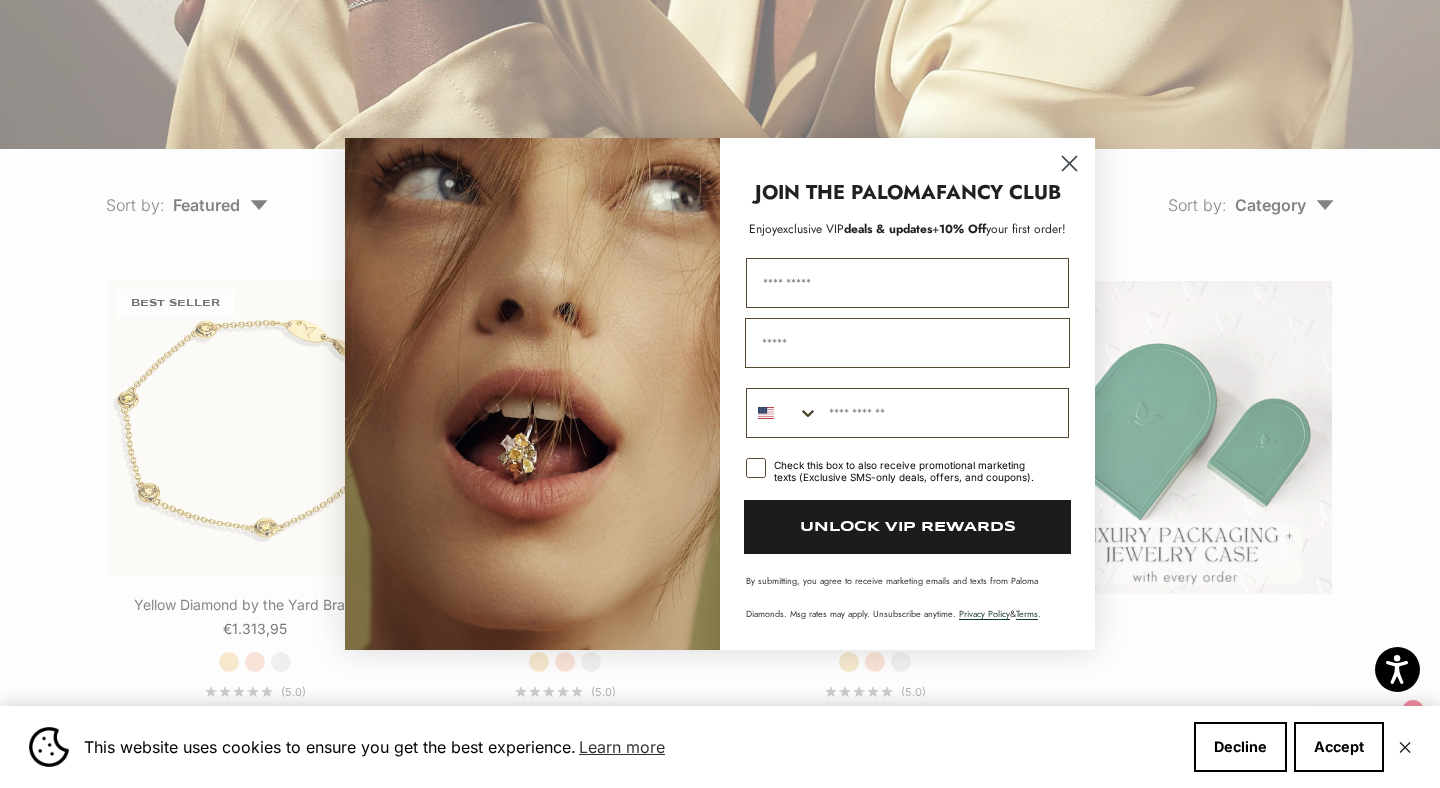 click 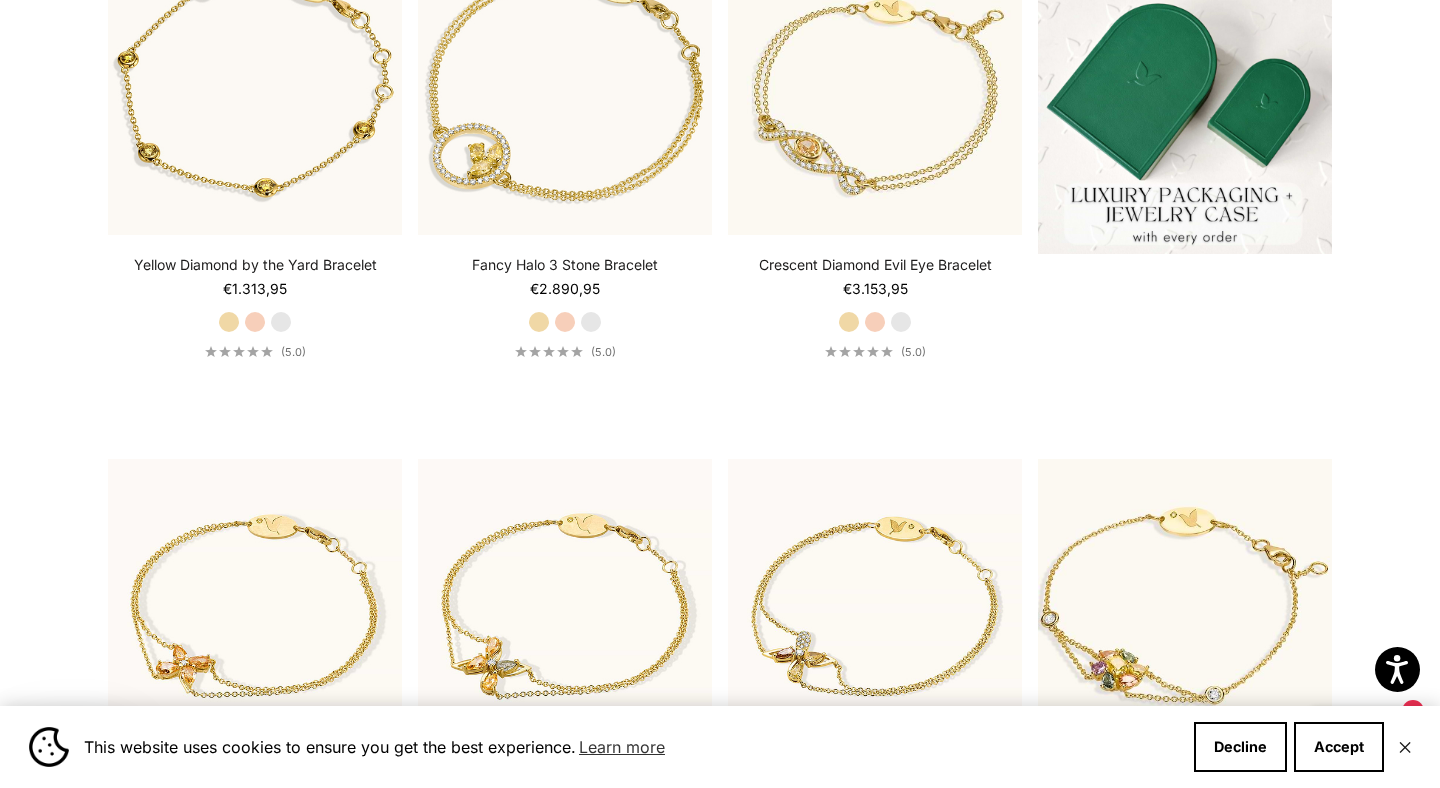 scroll, scrollTop: 0, scrollLeft: 0, axis: both 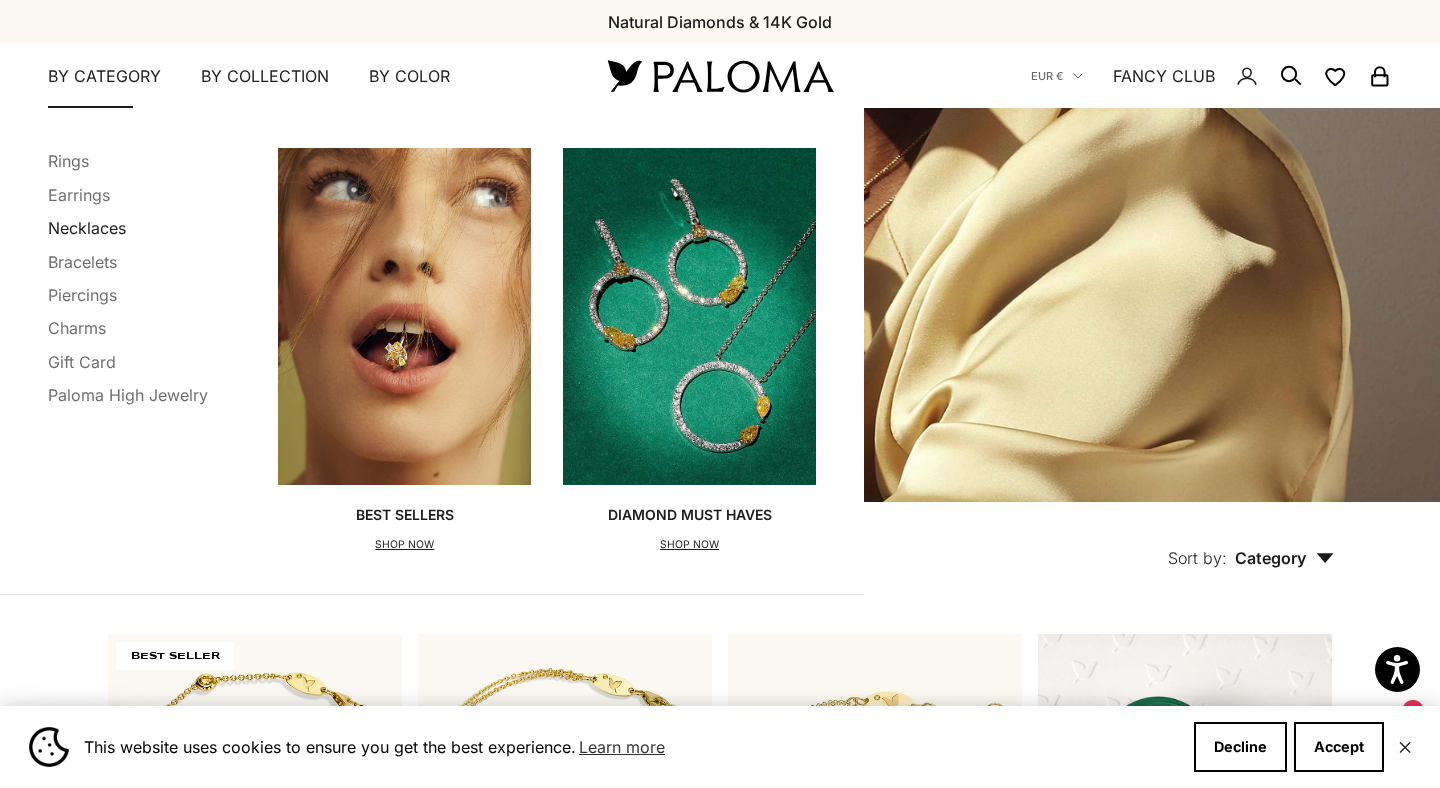 click on "Necklaces" at bounding box center [87, 228] 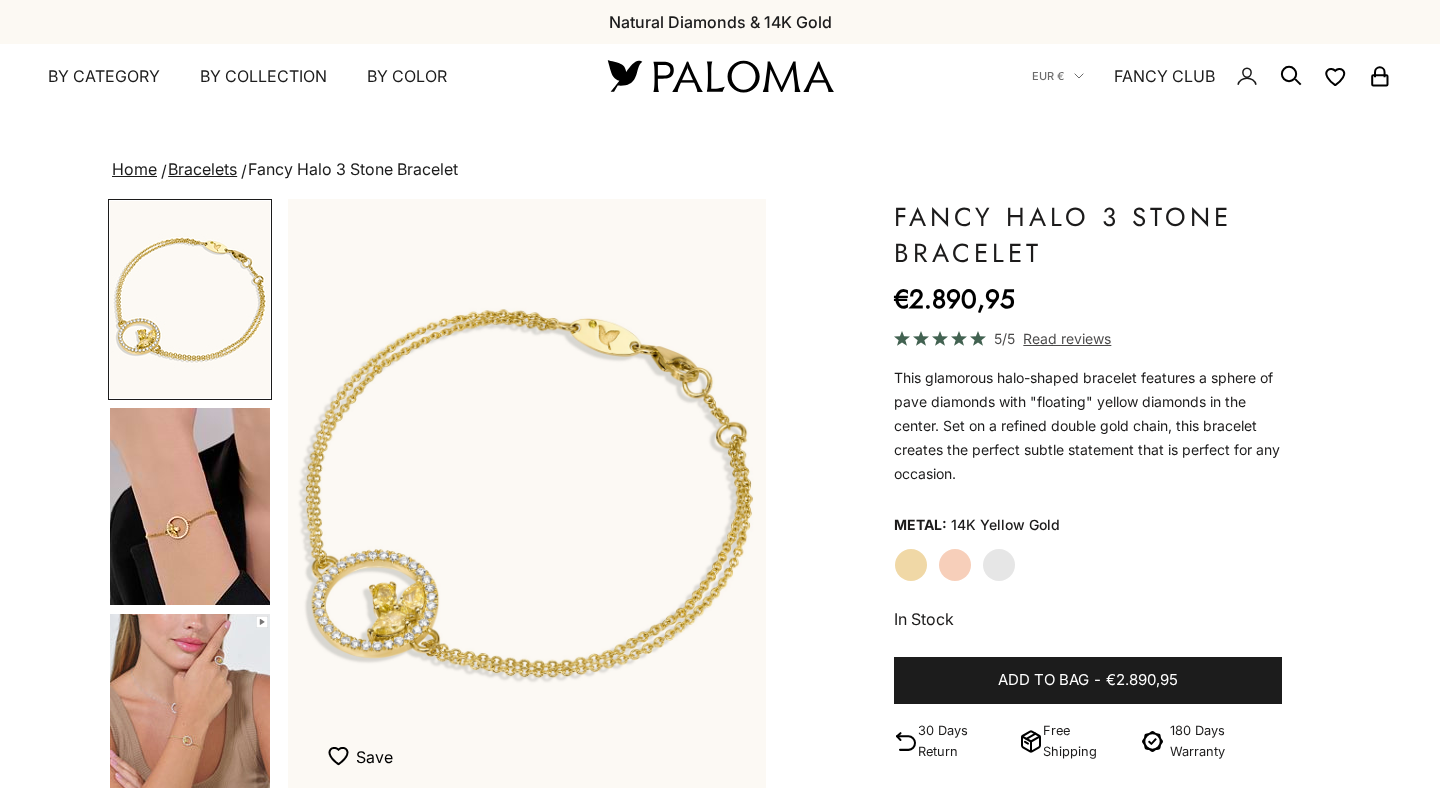 scroll, scrollTop: 0, scrollLeft: 0, axis: both 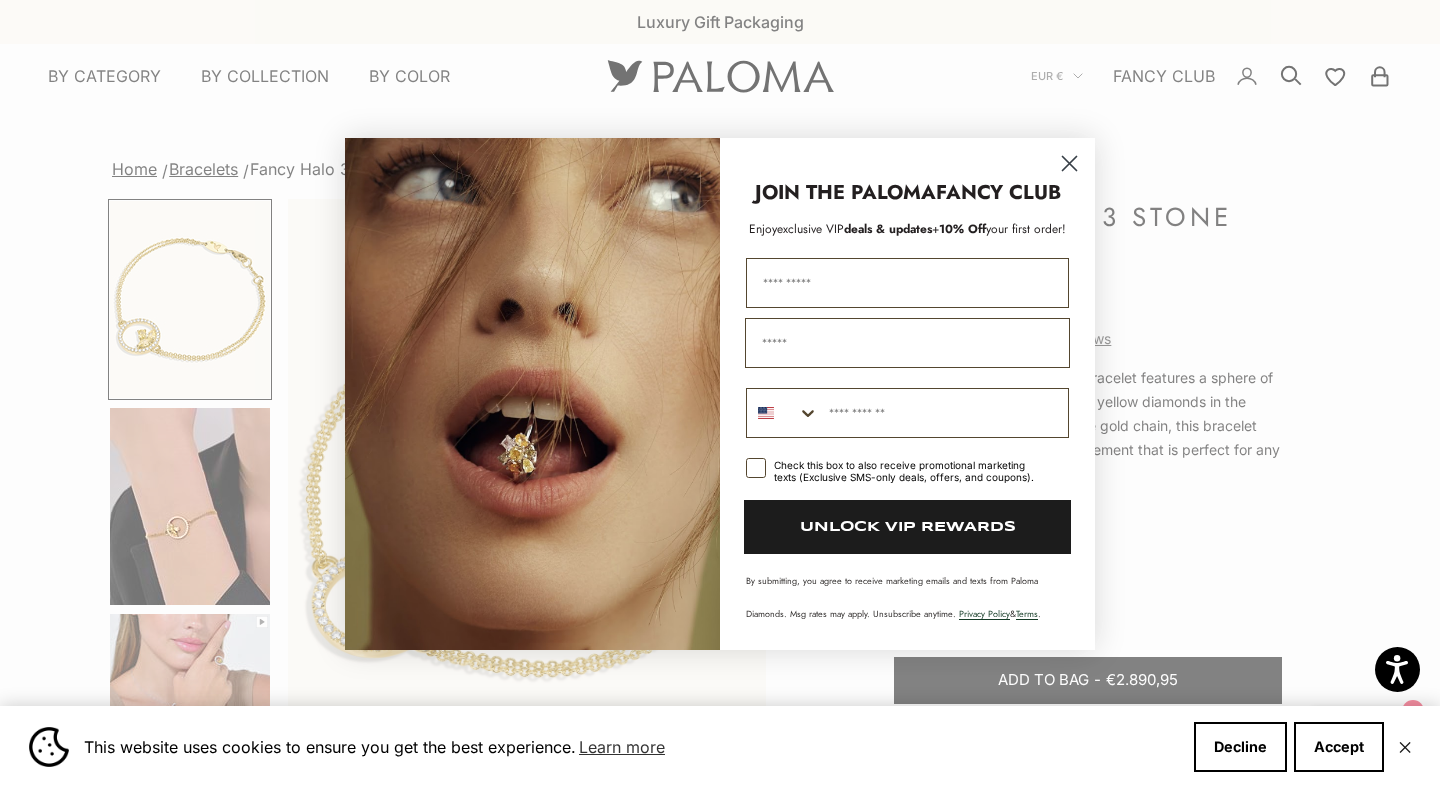 click 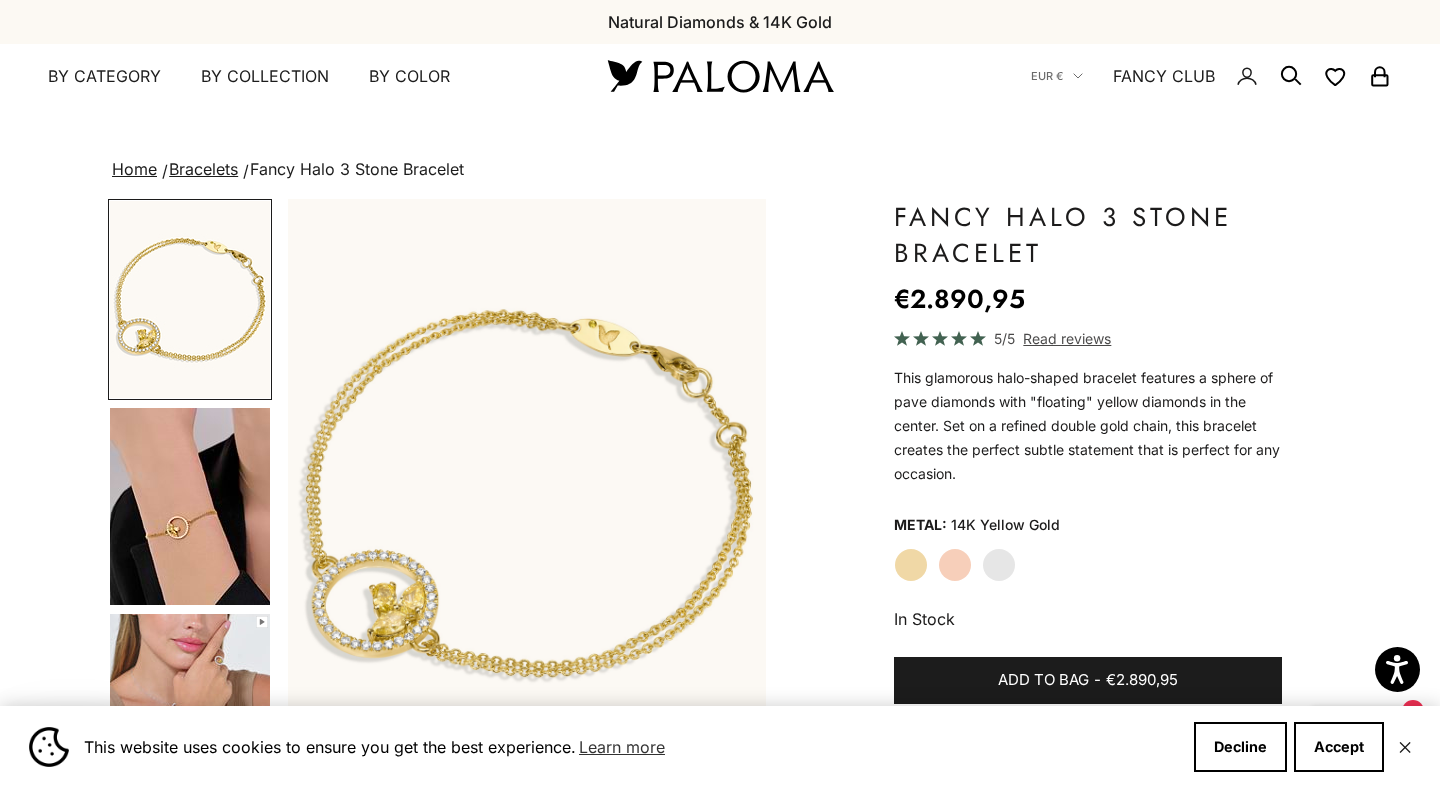 click at bounding box center (190, 506) 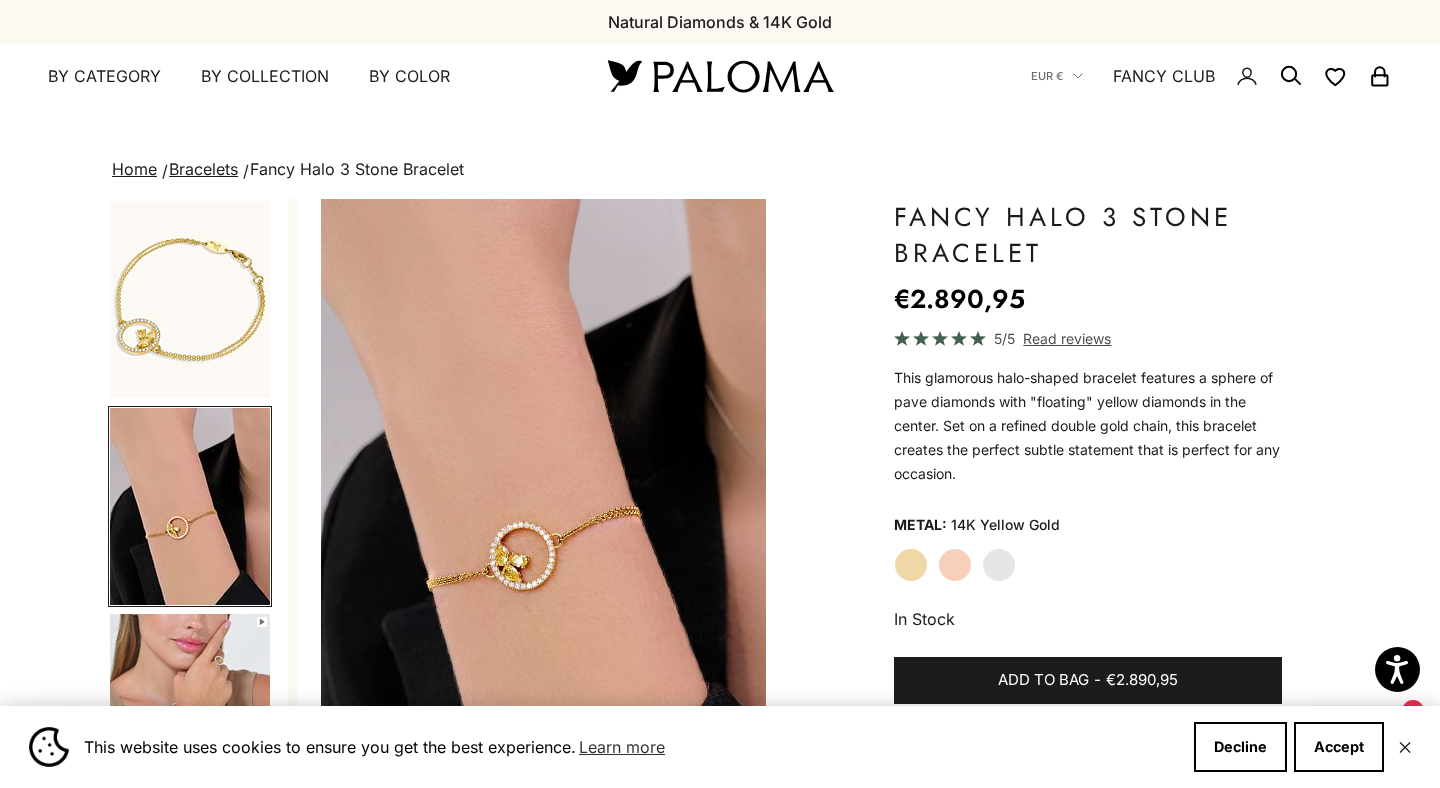 scroll, scrollTop: 0, scrollLeft: 501, axis: horizontal 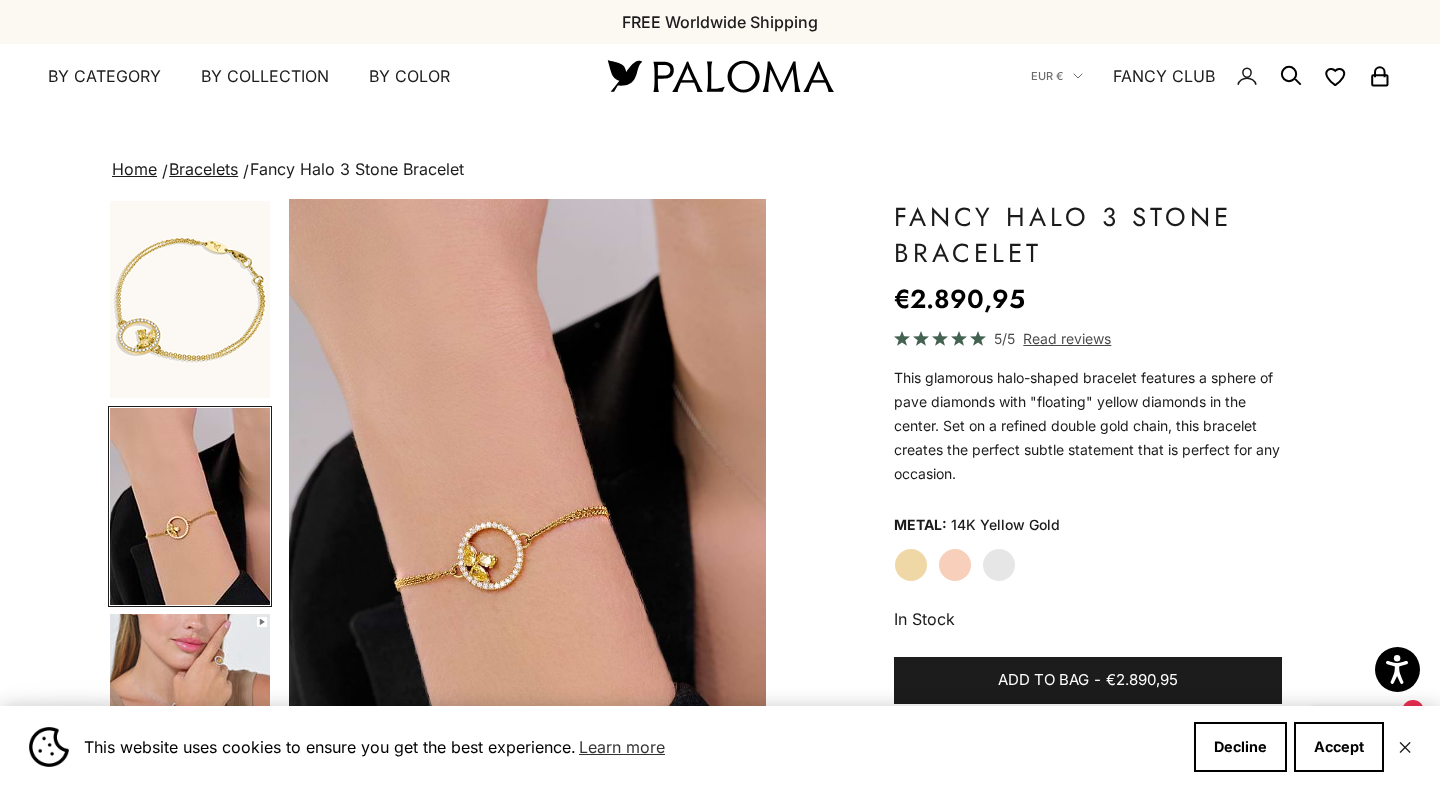 click at bounding box center [528, 494] 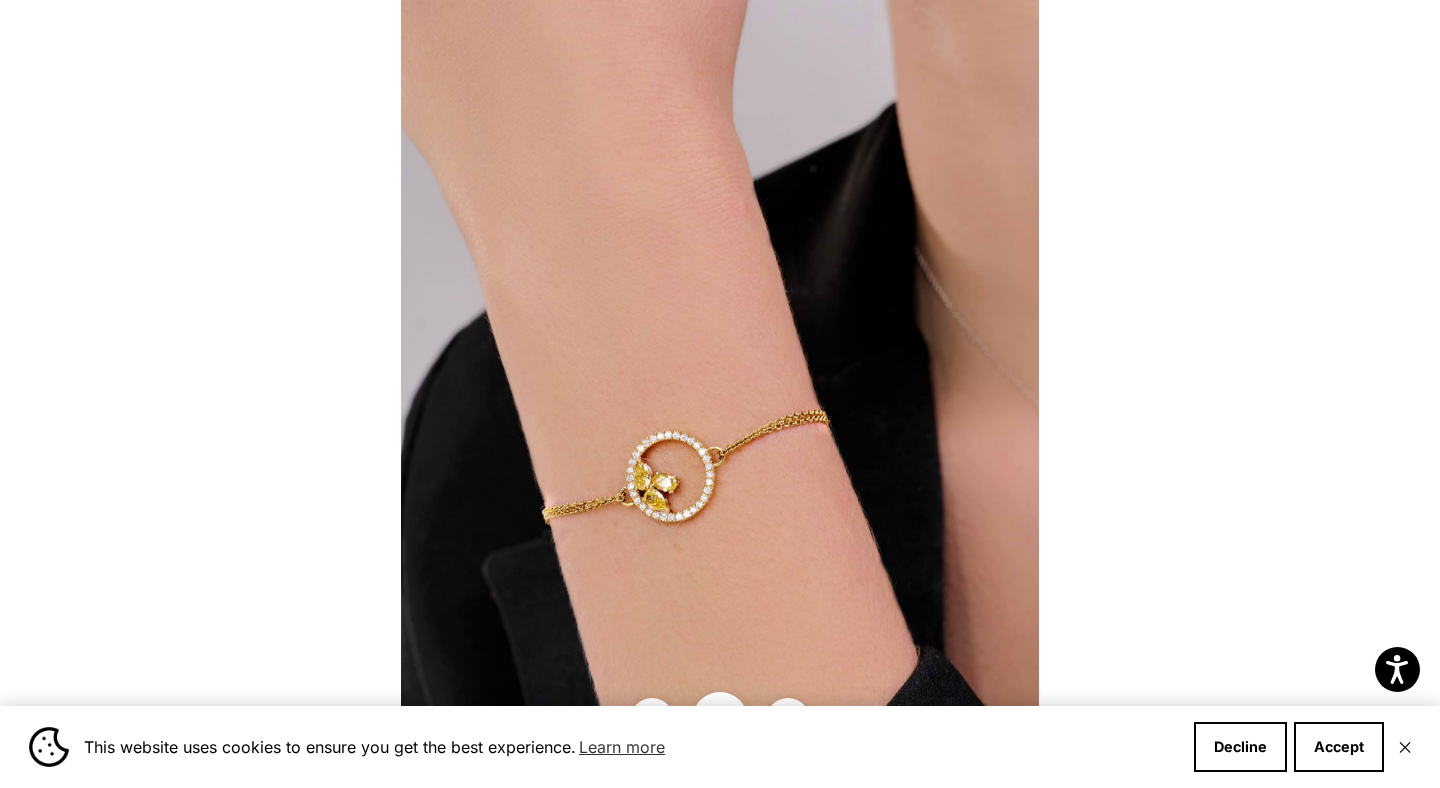 click at bounding box center [720, 394] 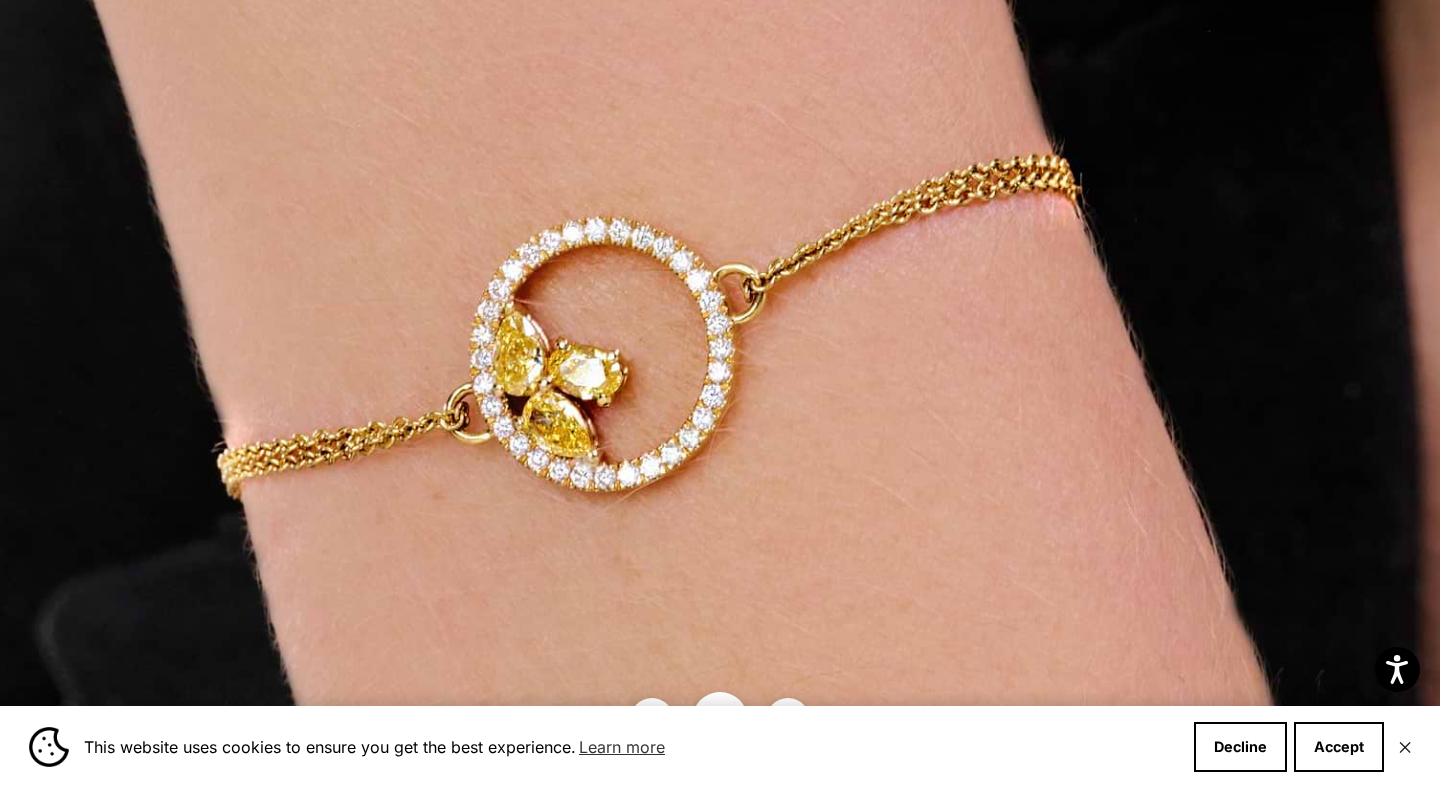 click at bounding box center (751, 107) 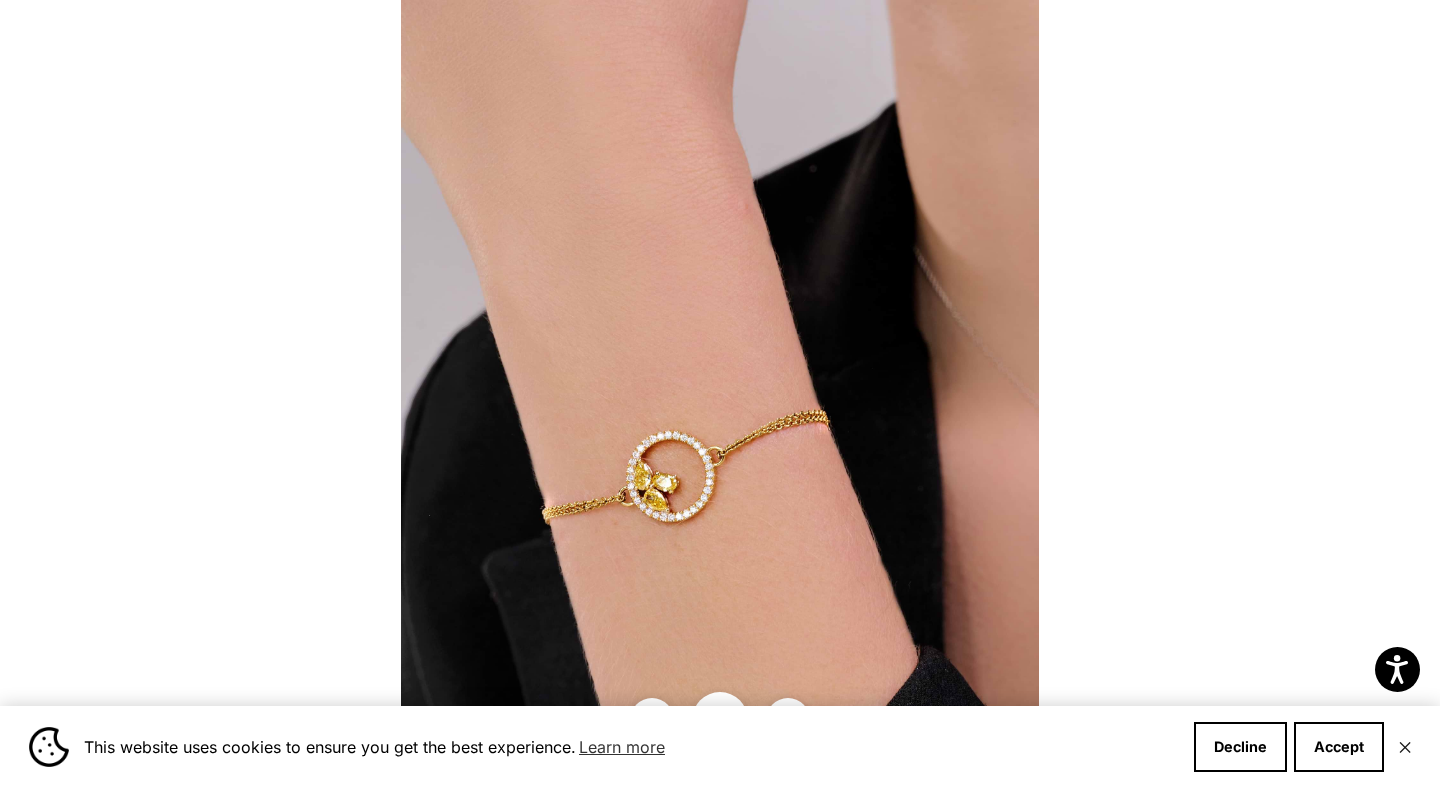 click at bounding box center (720, 394) 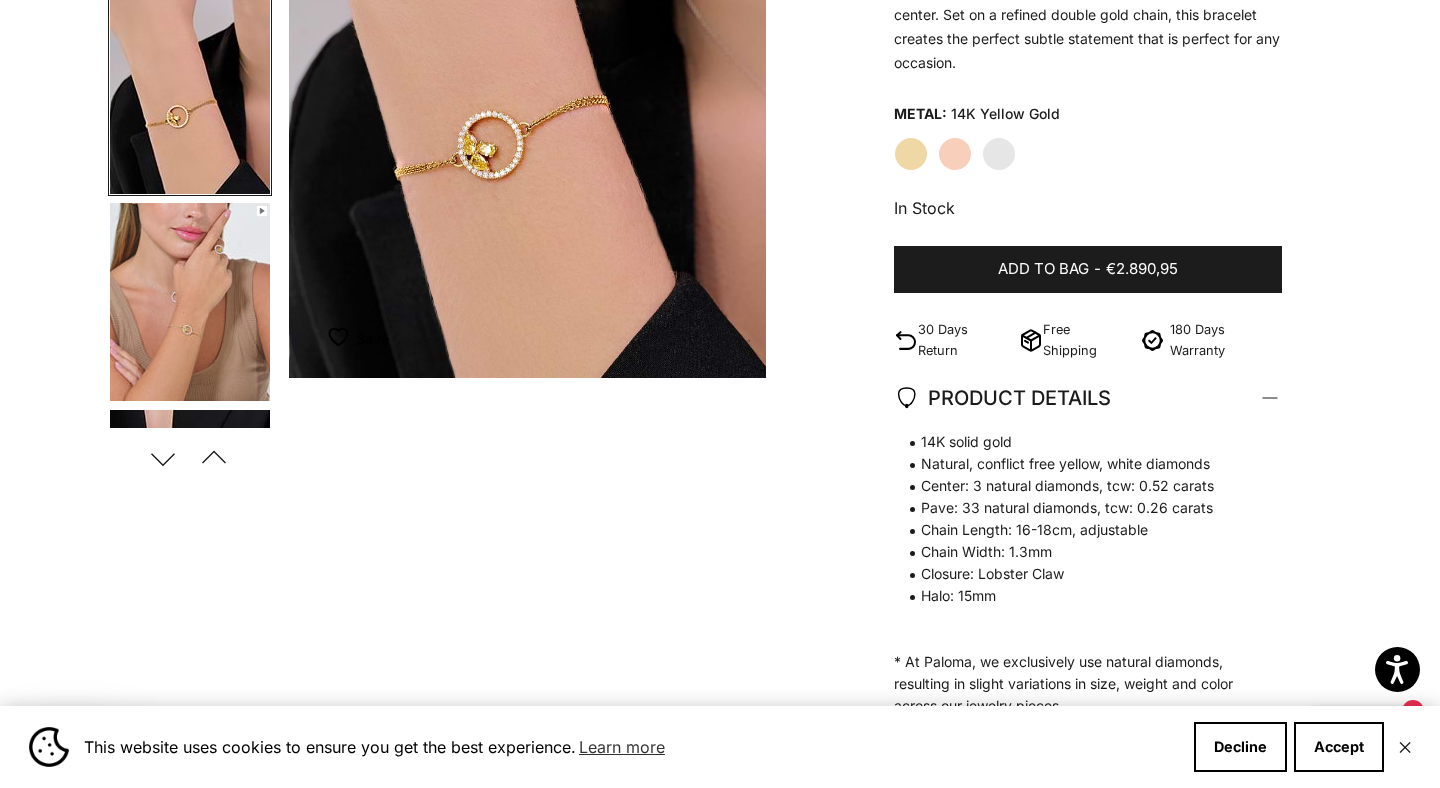 scroll, scrollTop: 420, scrollLeft: 0, axis: vertical 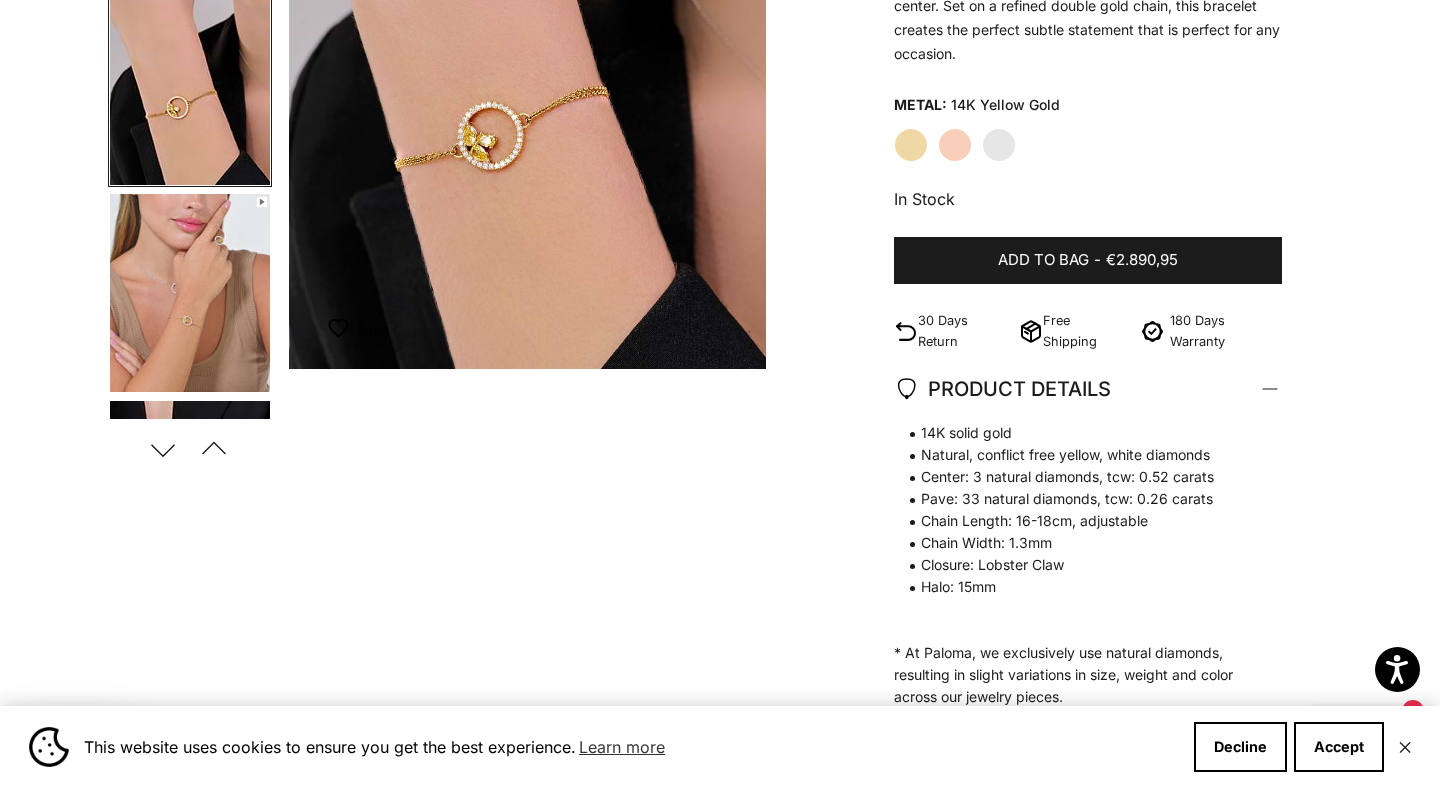 click at bounding box center [190, 293] 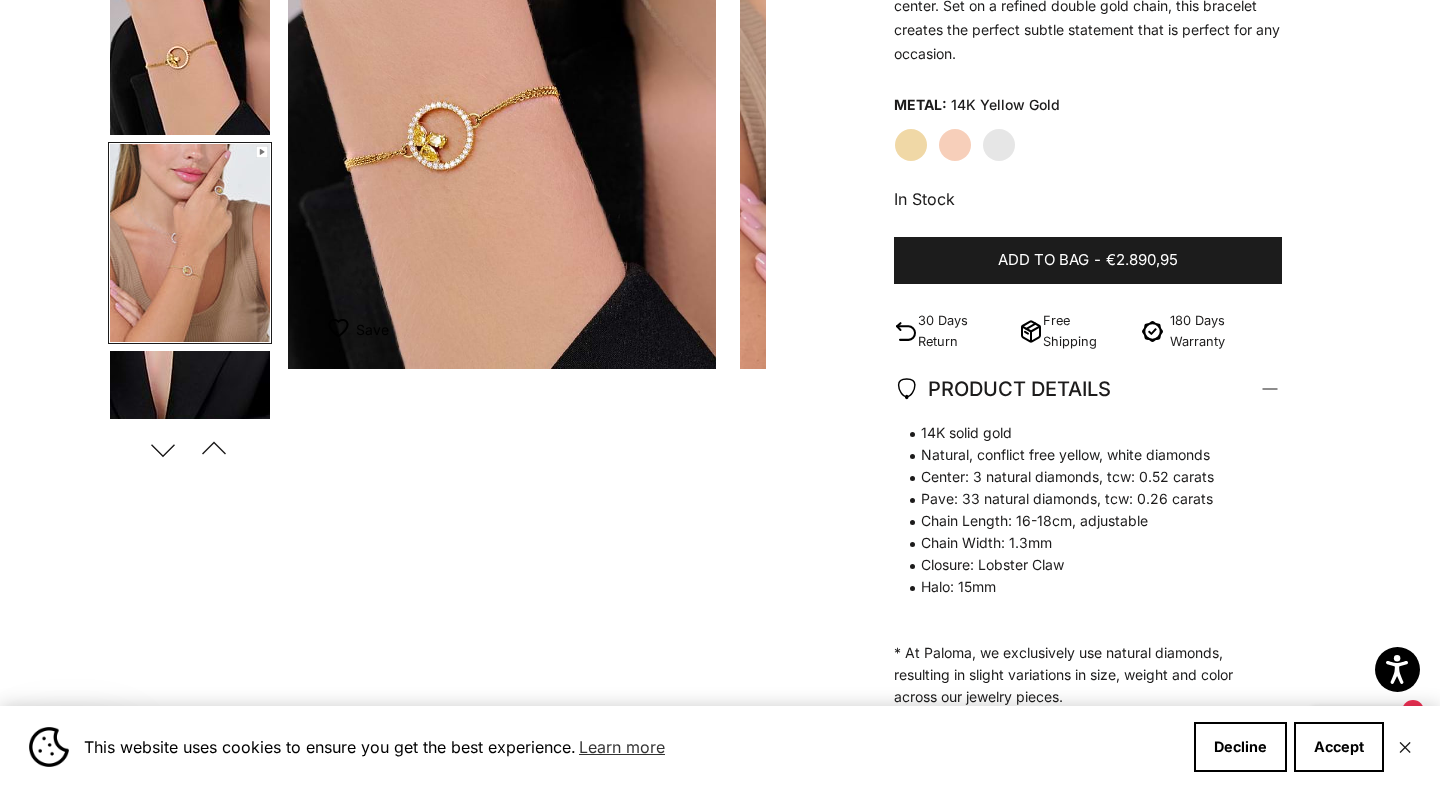 scroll, scrollTop: 0, scrollLeft: 701, axis: horizontal 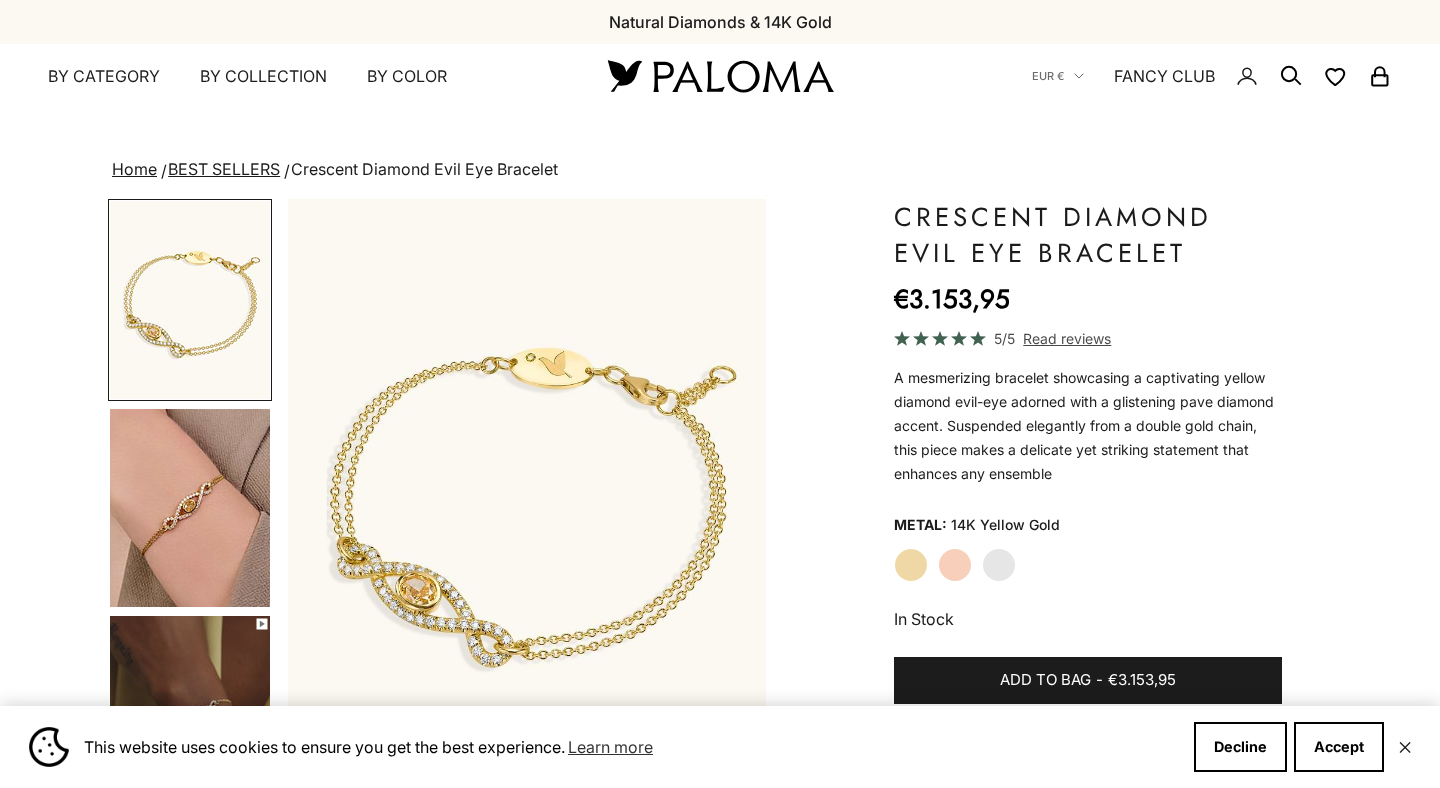 click at bounding box center [190, 508] 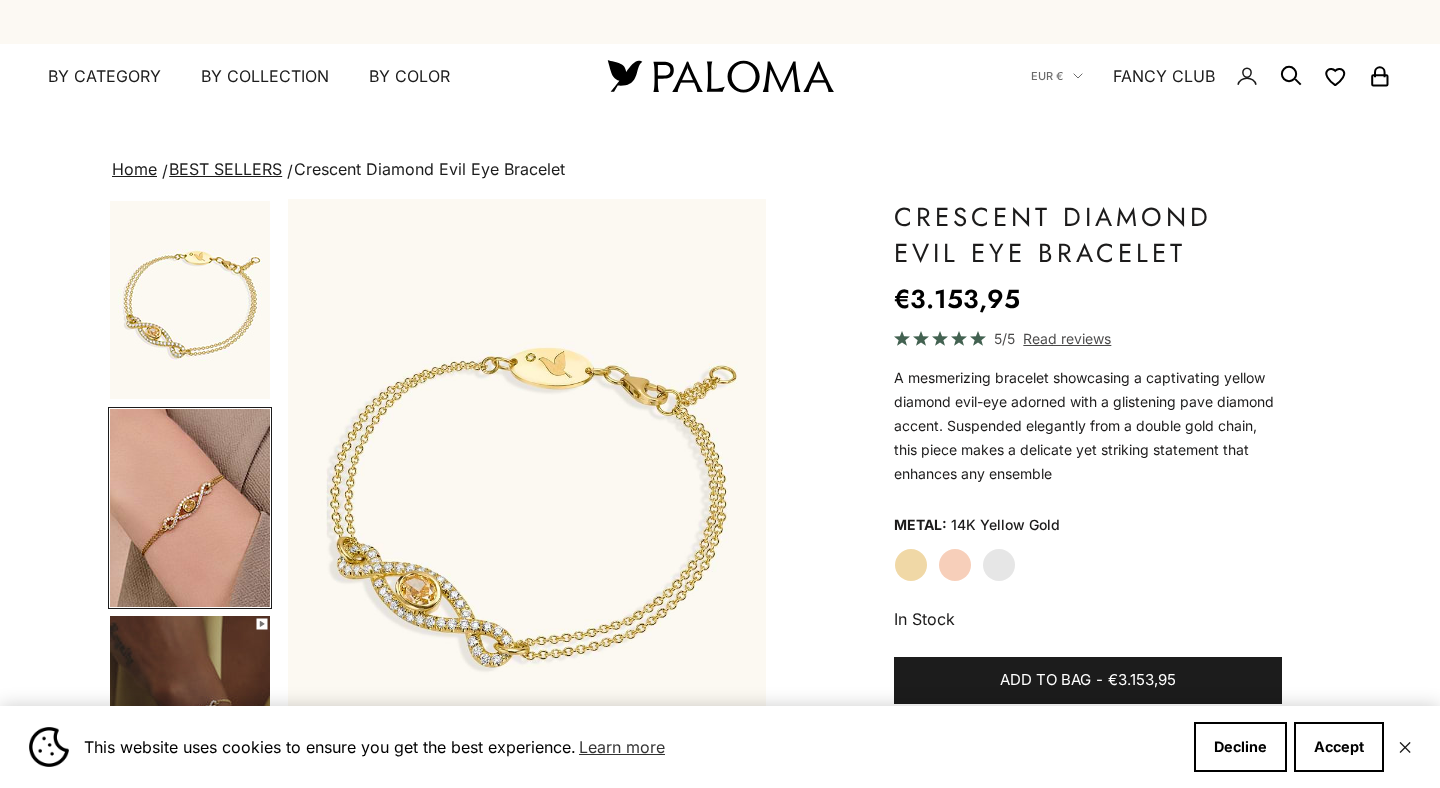 scroll, scrollTop: 0, scrollLeft: 0, axis: both 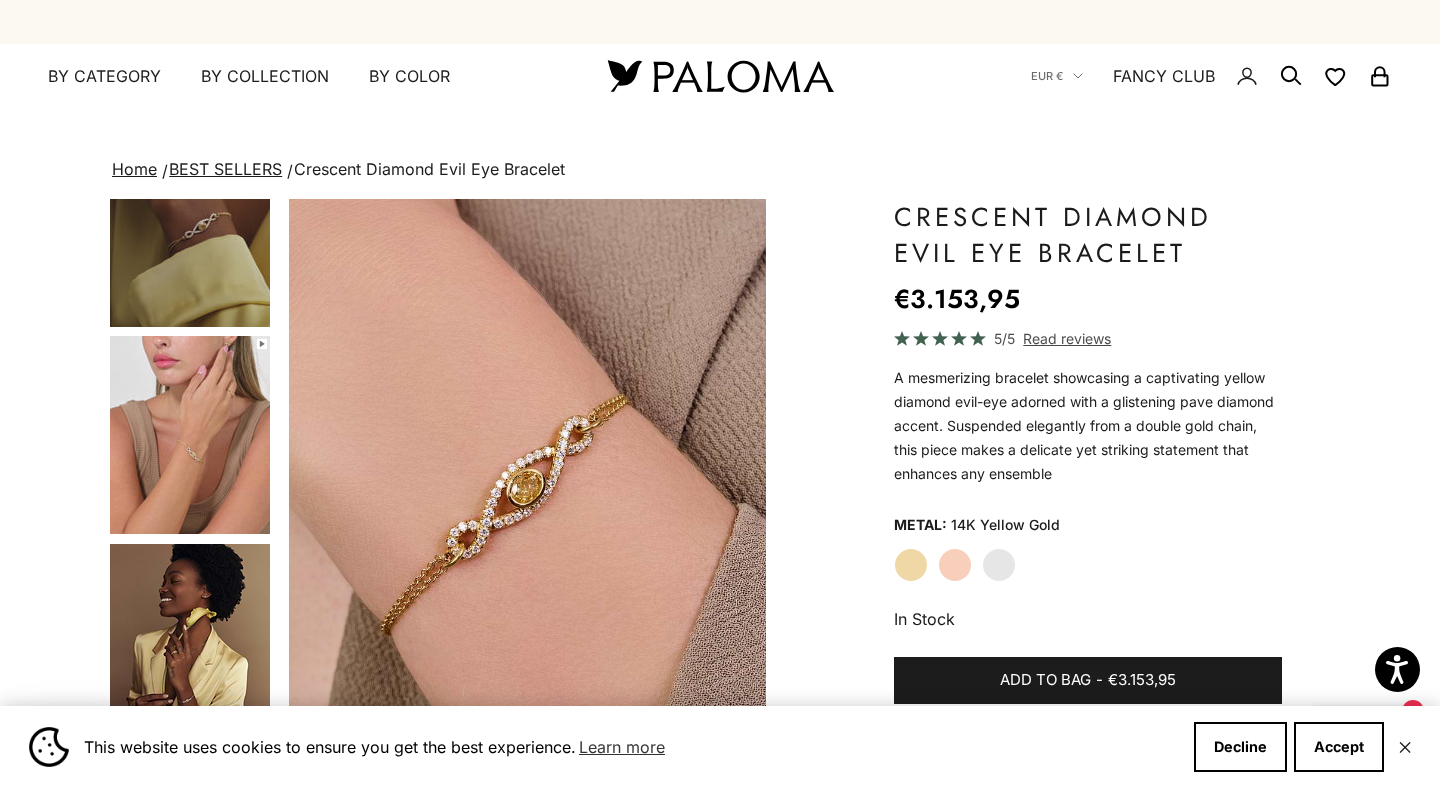 click at bounding box center (190, 435) 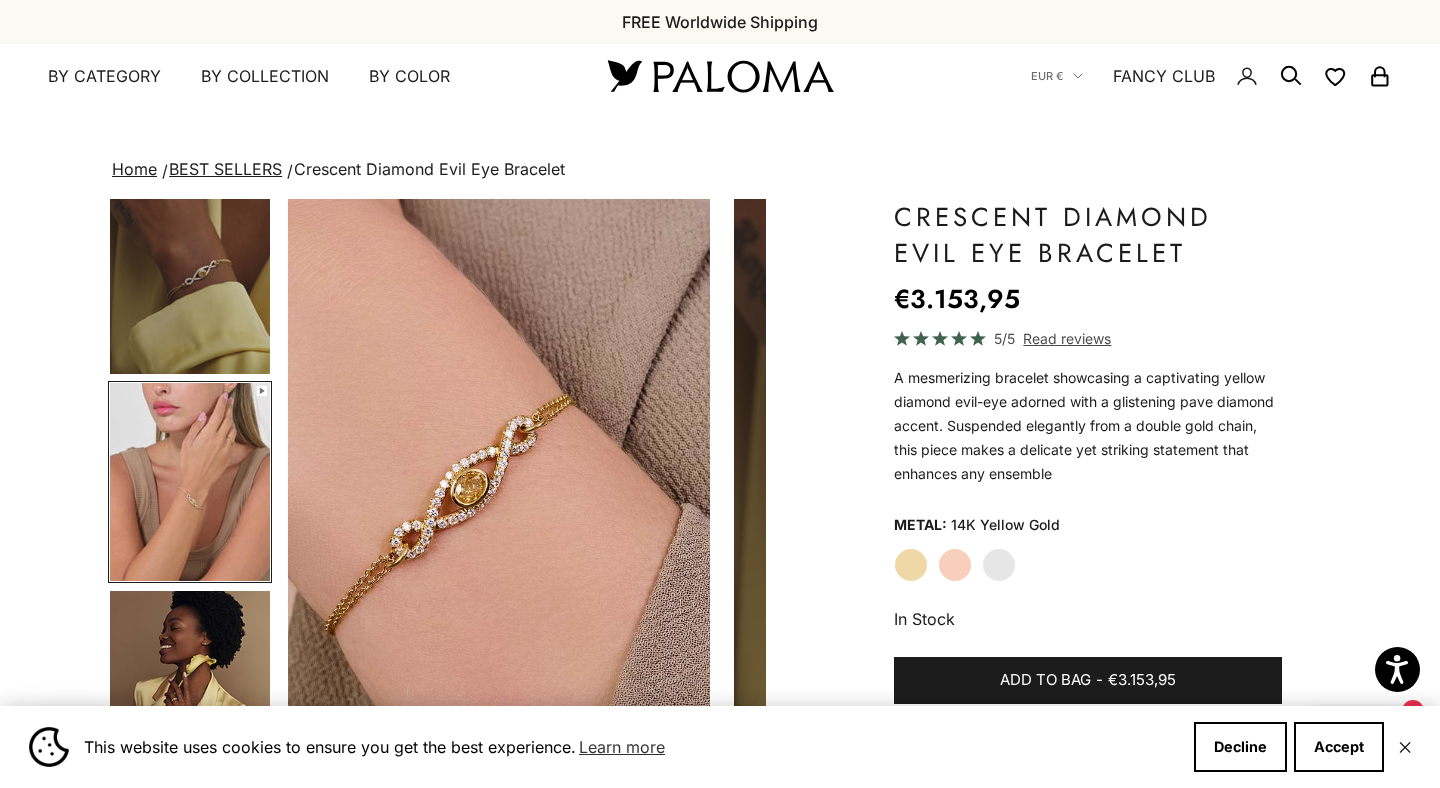 scroll, scrollTop: 0, scrollLeft: 732, axis: horizontal 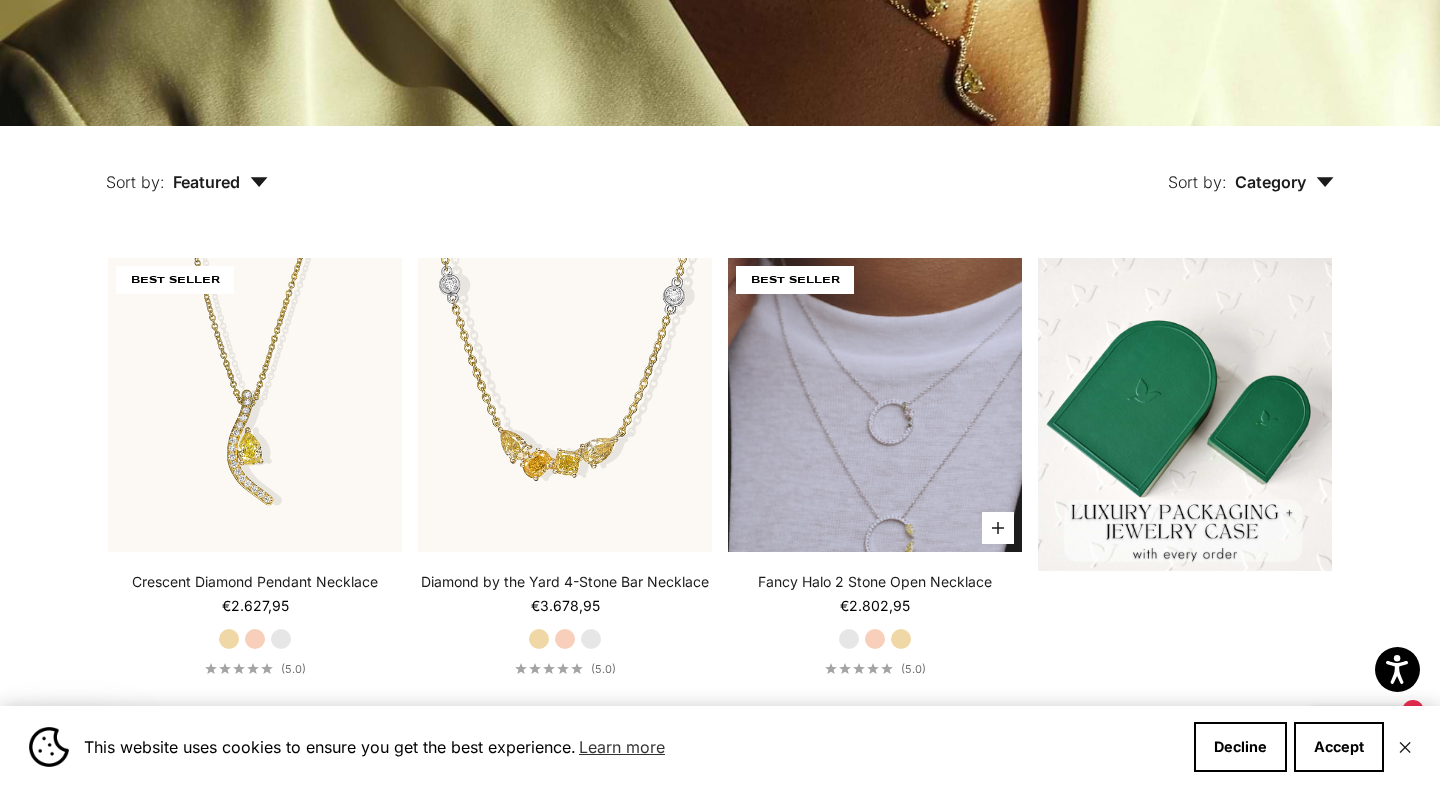 click at bounding box center (875, 405) 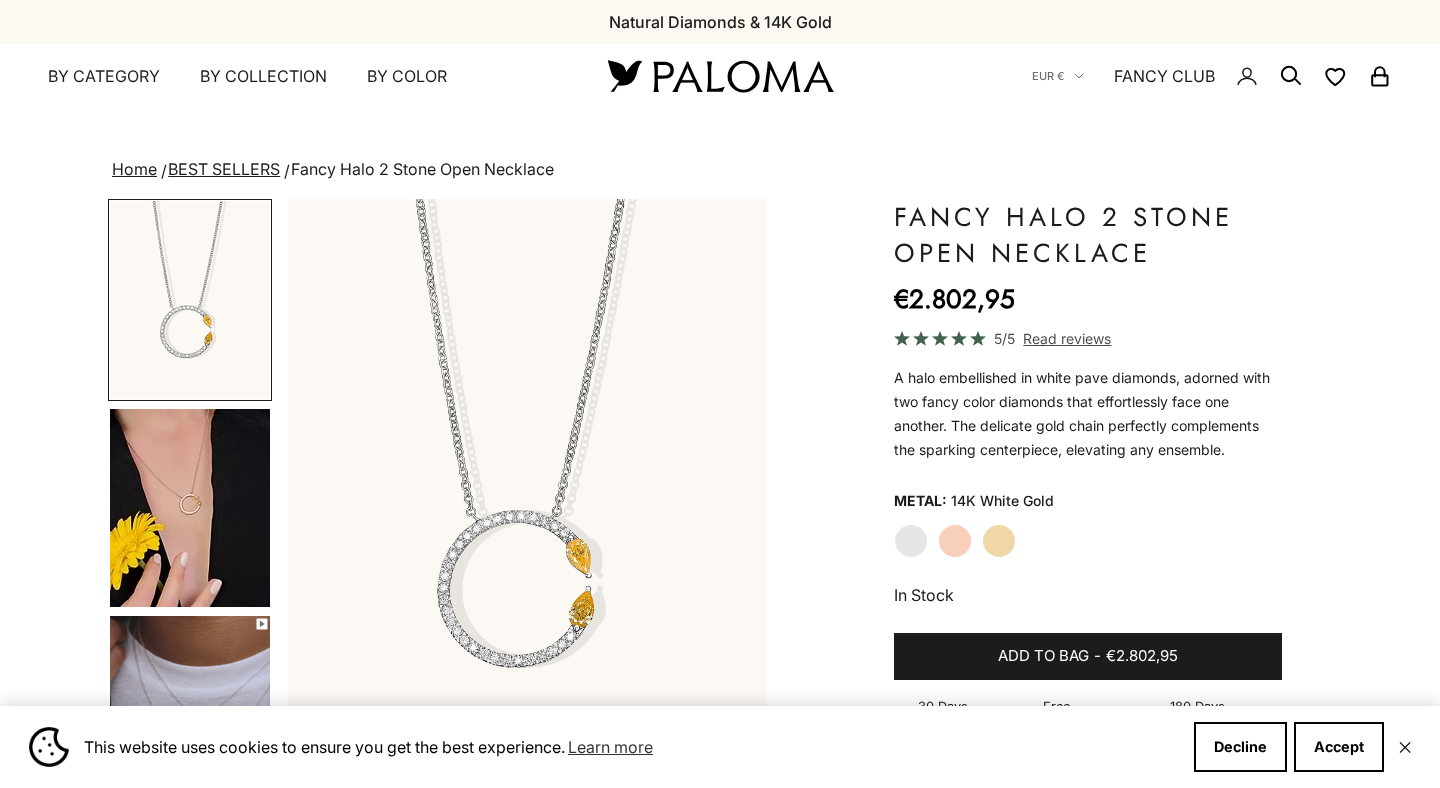 scroll, scrollTop: 0, scrollLeft: 0, axis: both 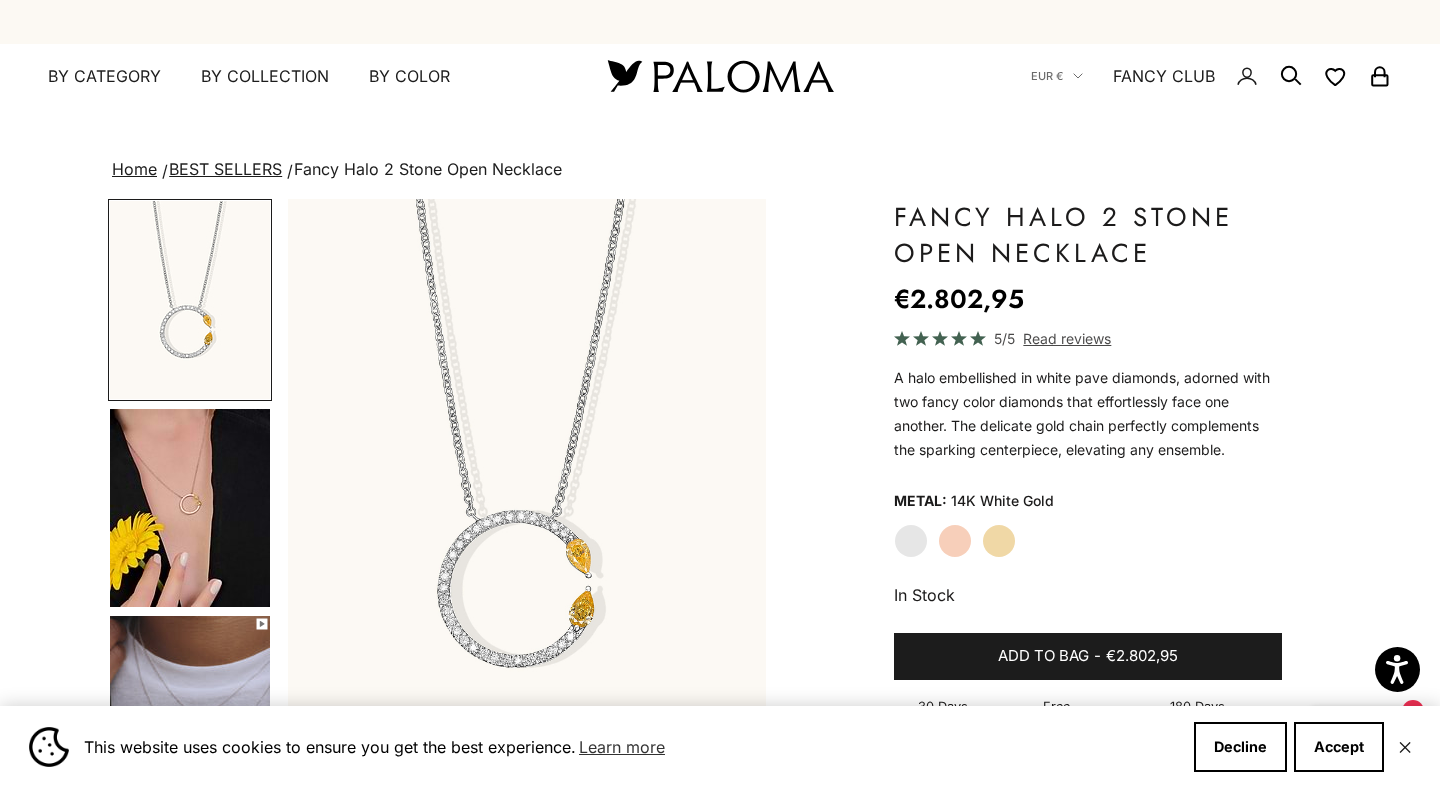 click on "Rose Gold" 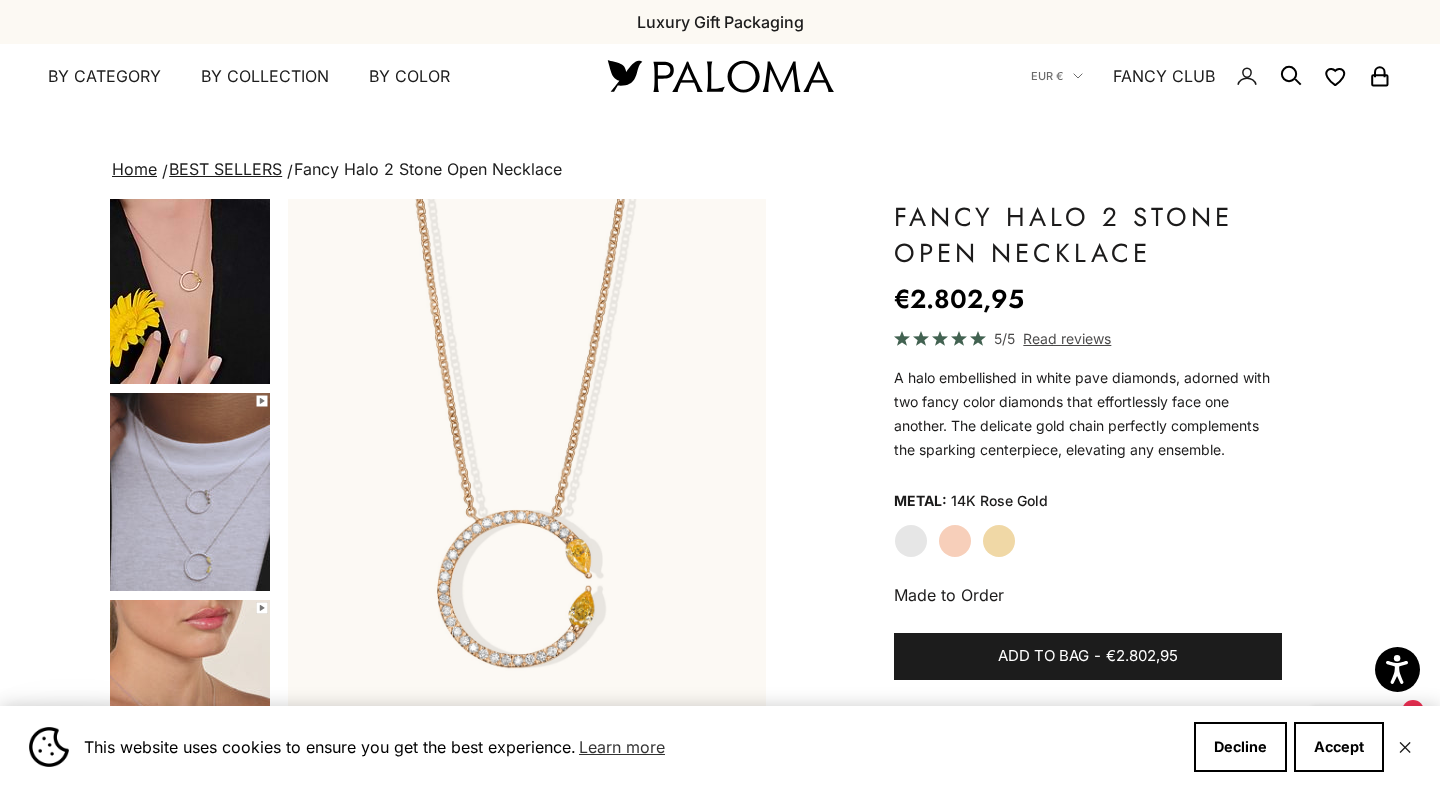scroll, scrollTop: 225, scrollLeft: 0, axis: vertical 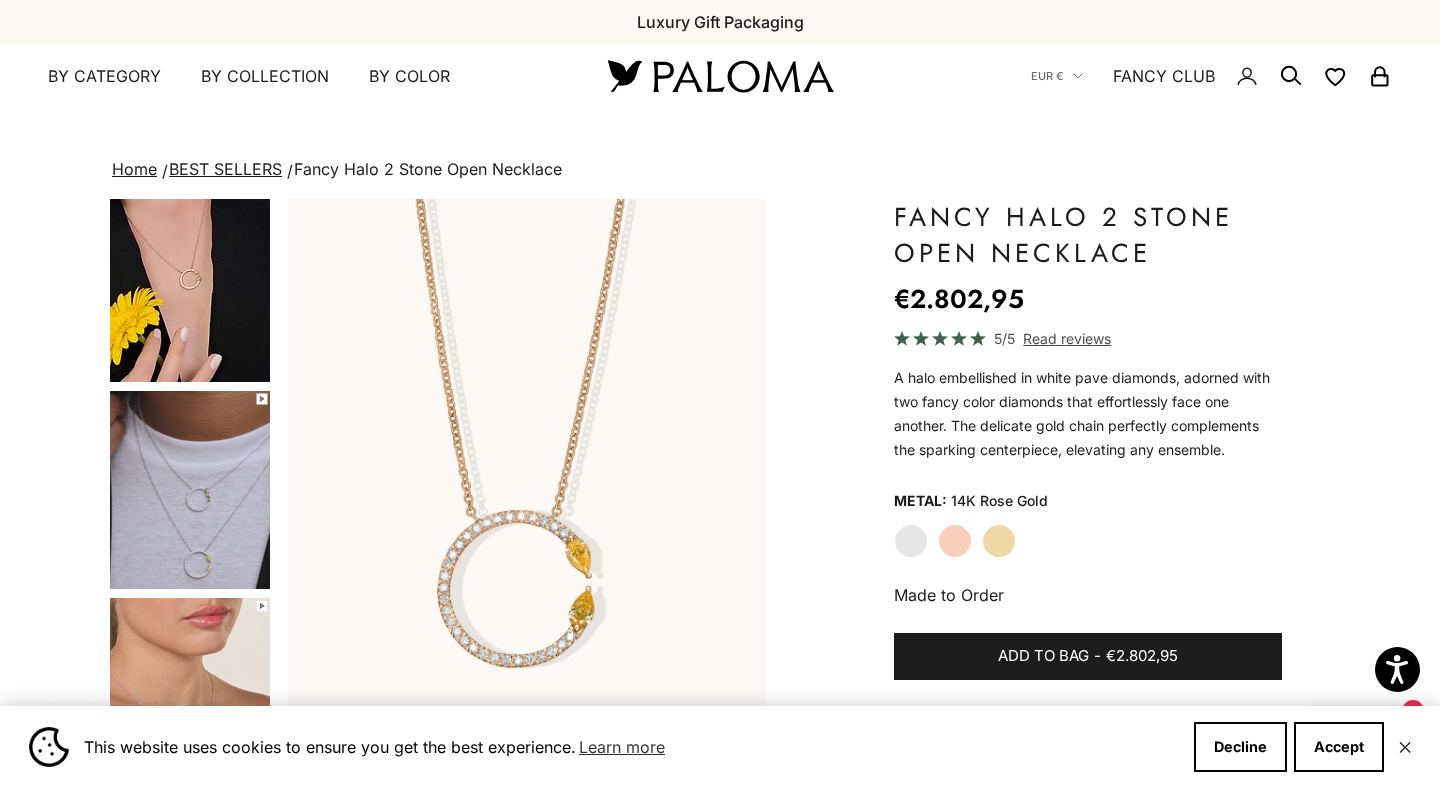 click at bounding box center [190, 490] 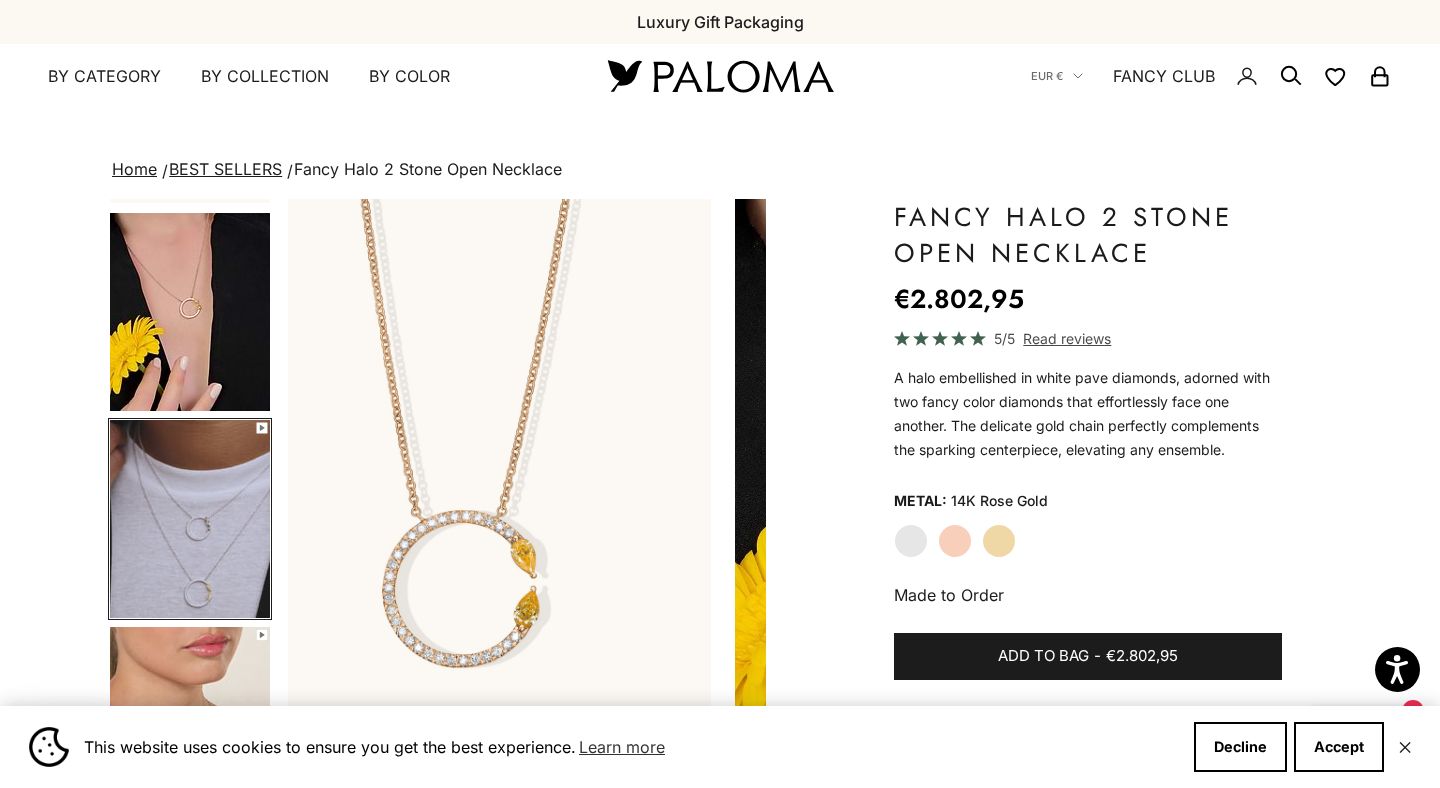 scroll, scrollTop: 0, scrollLeft: 230, axis: horizontal 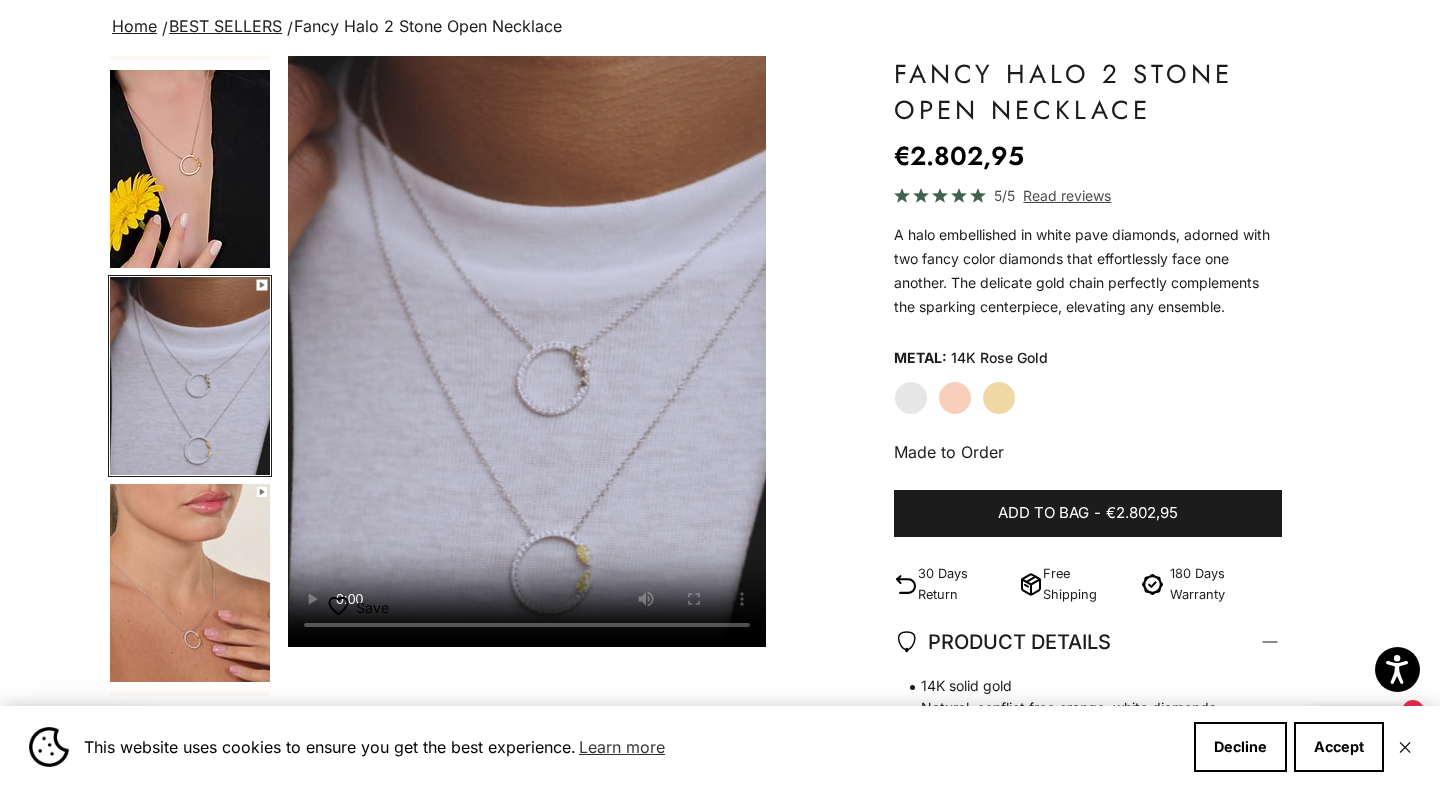 click at bounding box center (190, 583) 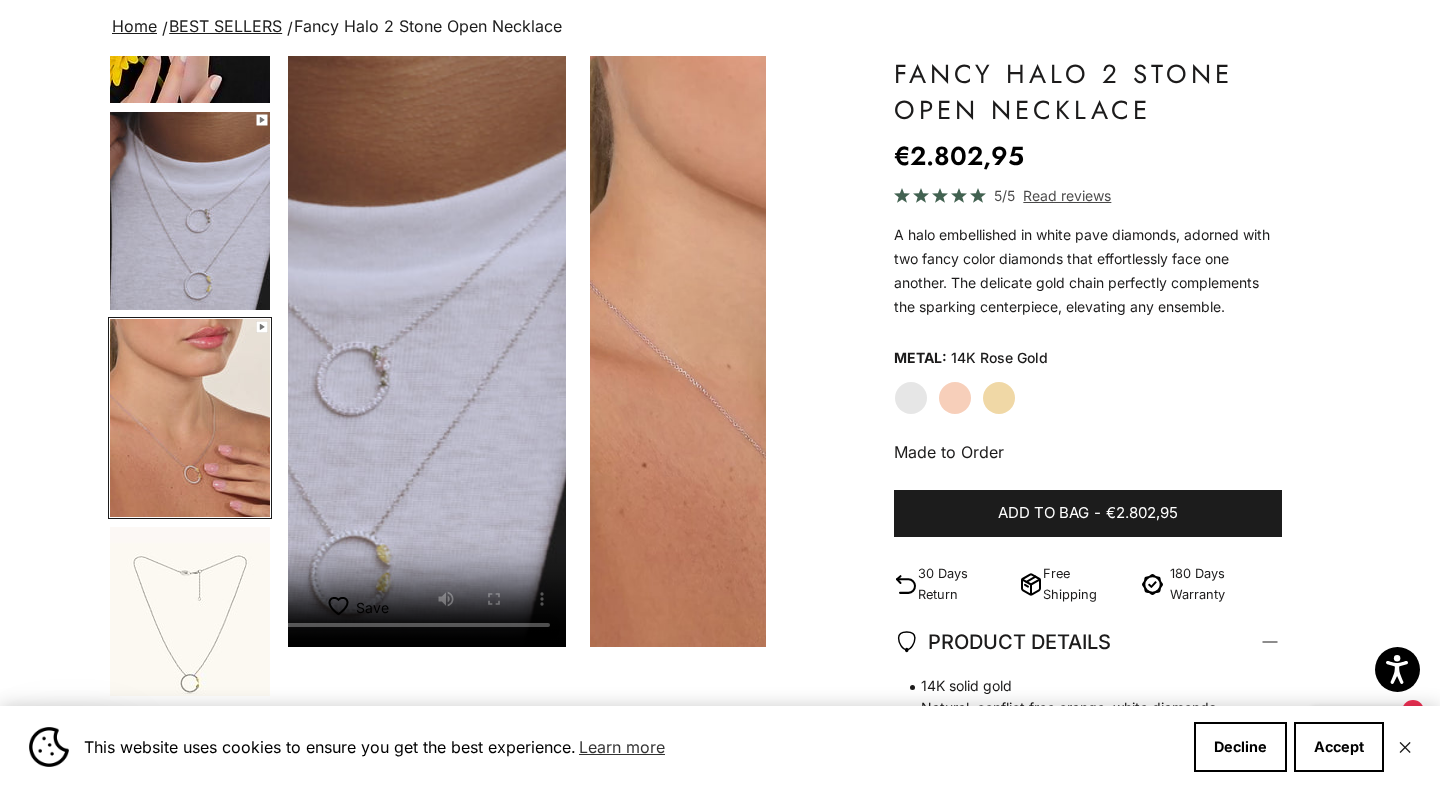 scroll, scrollTop: 0, scrollLeft: 1491, axis: horizontal 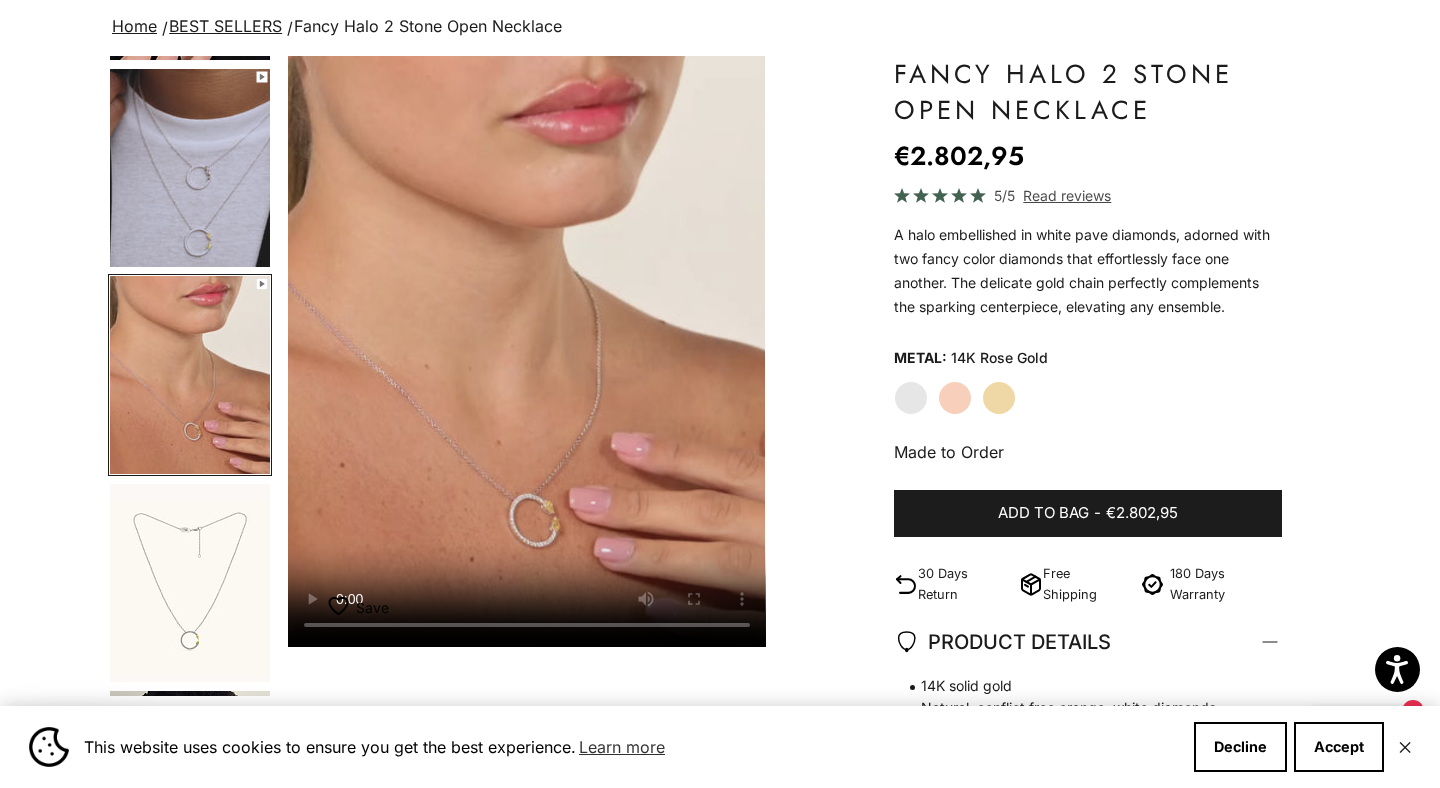 click on "Yellow Gold" 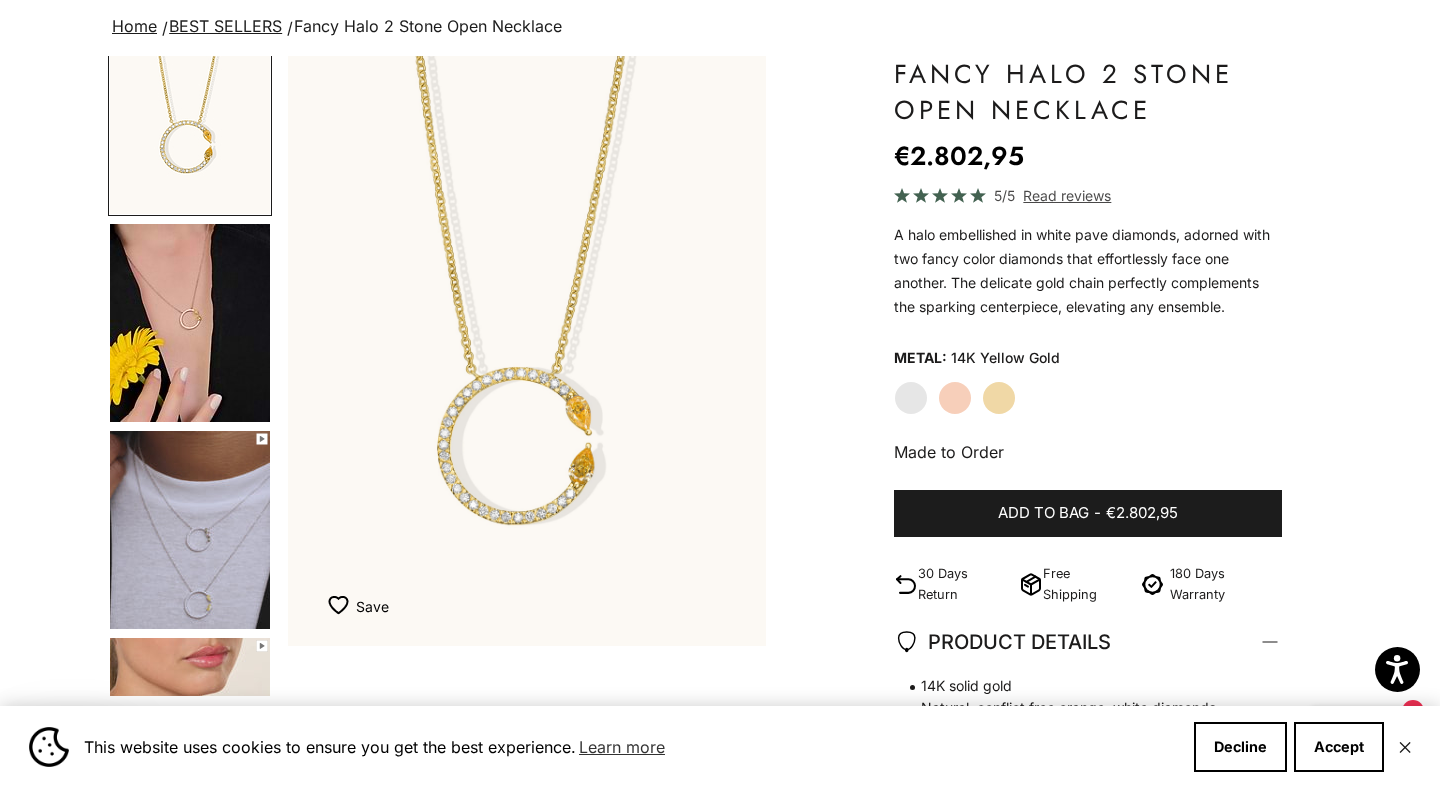 scroll, scrollTop: 0, scrollLeft: 0, axis: both 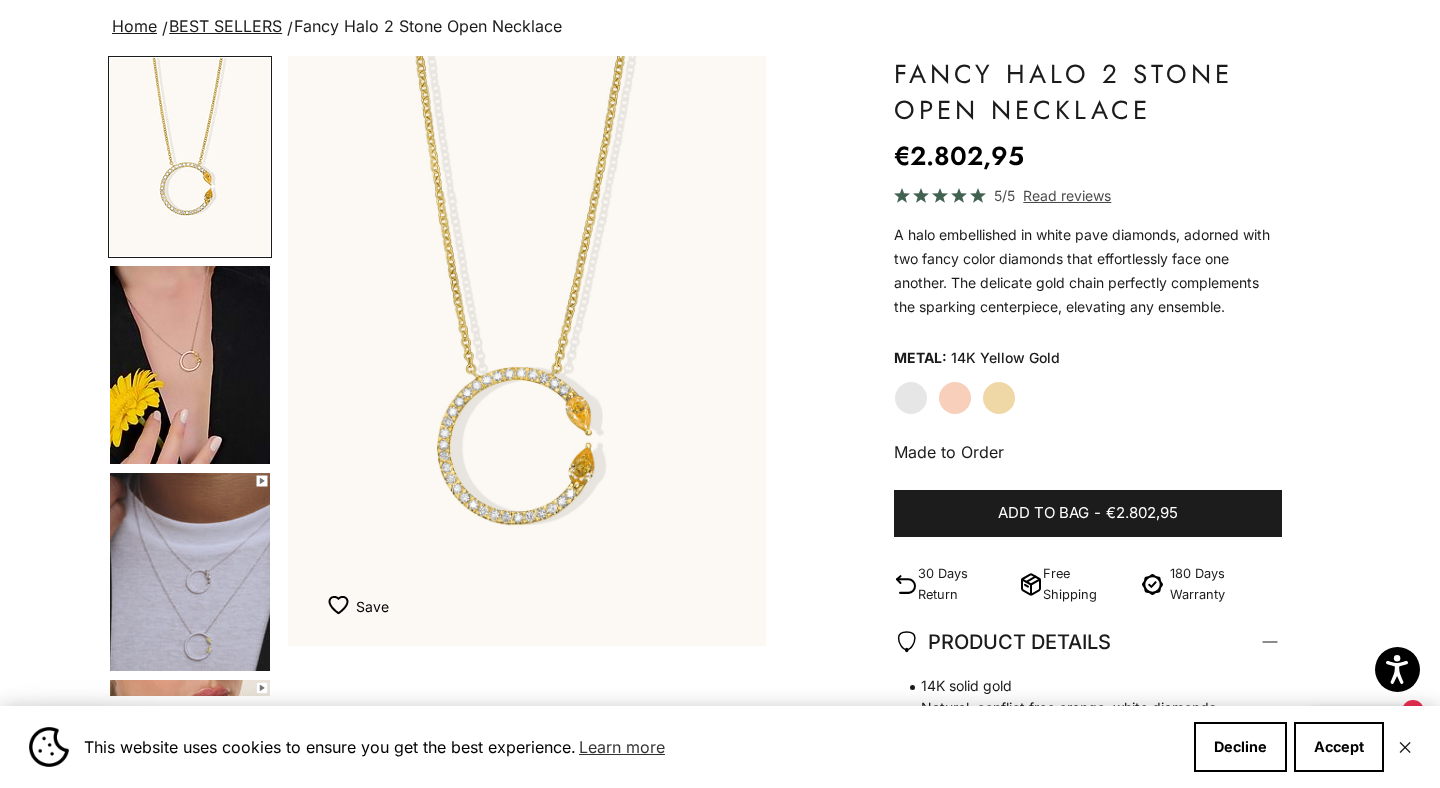 click at bounding box center (190, 572) 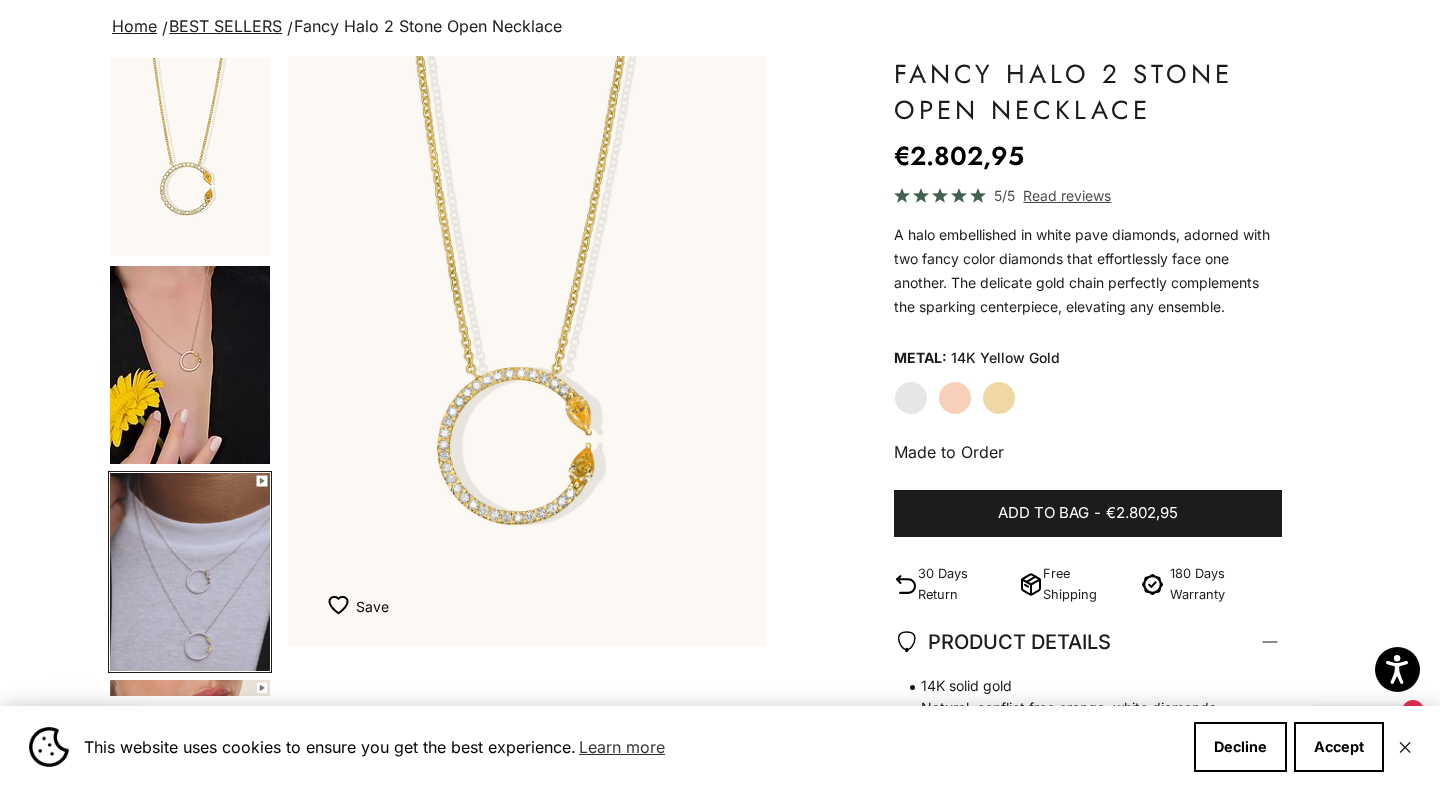 scroll, scrollTop: 0, scrollLeft: 234, axis: horizontal 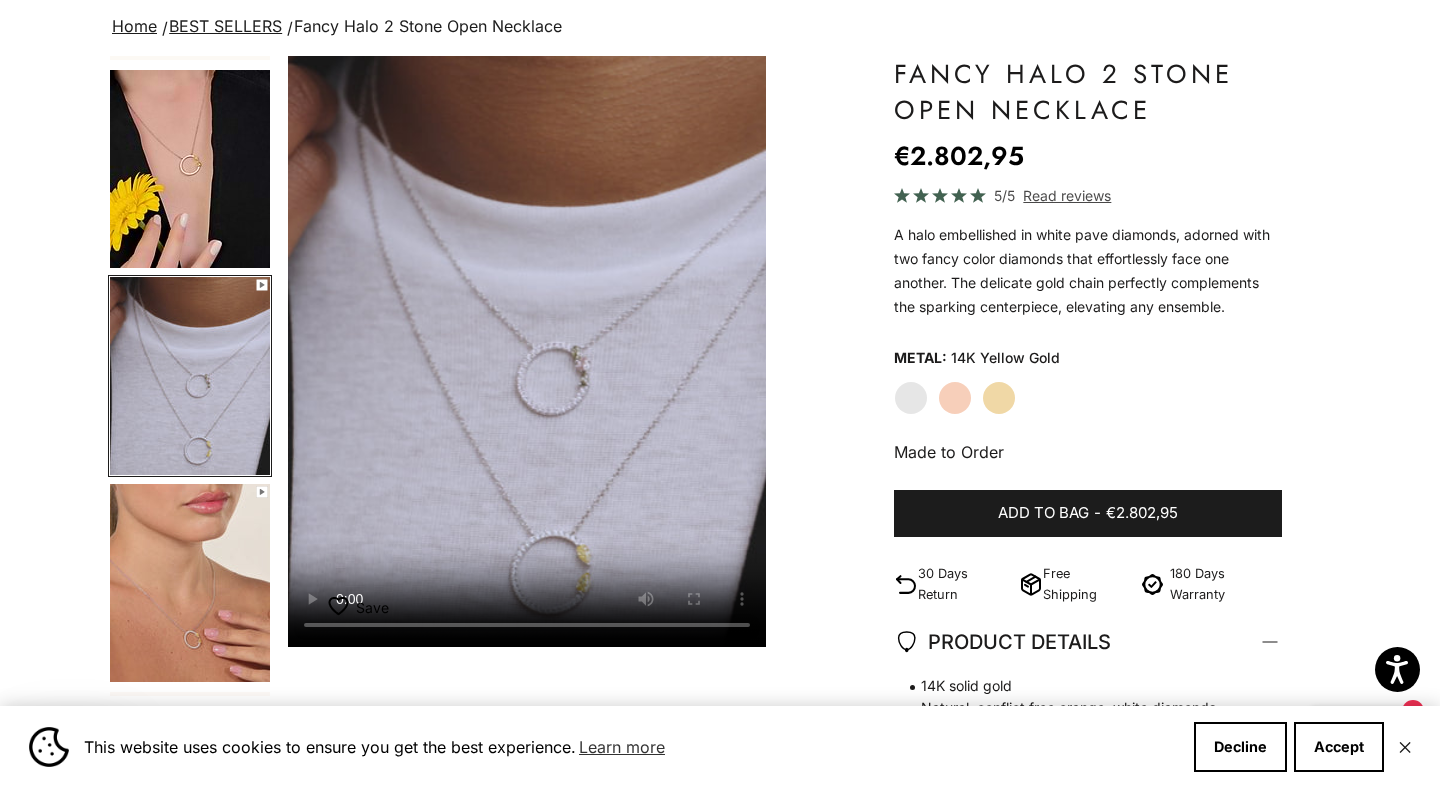 click at bounding box center [190, 583] 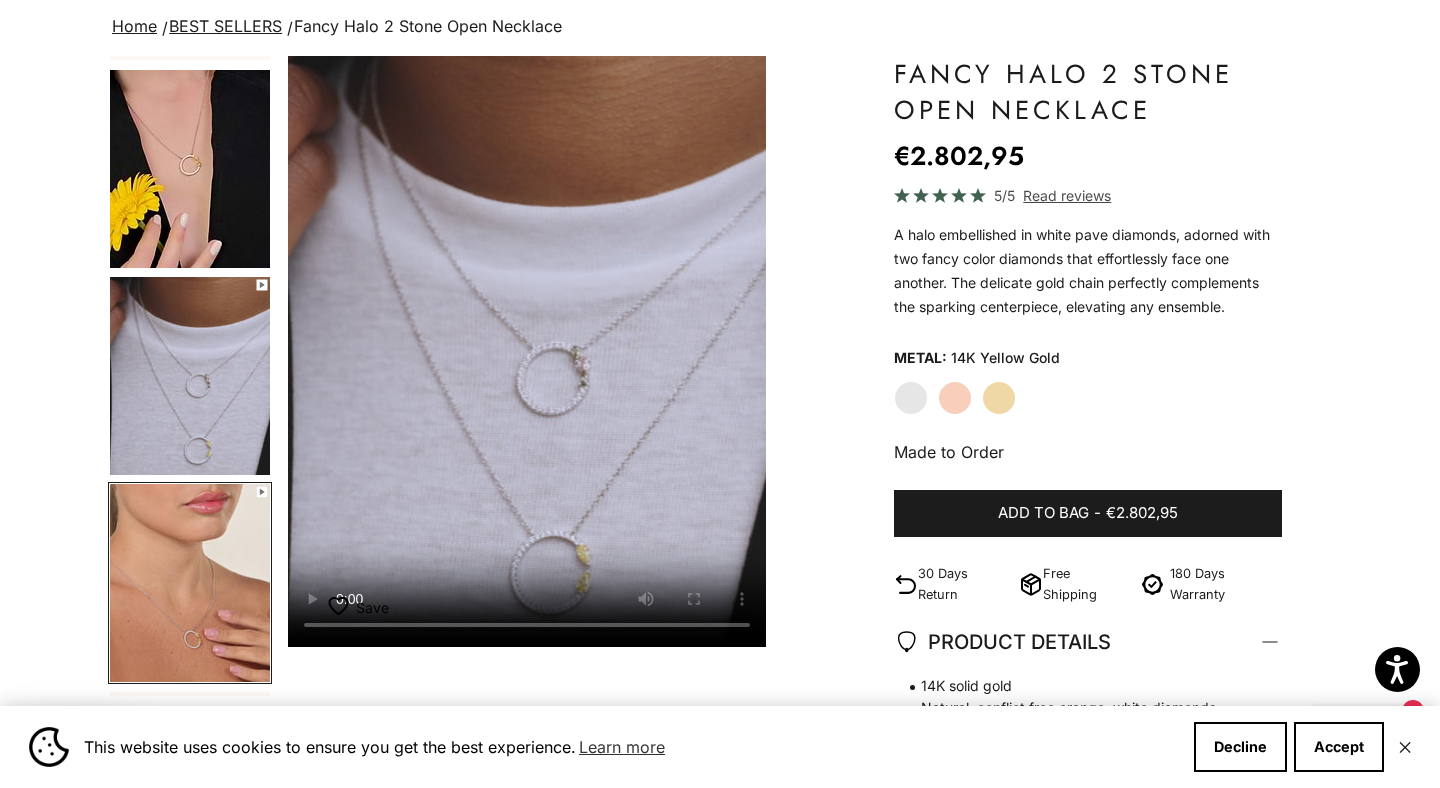 scroll, scrollTop: 0, scrollLeft: 1203, axis: horizontal 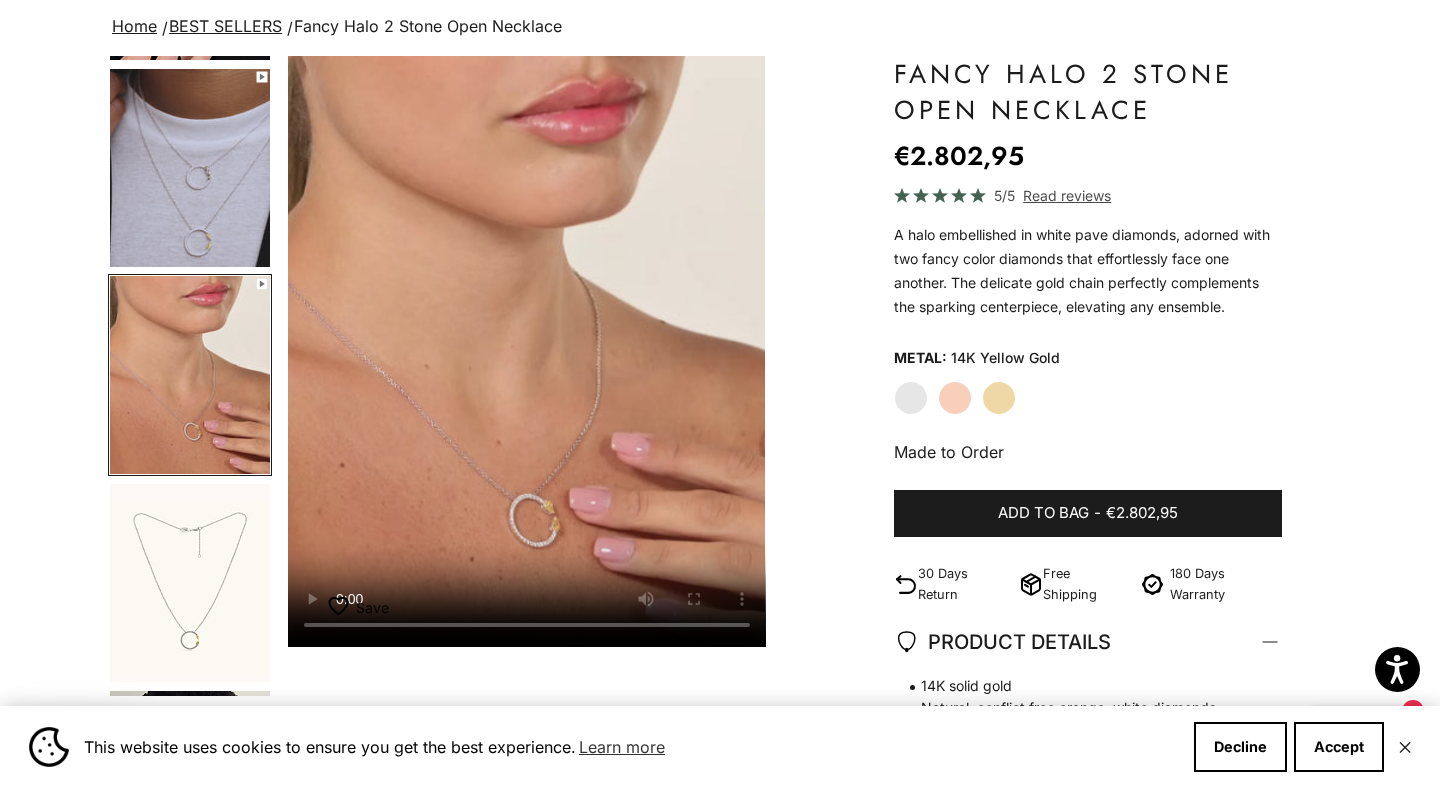 click at bounding box center (190, 583) 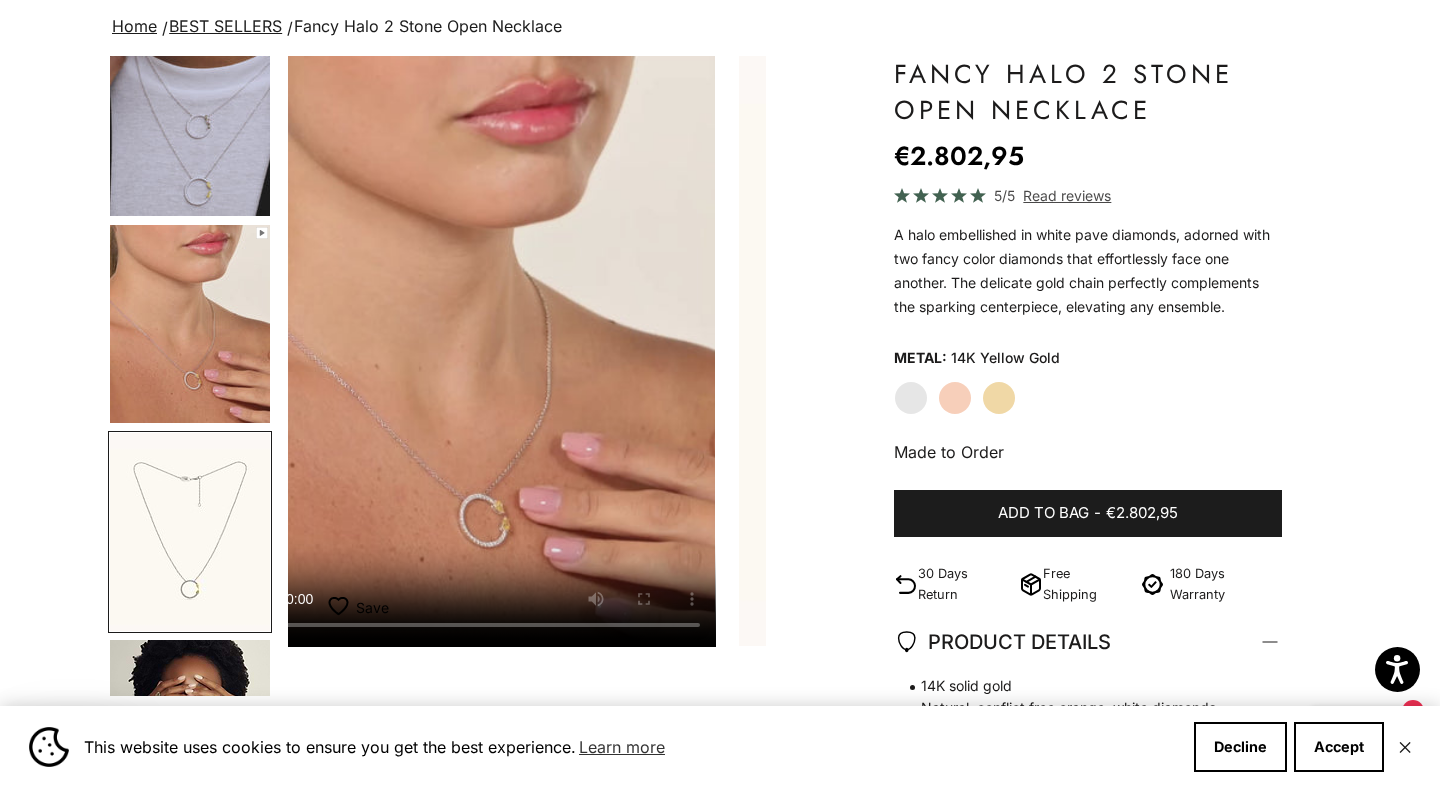 scroll, scrollTop: 0, scrollLeft: 1707, axis: horizontal 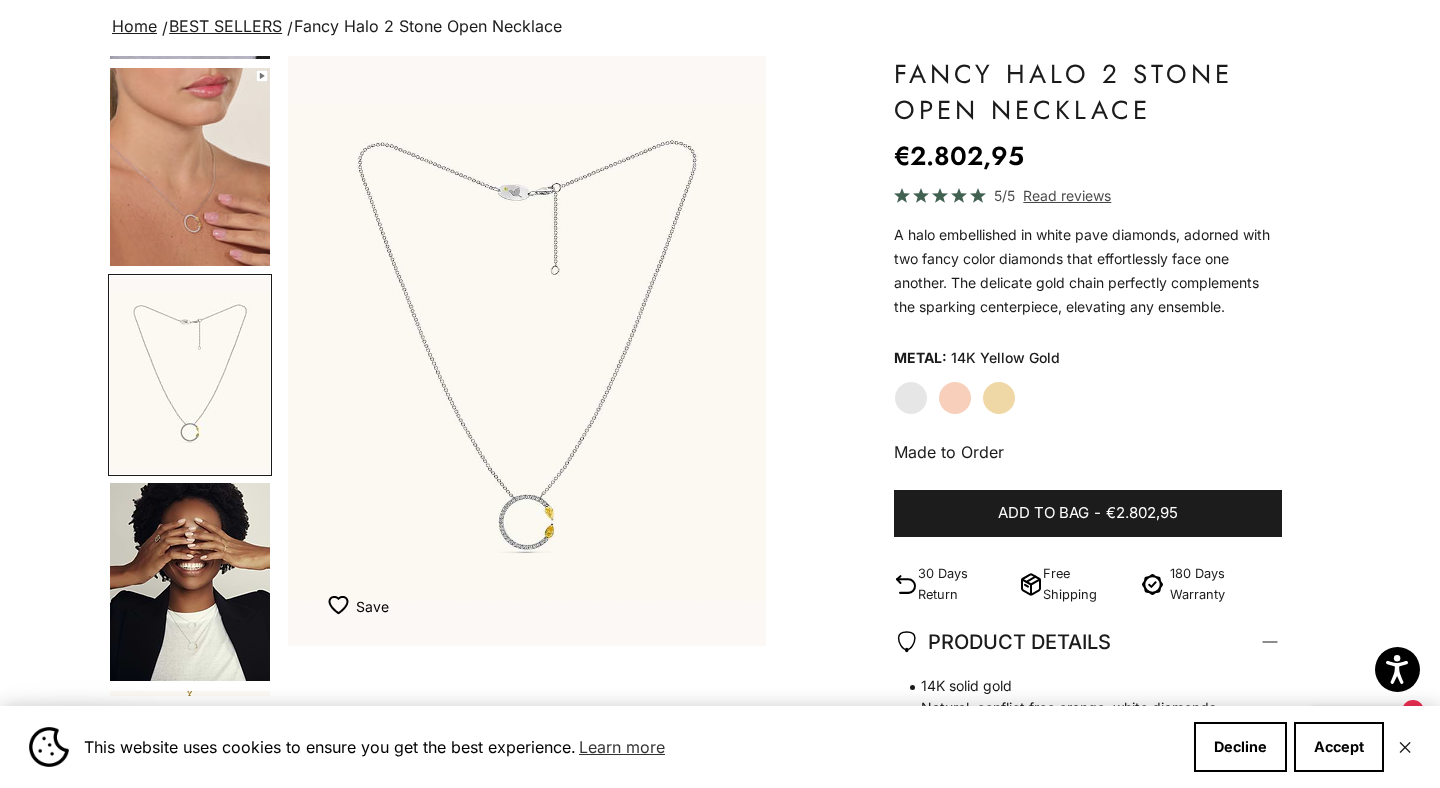 click at bounding box center [190, 582] 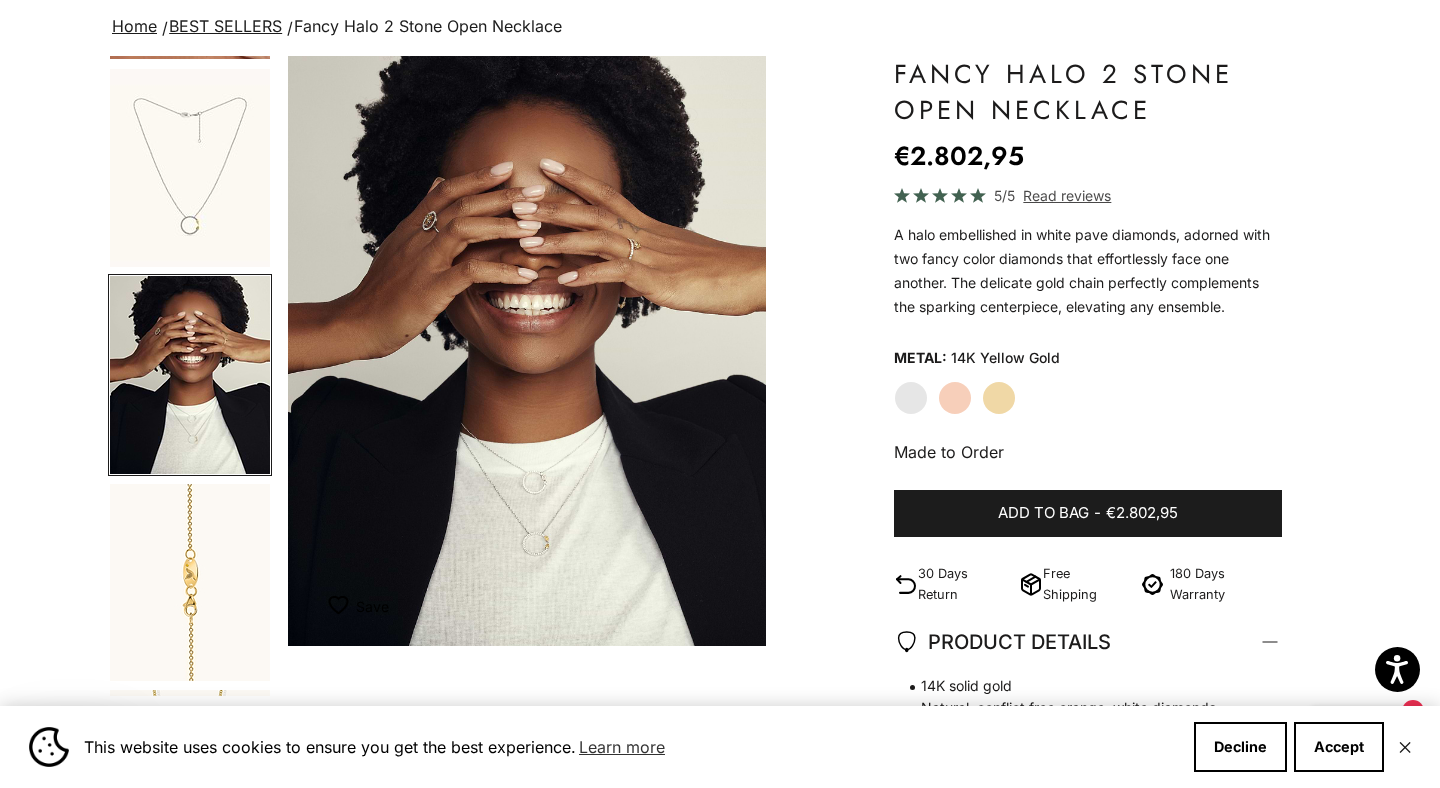 click at bounding box center (190, 582) 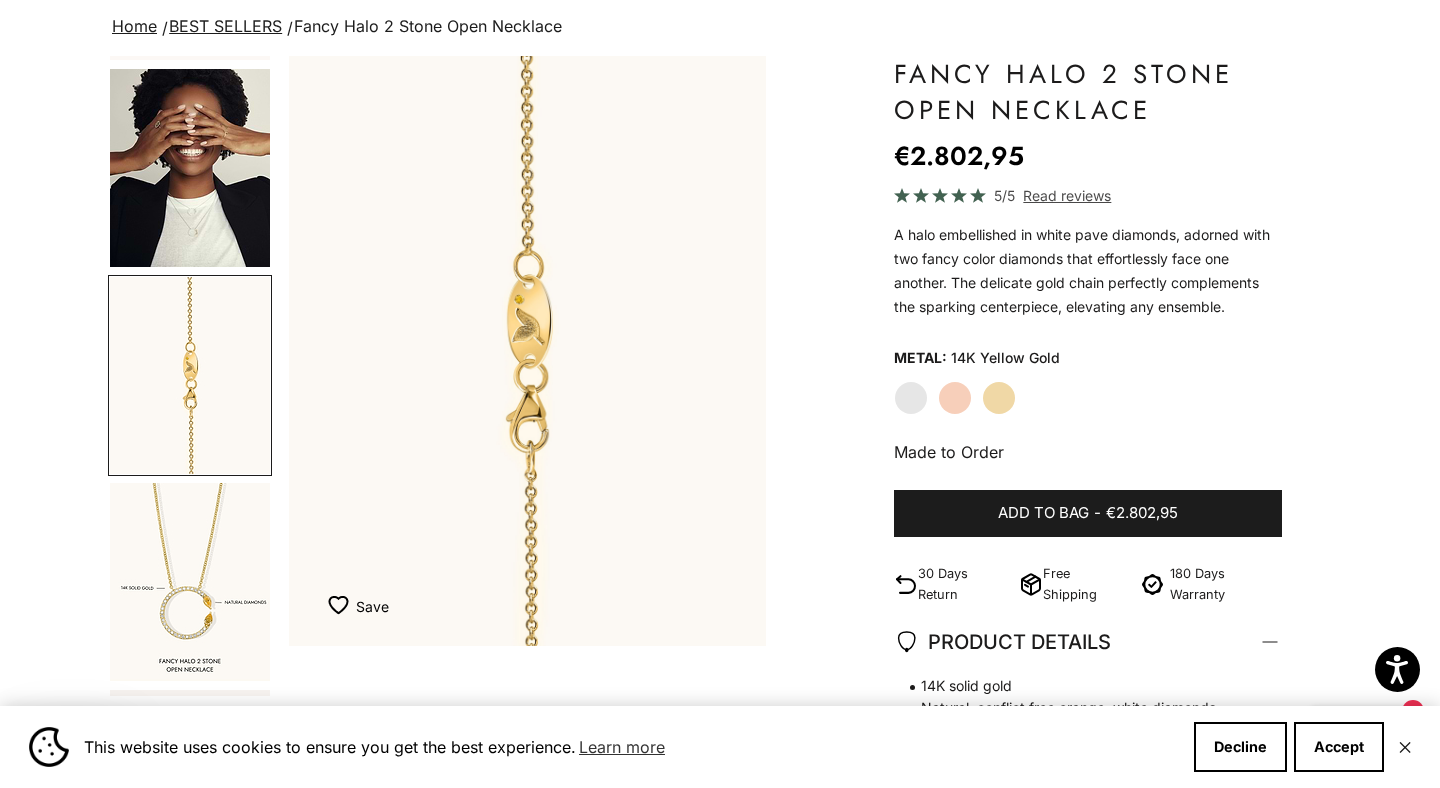 click at bounding box center [190, 582] 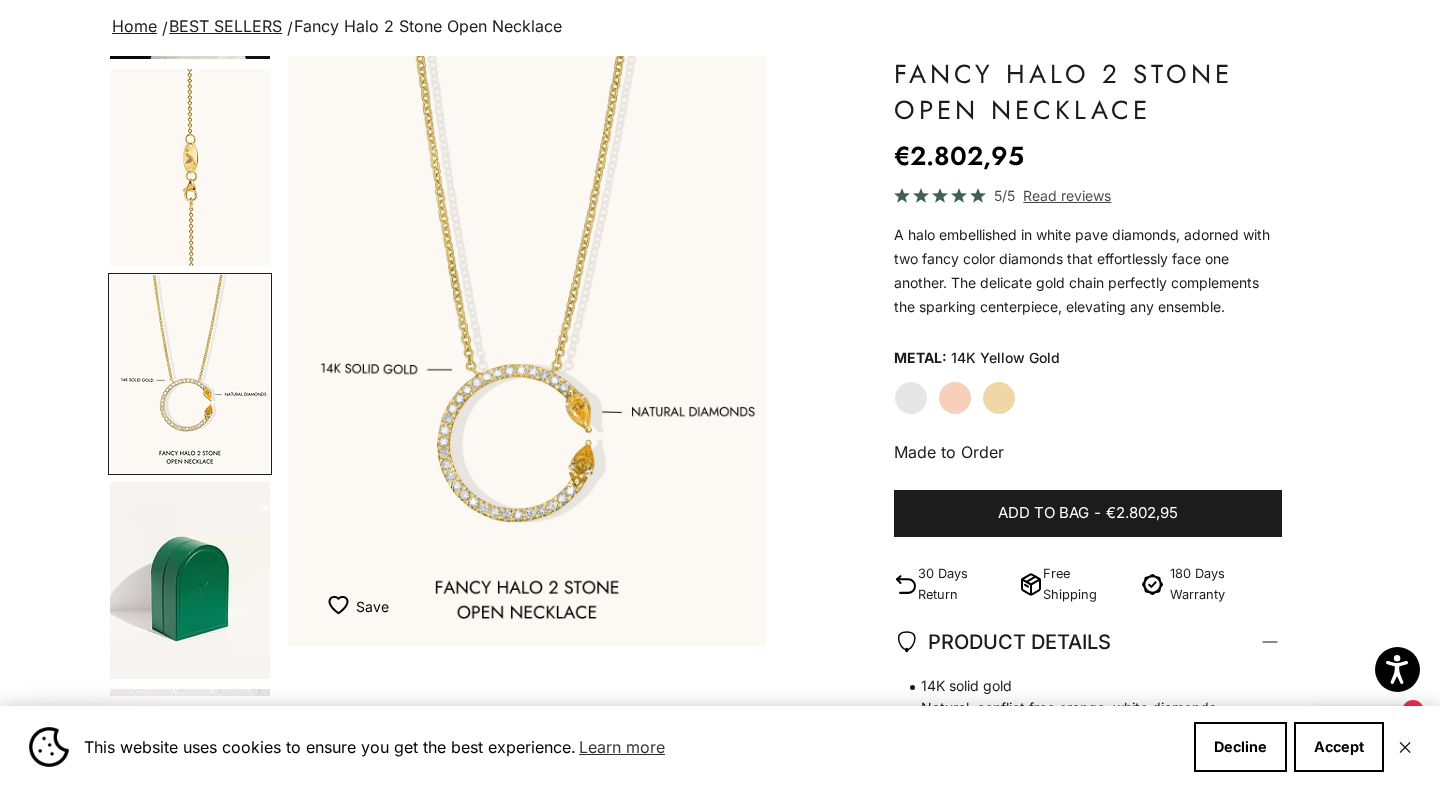 click at bounding box center (190, 167) 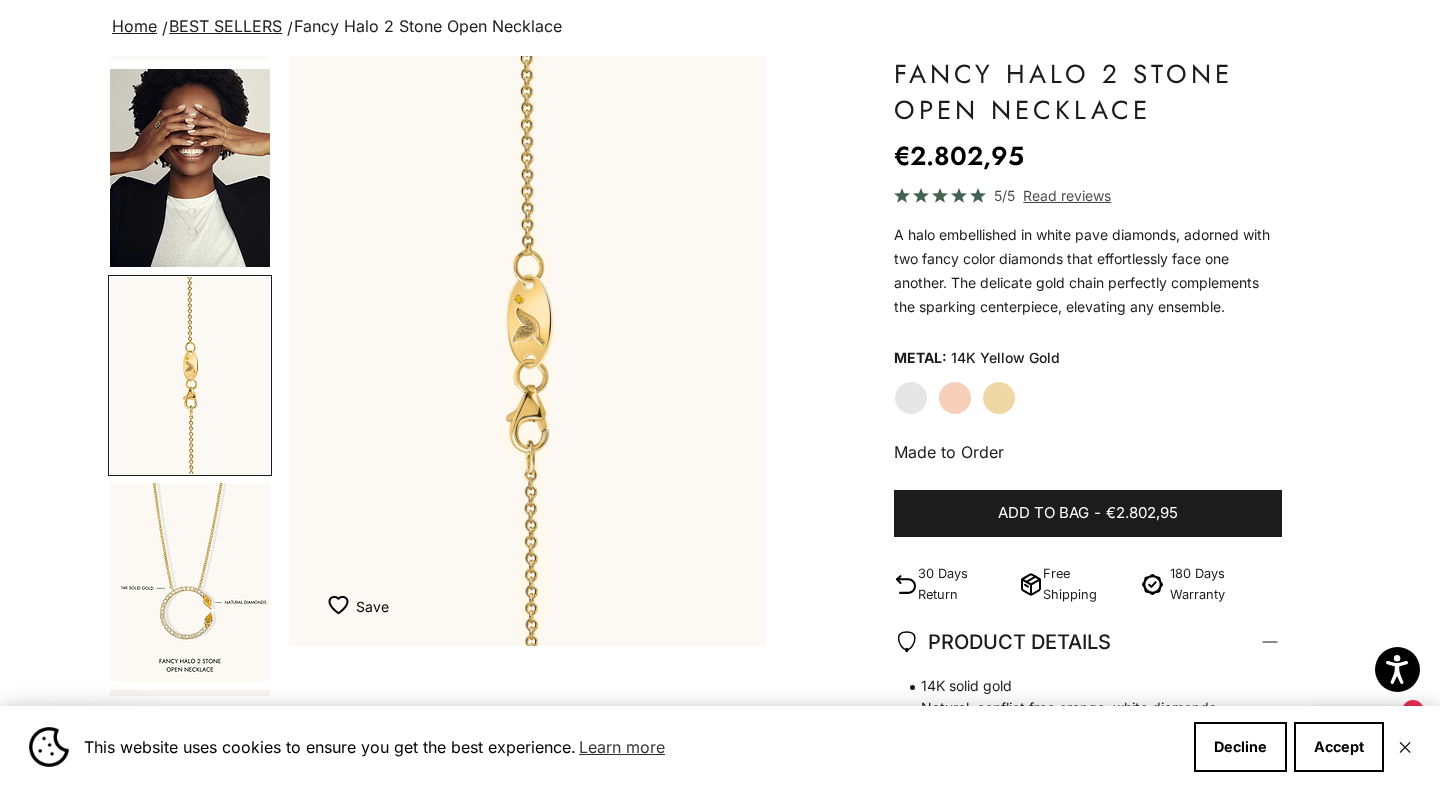click at bounding box center [190, 168] 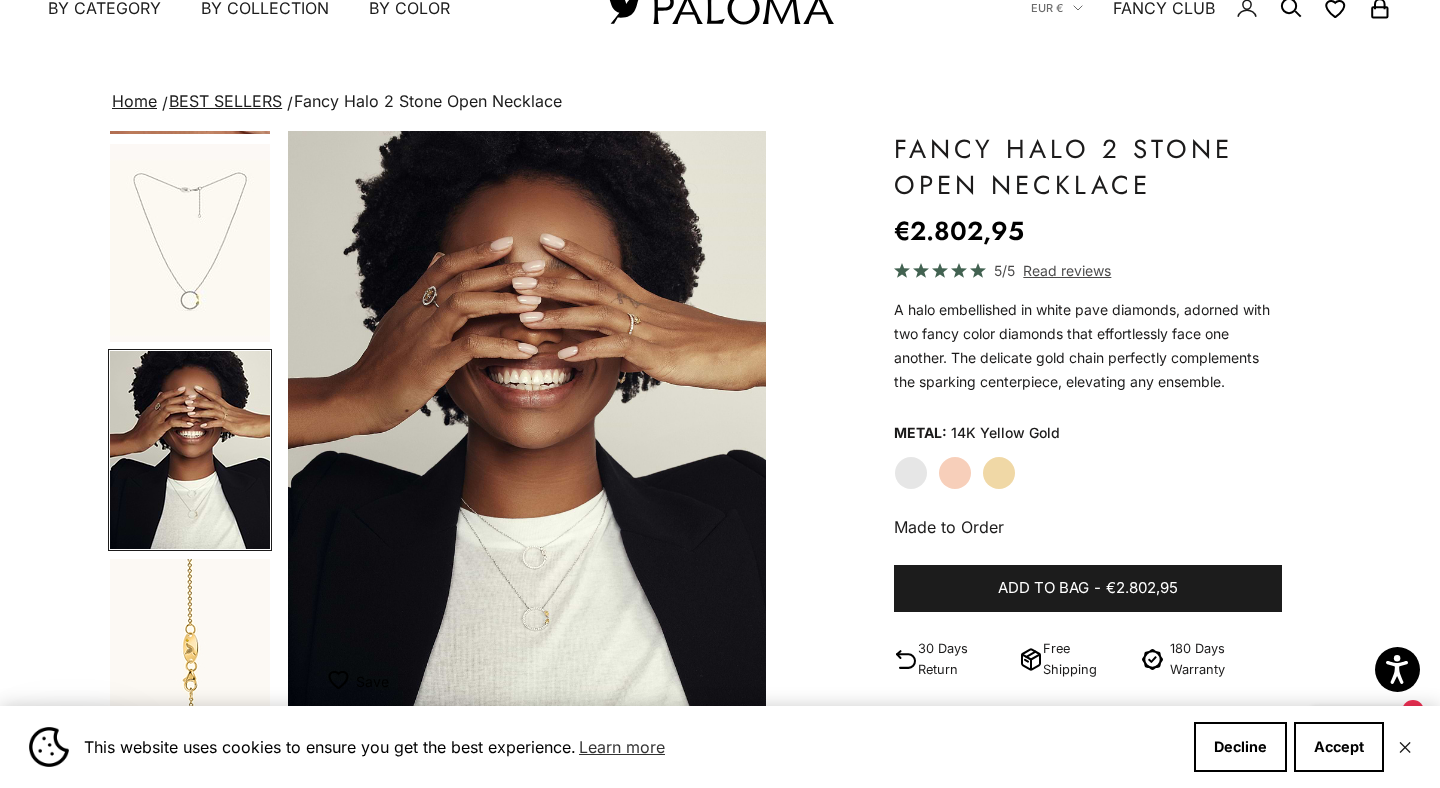 scroll, scrollTop: 71, scrollLeft: 0, axis: vertical 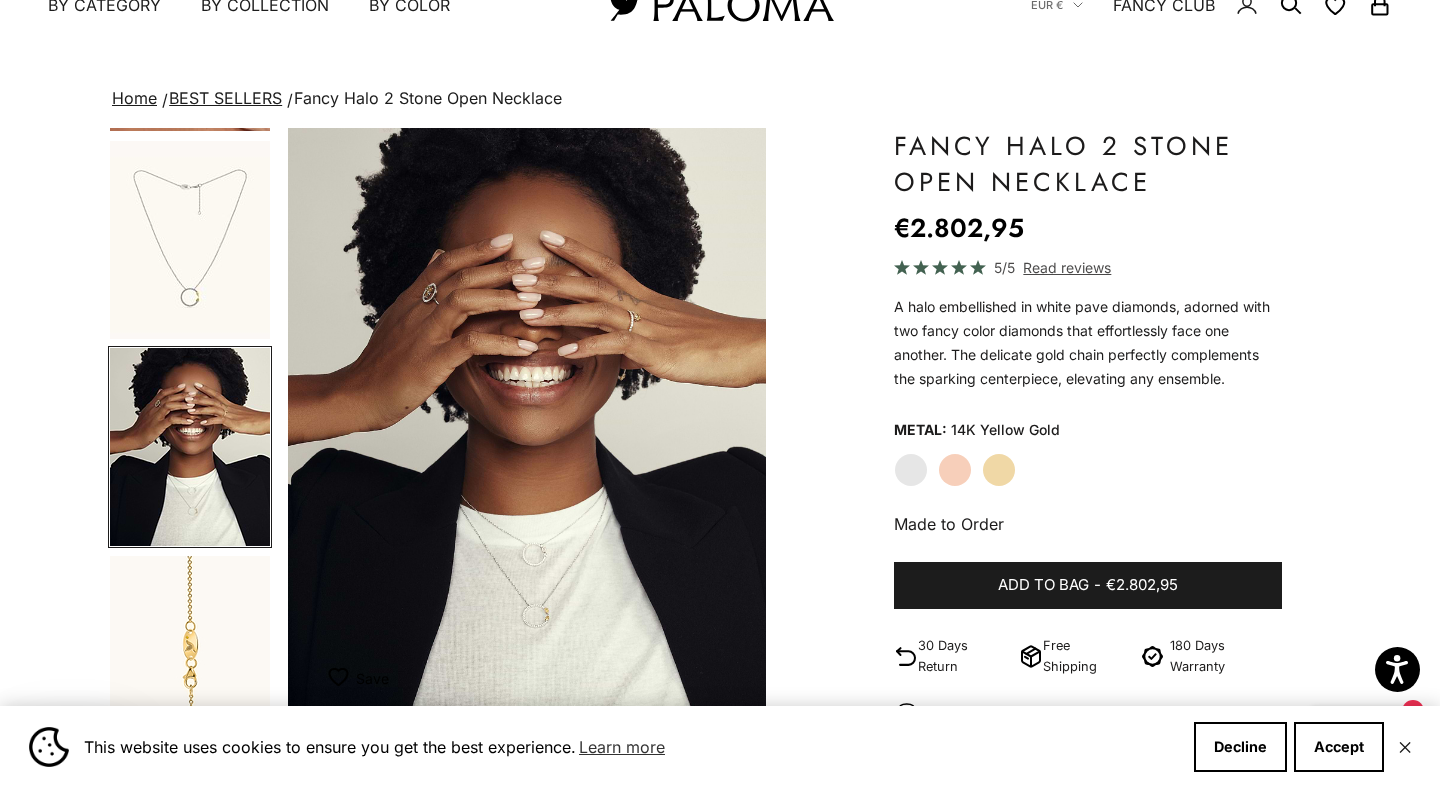 click at bounding box center [527, 423] 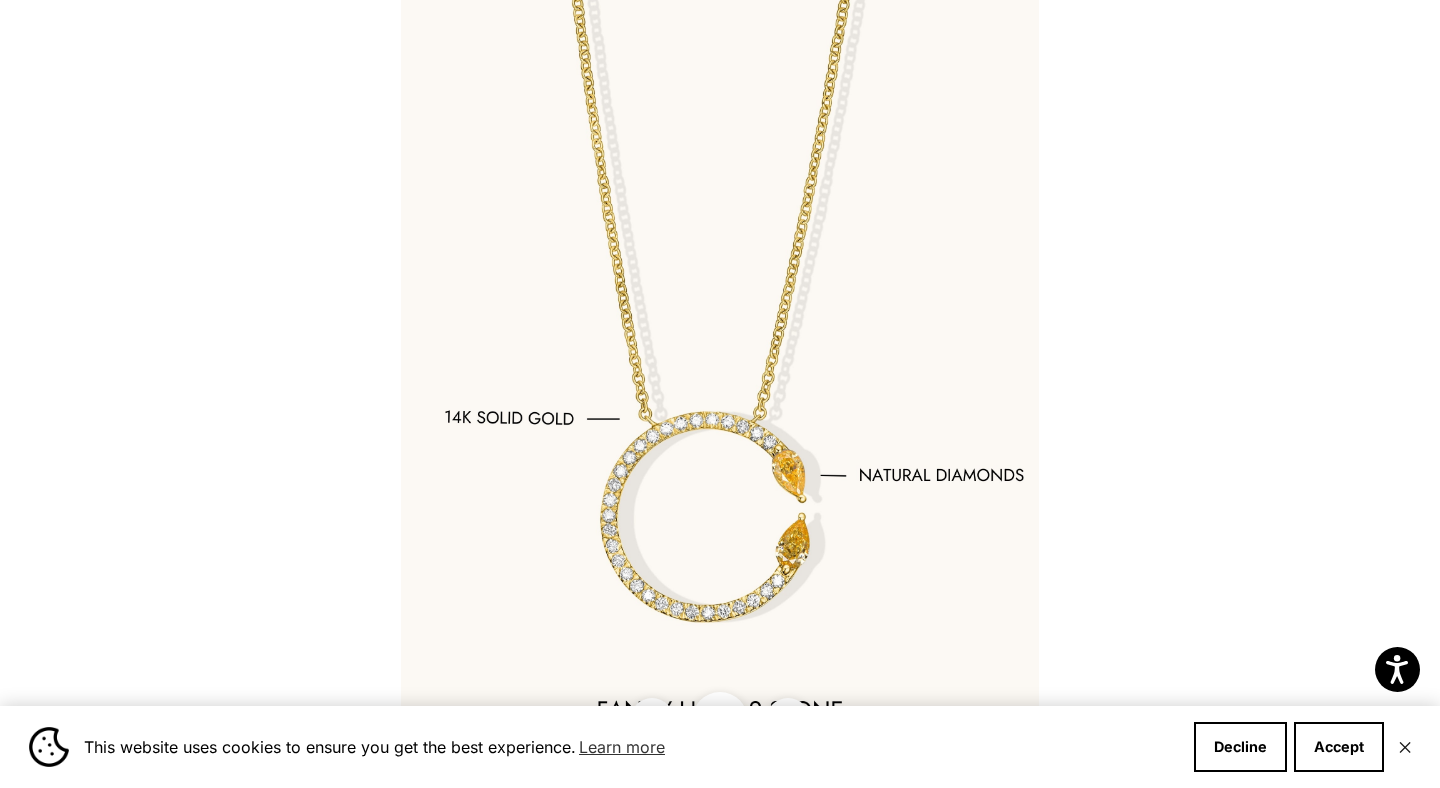 click at bounding box center (720, 394) 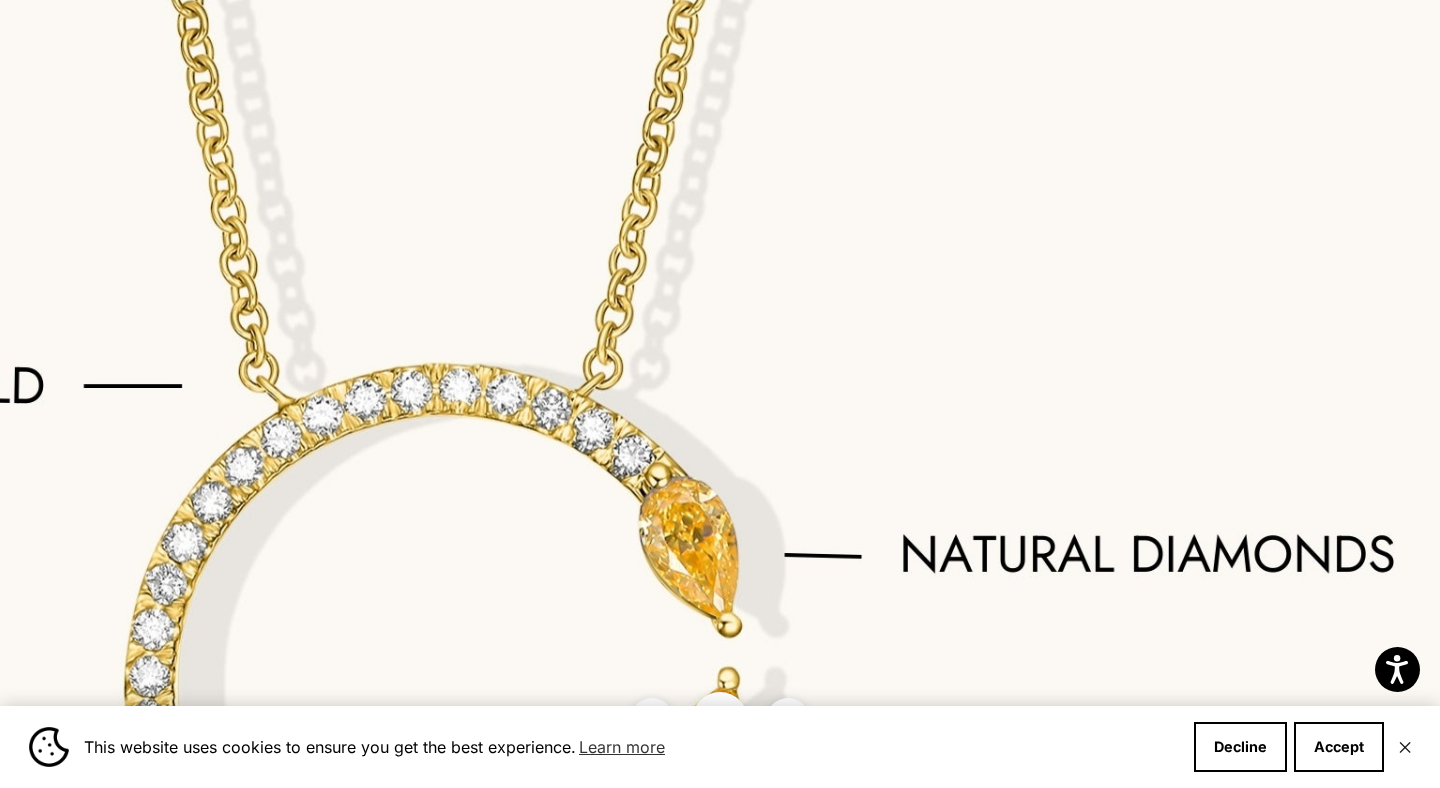 click at bounding box center [483, 311] 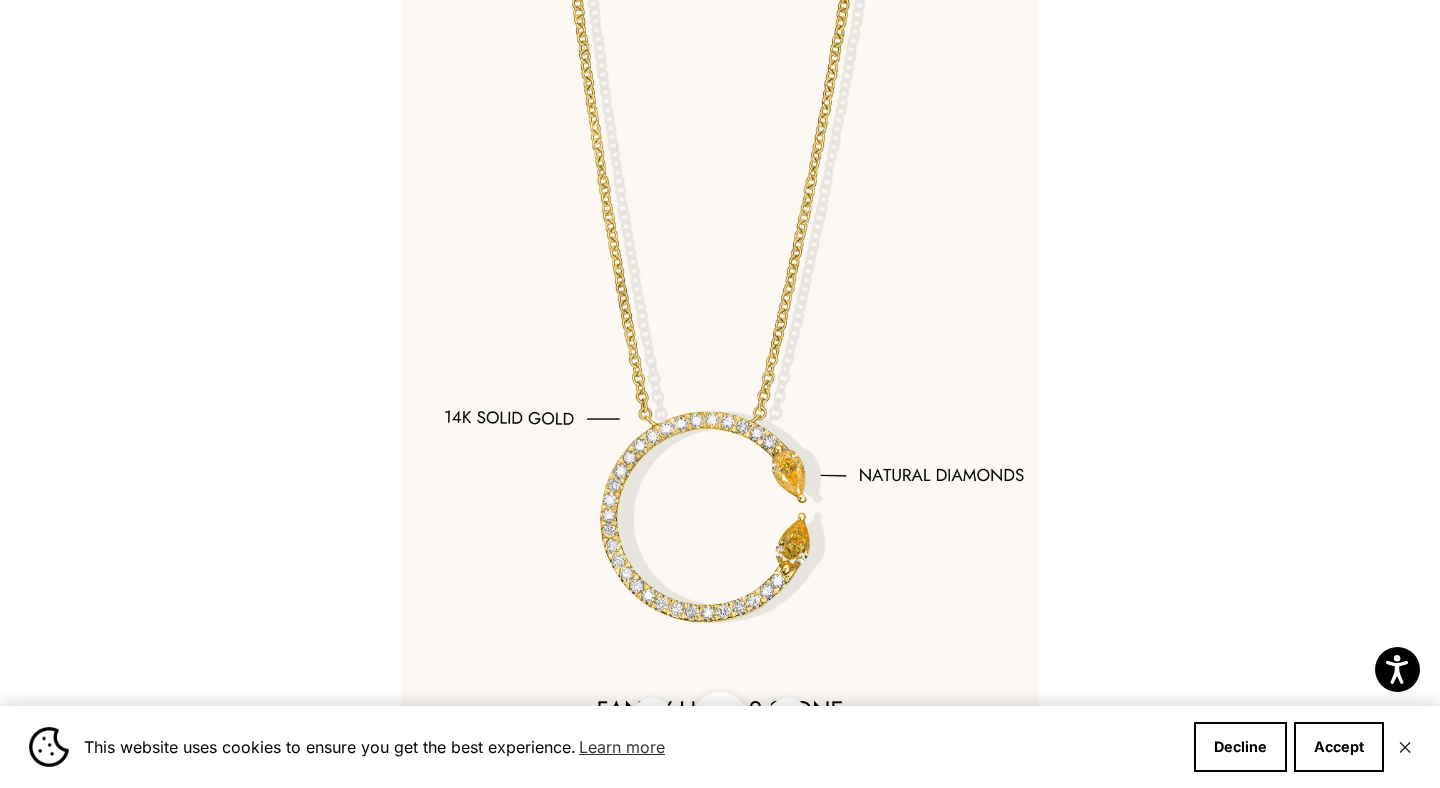 click at bounding box center (720, 394) 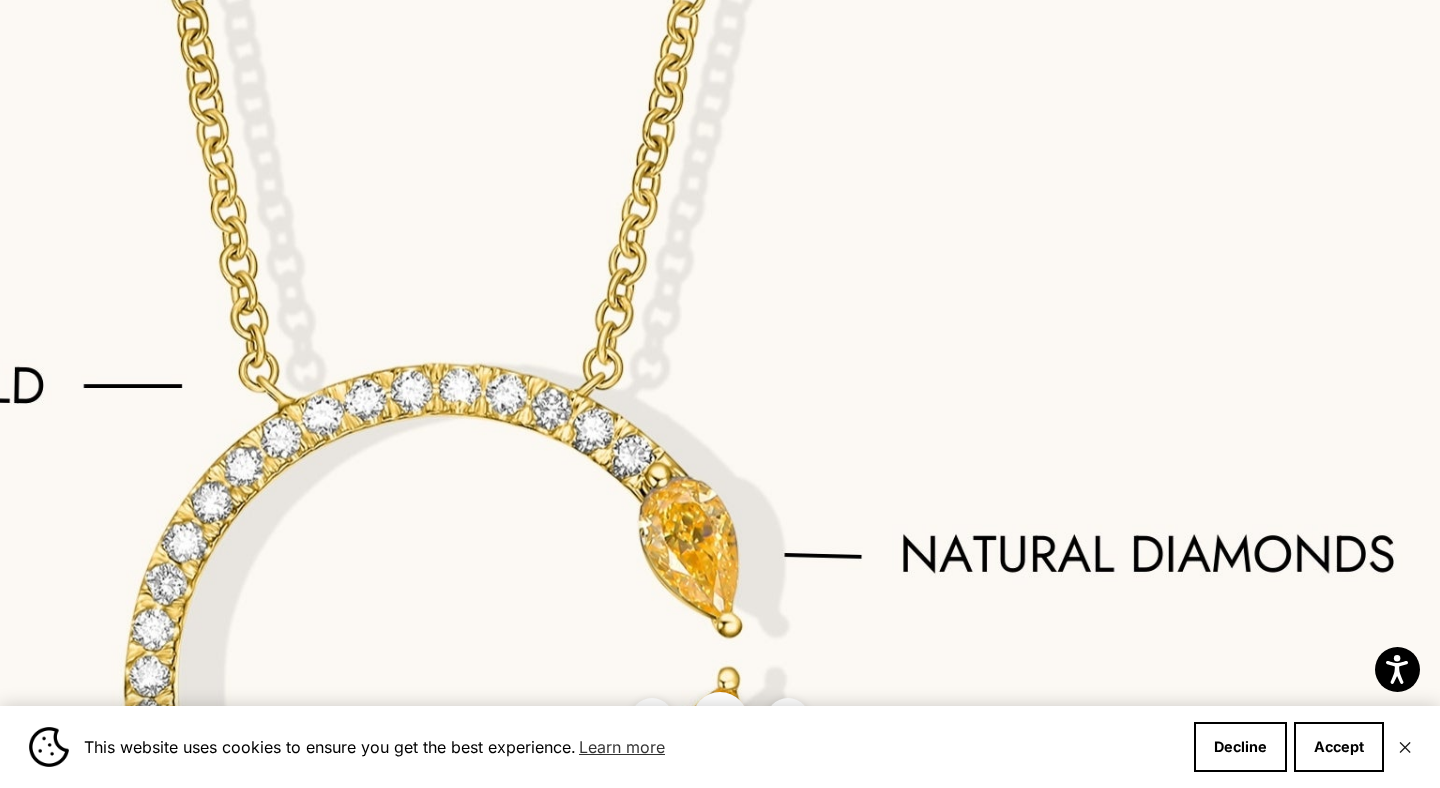 click at bounding box center [483, 311] 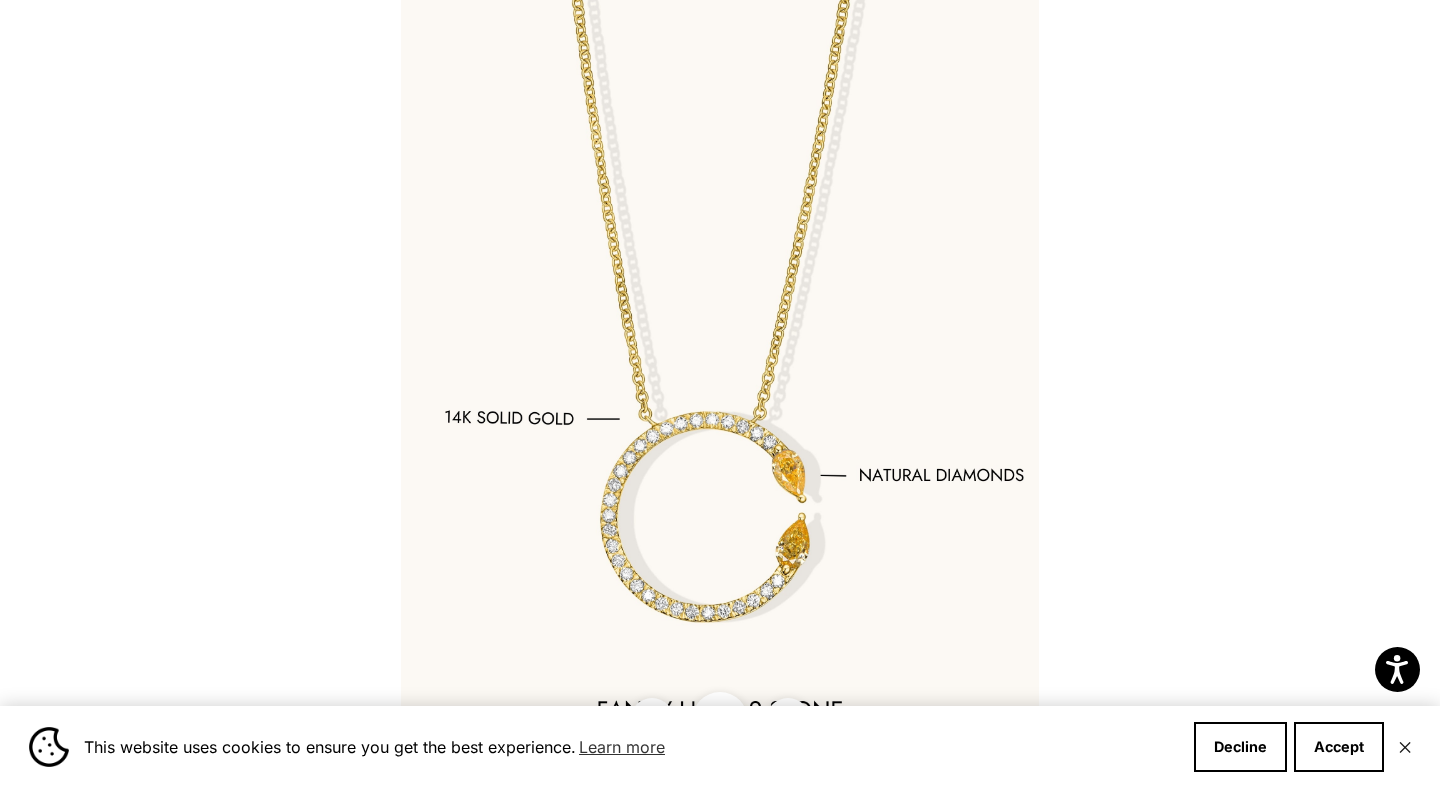 click at bounding box center [720, 394] 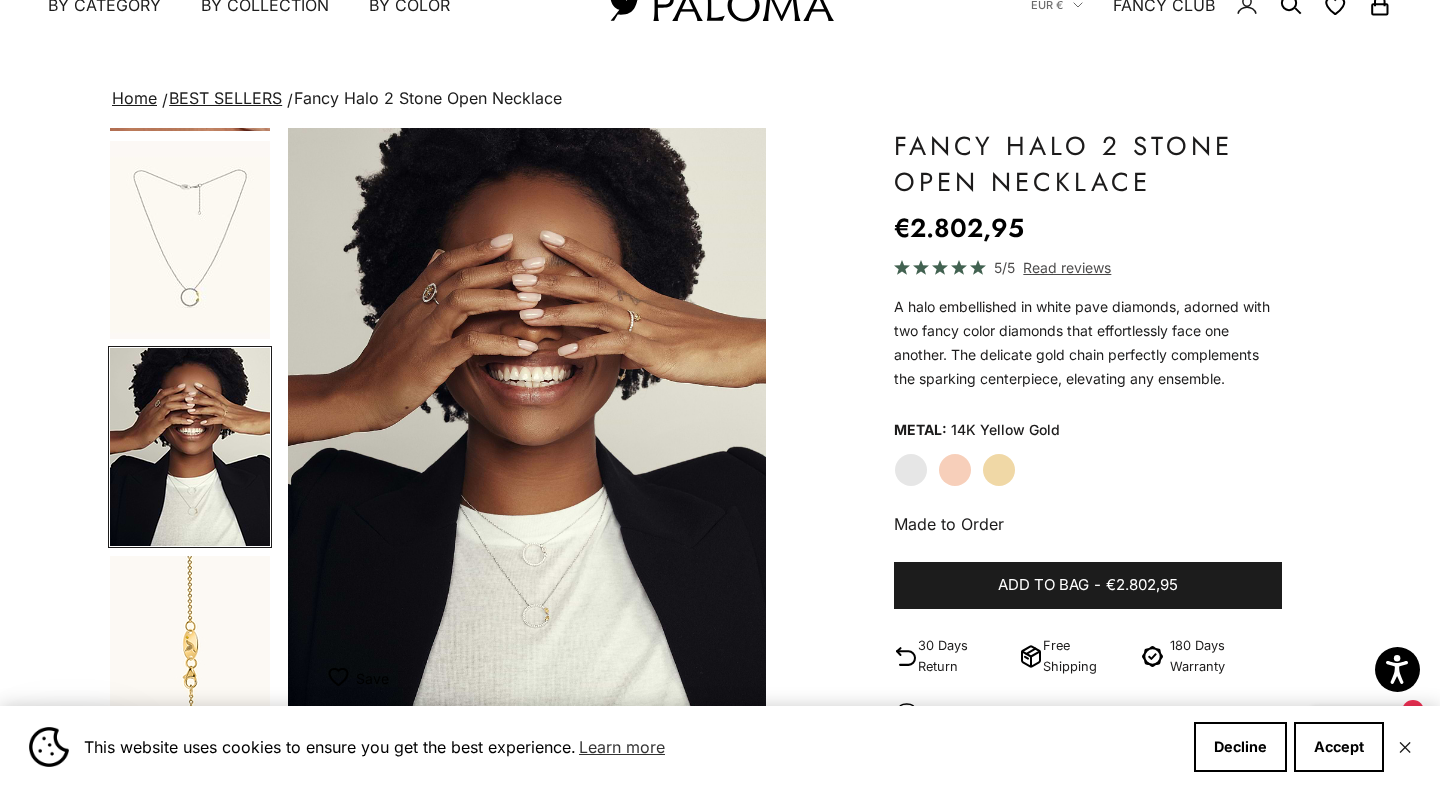 click at bounding box center (190, 240) 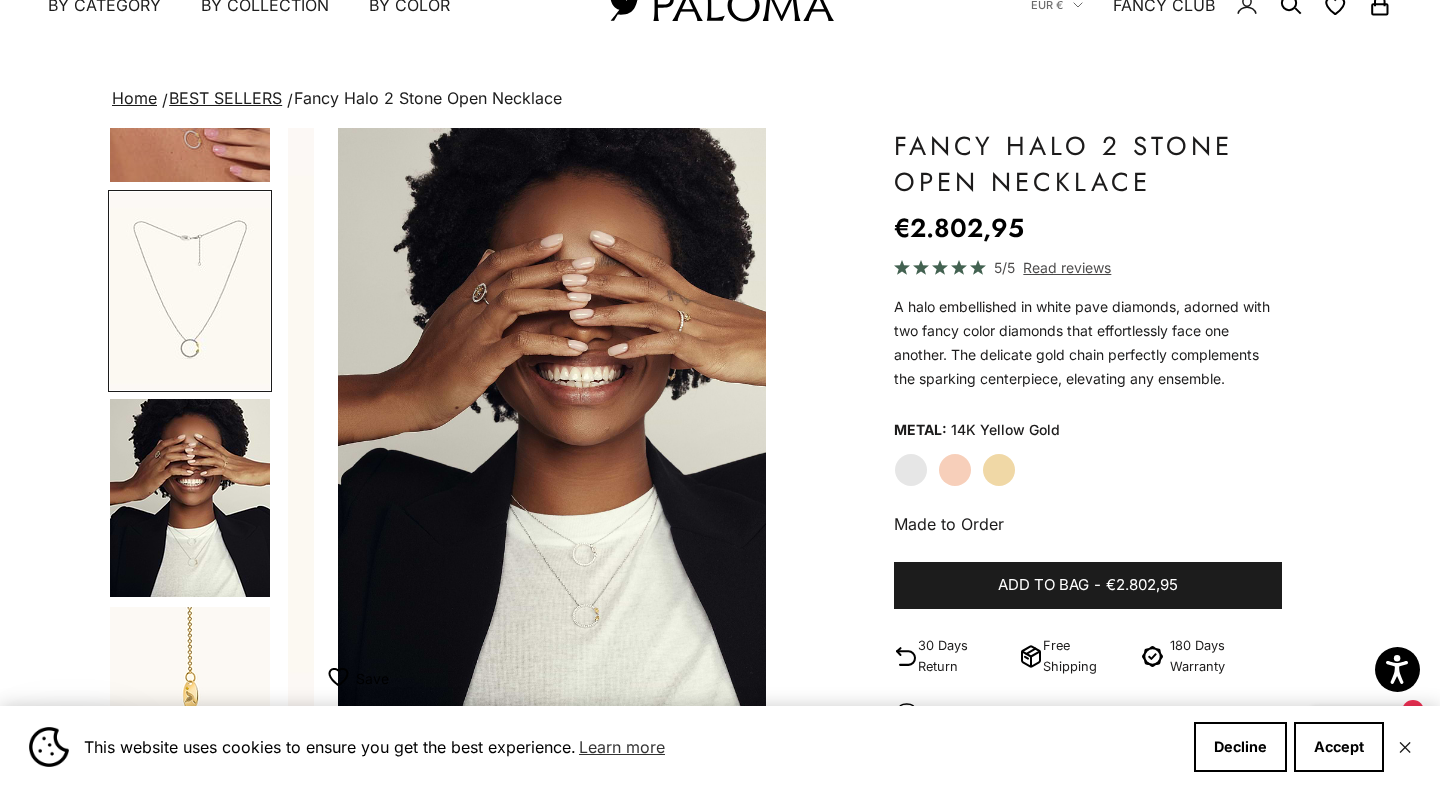 scroll, scrollTop: 0, scrollLeft: 2332, axis: horizontal 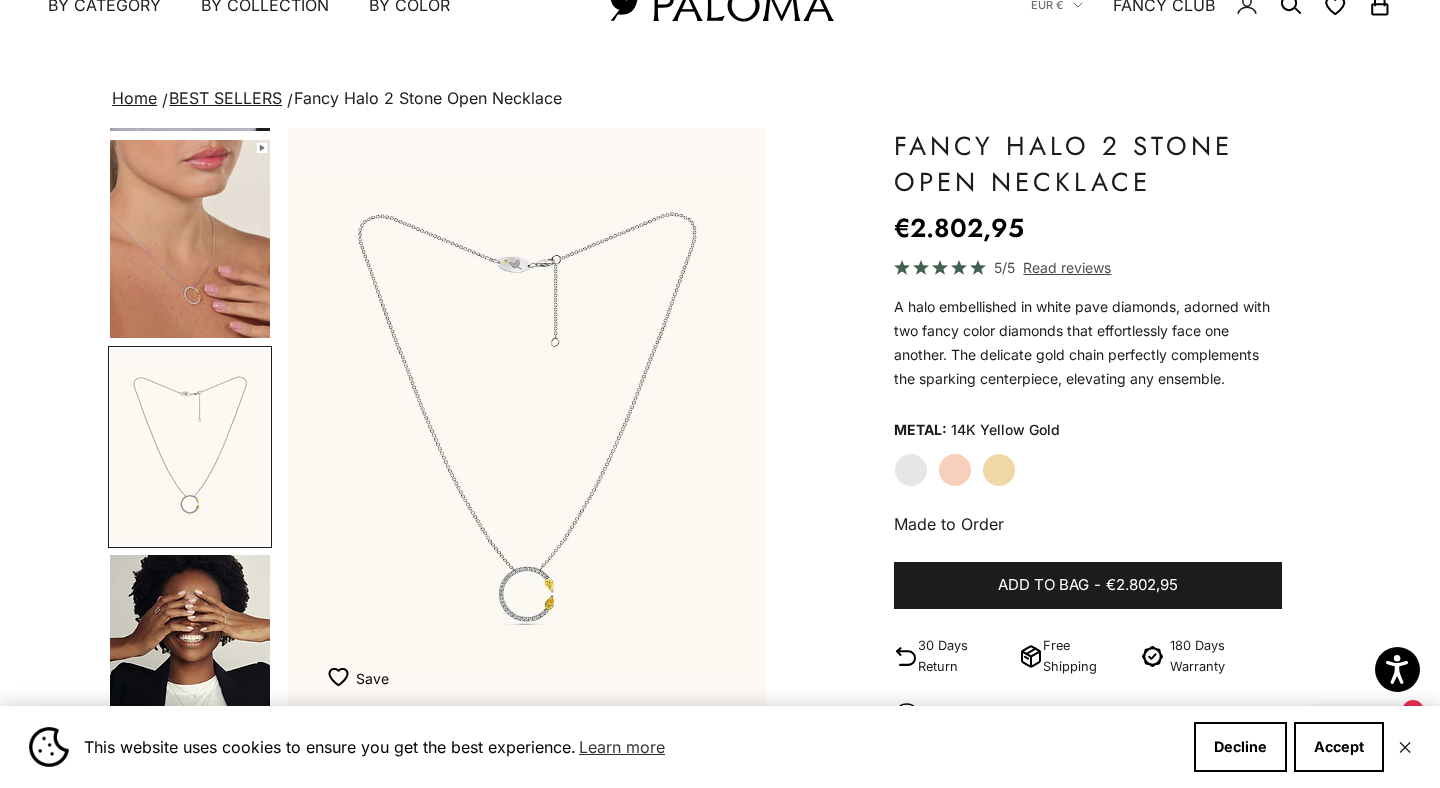 click at bounding box center [527, 423] 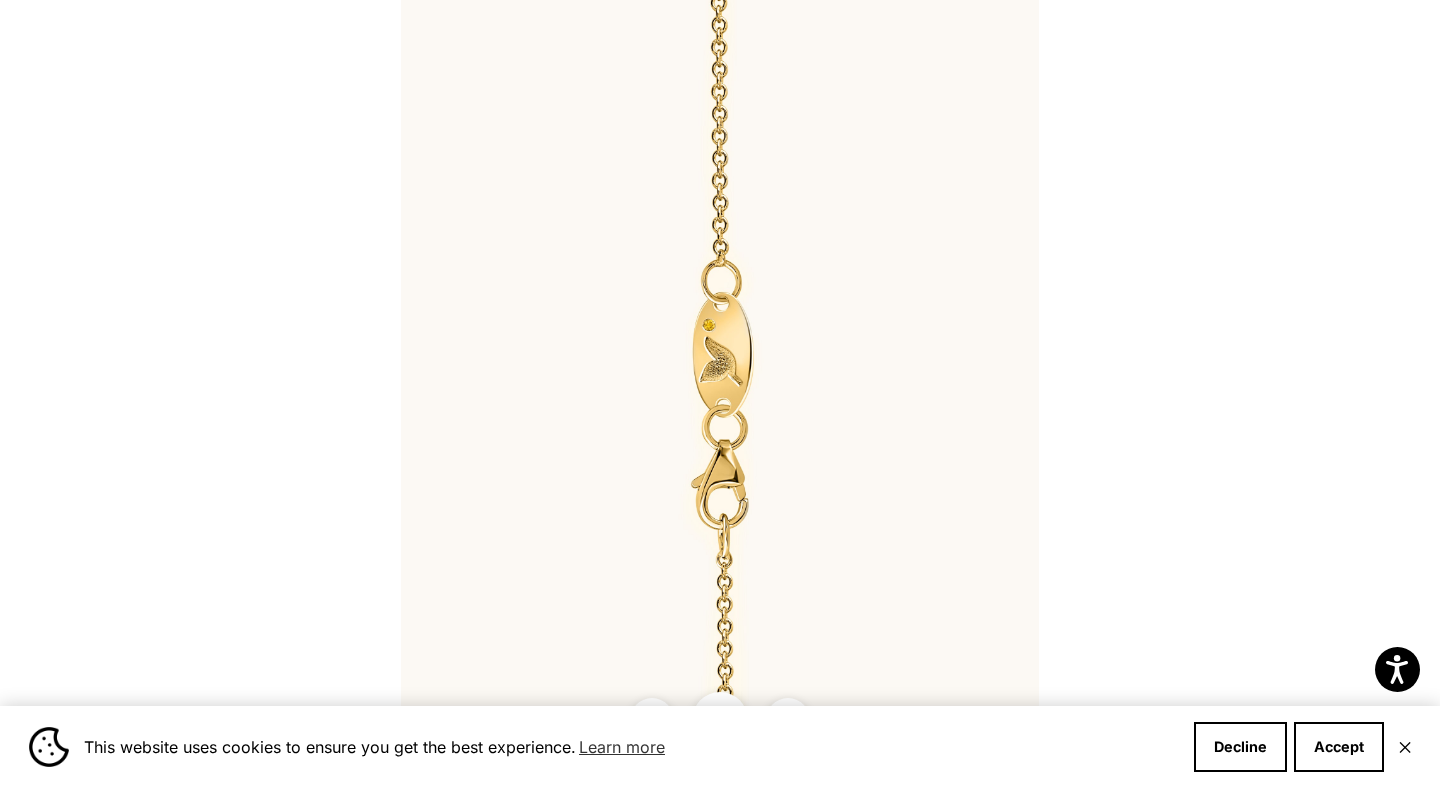 click on "✕" at bounding box center (1405, 747) 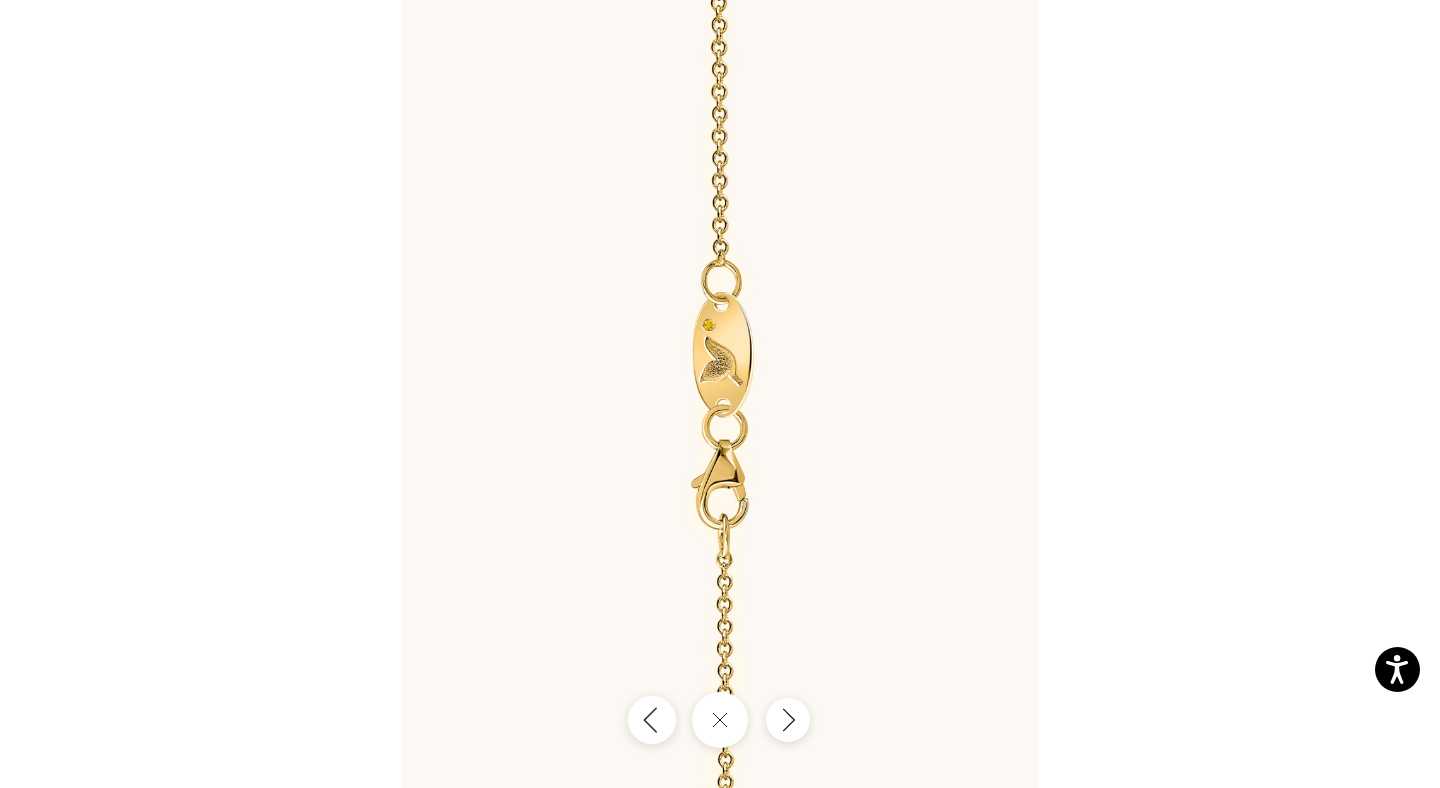 click at bounding box center (652, 720) 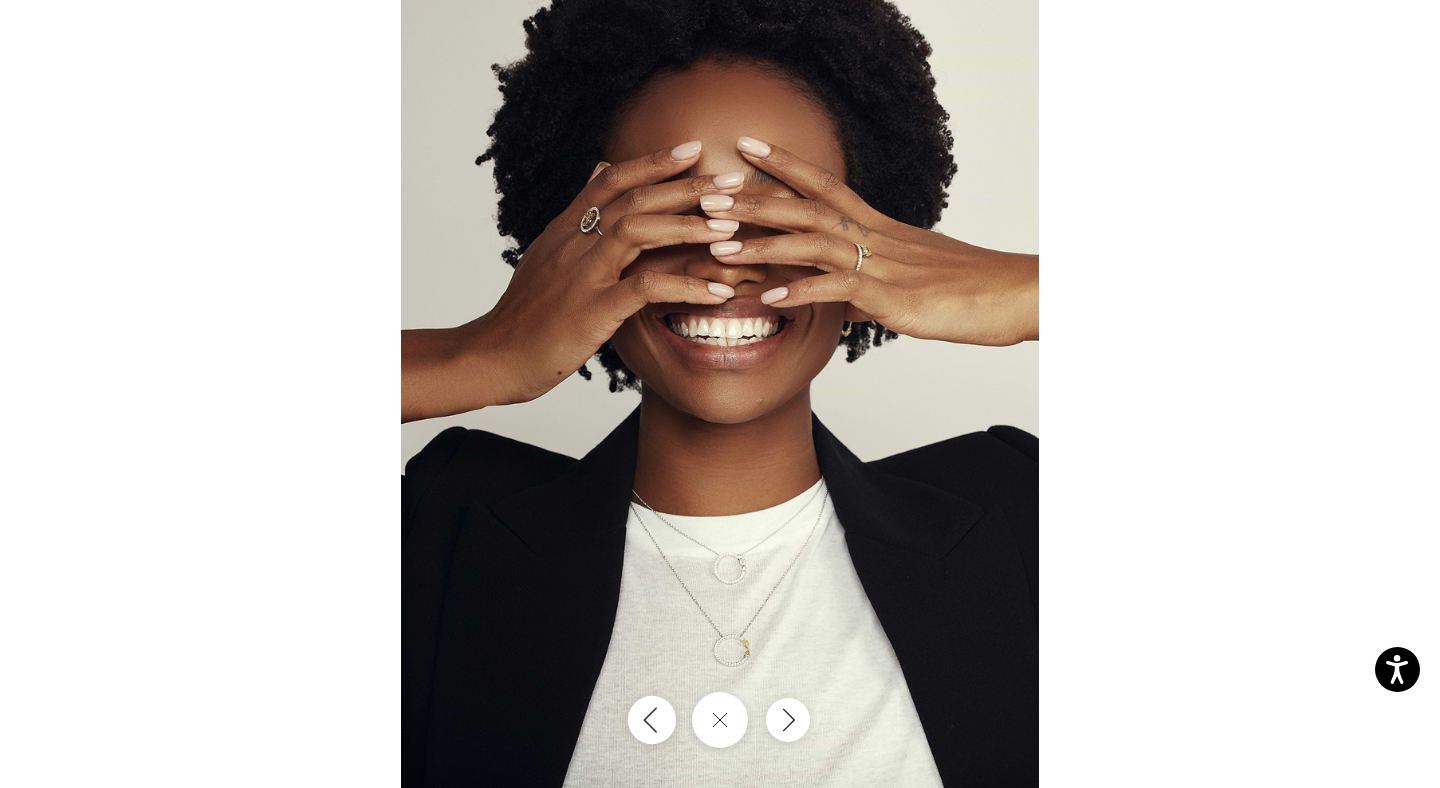 click 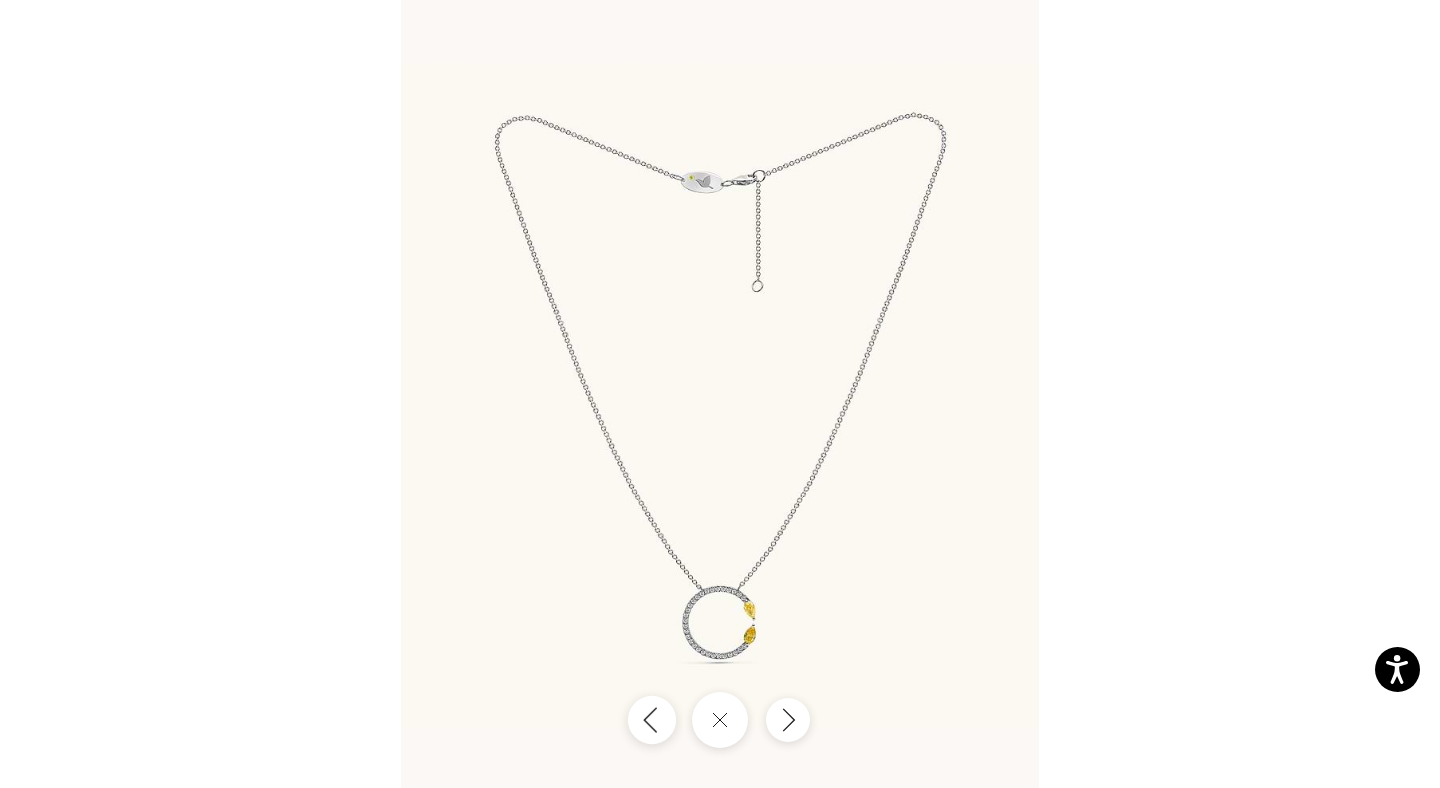 click 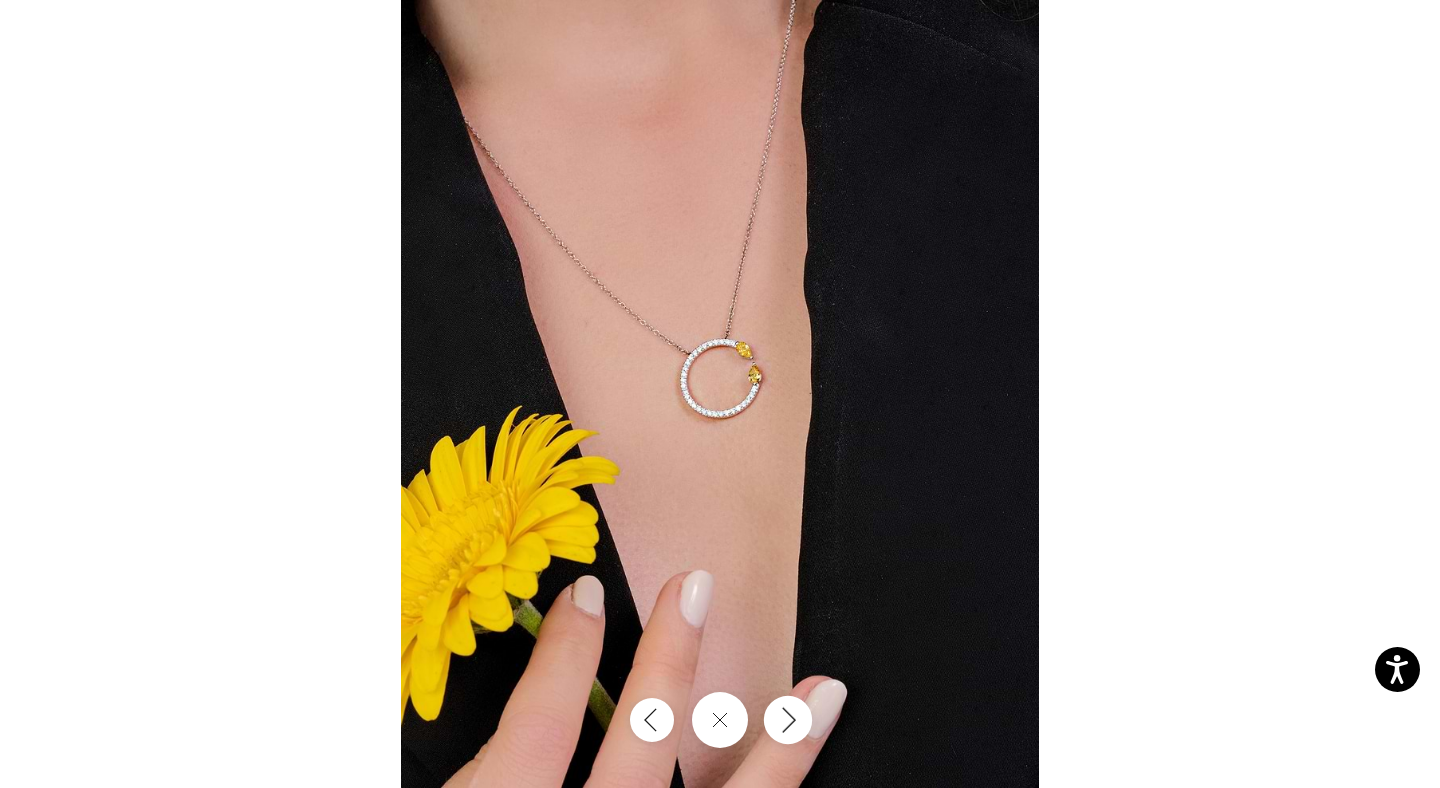 click 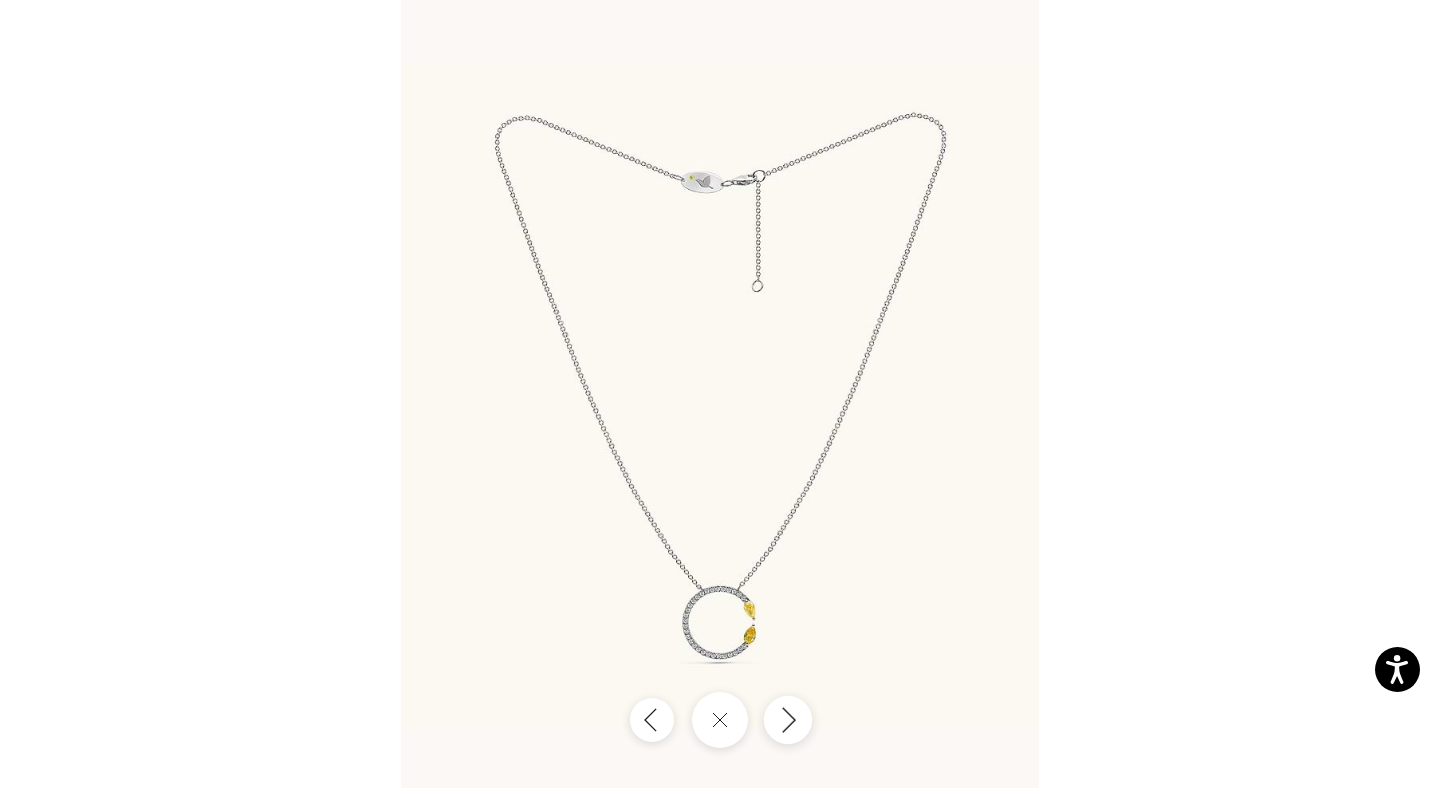 click 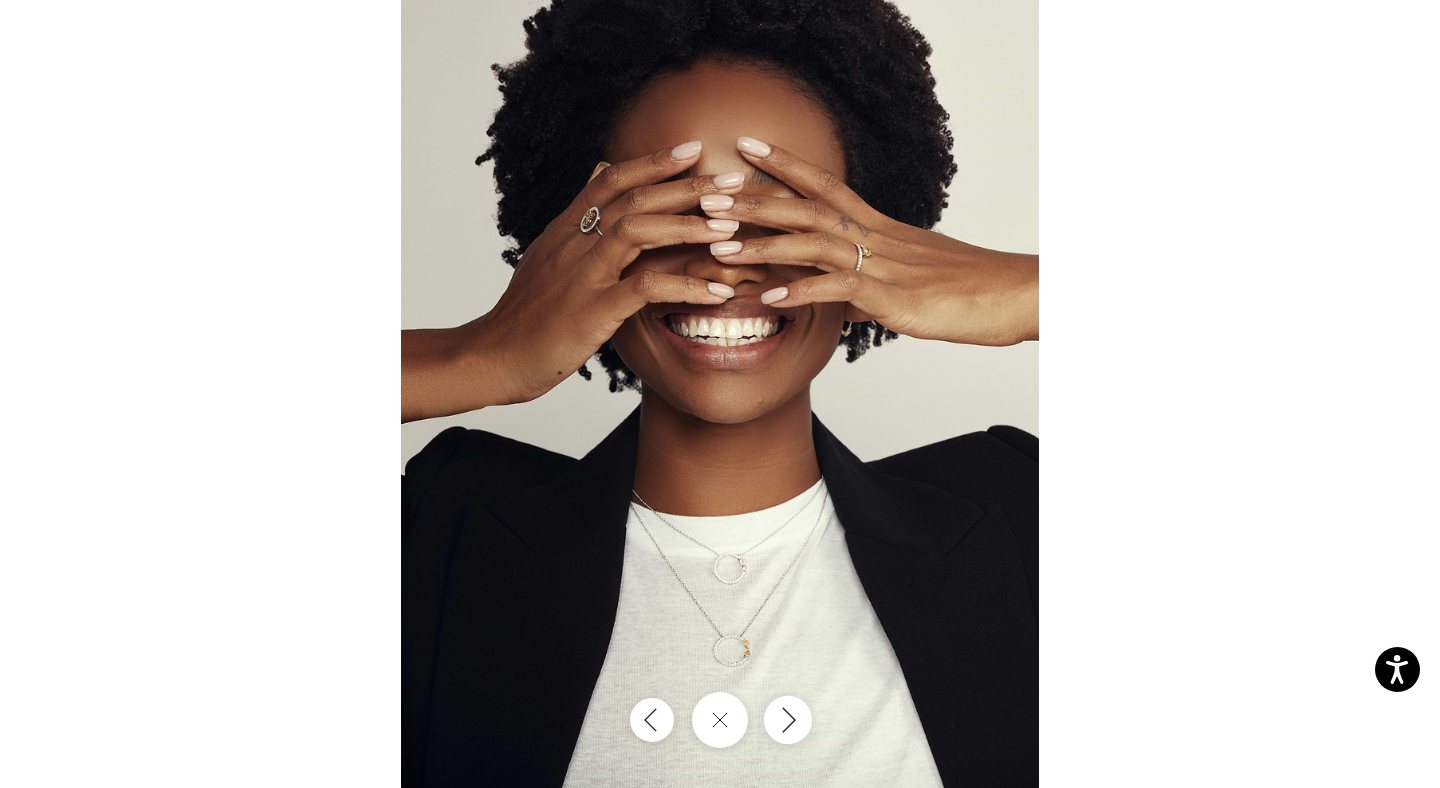 click 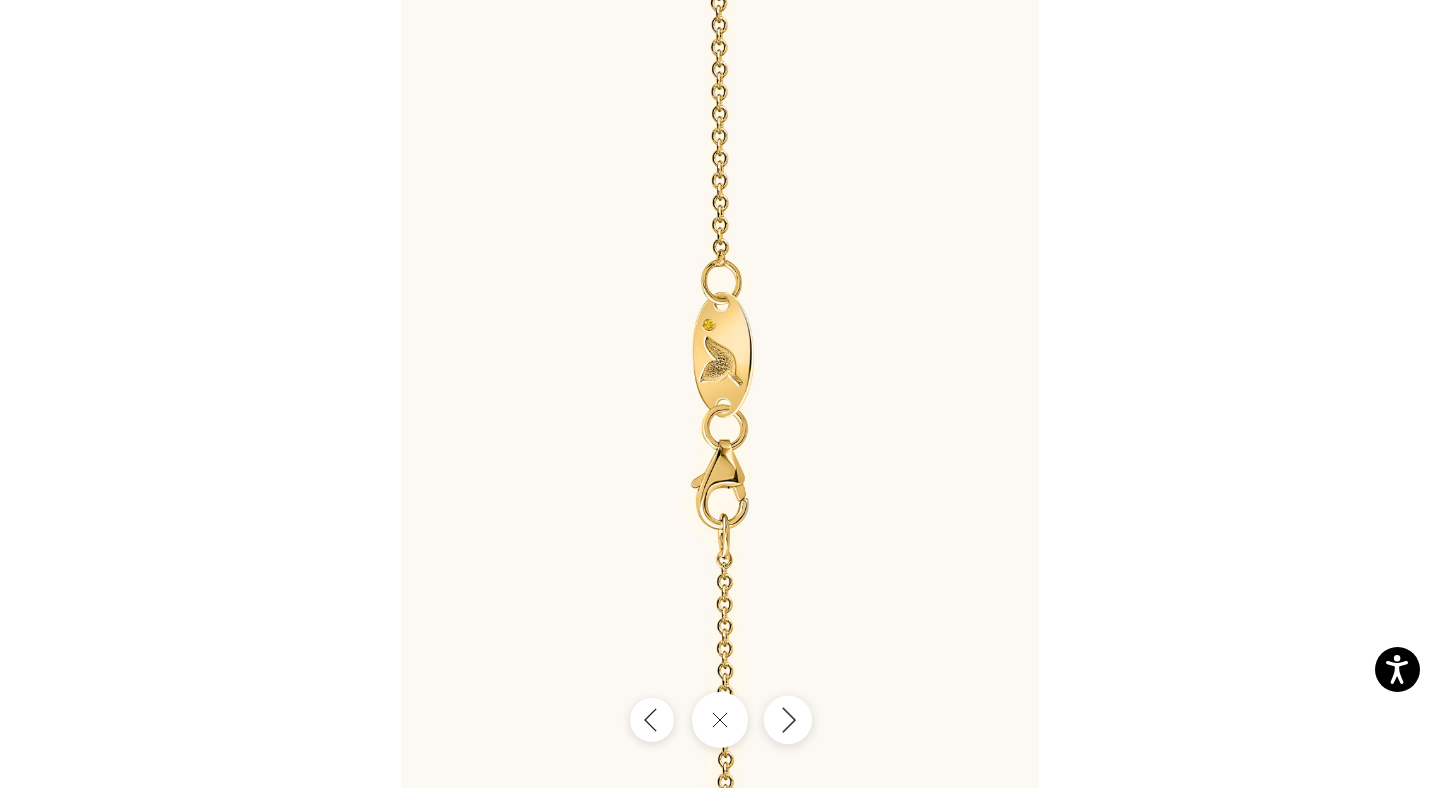 click 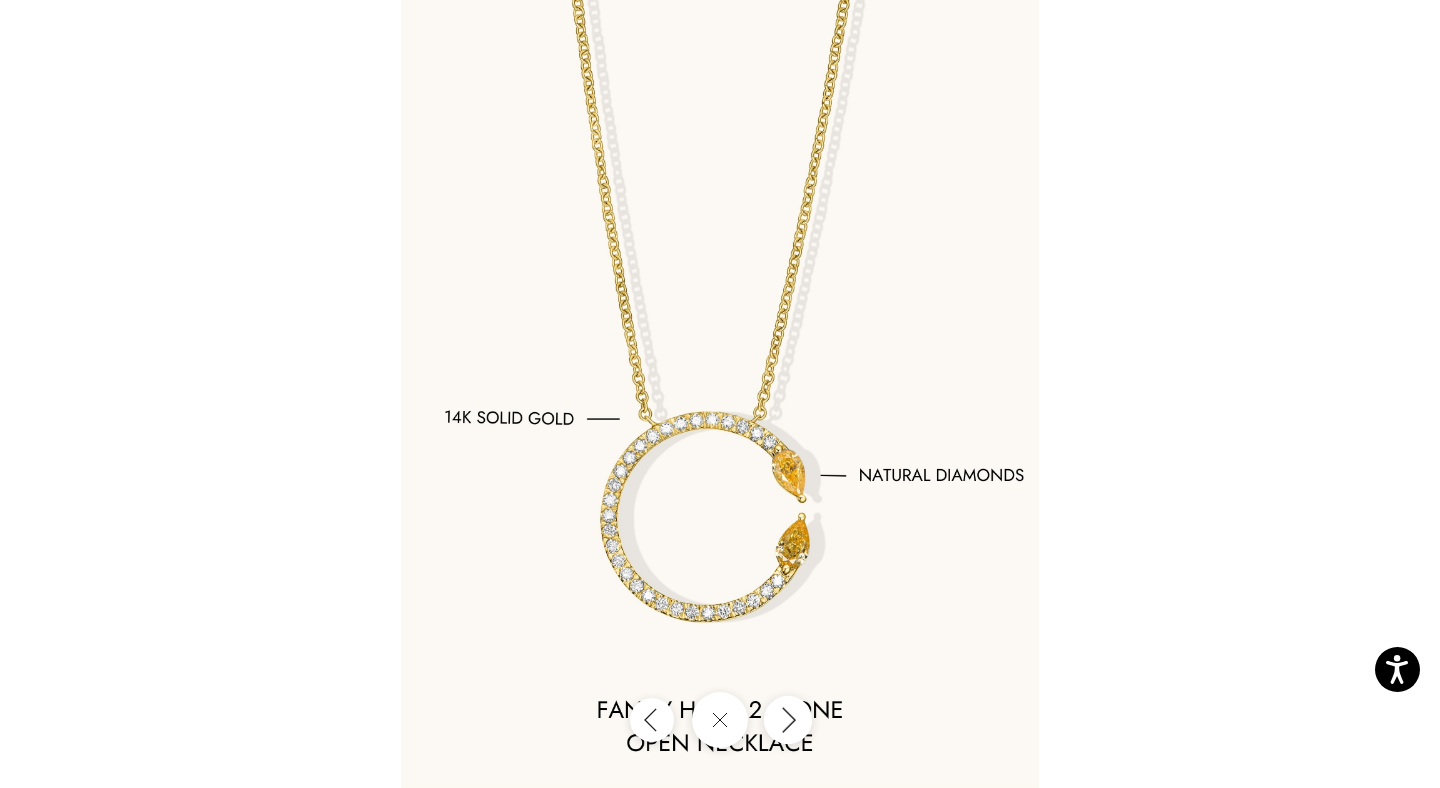 click 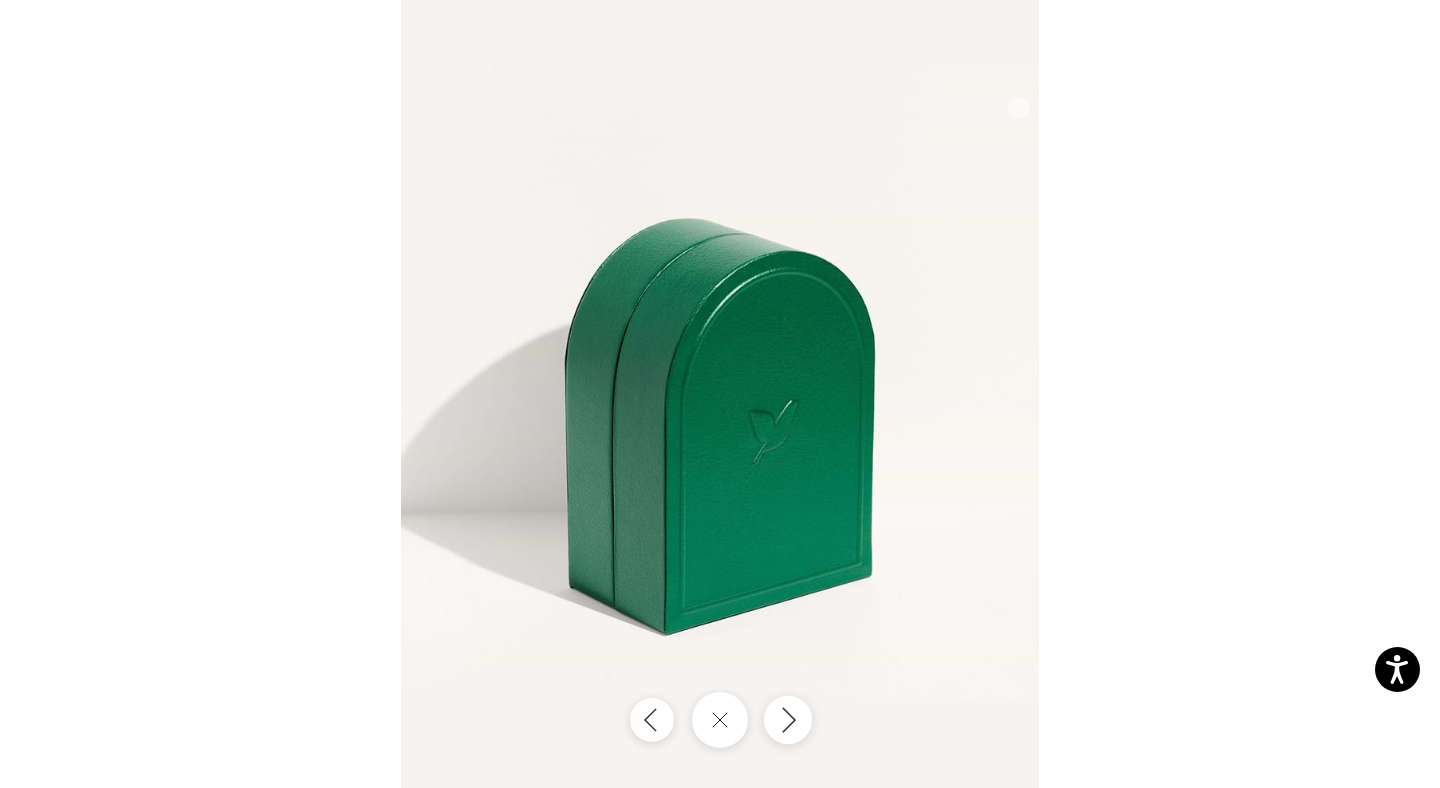 click 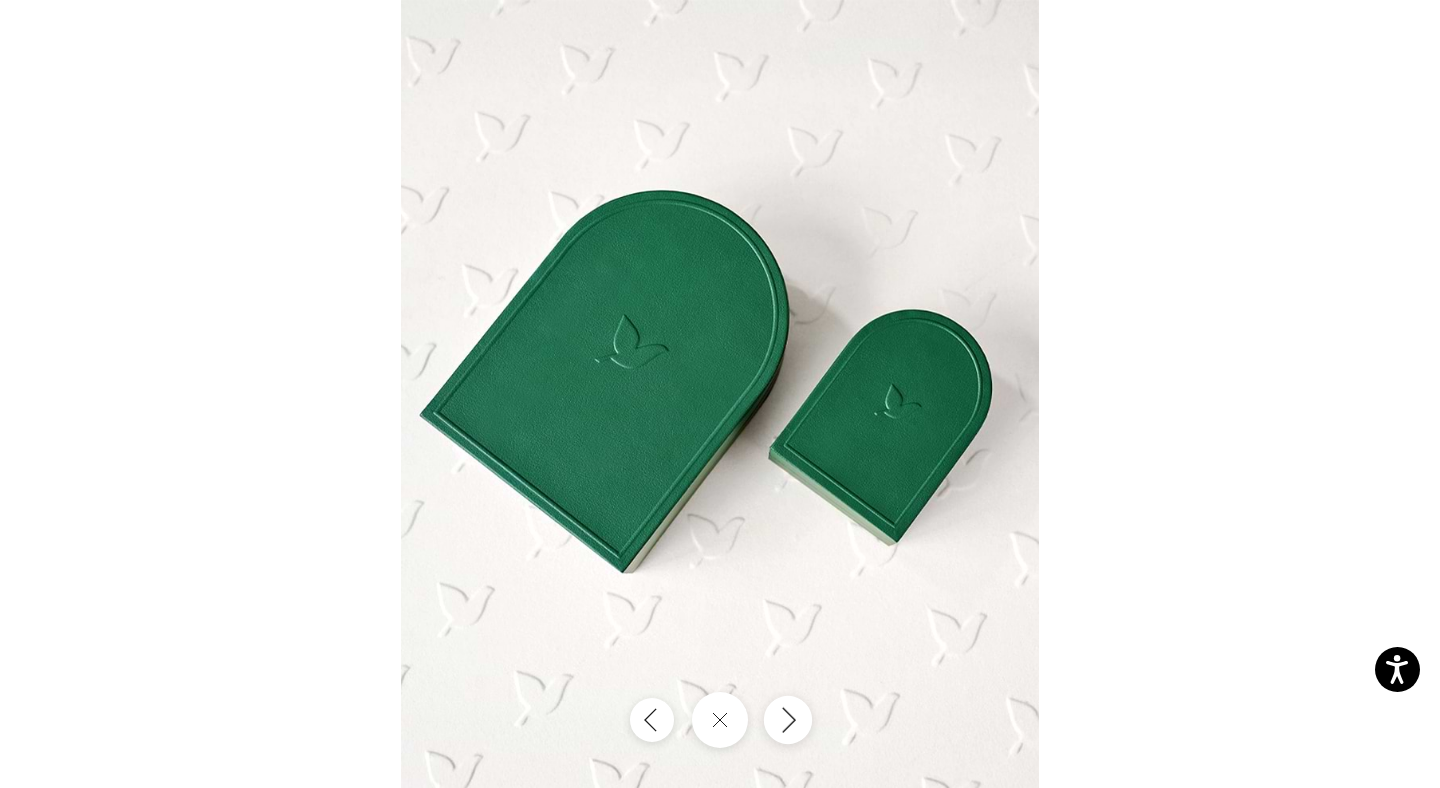 click 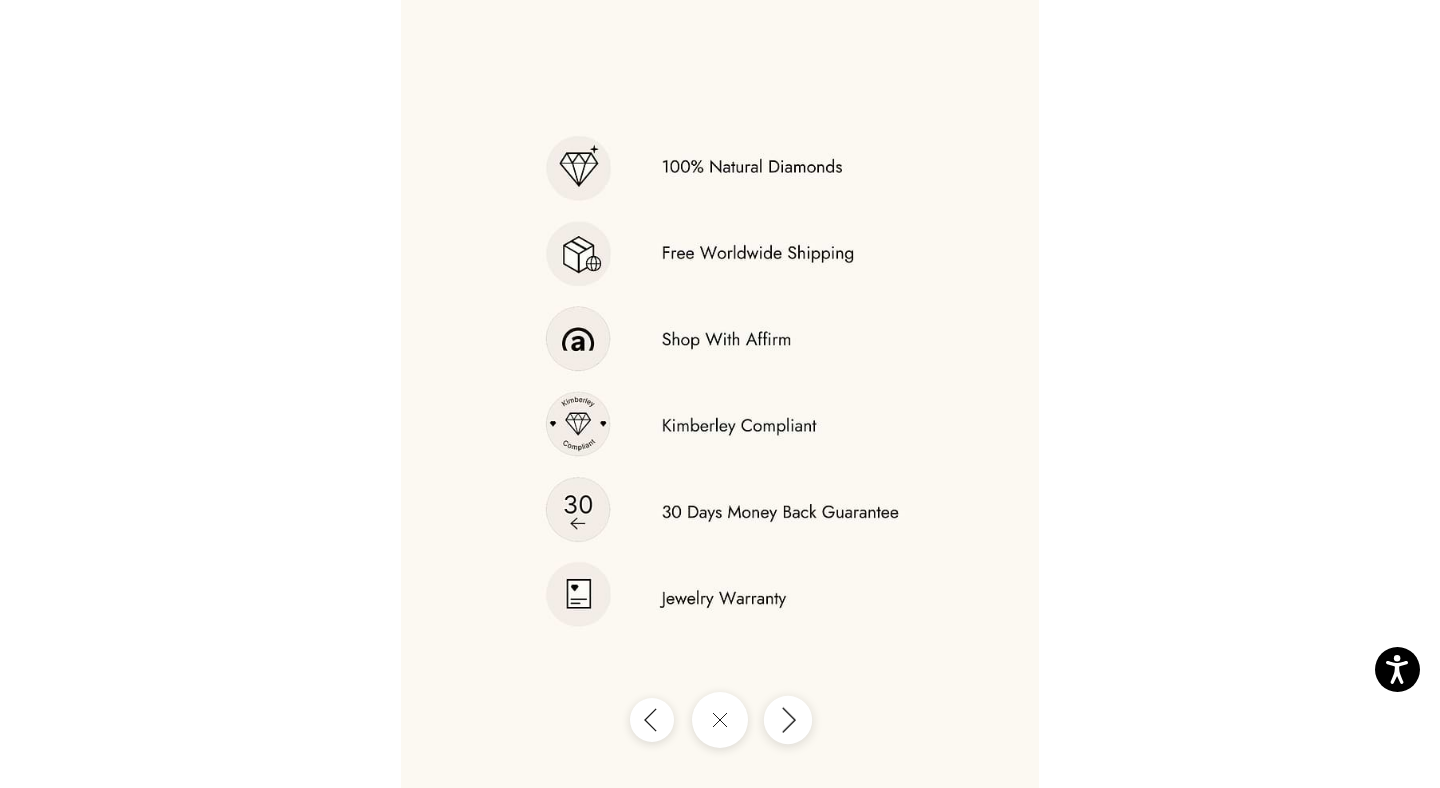 click 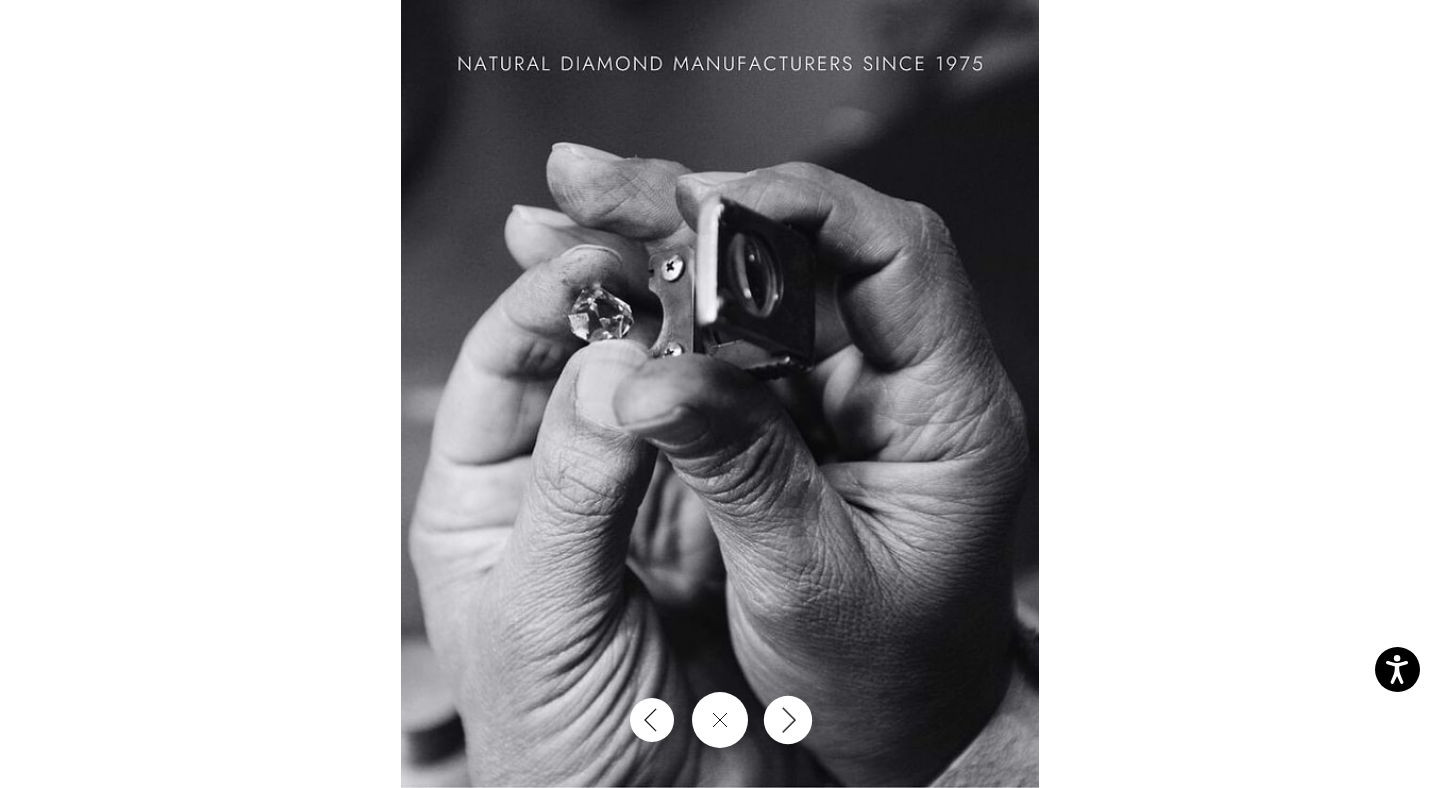 click 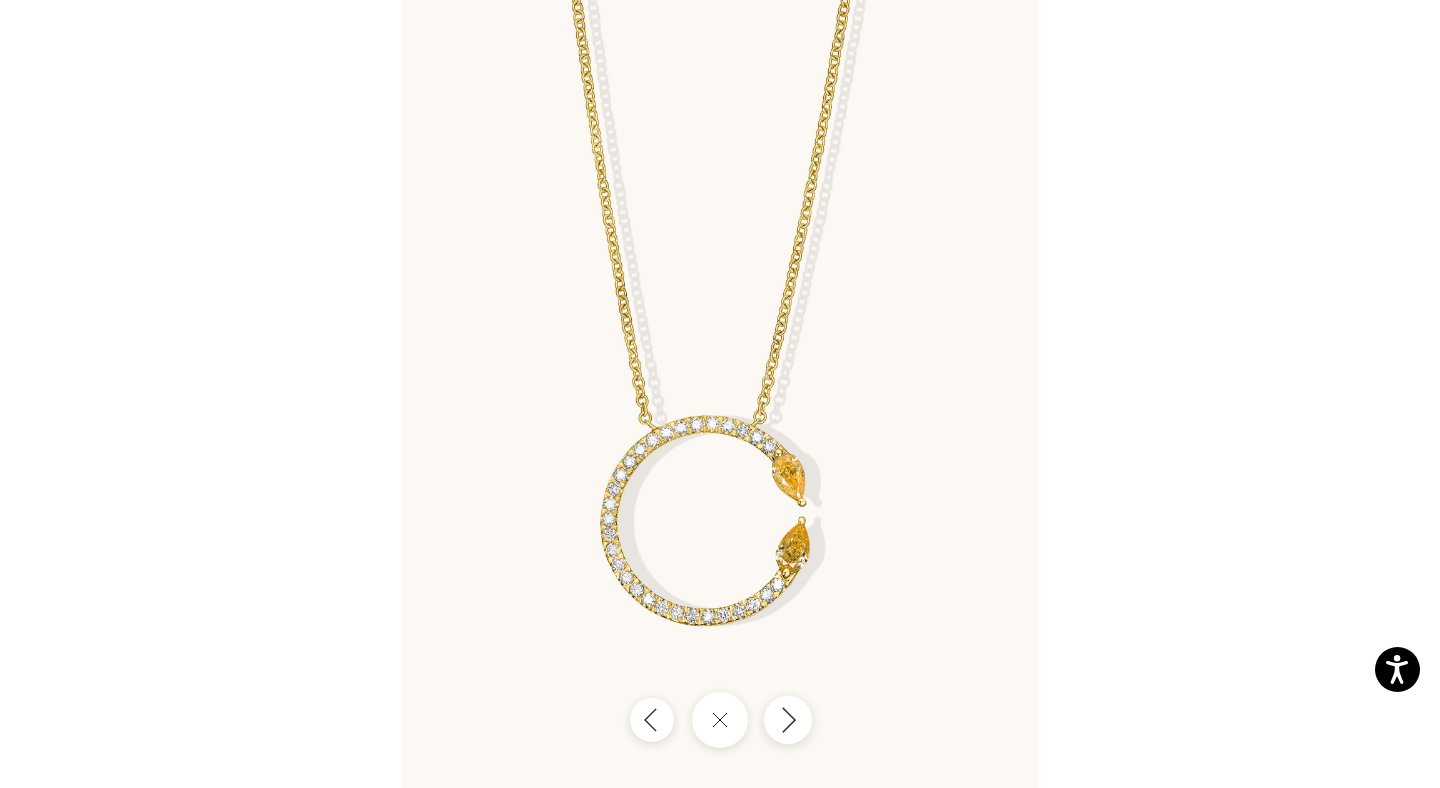click 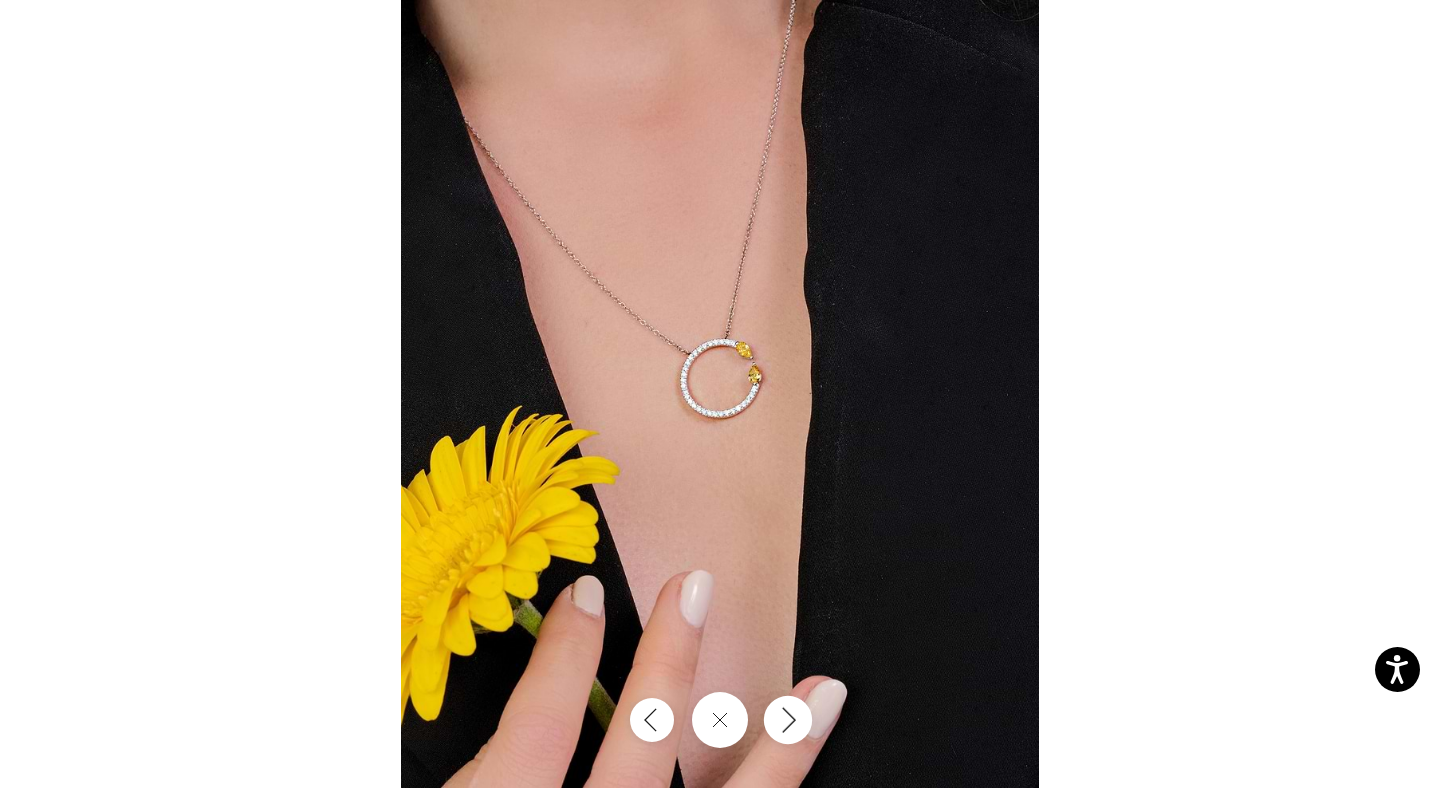 click 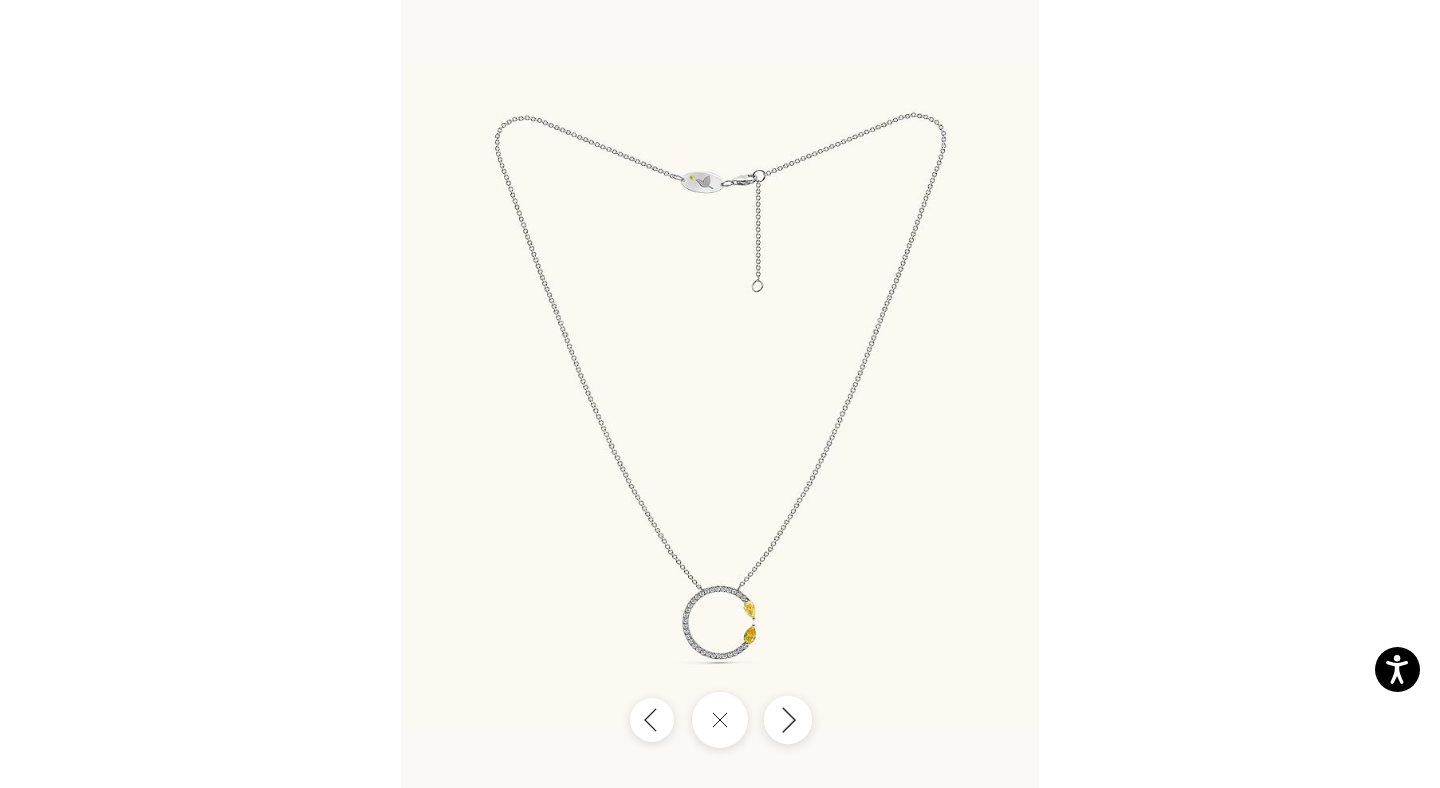 click 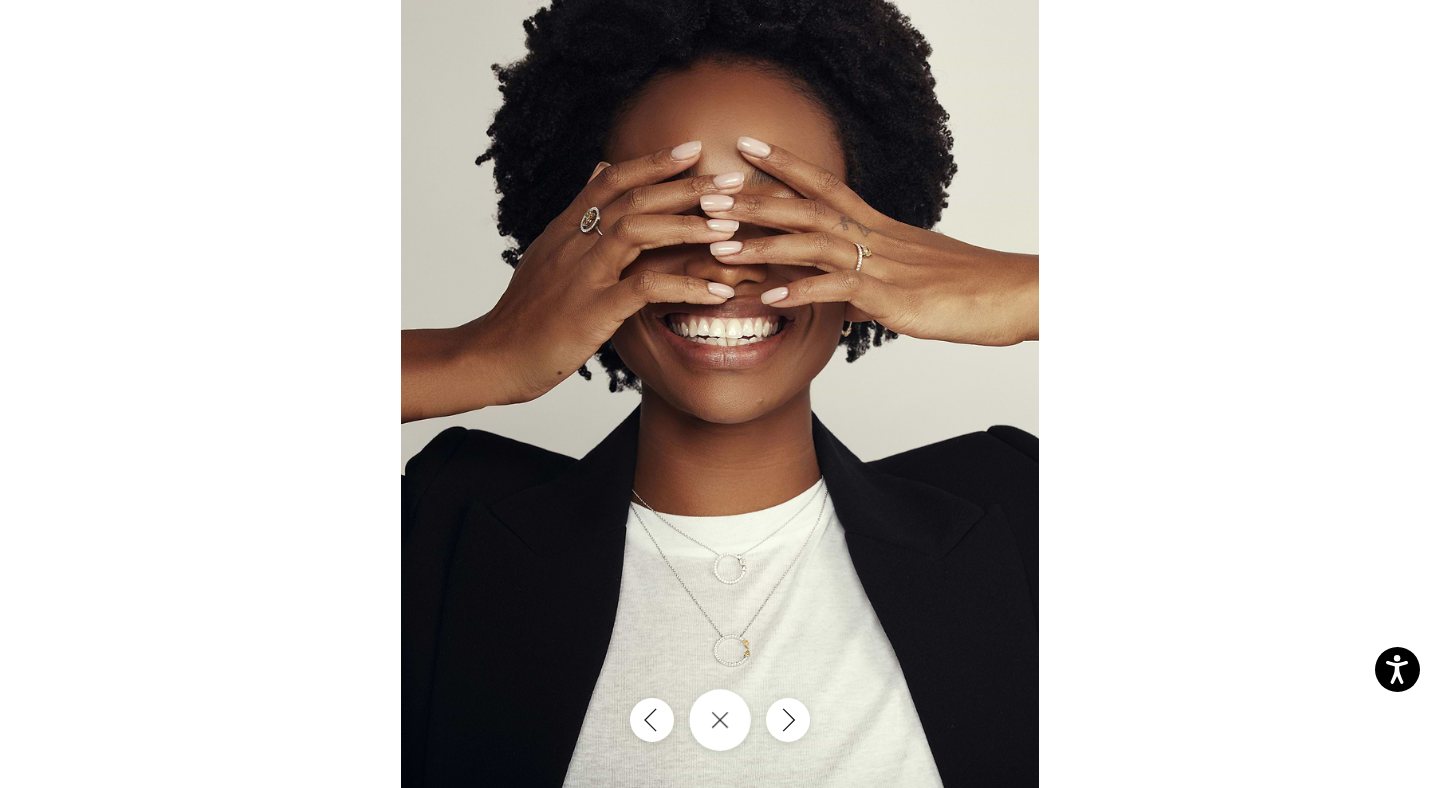 click at bounding box center [720, 720] 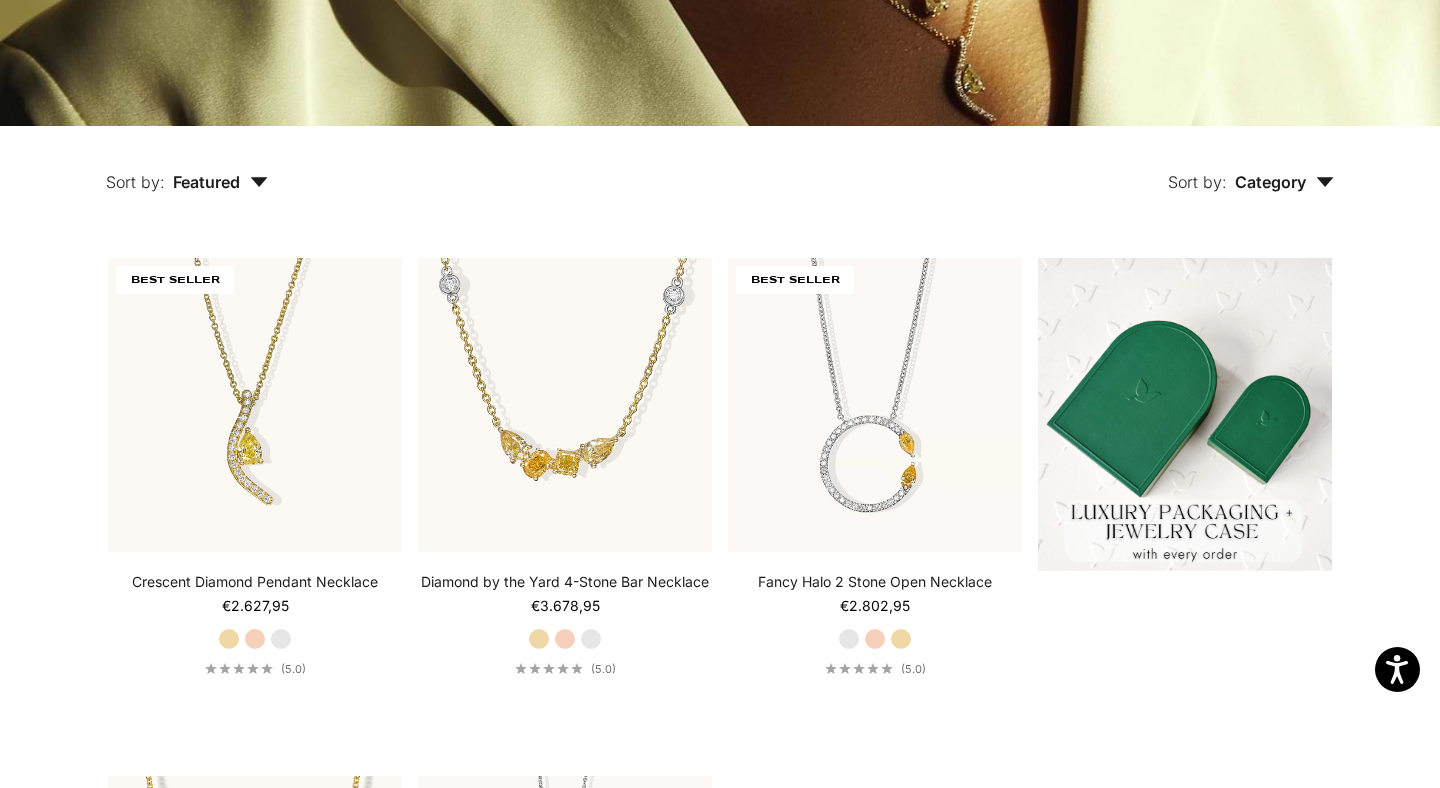 scroll, scrollTop: 376, scrollLeft: 0, axis: vertical 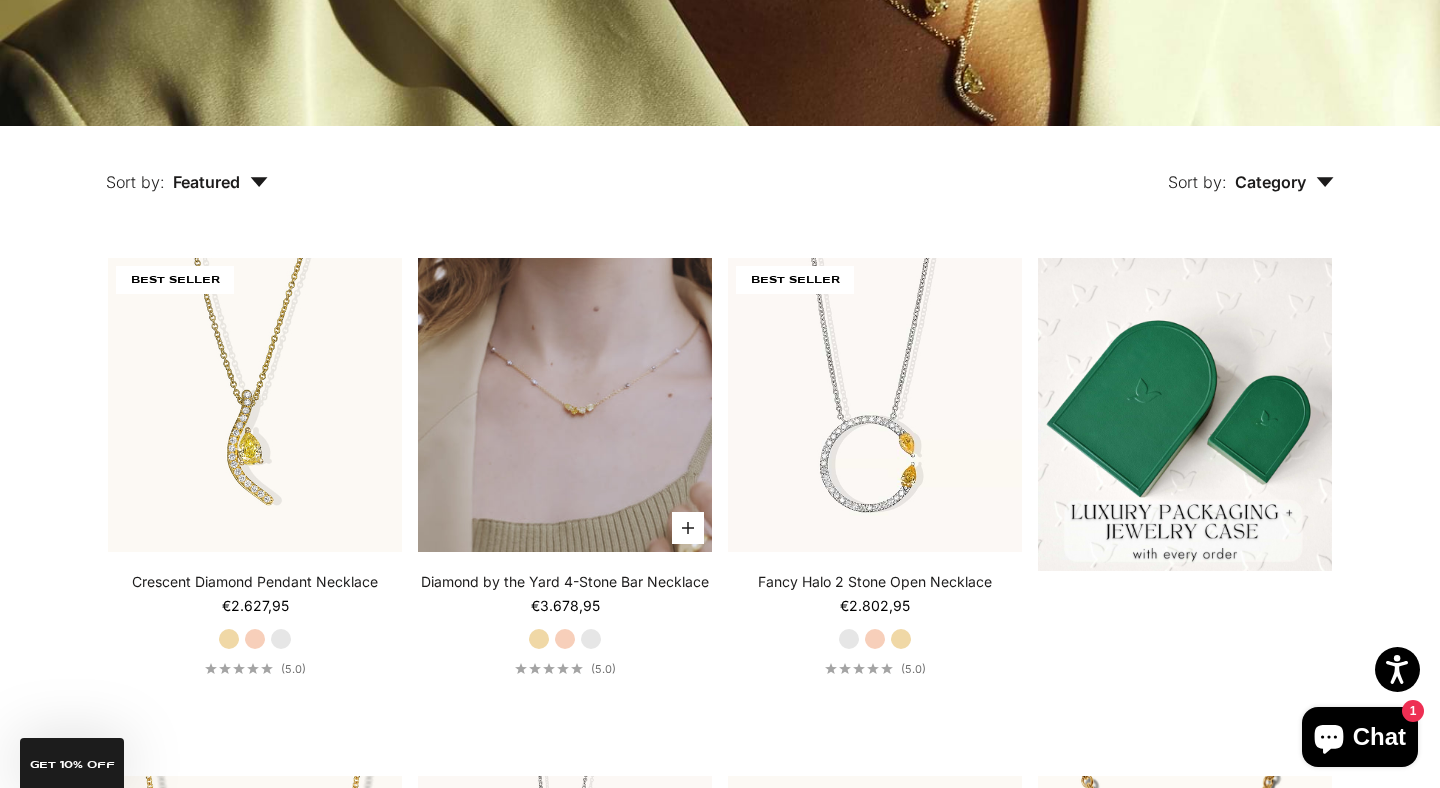 click at bounding box center [565, 405] 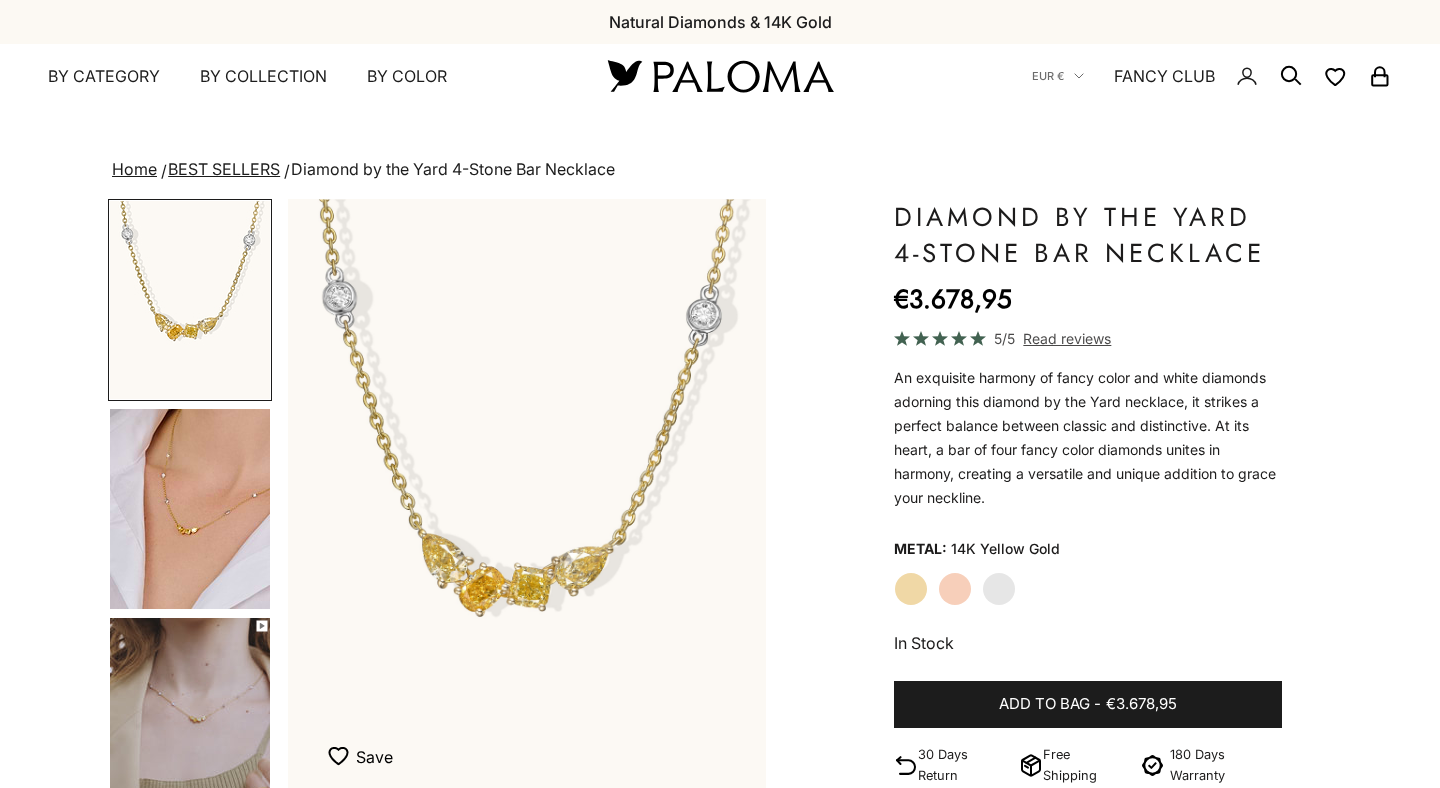 scroll, scrollTop: 0, scrollLeft: 0, axis: both 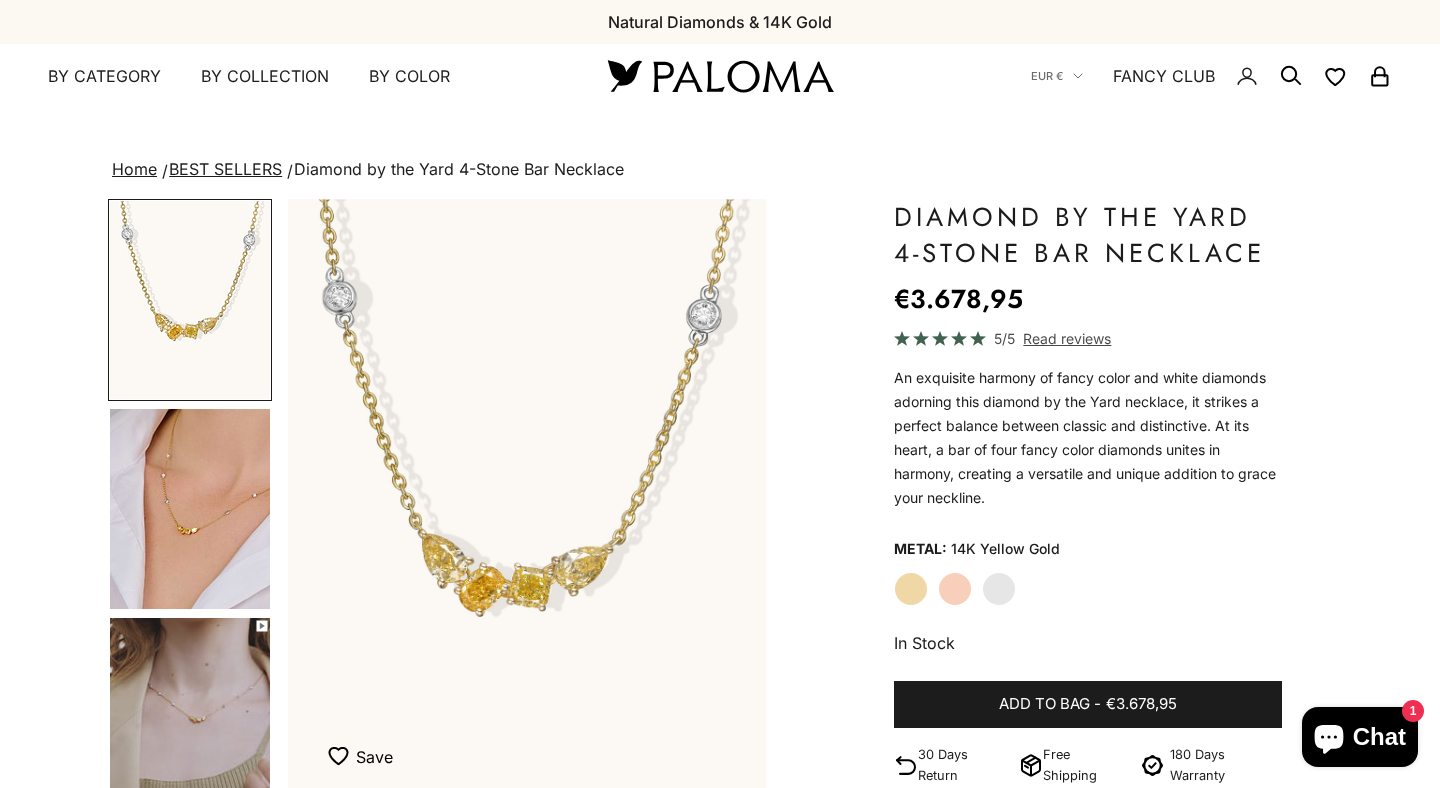 click at bounding box center (190, 509) 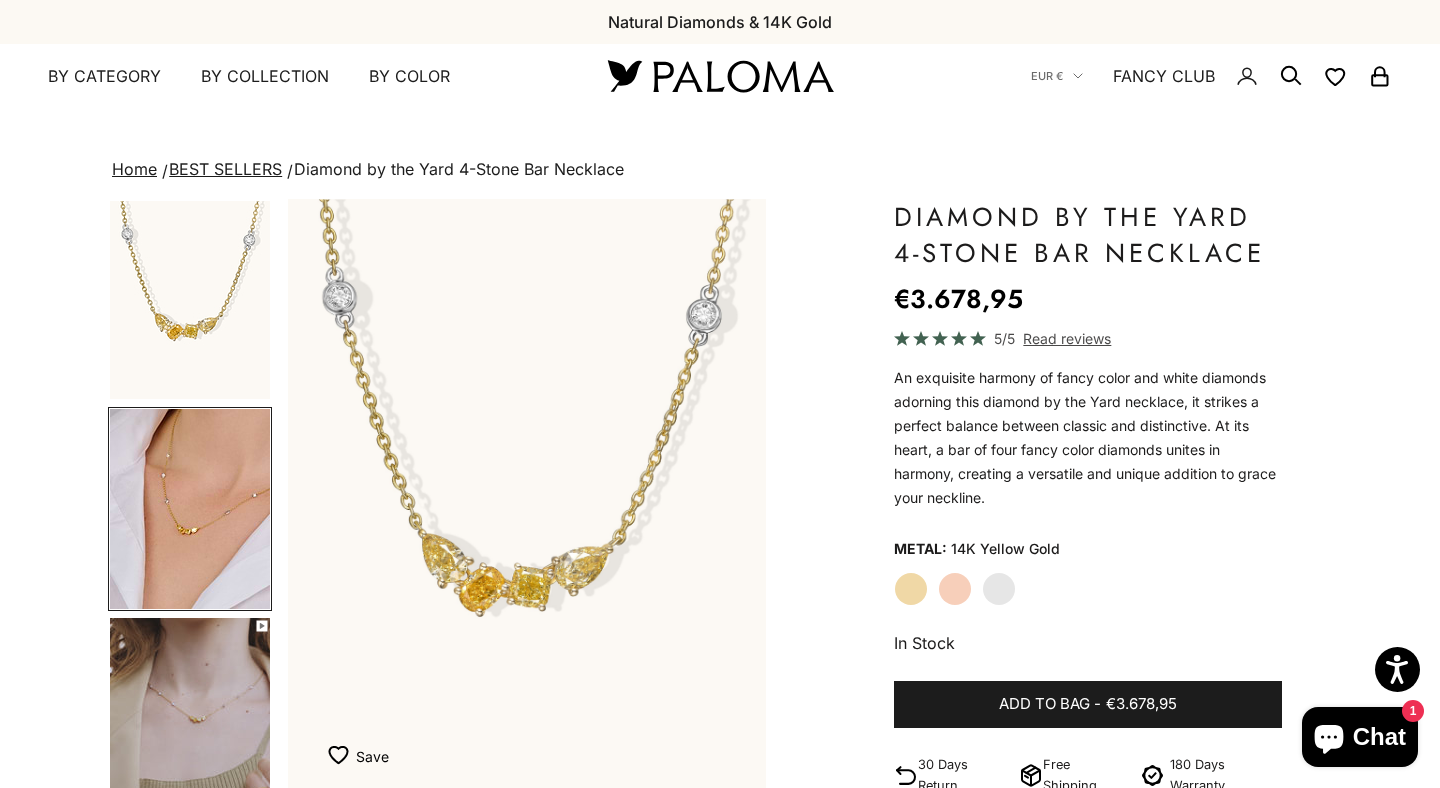 scroll, scrollTop: 0, scrollLeft: 501, axis: horizontal 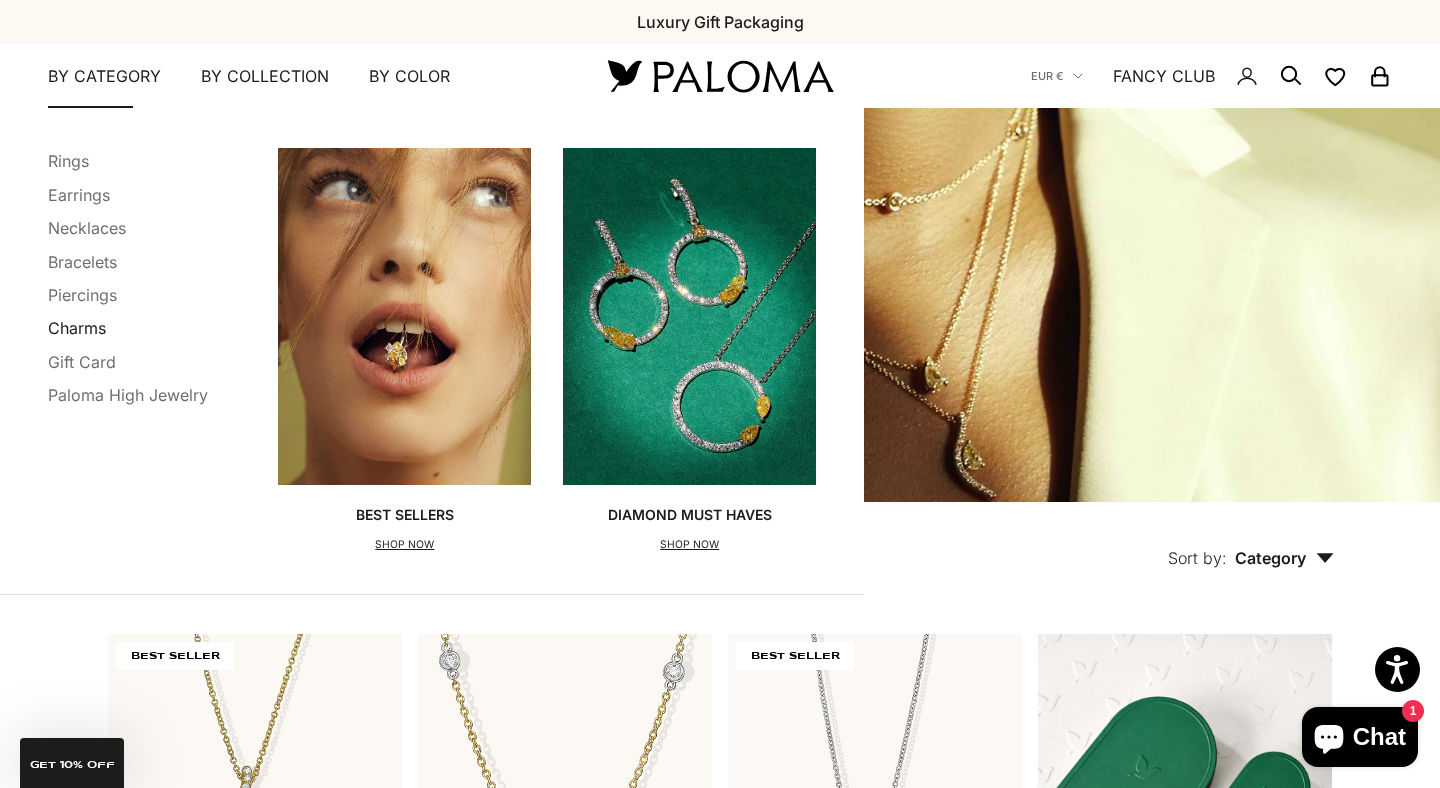 click on "Charms" at bounding box center (77, 328) 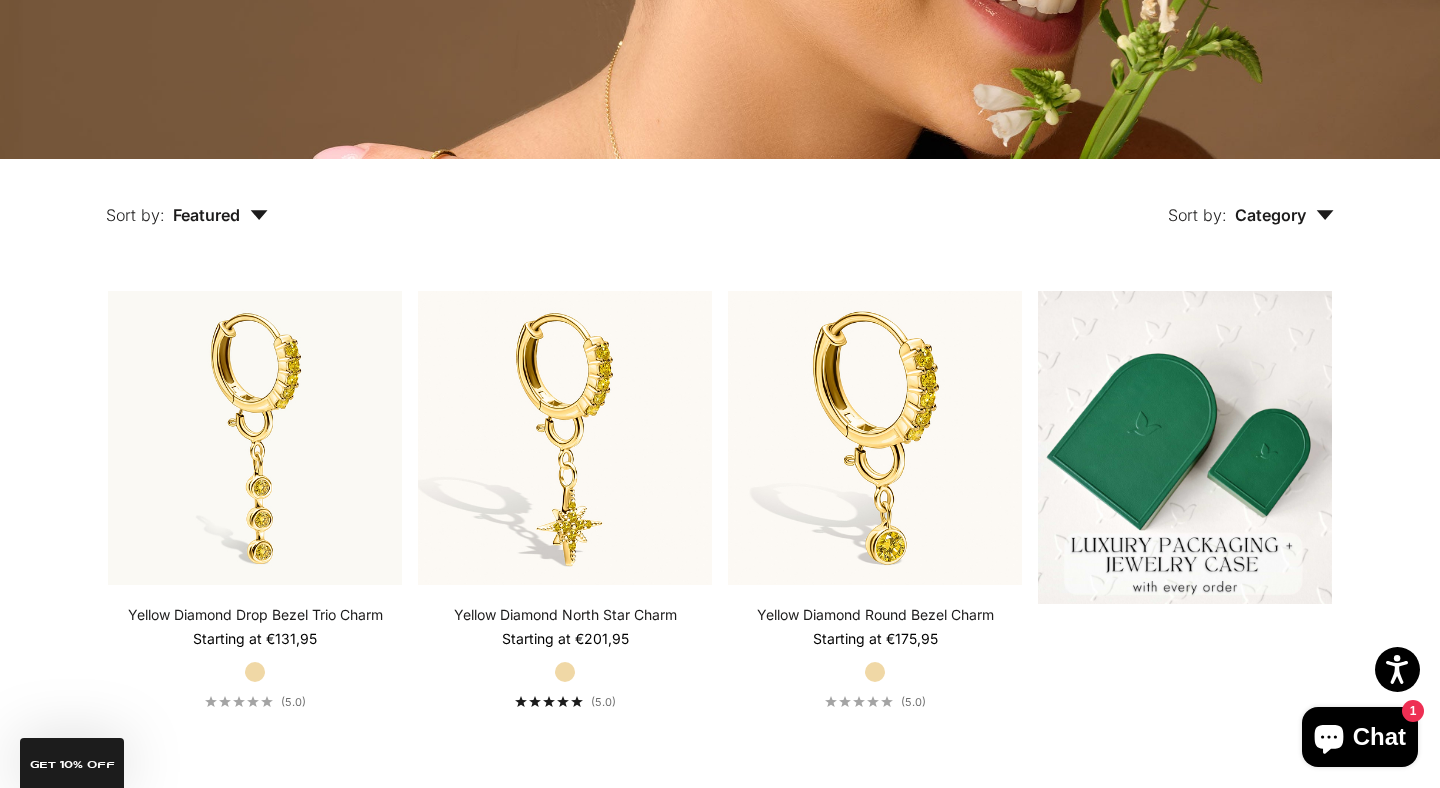 scroll, scrollTop: 0, scrollLeft: 0, axis: both 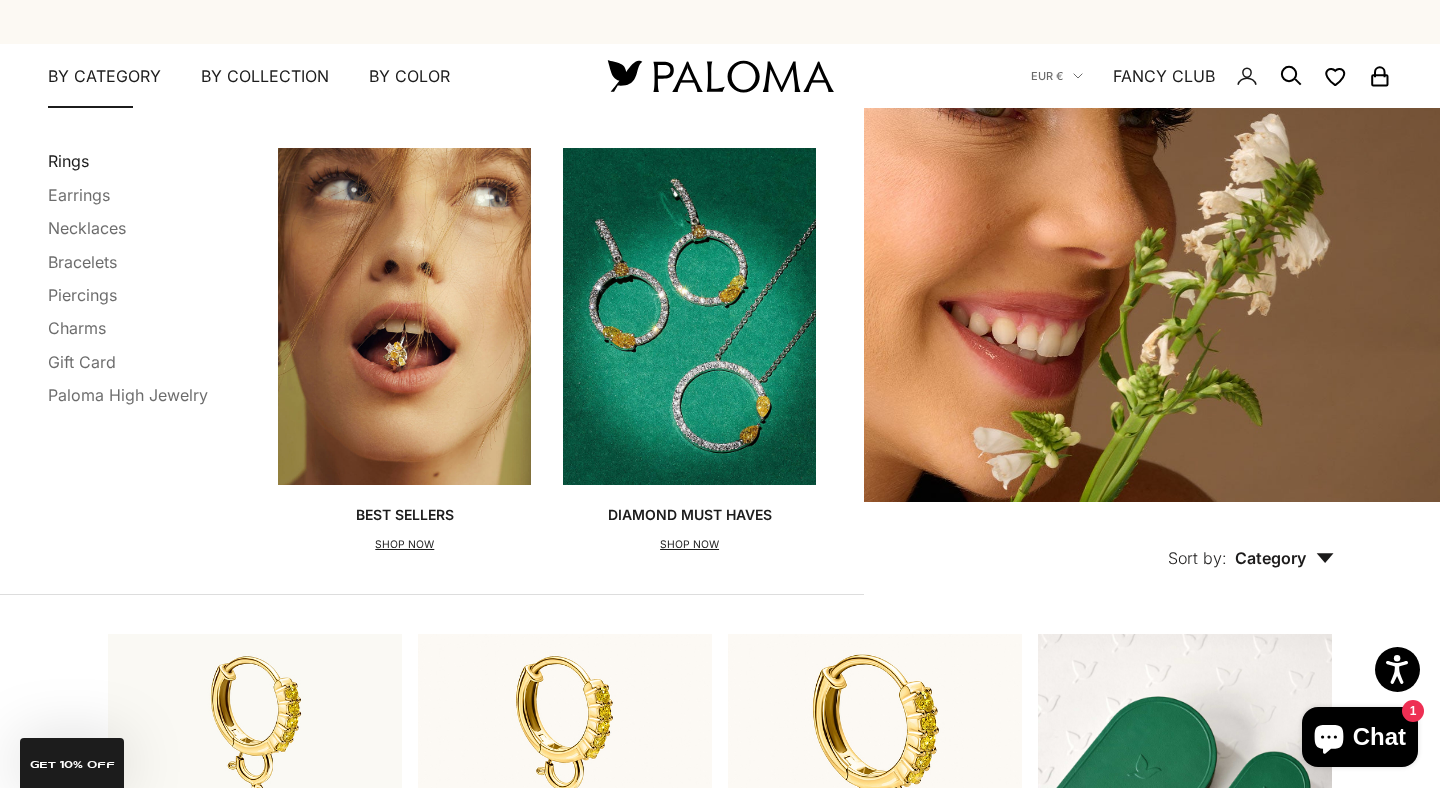 click on "Rings" at bounding box center (68, 161) 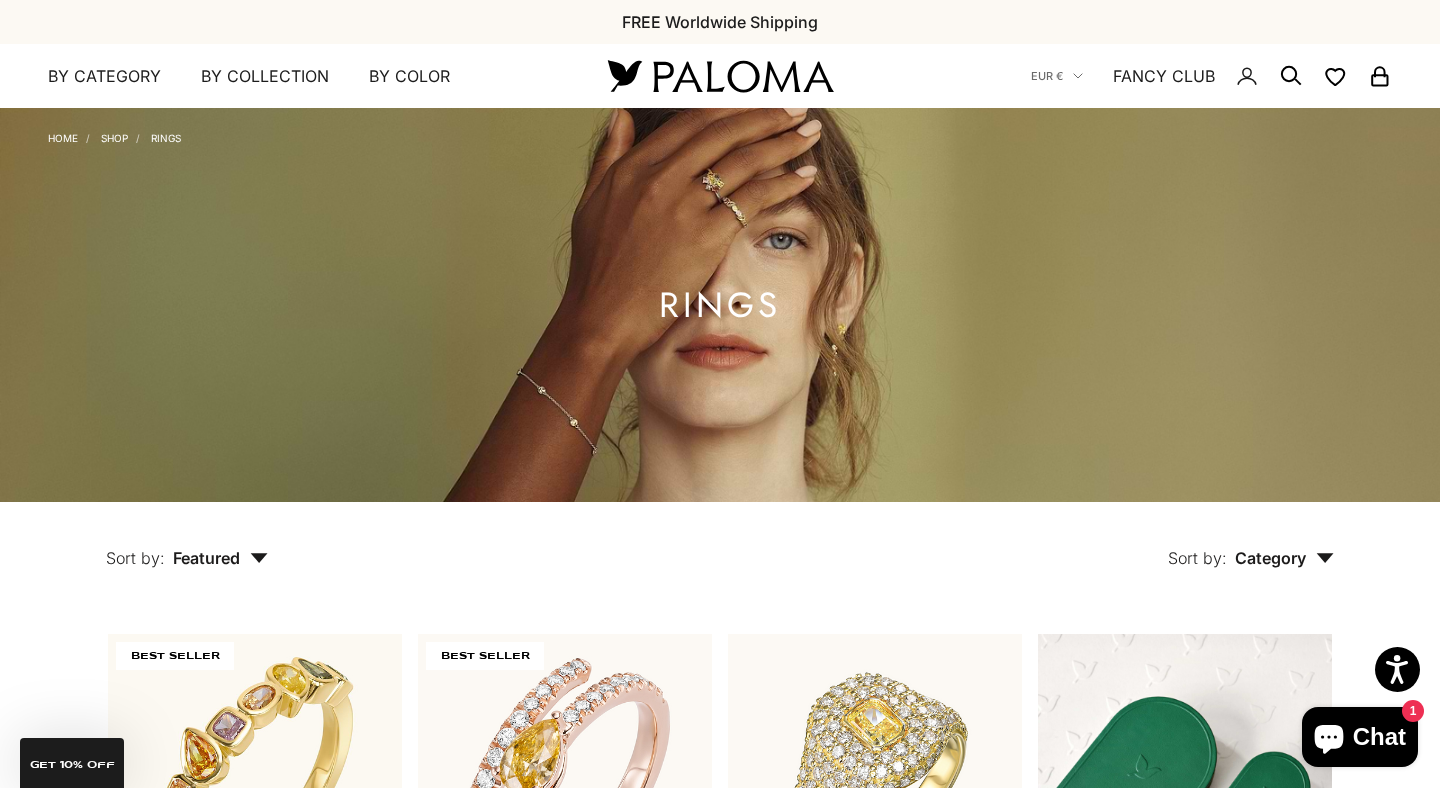 scroll, scrollTop: 50, scrollLeft: 0, axis: vertical 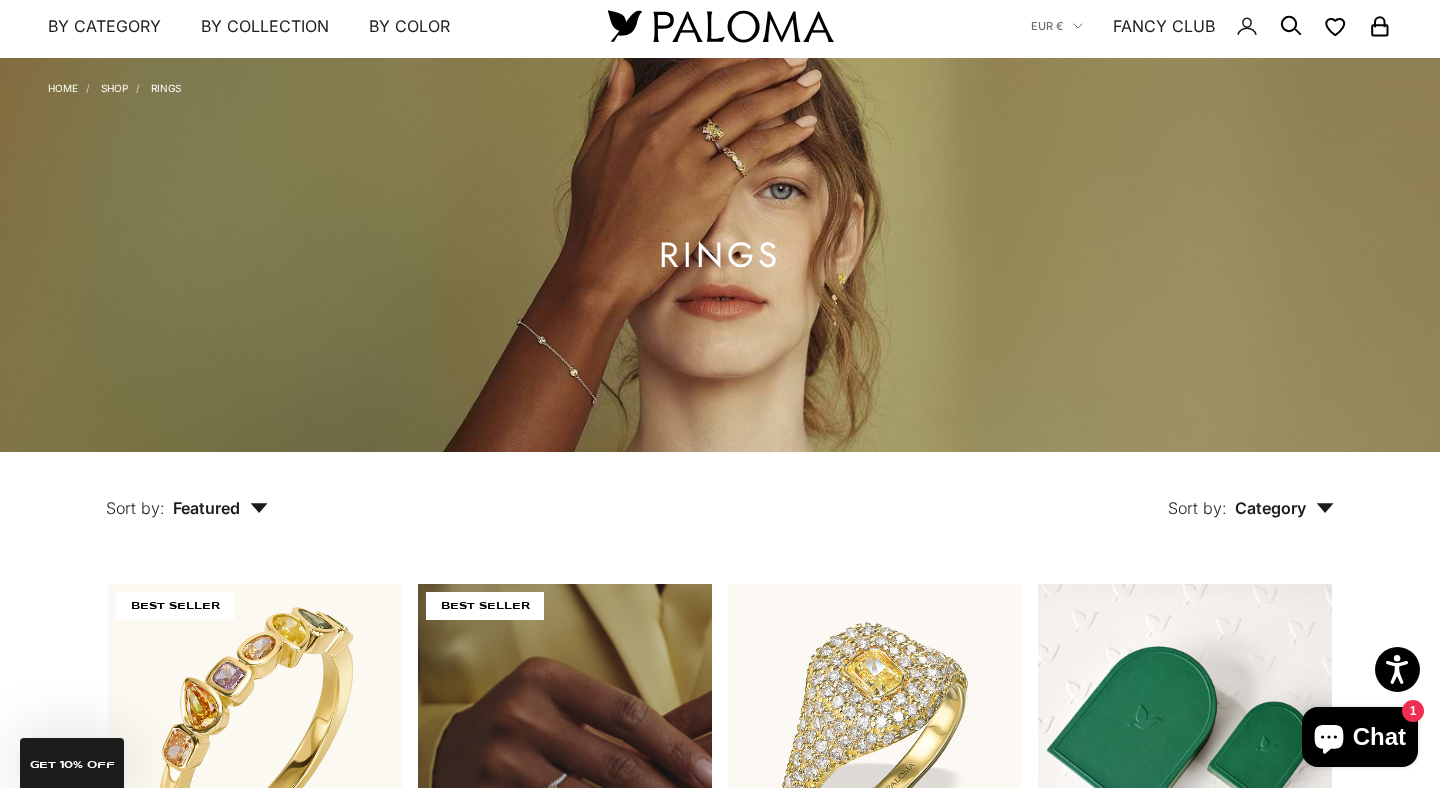 click at bounding box center (565, 731) 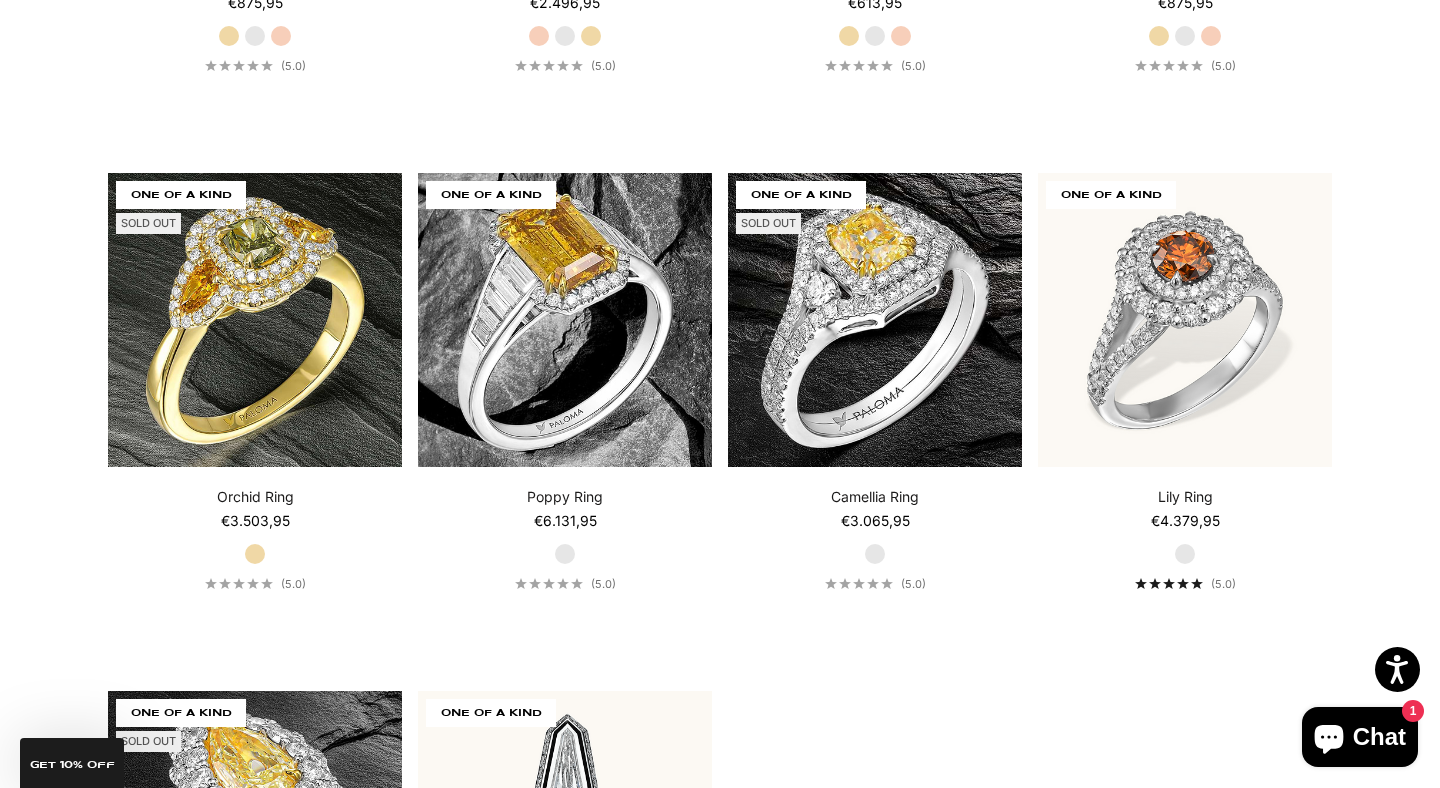 scroll, scrollTop: 8206, scrollLeft: 0, axis: vertical 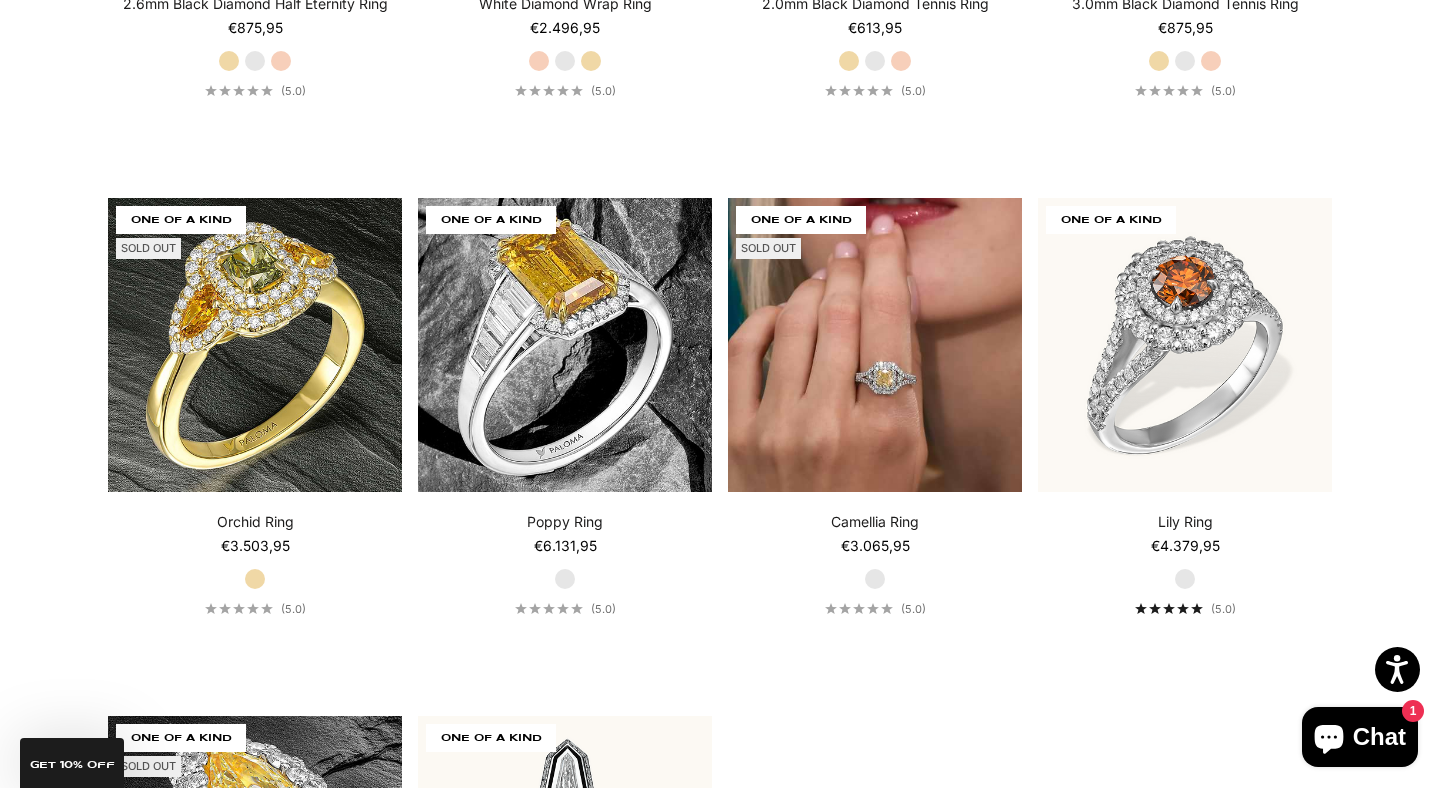 click at bounding box center (875, 345) 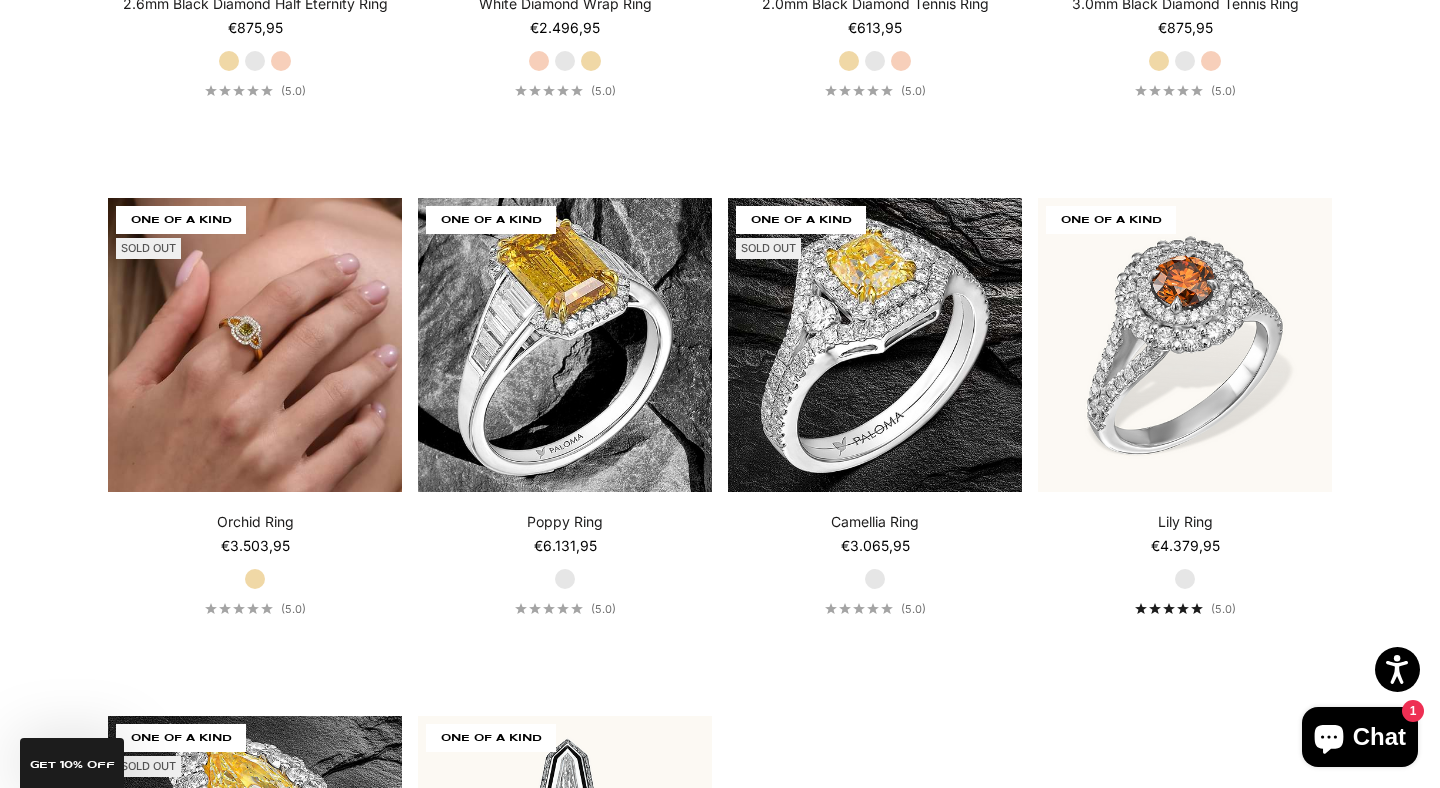 click at bounding box center (255, 345) 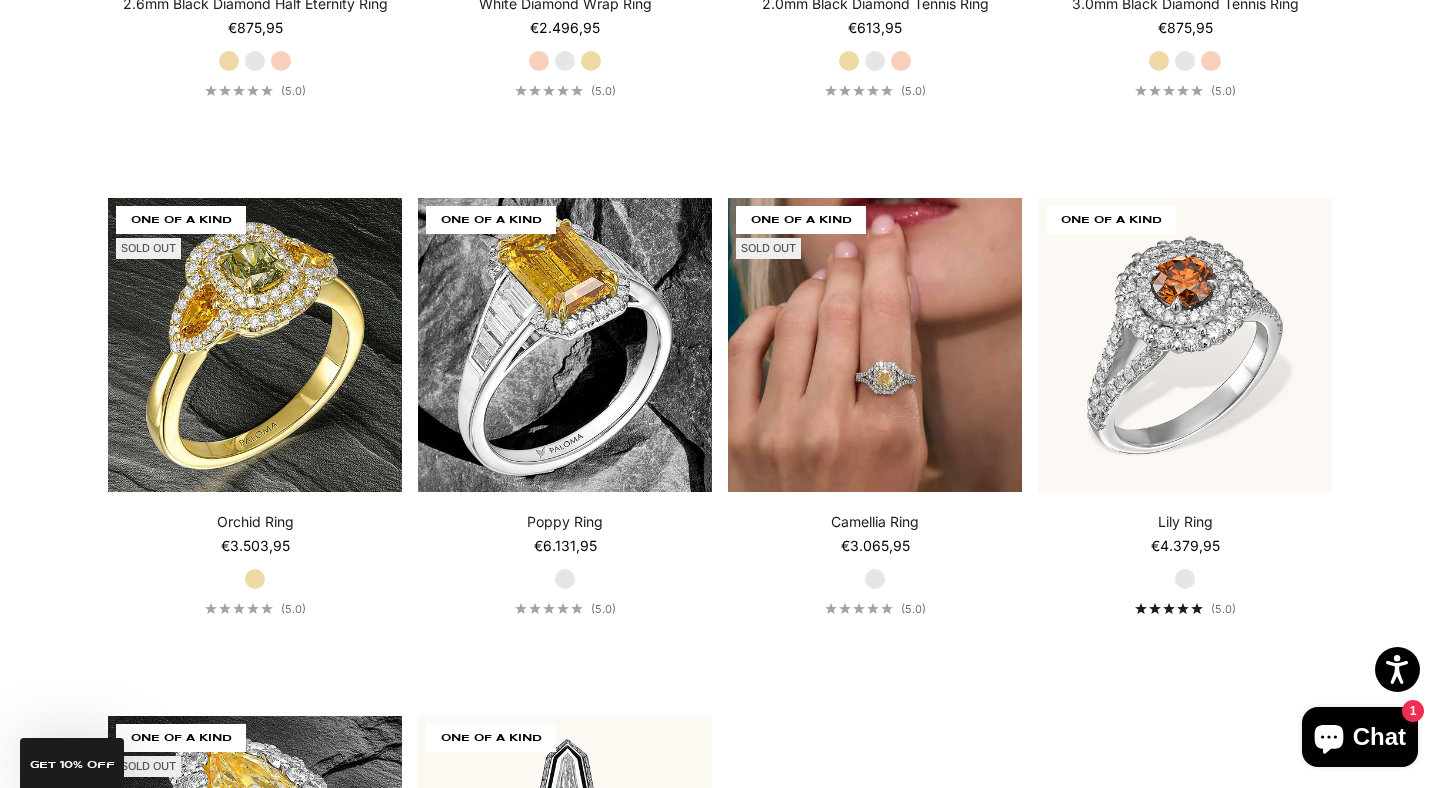 click at bounding box center [875, 345] 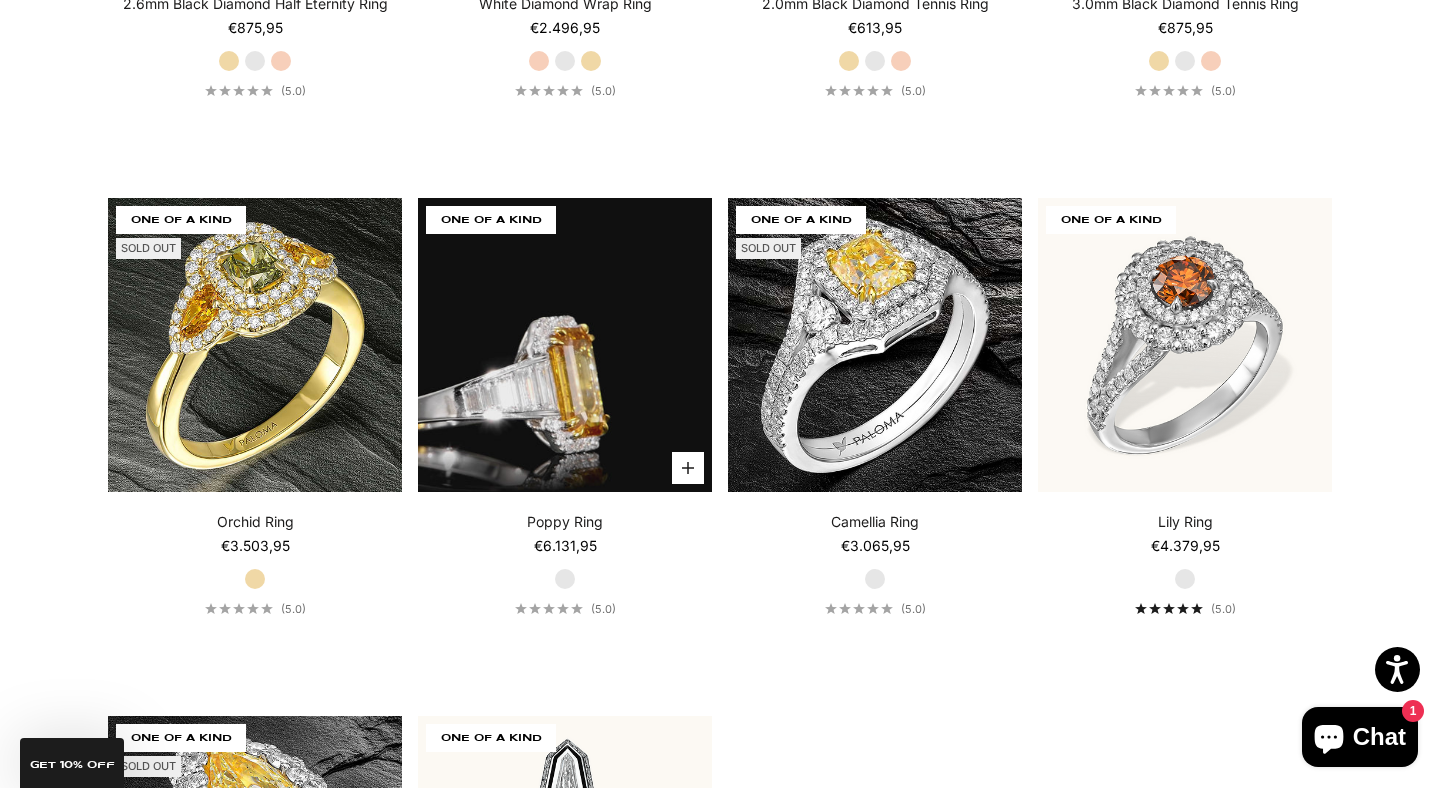 click at bounding box center [565, 345] 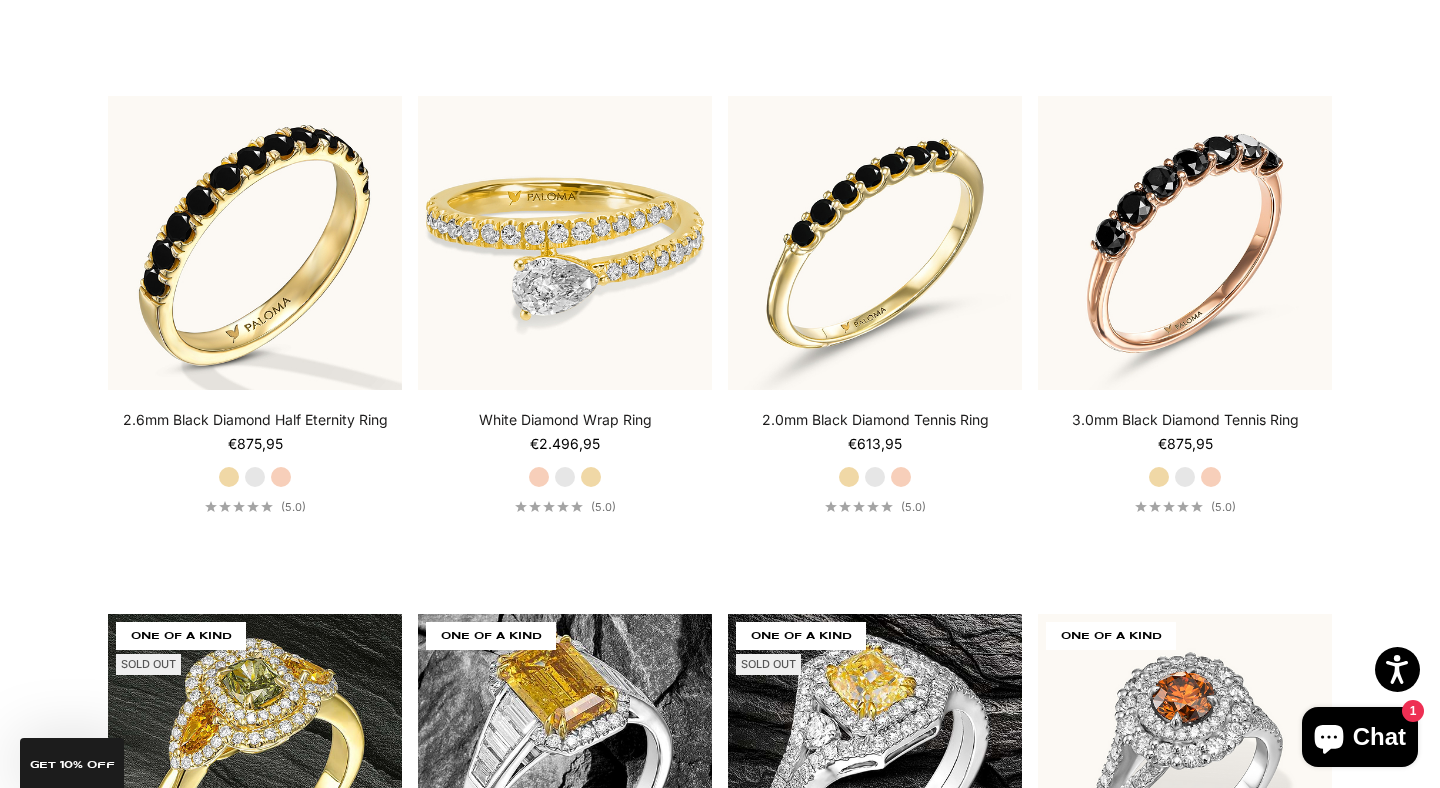 scroll, scrollTop: 7777, scrollLeft: 0, axis: vertical 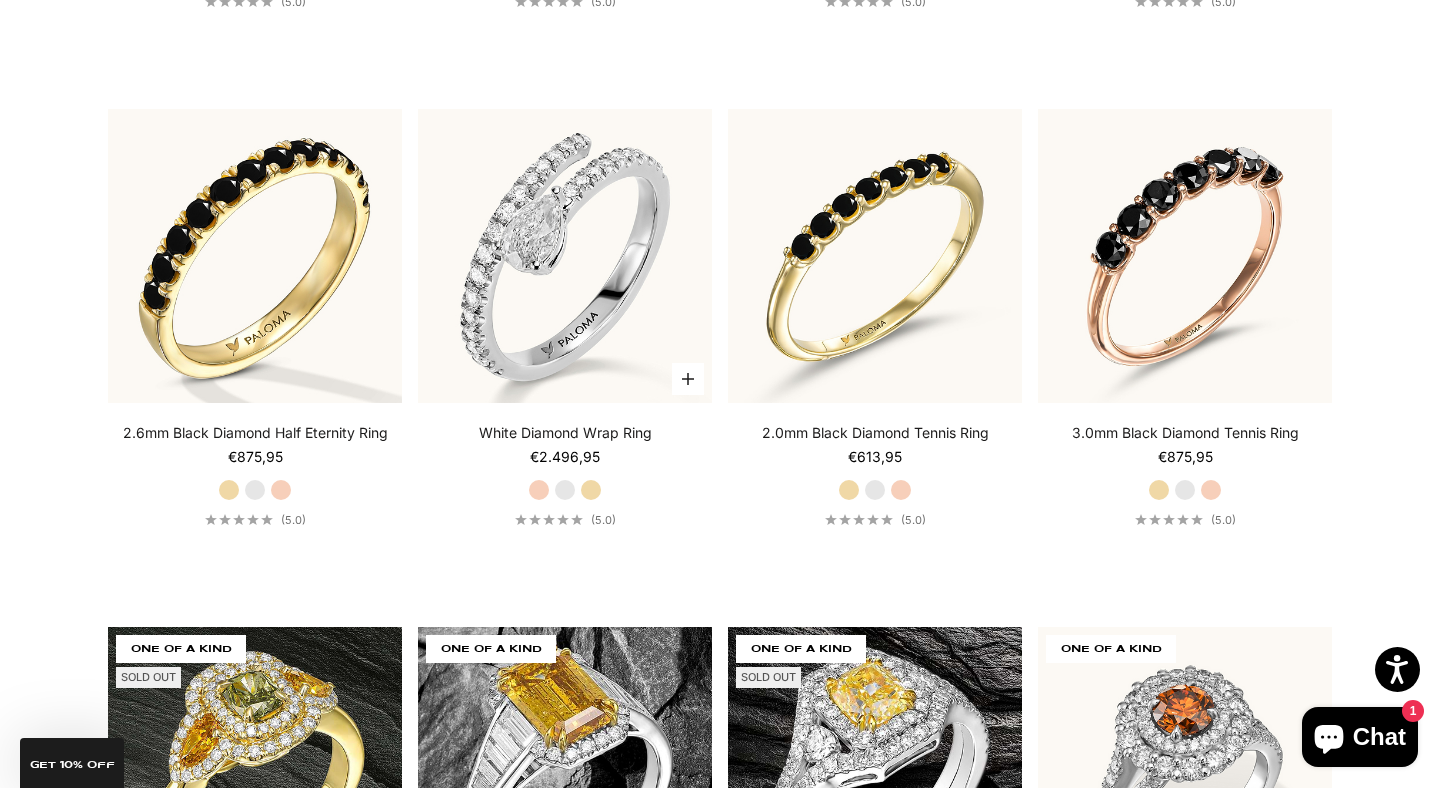 click at bounding box center (565, 256) 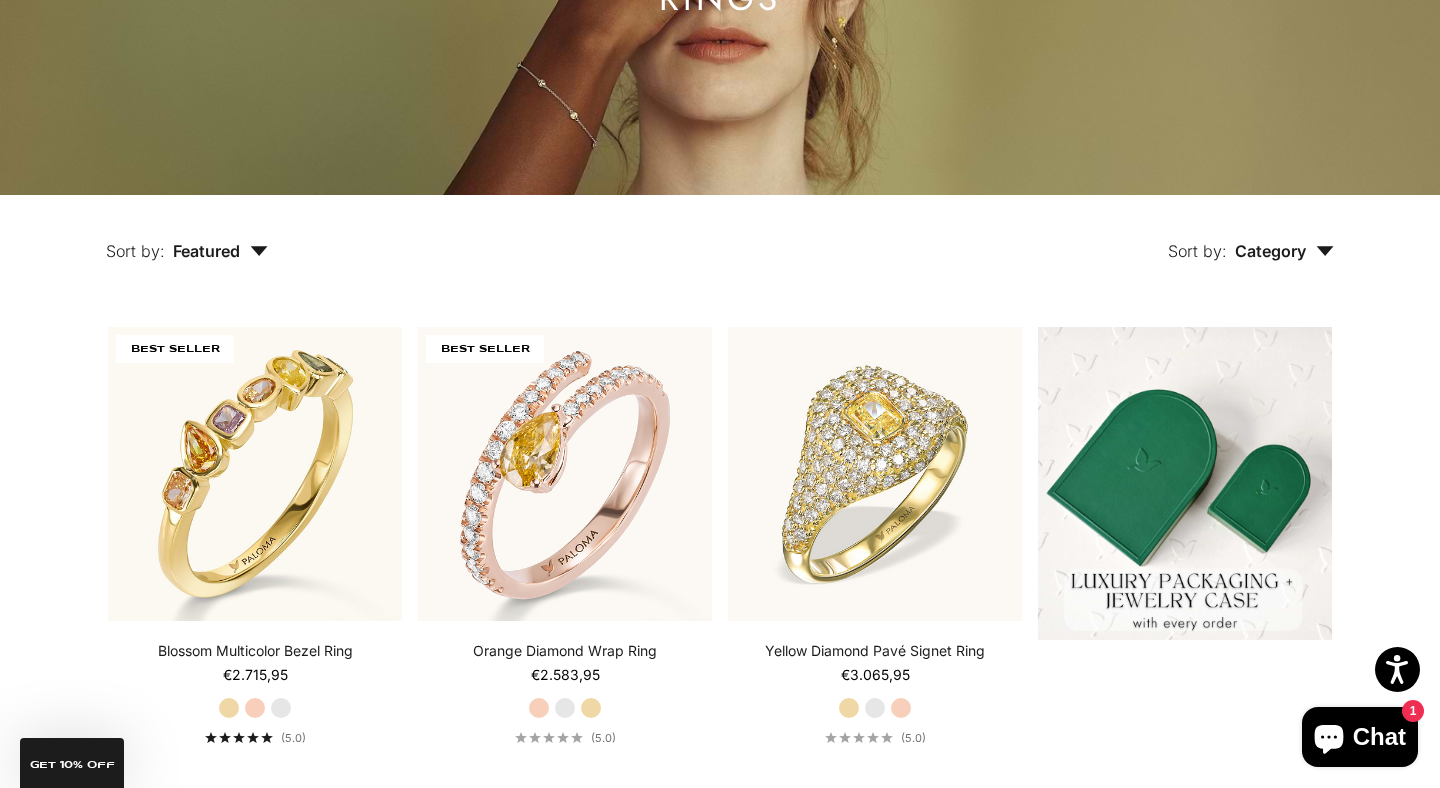scroll, scrollTop: 205, scrollLeft: 0, axis: vertical 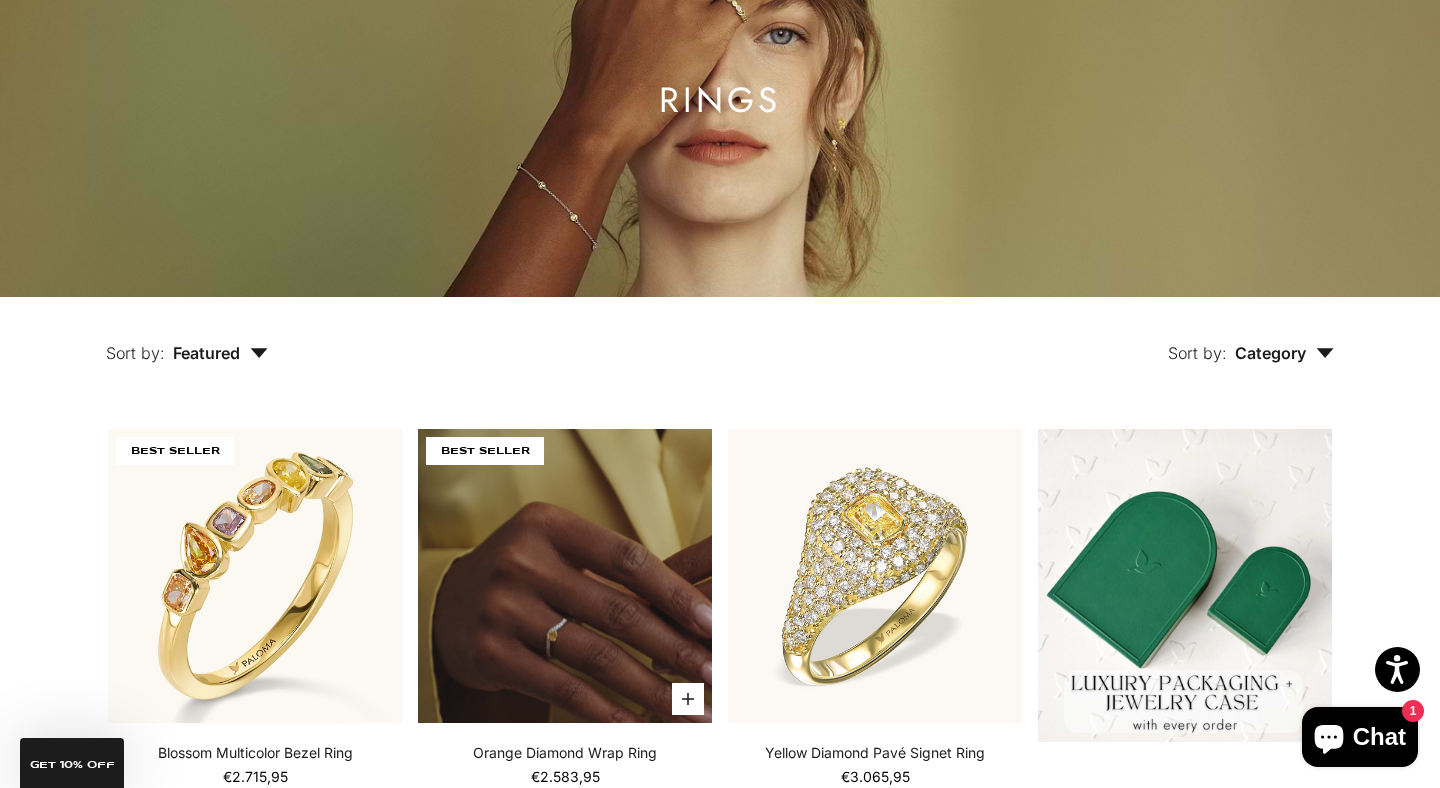 click at bounding box center (565, 576) 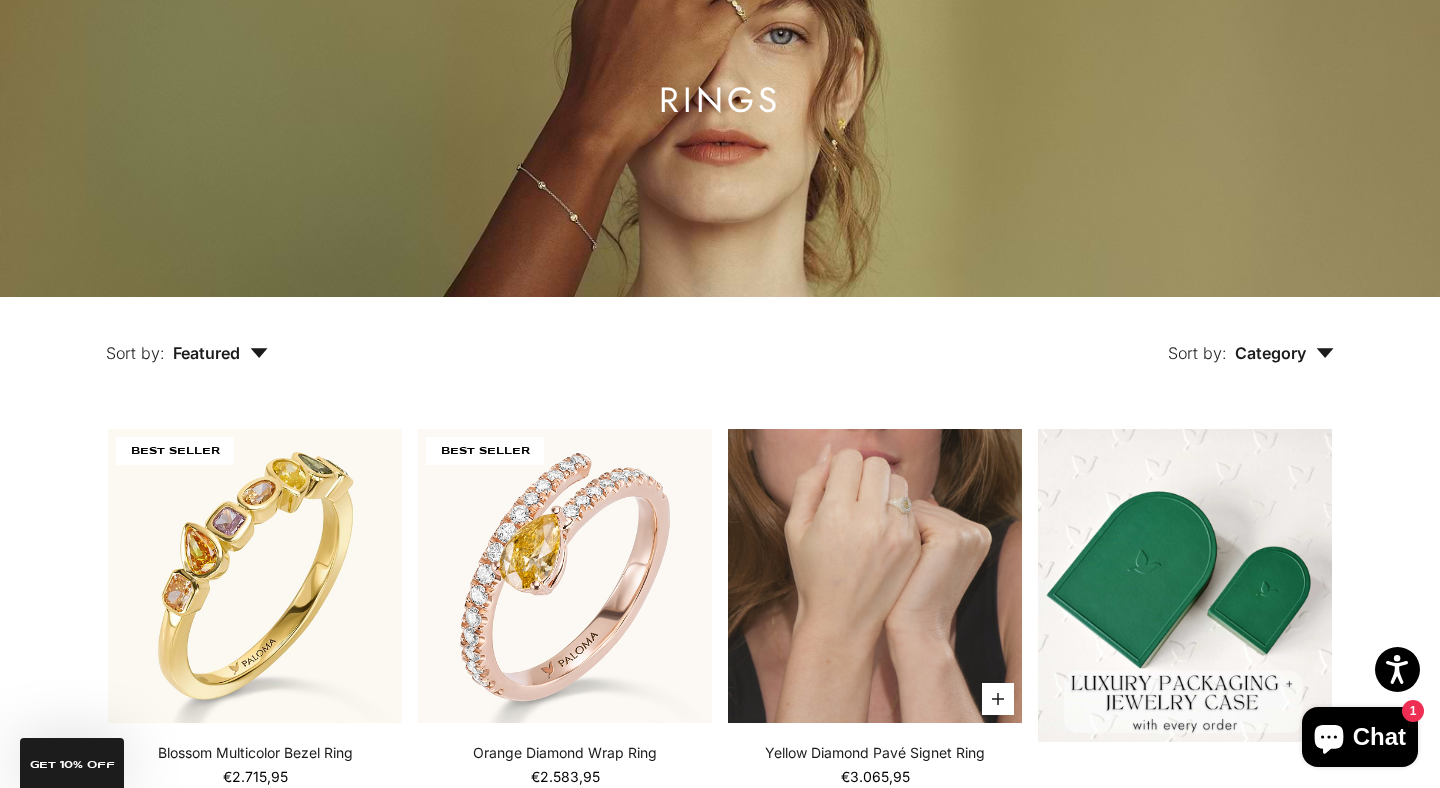 click at bounding box center [875, 576] 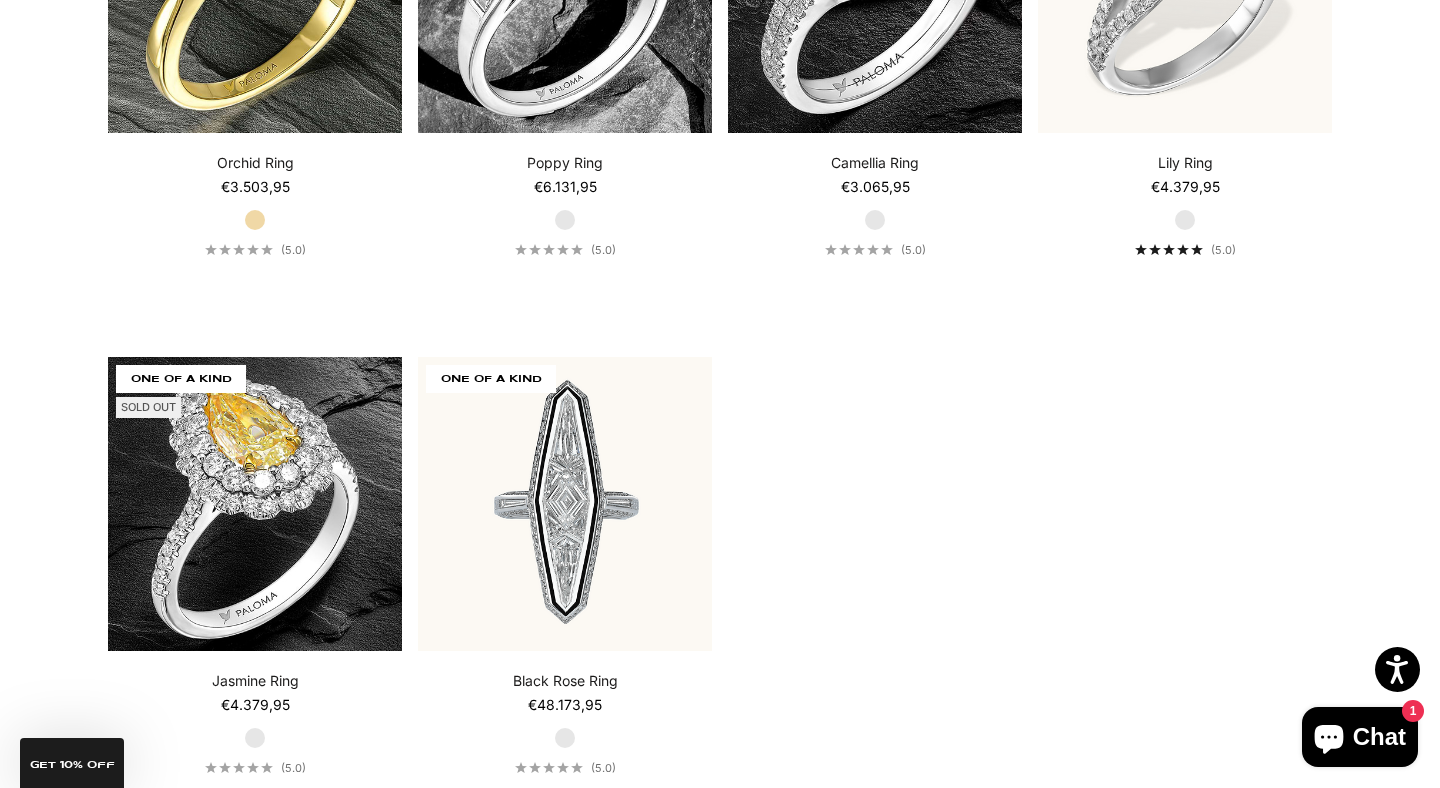 scroll, scrollTop: 8577, scrollLeft: 0, axis: vertical 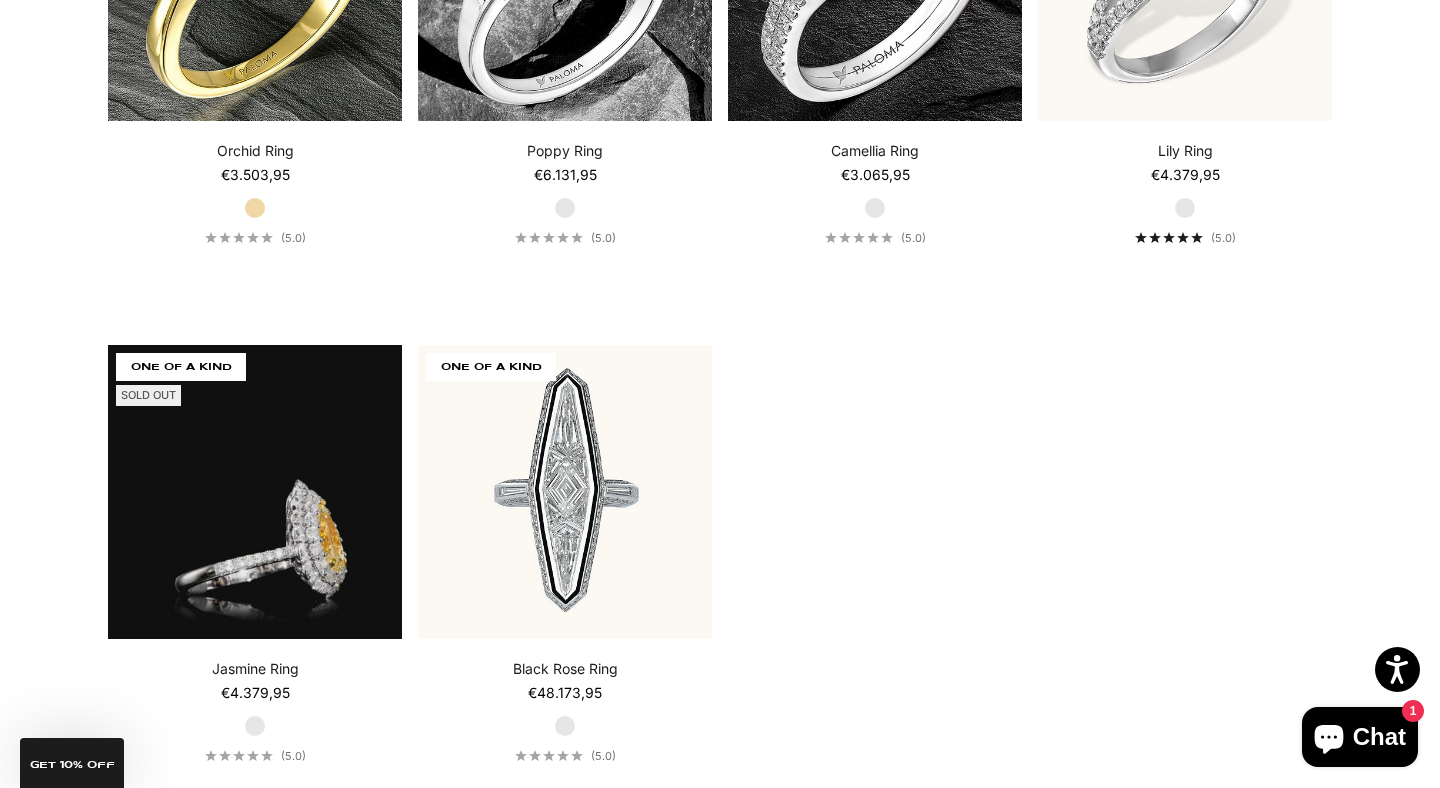click at bounding box center [255, 492] 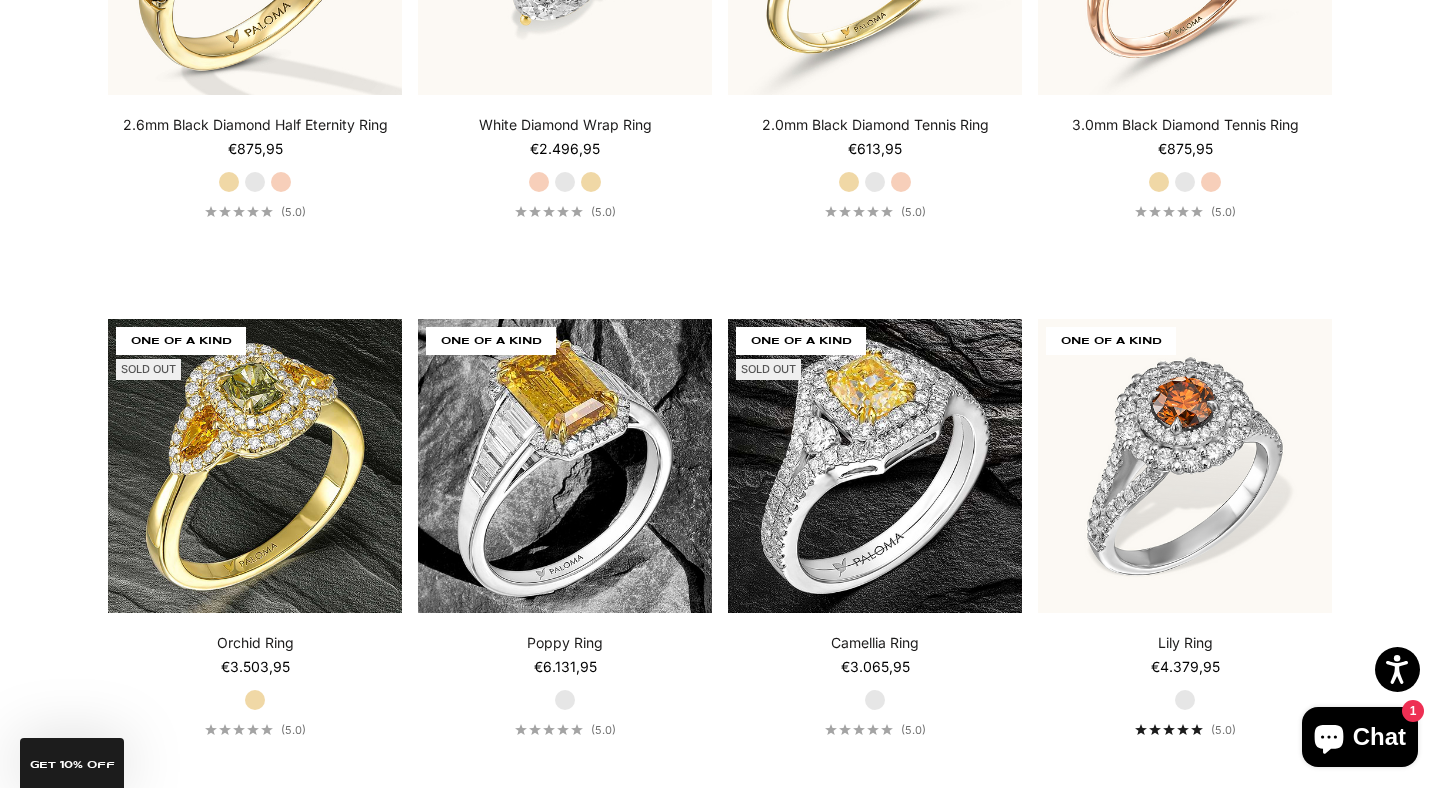 scroll, scrollTop: 8083, scrollLeft: 0, axis: vertical 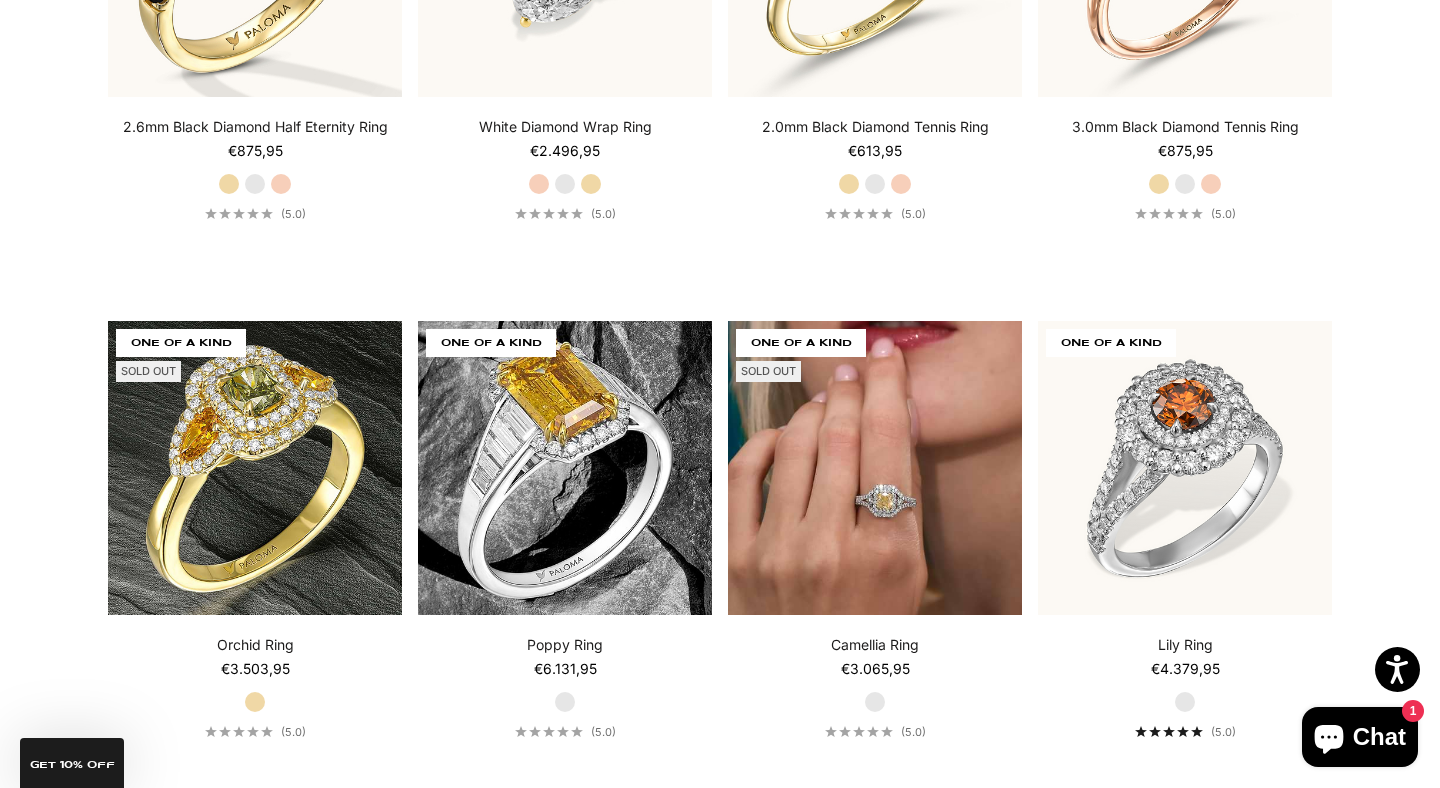 click at bounding box center [875, 468] 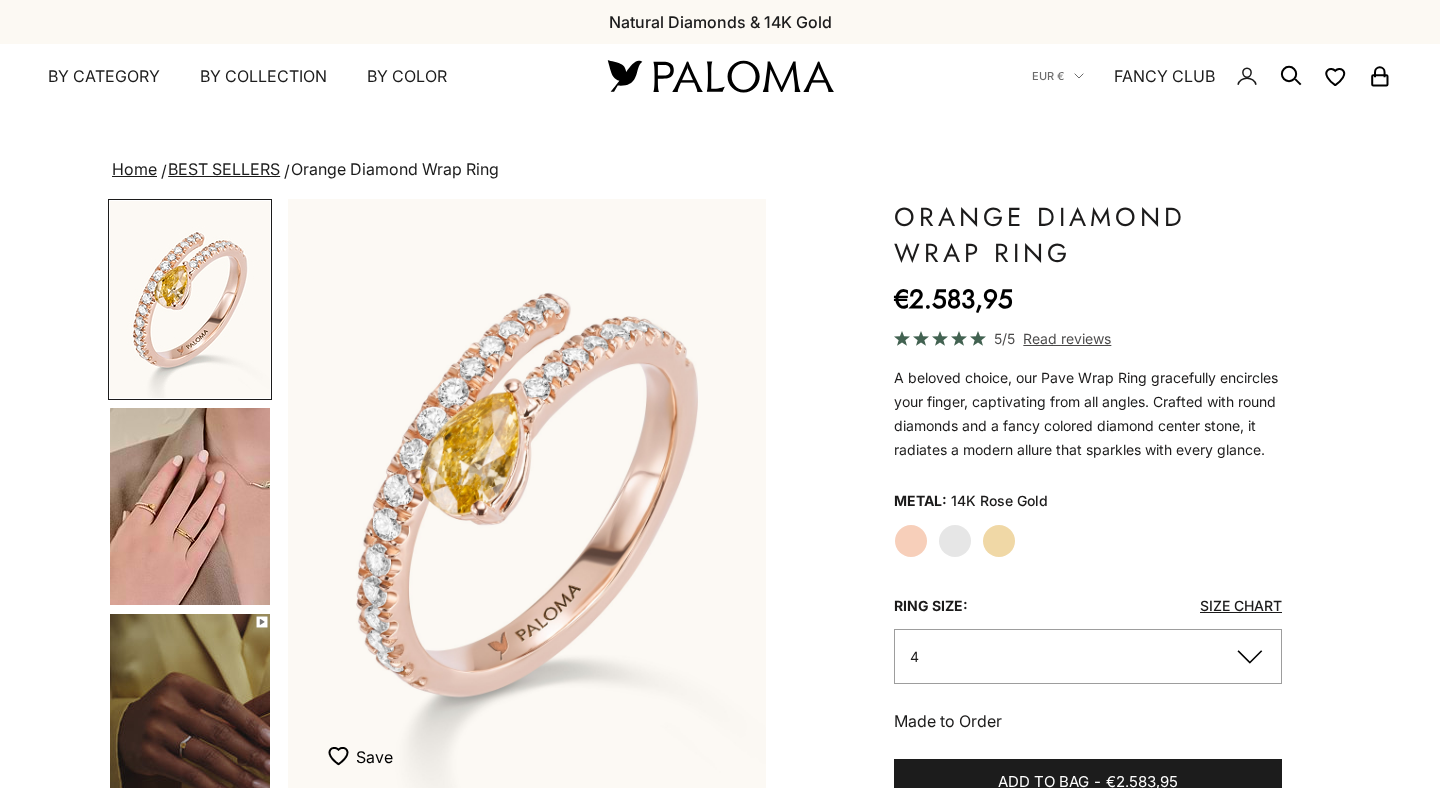scroll, scrollTop: 0, scrollLeft: 0, axis: both 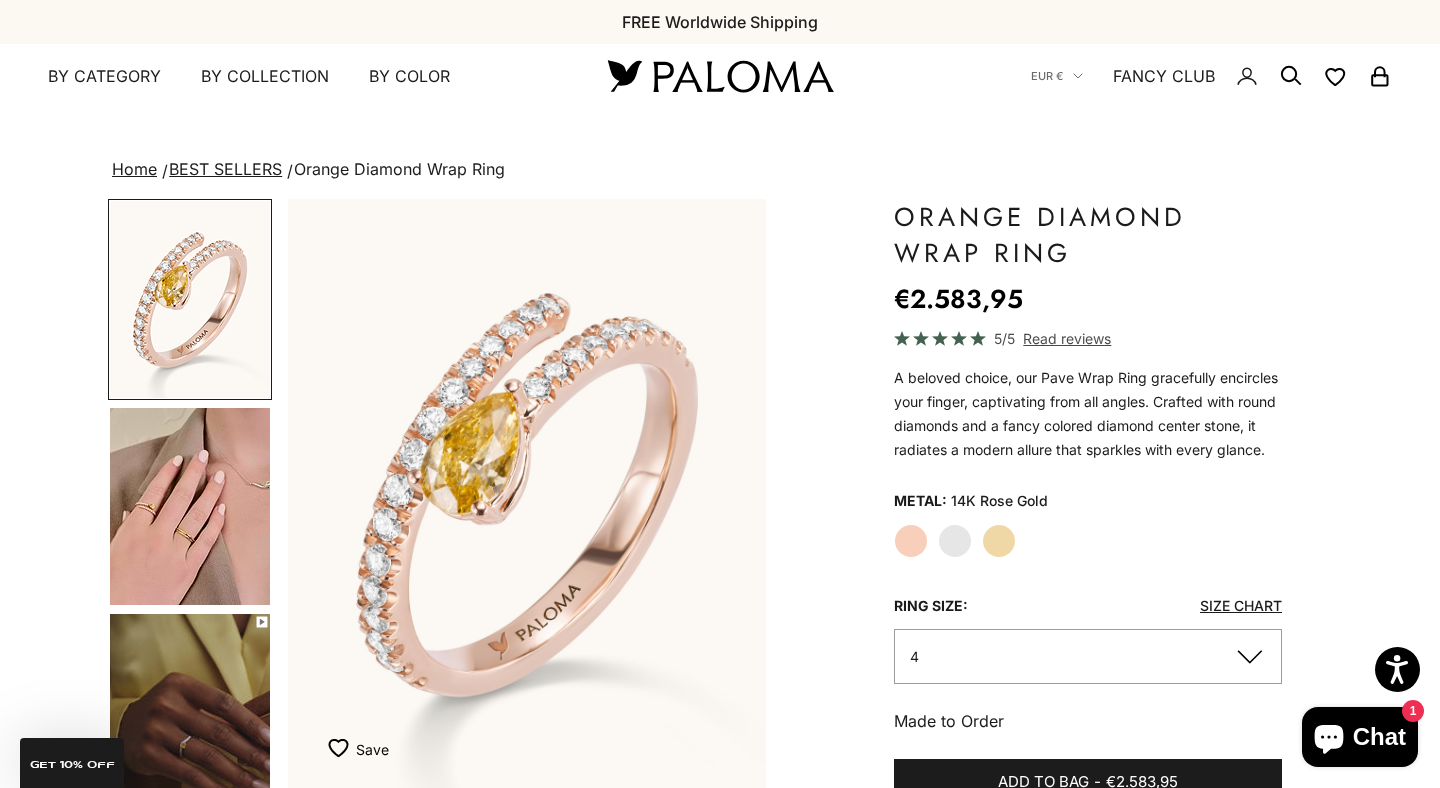 click at bounding box center (190, 506) 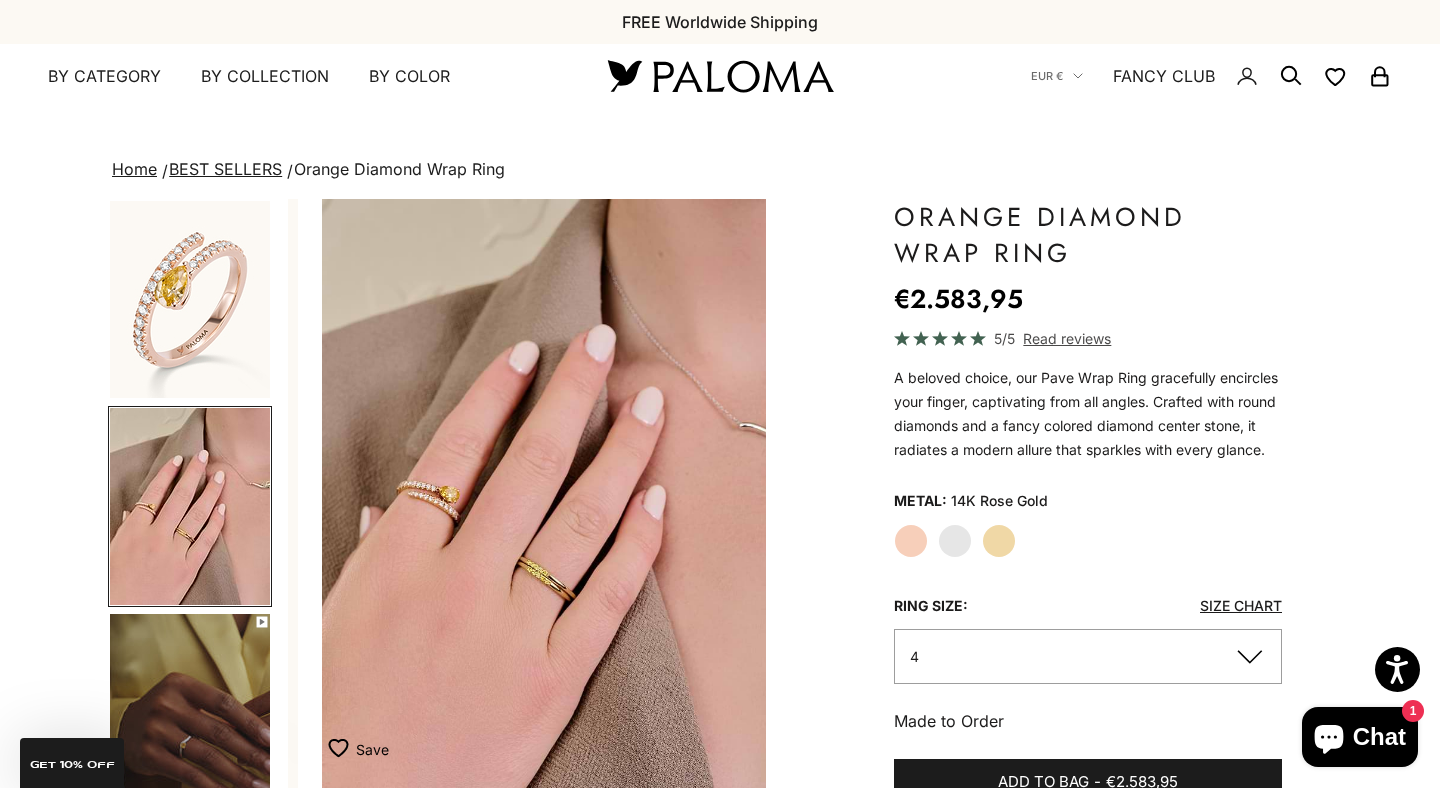 scroll, scrollTop: 0, scrollLeft: 501, axis: horizontal 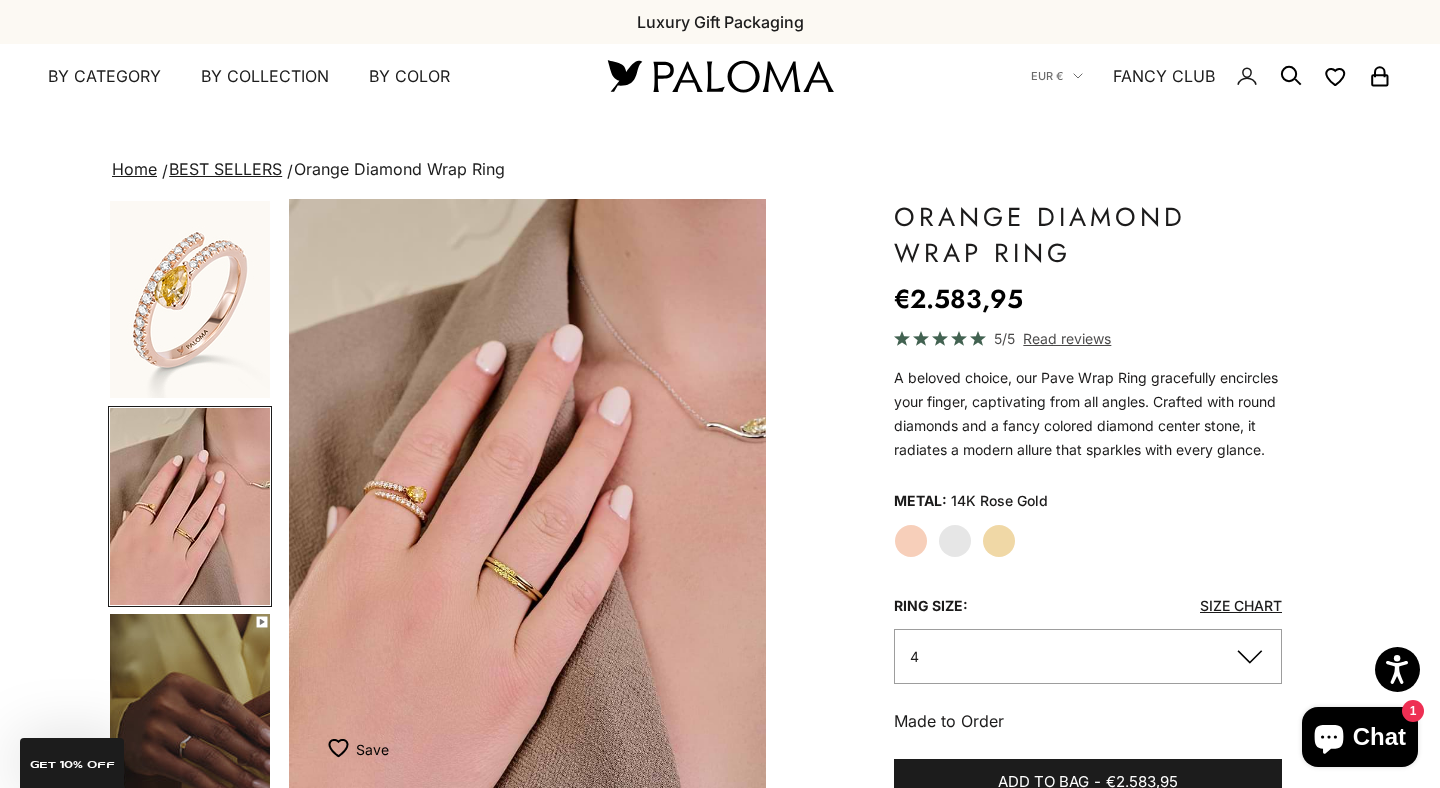 click at bounding box center (190, 713) 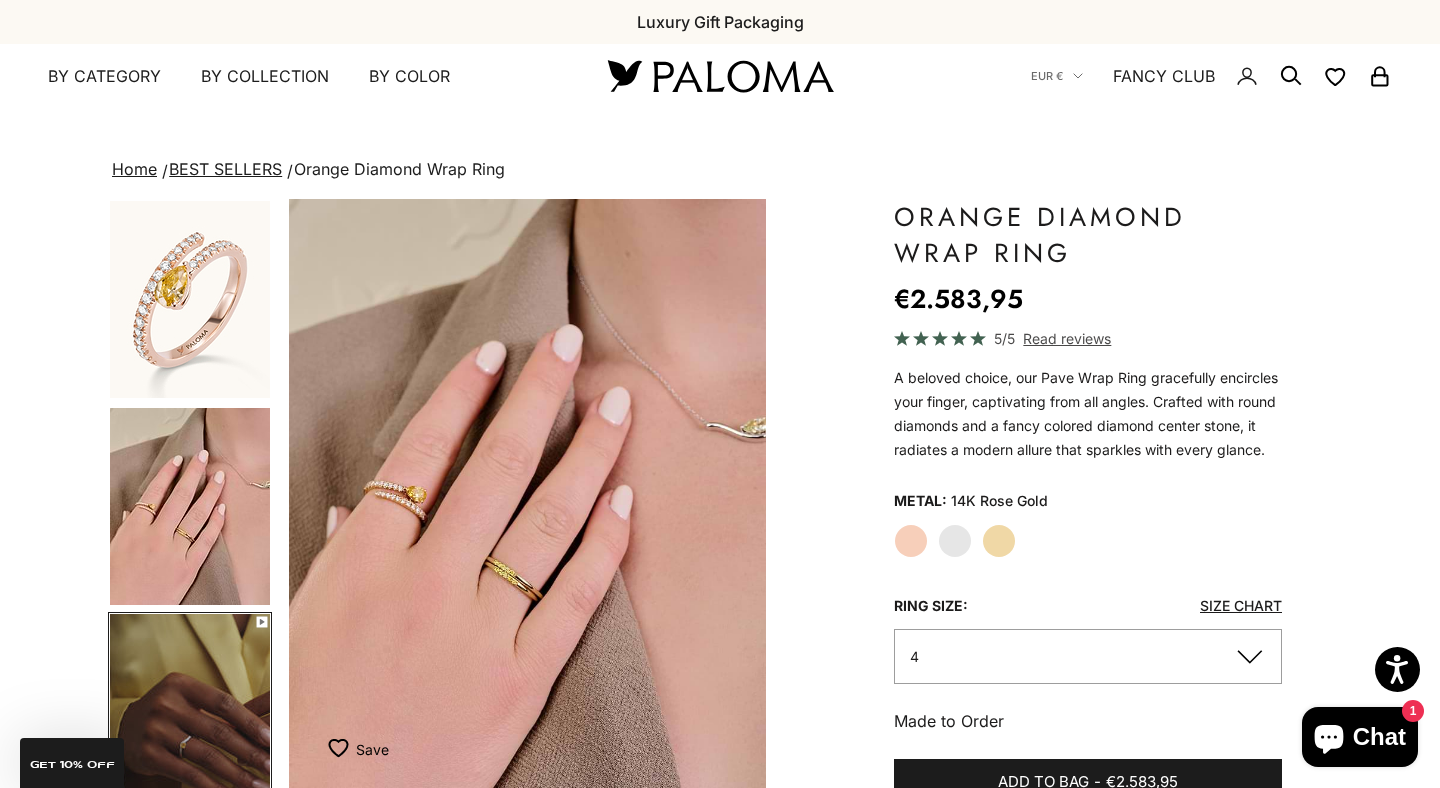 scroll, scrollTop: 0, scrollLeft: 702, axis: horizontal 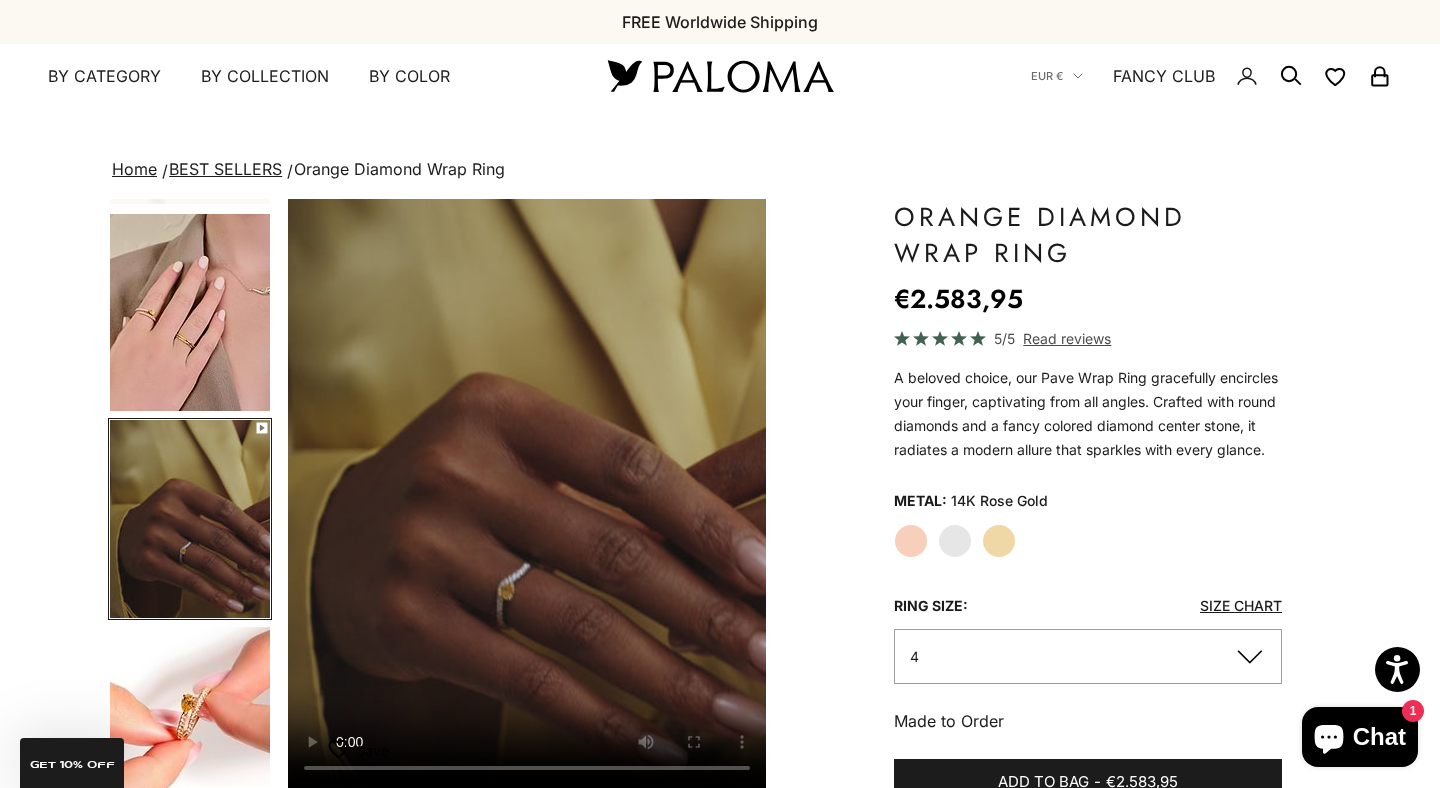 click at bounding box center [190, 725] 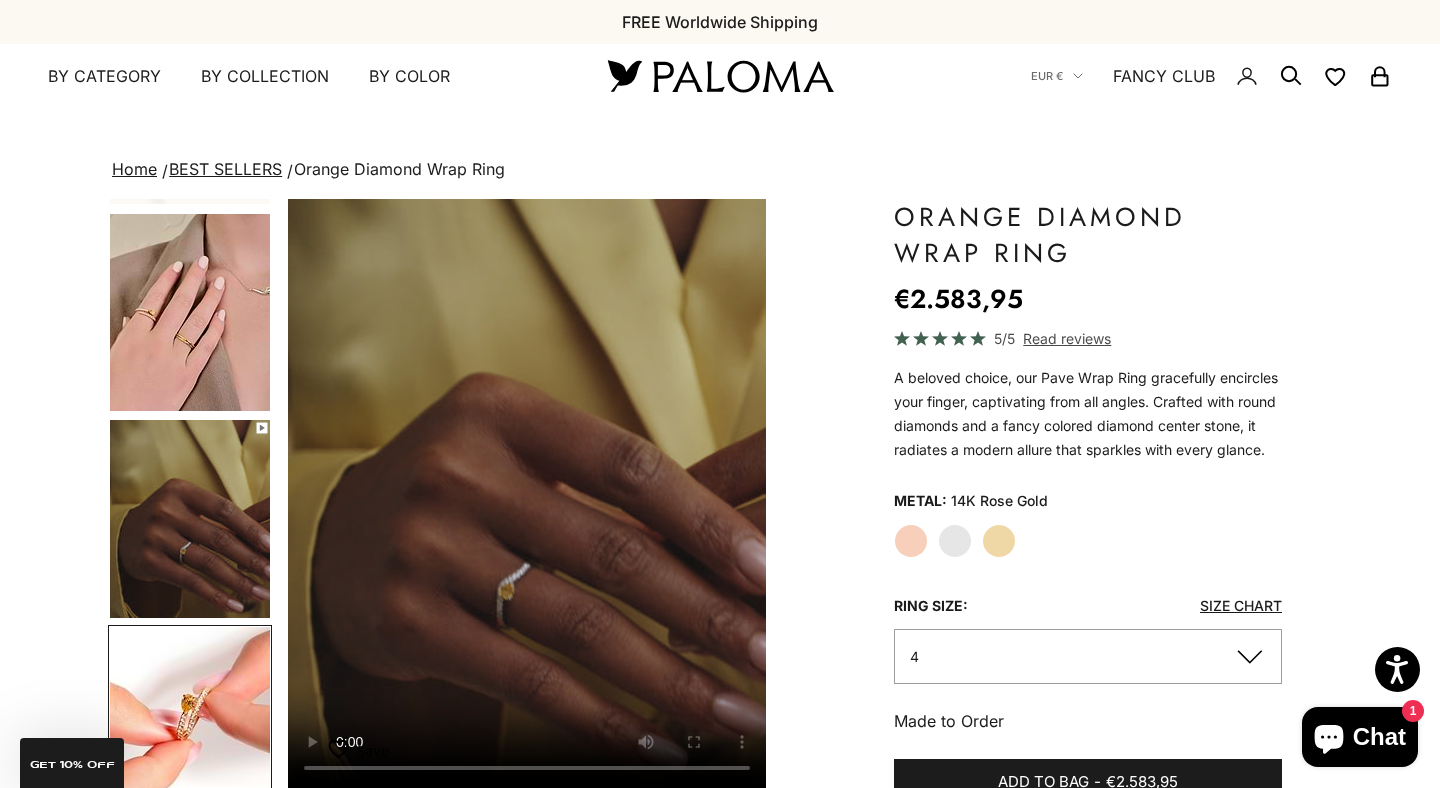 scroll, scrollTop: 0, scrollLeft: 1202, axis: horizontal 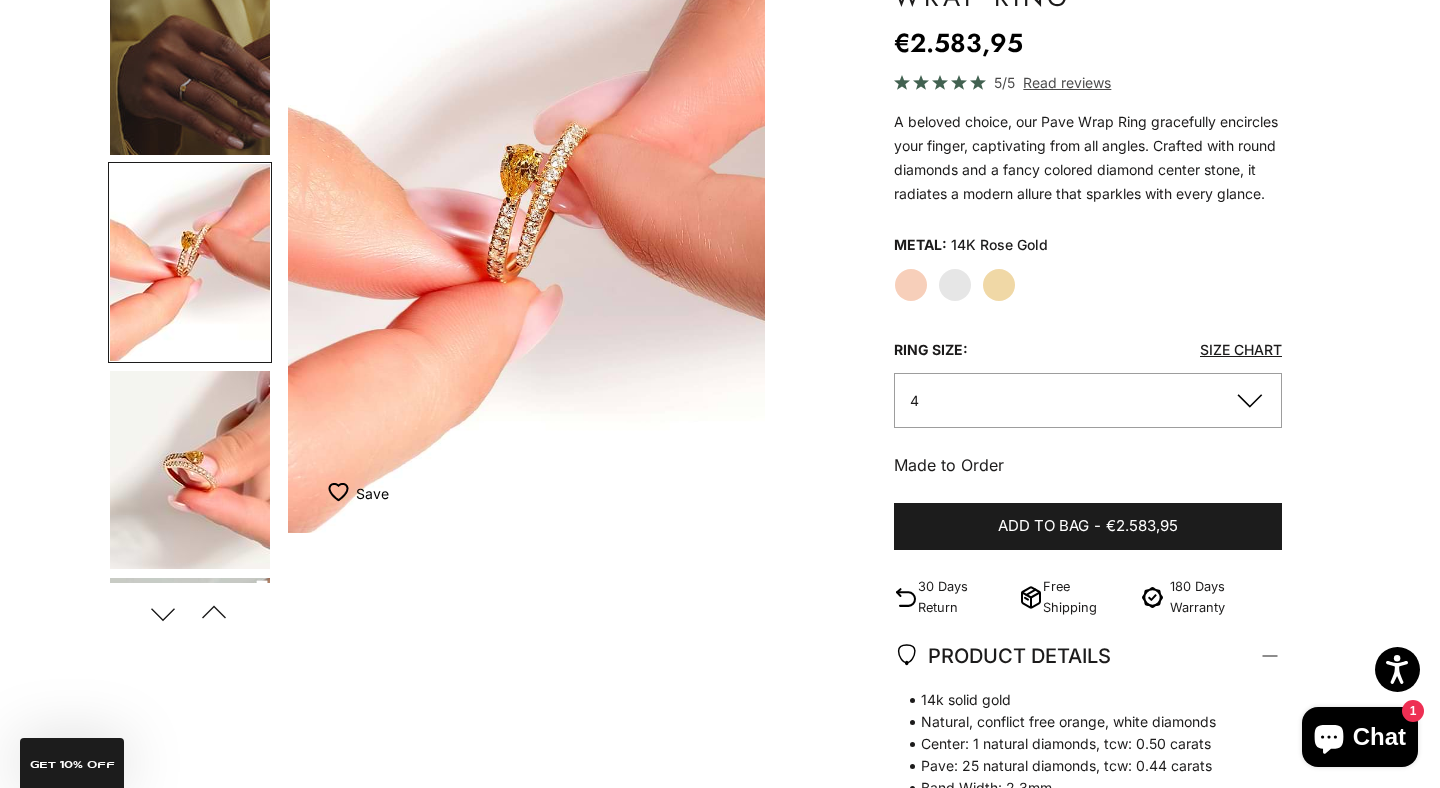 click on "Rose Gold" 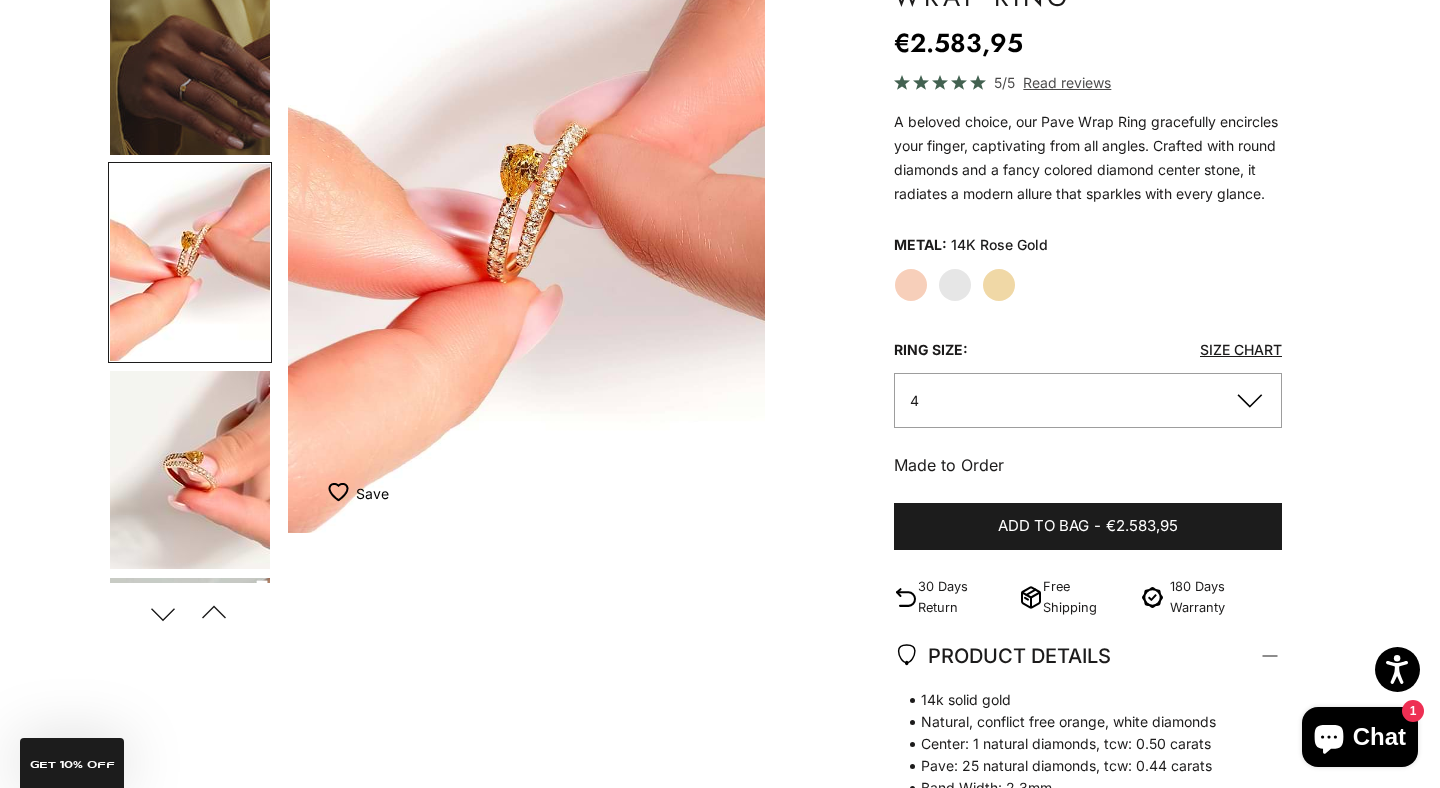 click on "Yellow Gold" 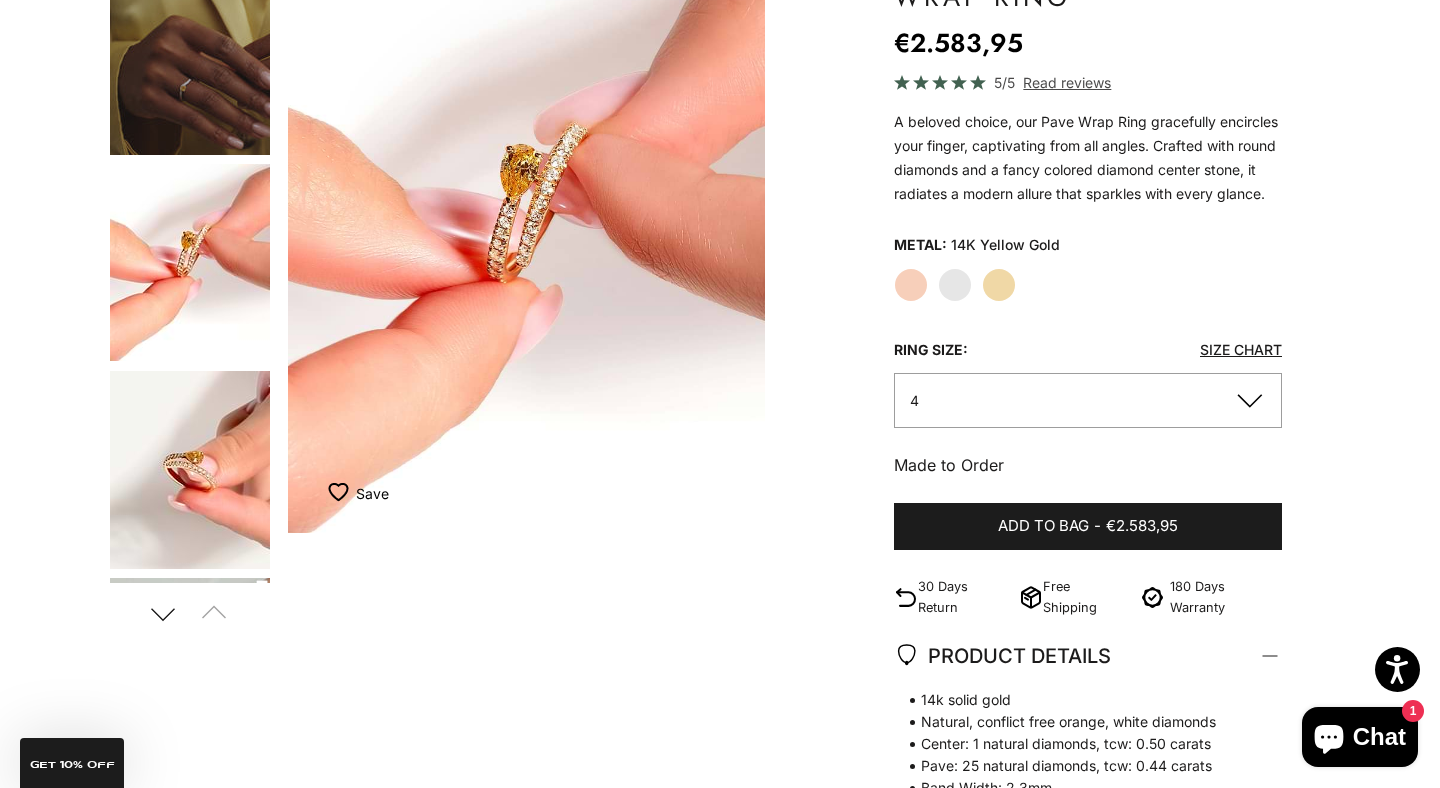 scroll, scrollTop: 0, scrollLeft: 0, axis: both 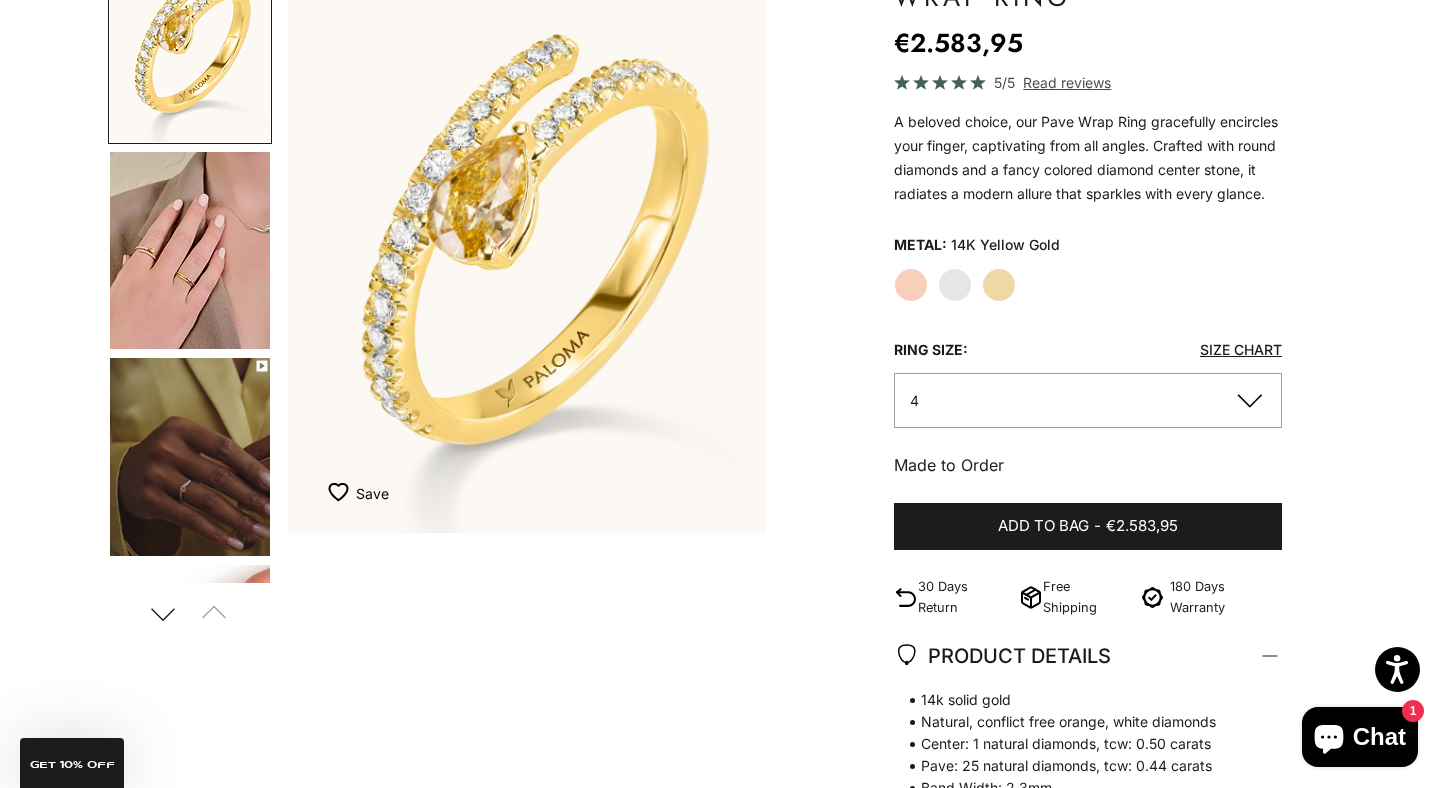 click on "White Gold" 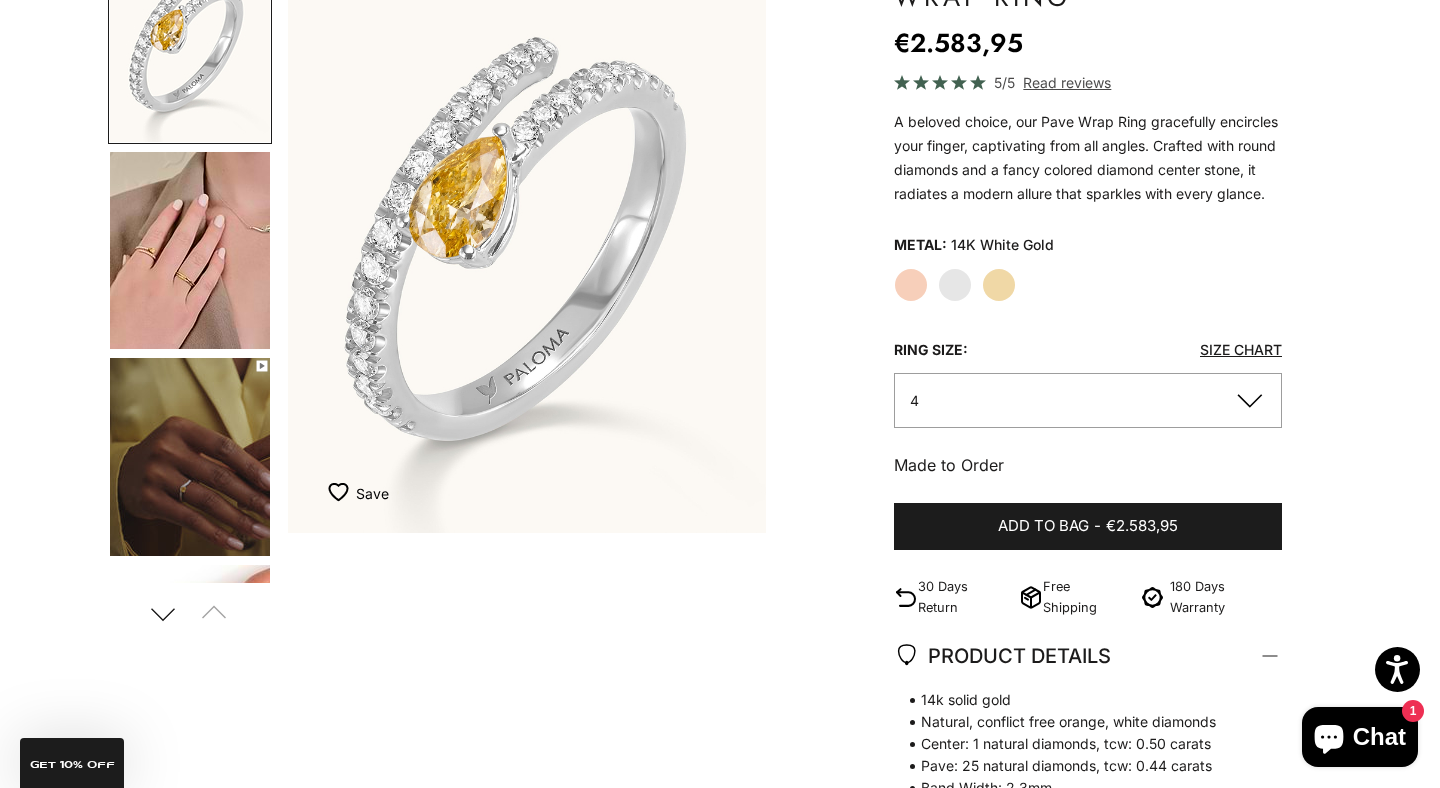 click on "Rose Gold" 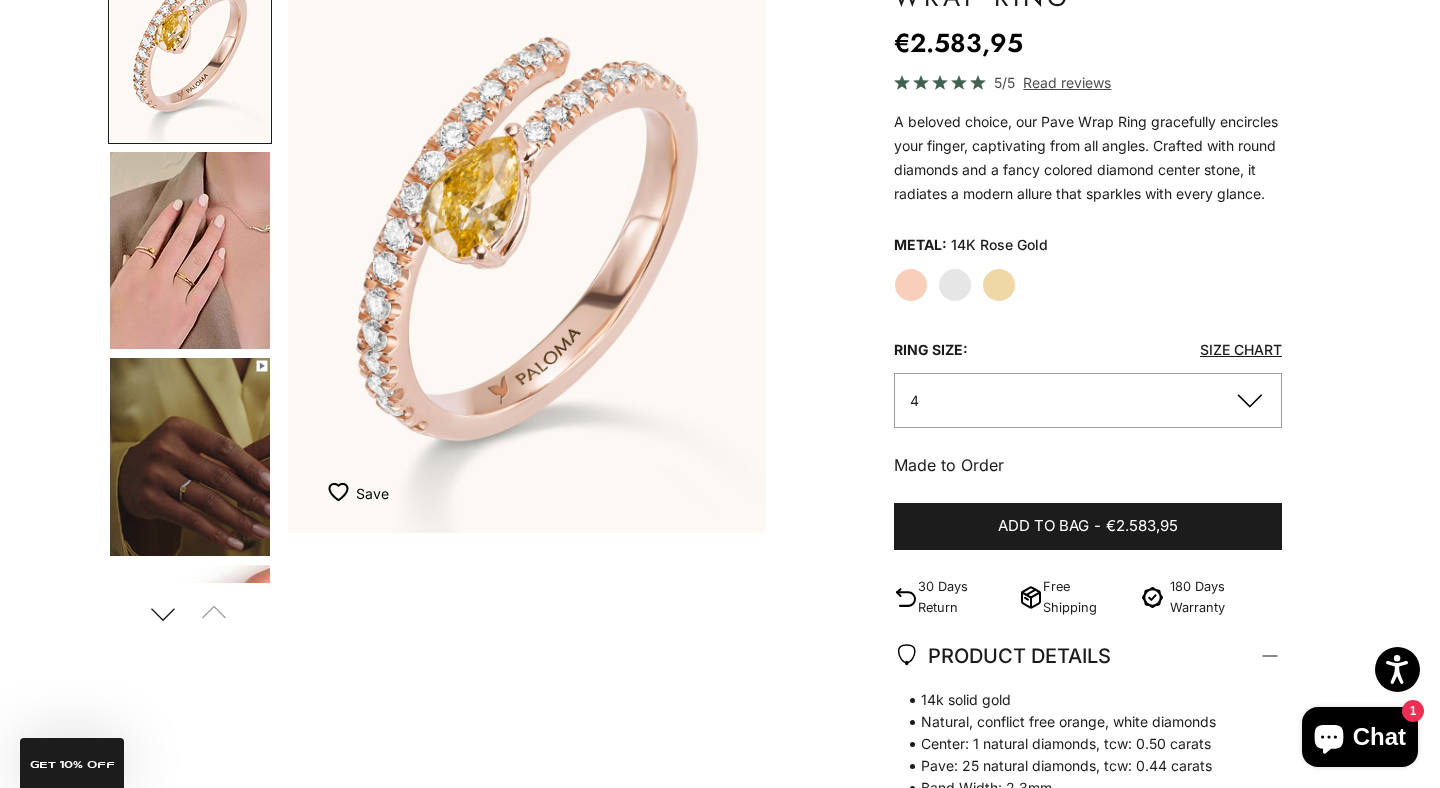 click on "4" 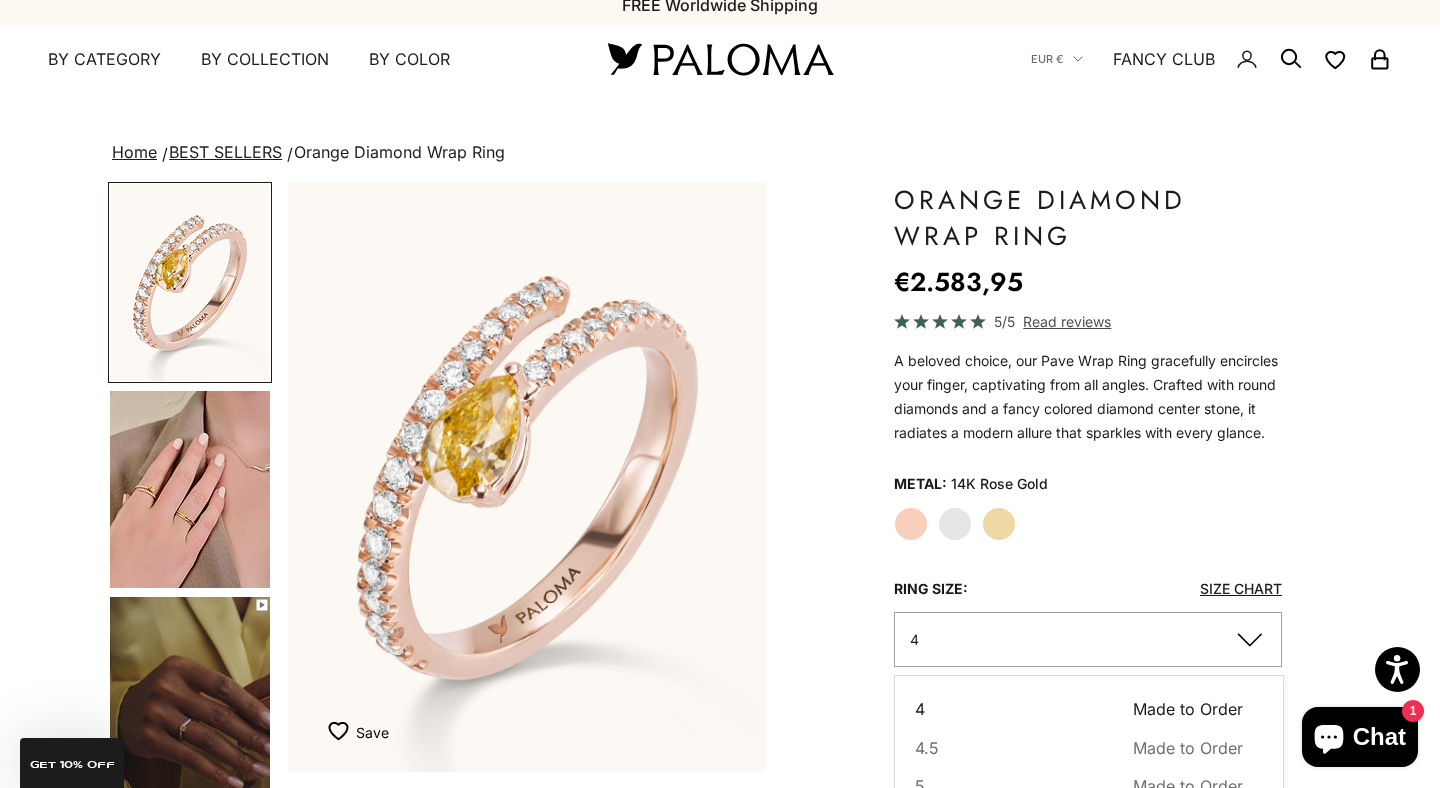 scroll, scrollTop: 7, scrollLeft: 0, axis: vertical 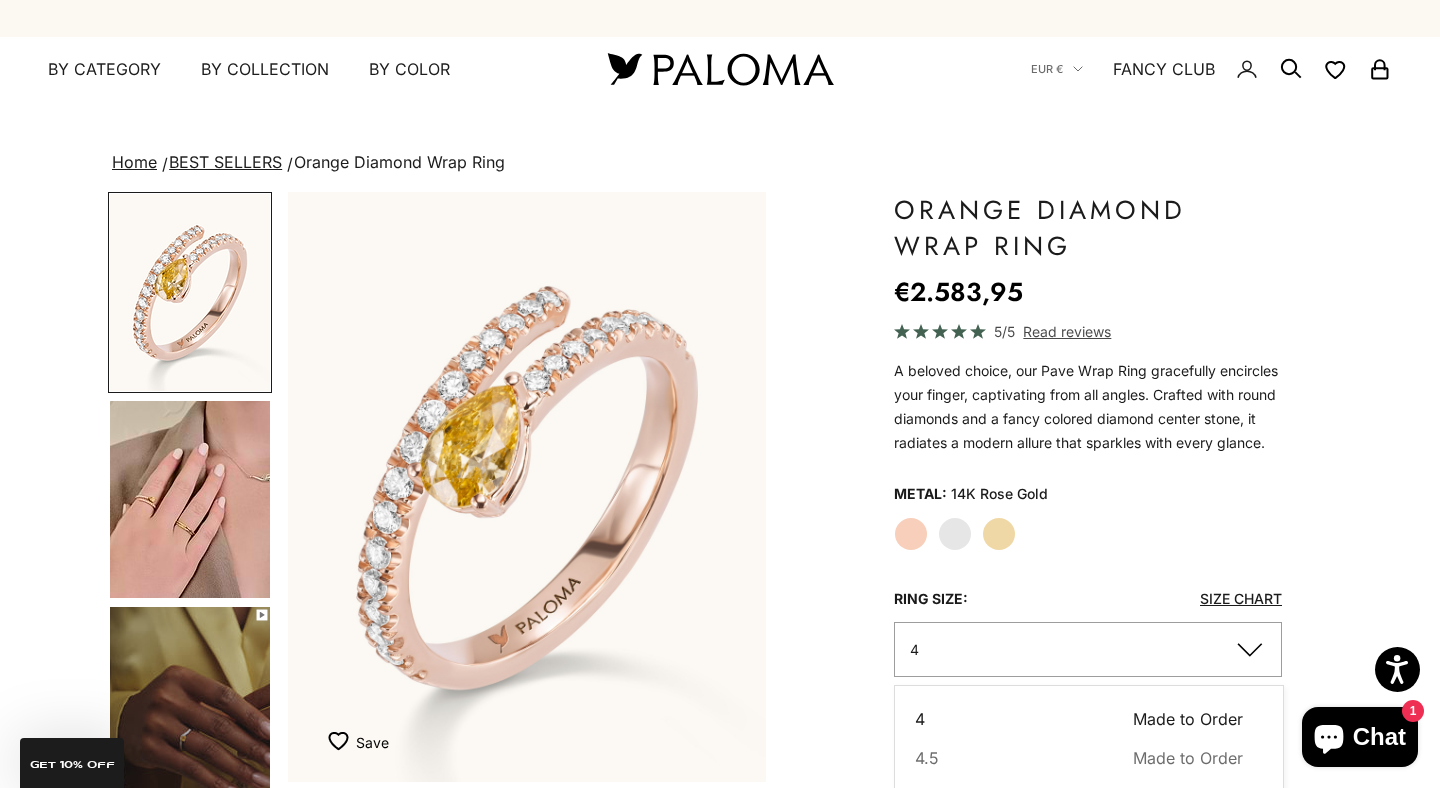 click at bounding box center (190, 499) 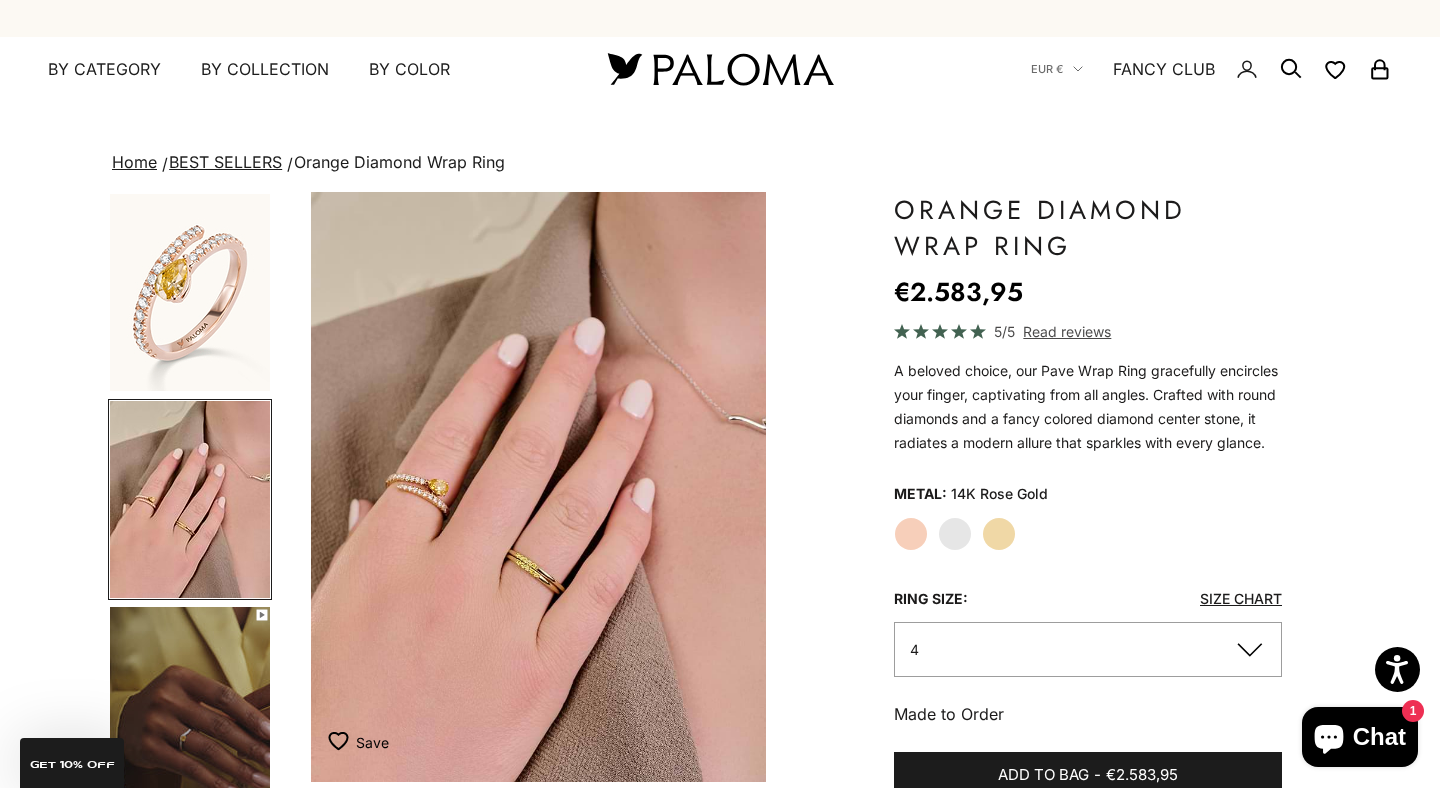 scroll, scrollTop: 0, scrollLeft: 501, axis: horizontal 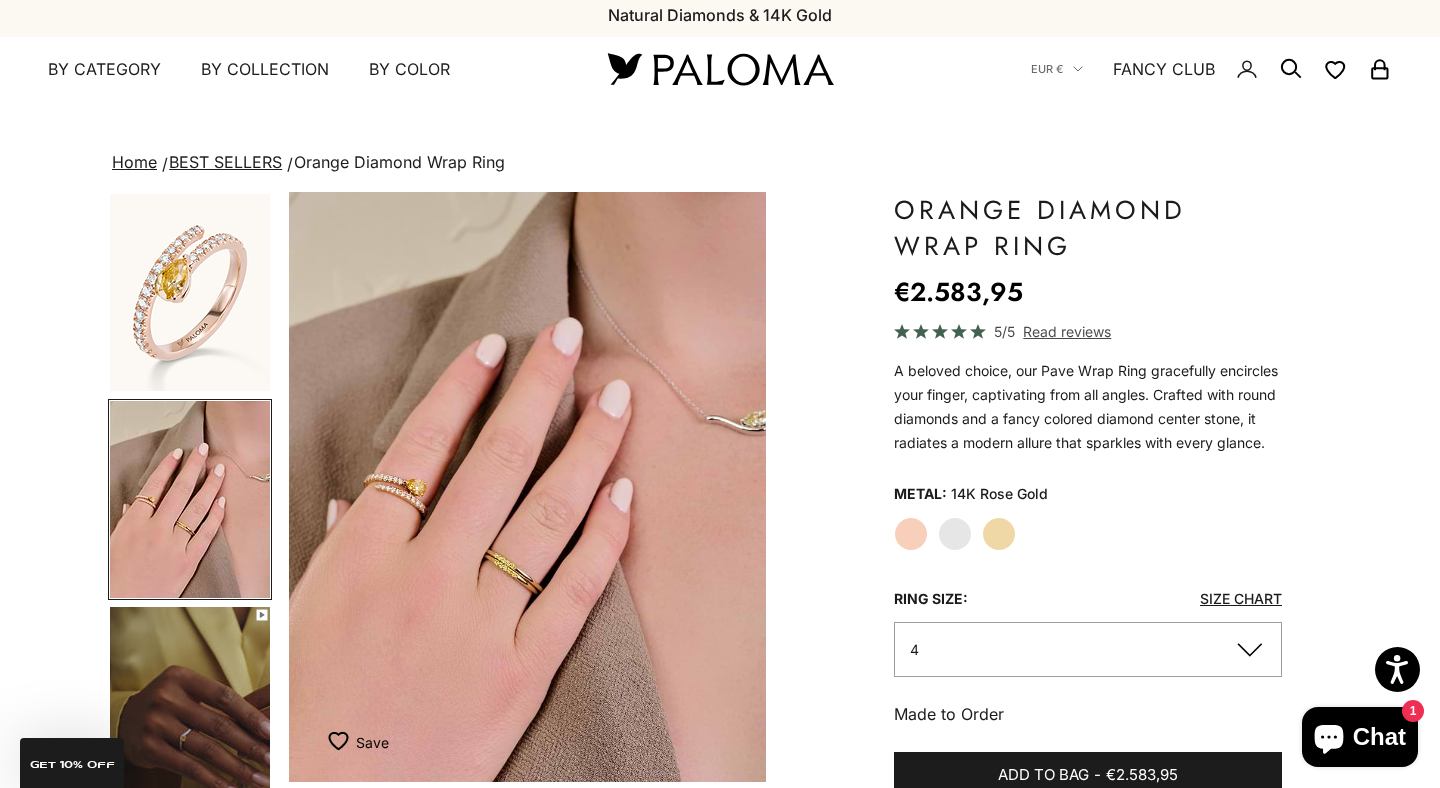 click at bounding box center (528, 487) 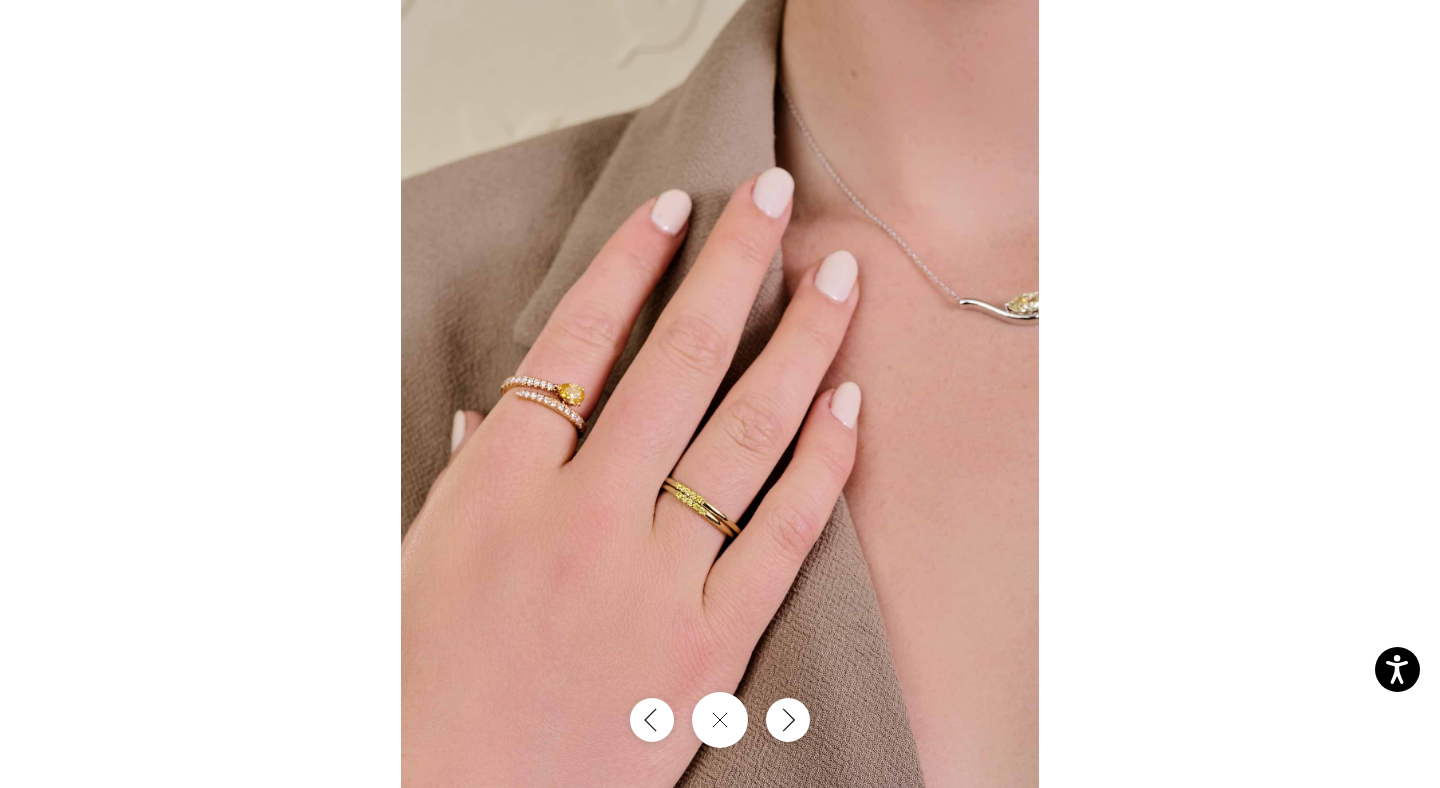 click at bounding box center (720, 394) 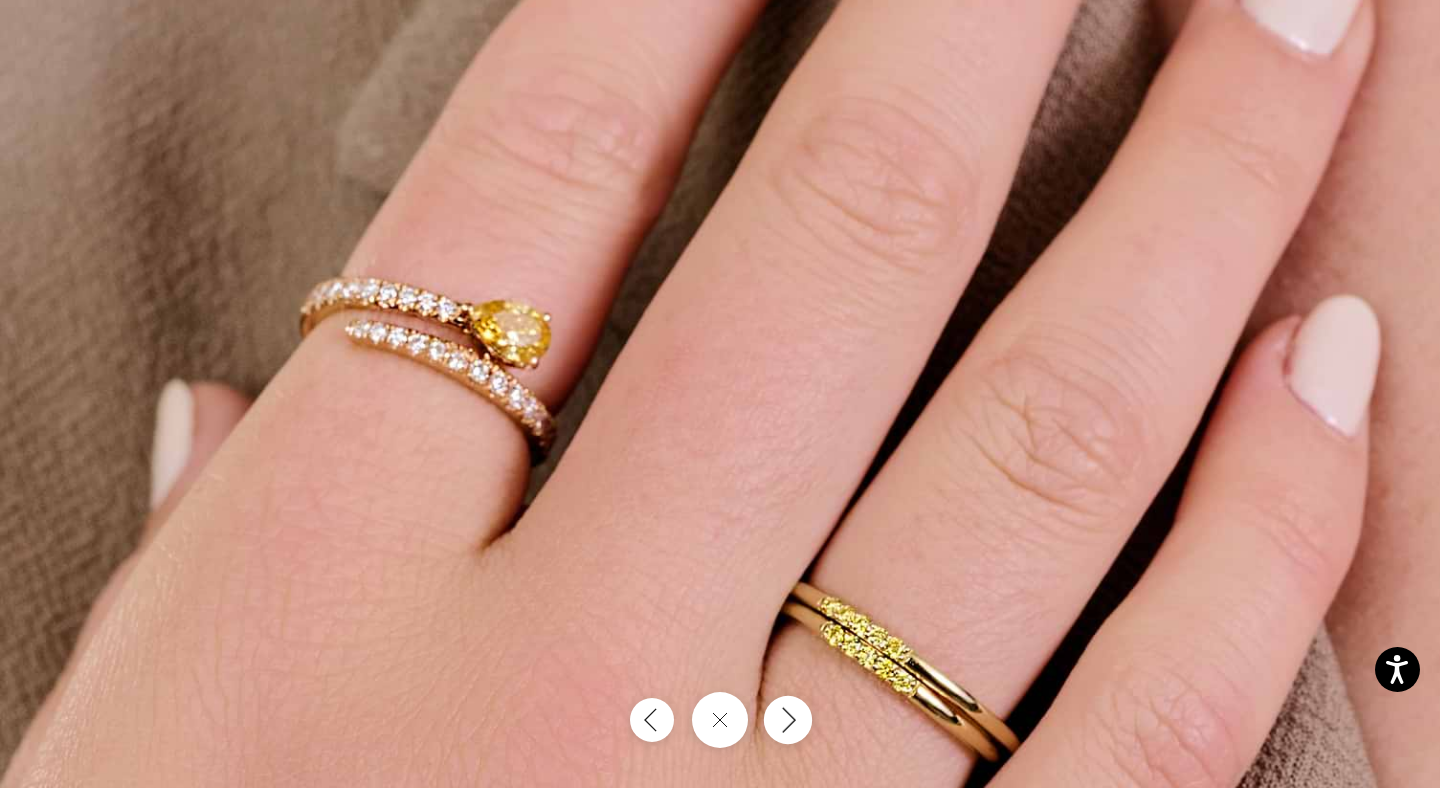 click at bounding box center (788, 720) 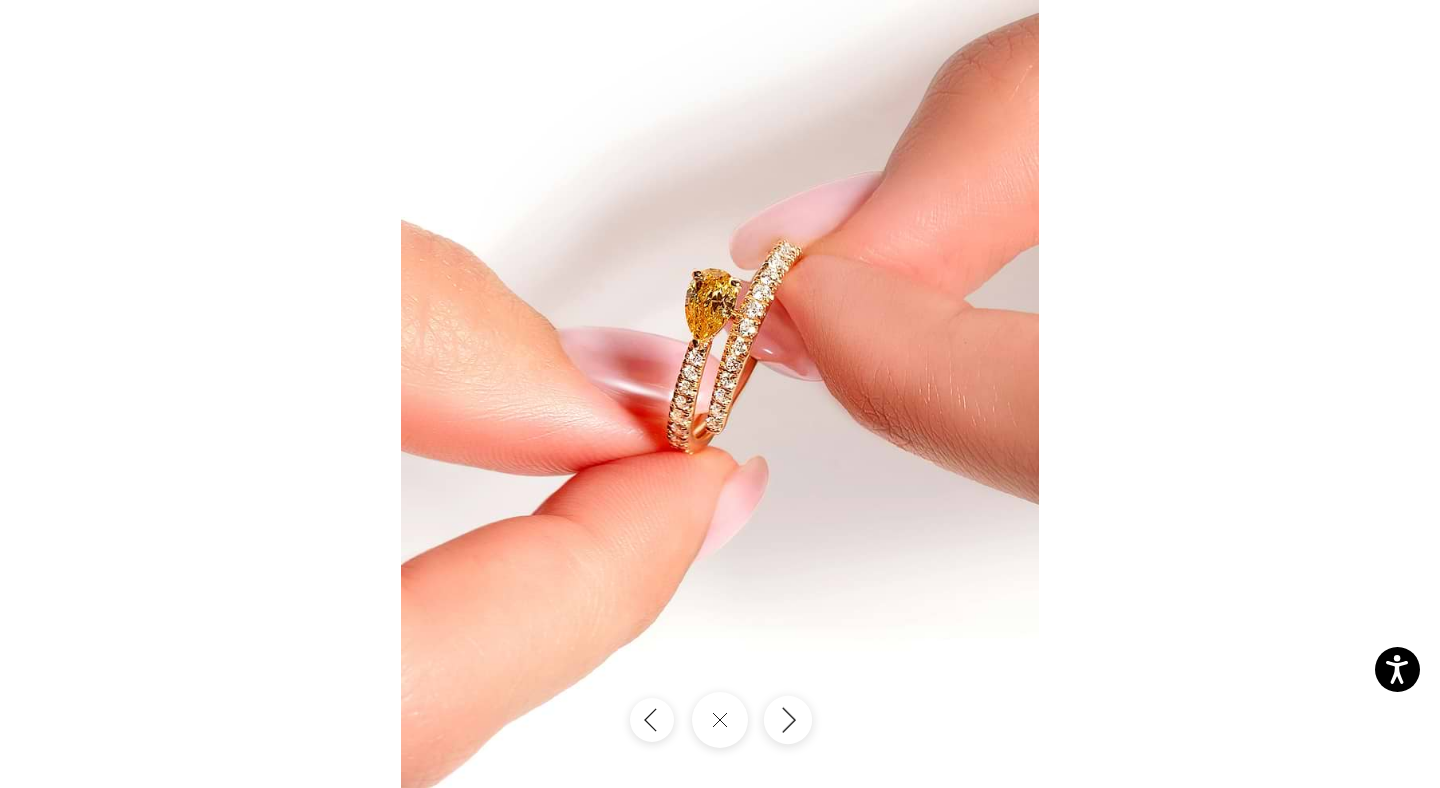 click 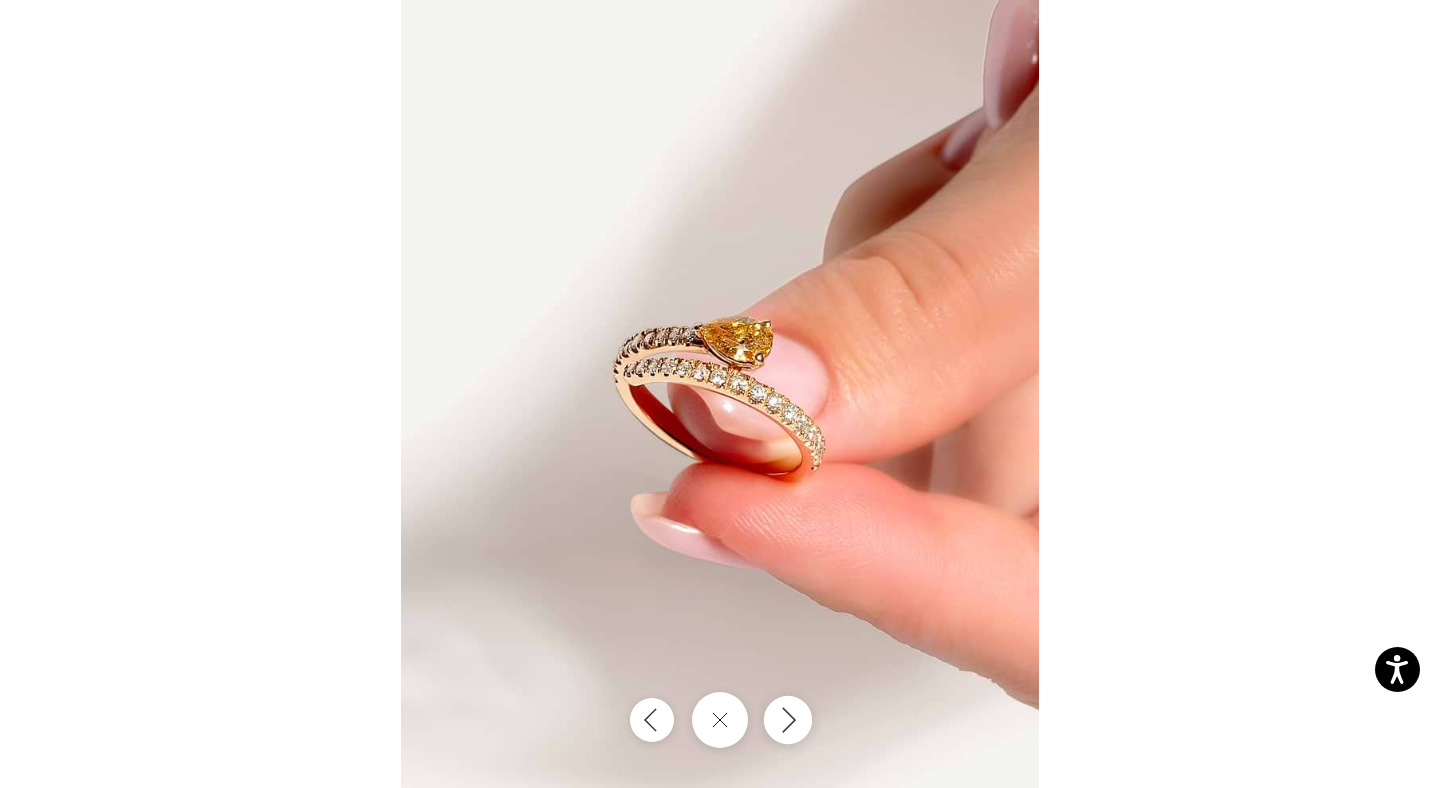 click 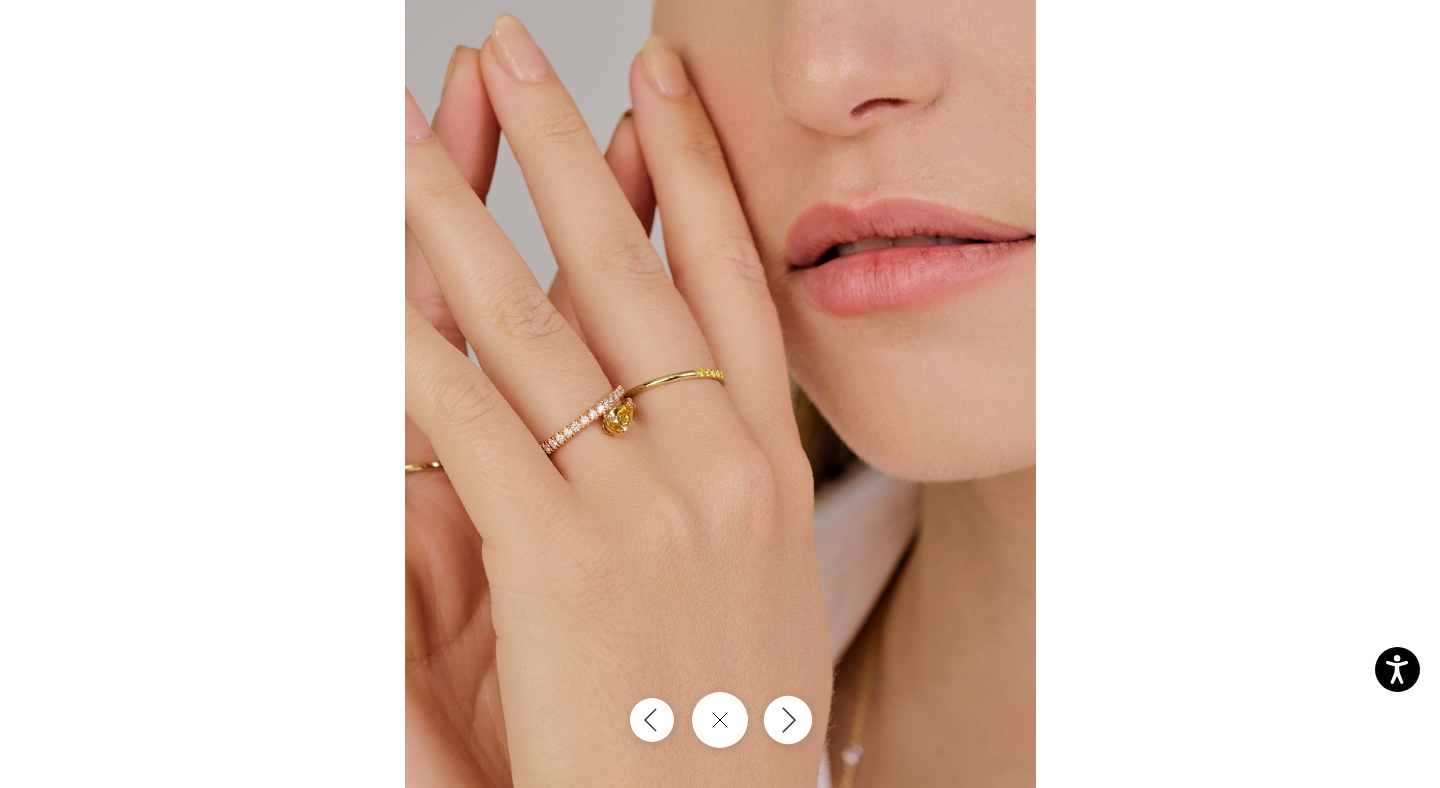 click at bounding box center [788, 720] 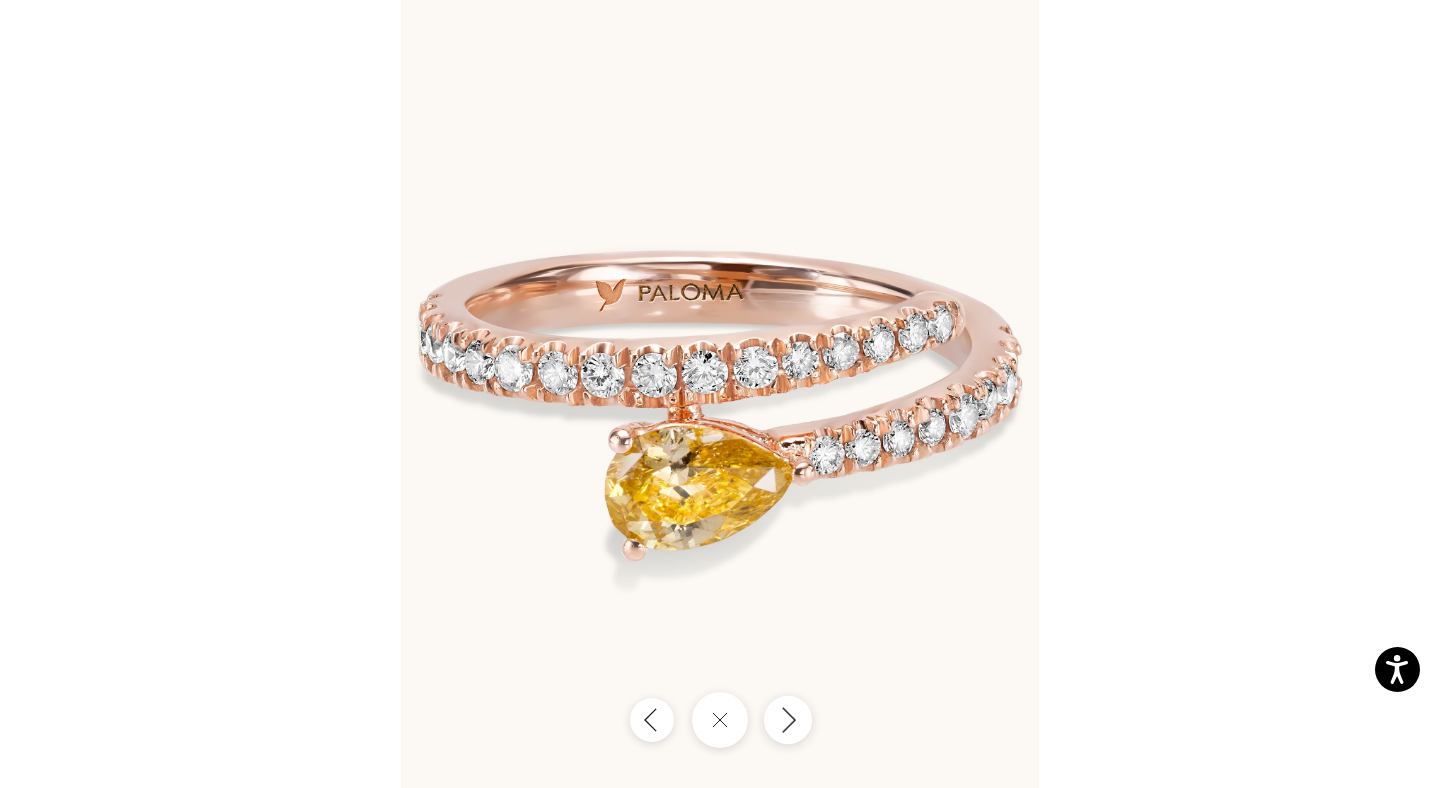 click at bounding box center (788, 720) 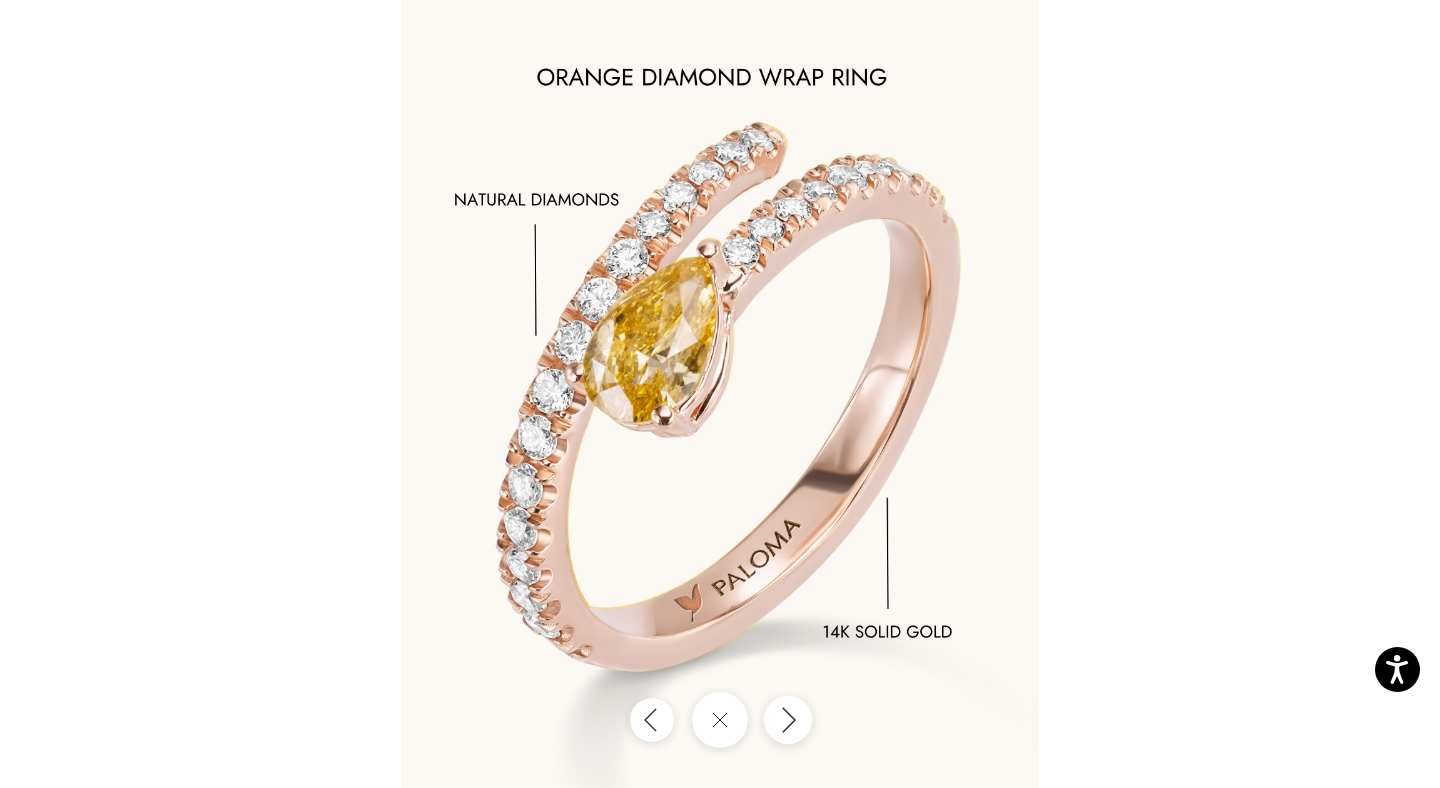 click at bounding box center (788, 720) 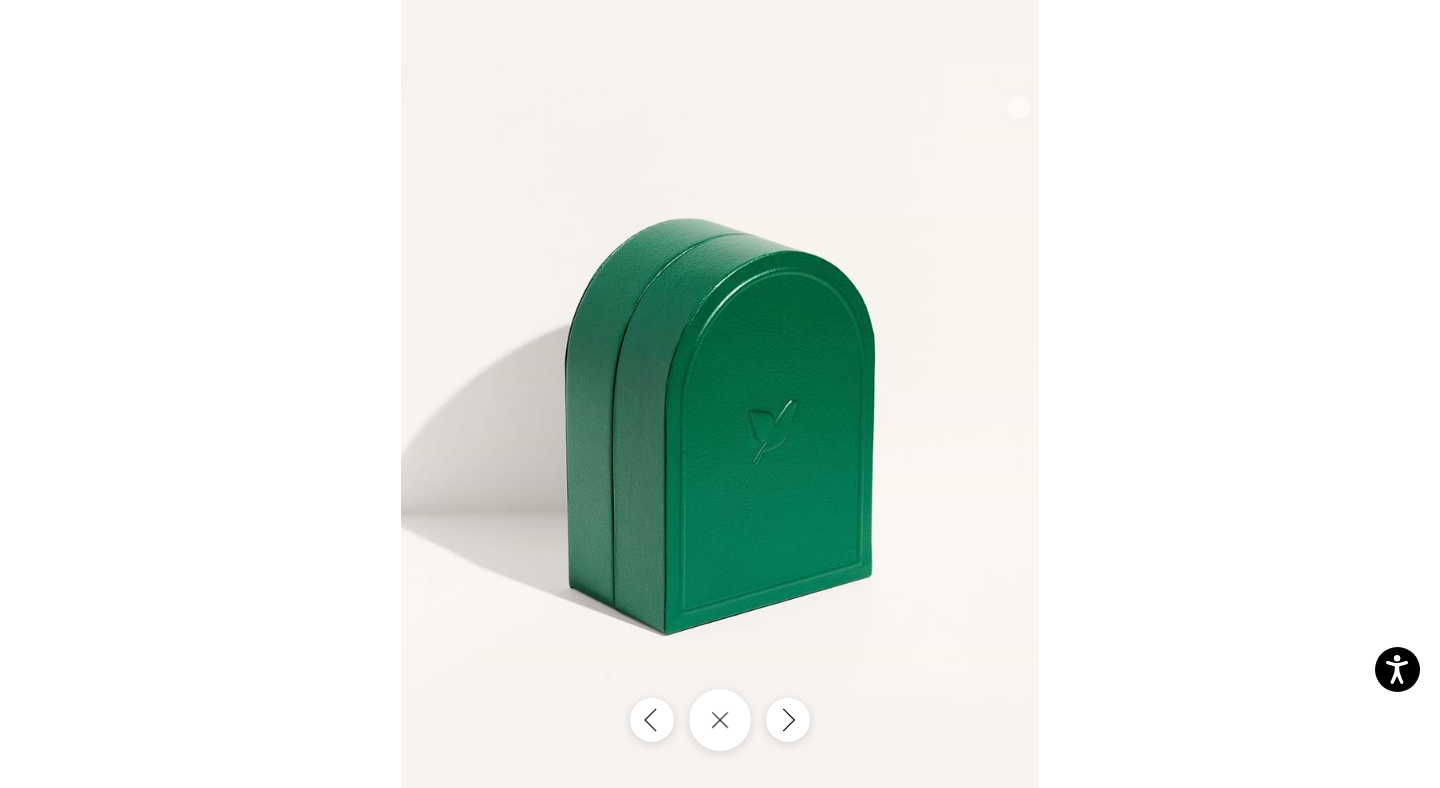 click at bounding box center (720, 720) 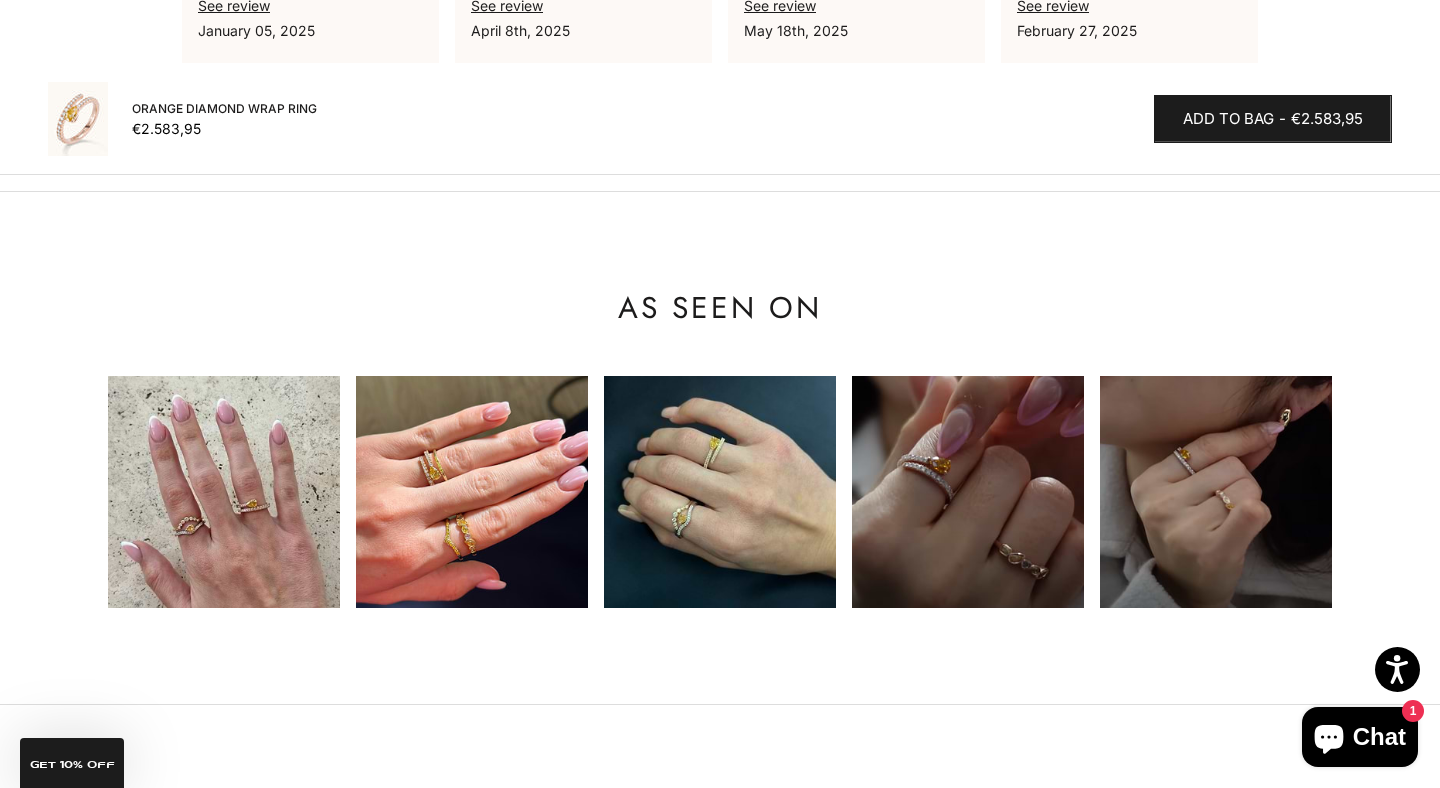scroll, scrollTop: 1792, scrollLeft: 0, axis: vertical 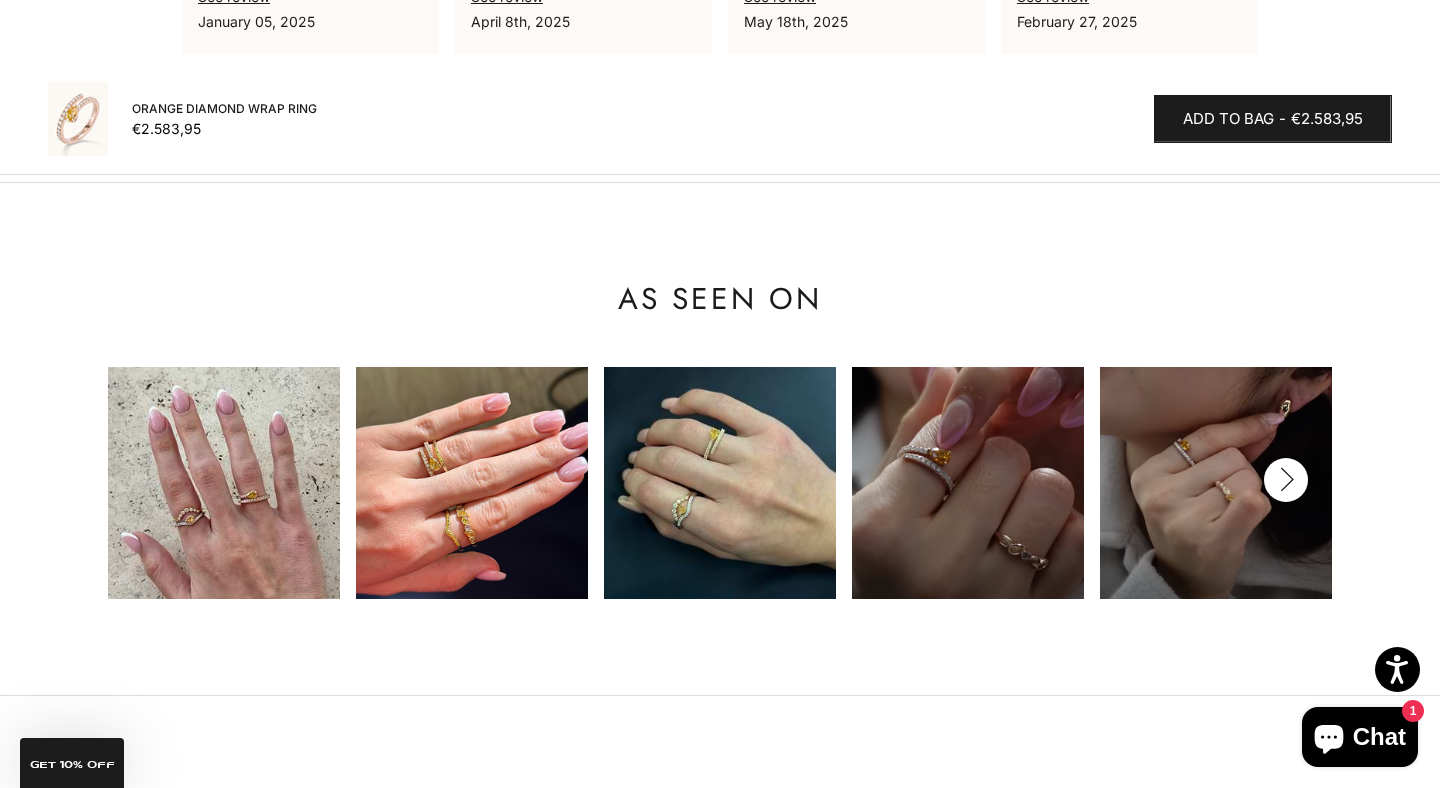 click at bounding box center (224, 483) 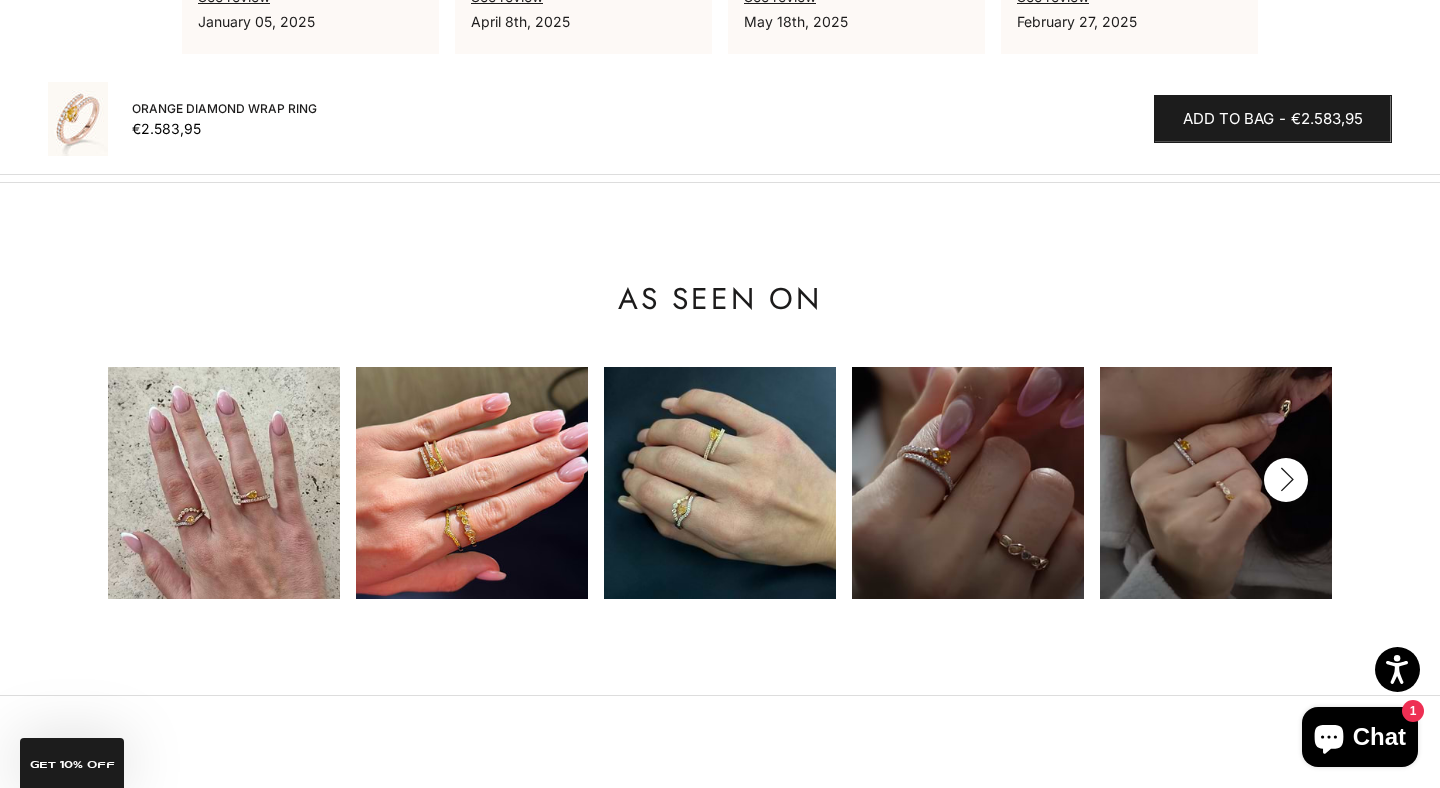 click at bounding box center (224, 483) 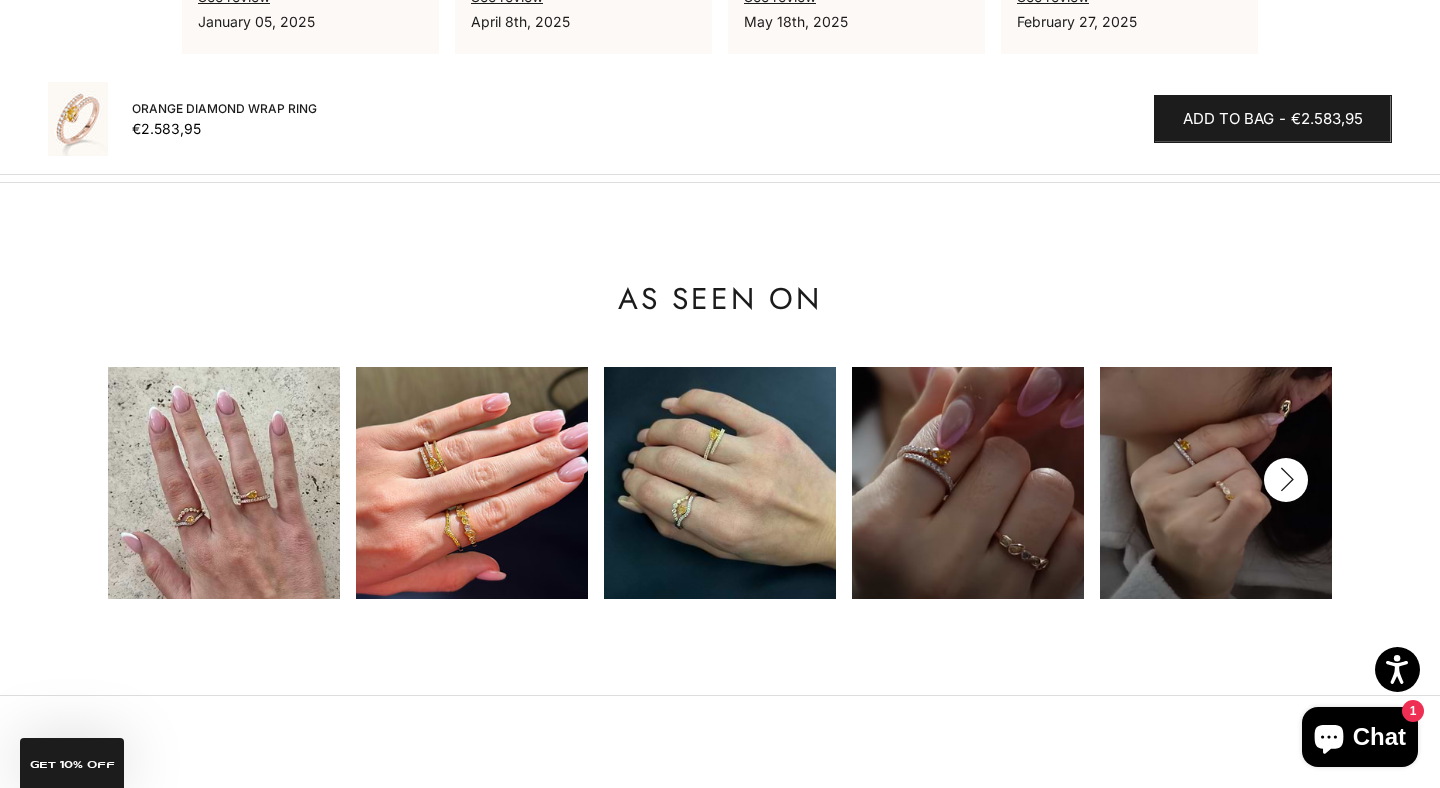 click at bounding box center [472, 483] 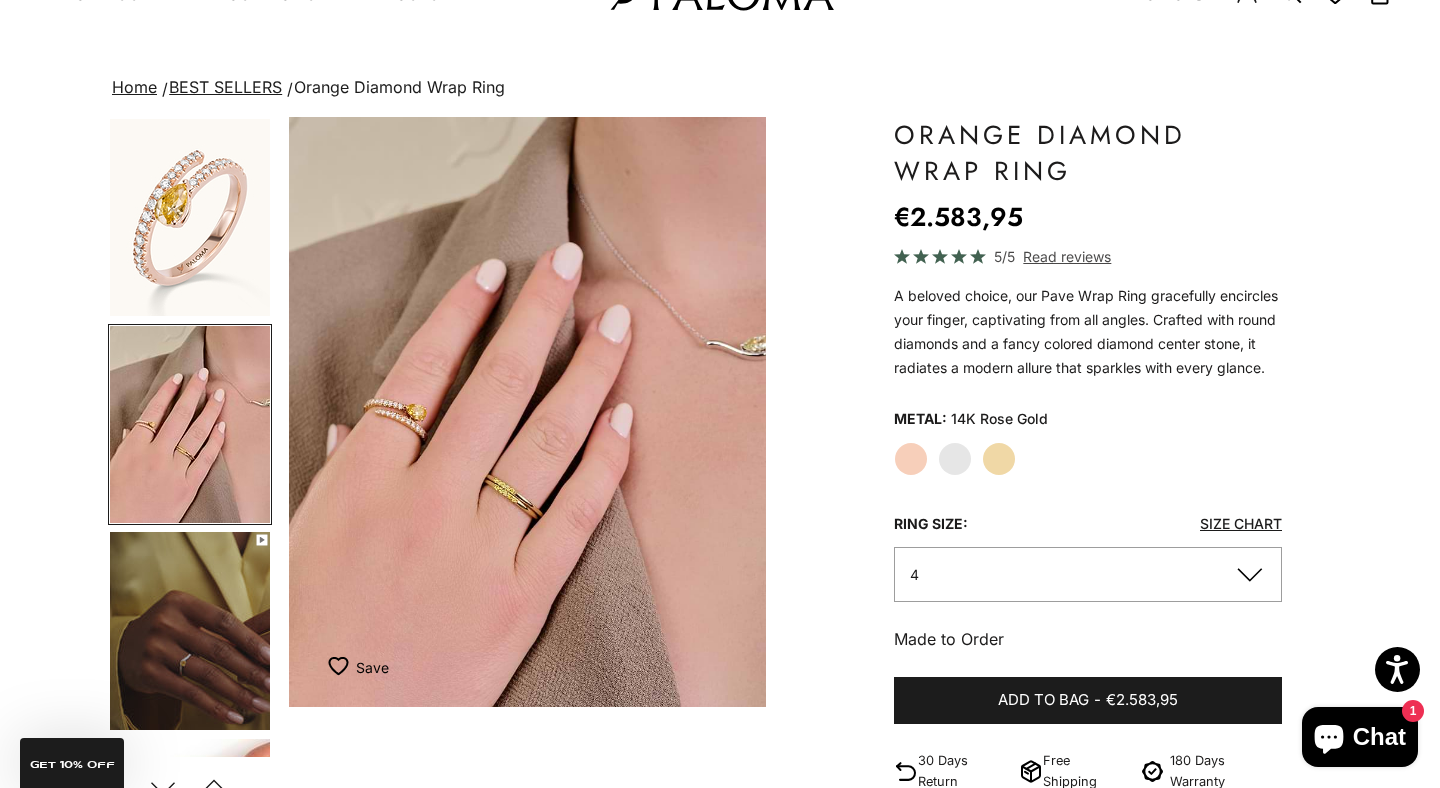scroll, scrollTop: 0, scrollLeft: 0, axis: both 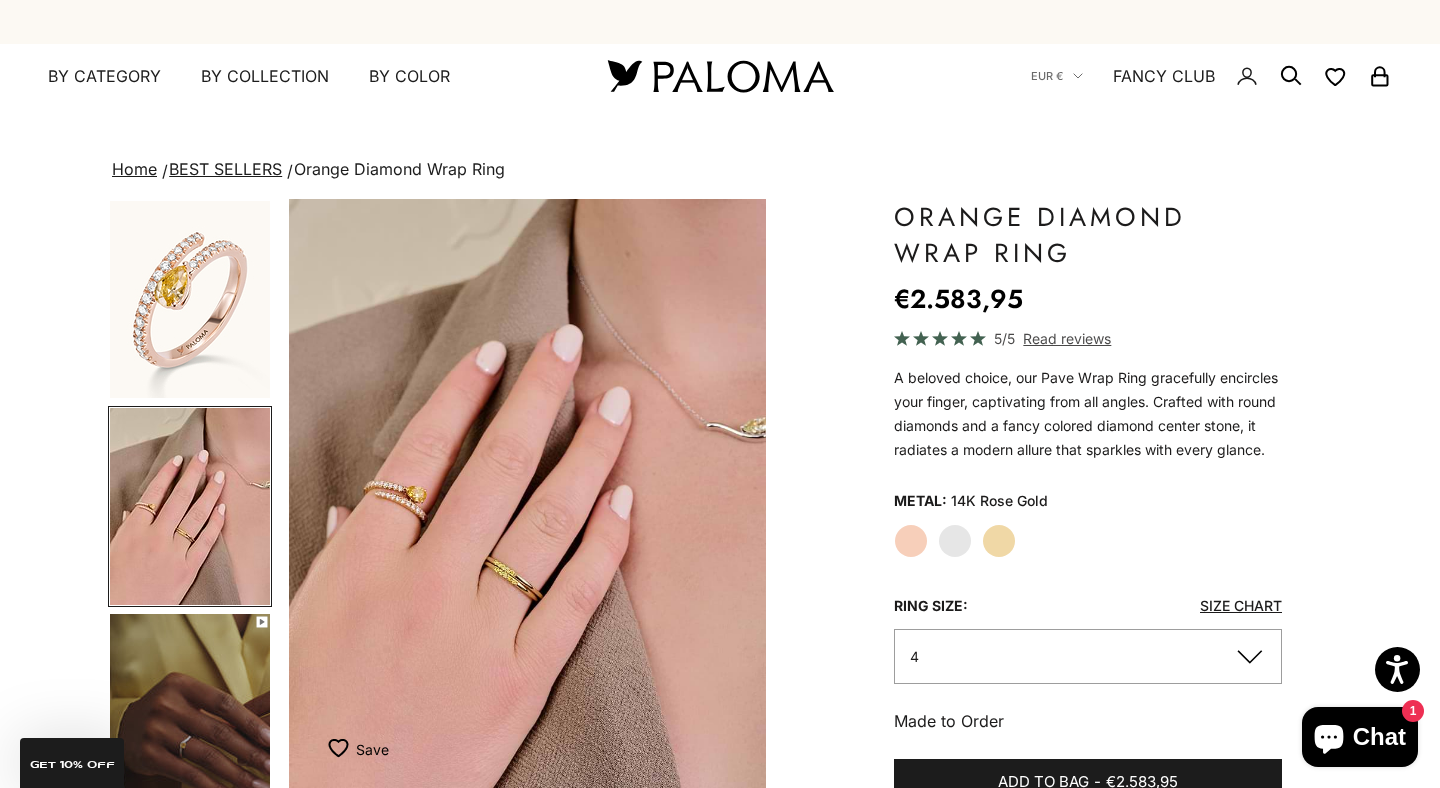 click at bounding box center [190, 299] 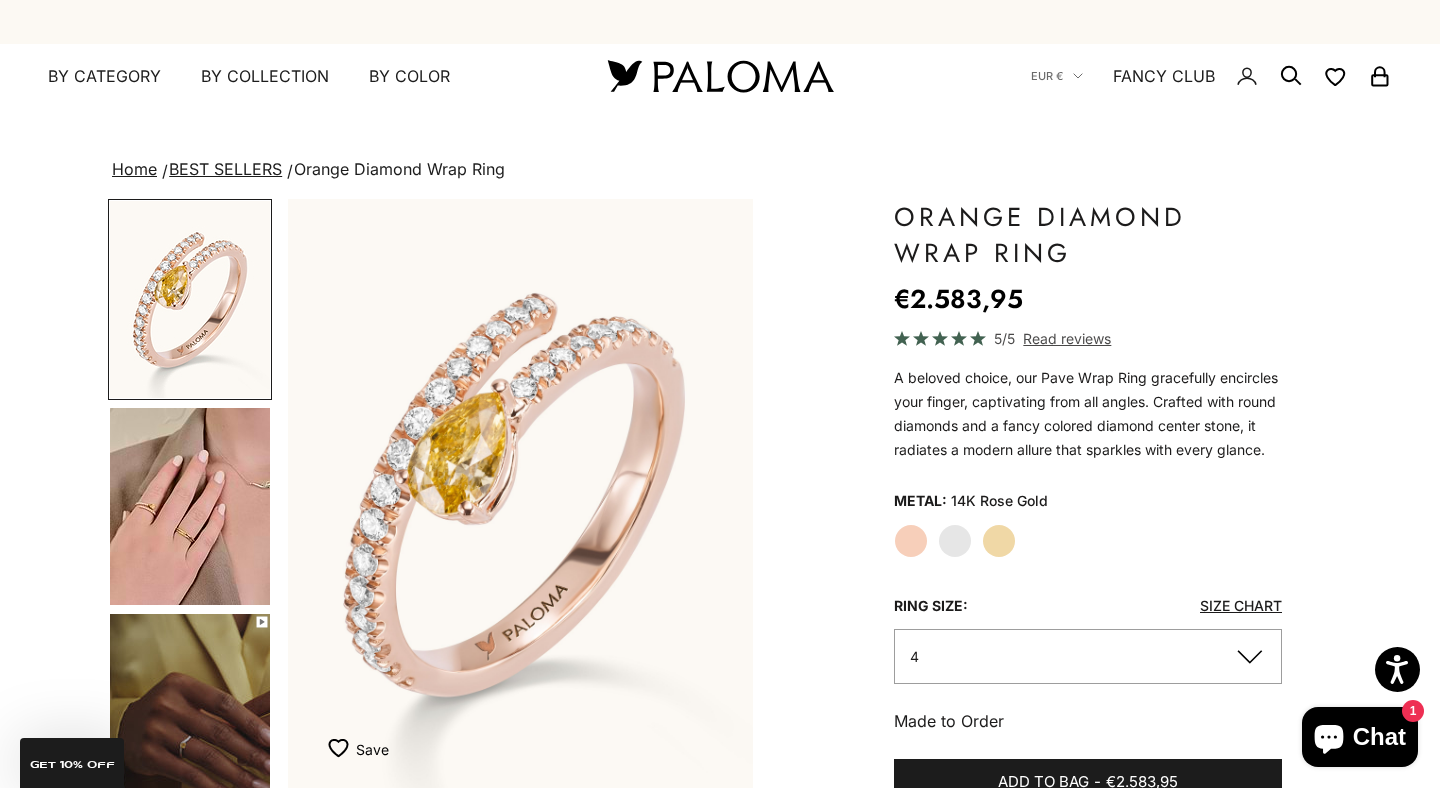 scroll, scrollTop: 0, scrollLeft: 0, axis: both 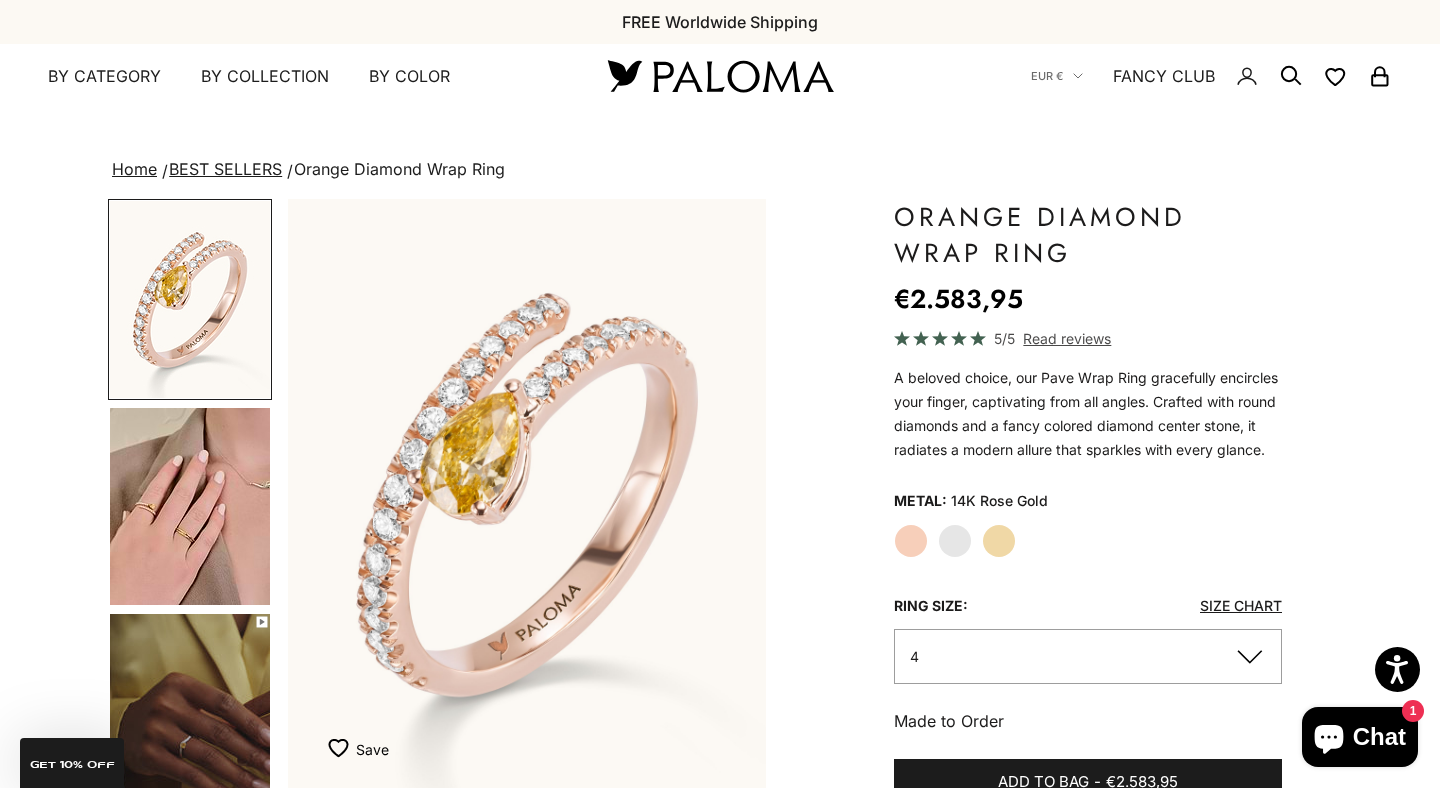 click at bounding box center (190, 506) 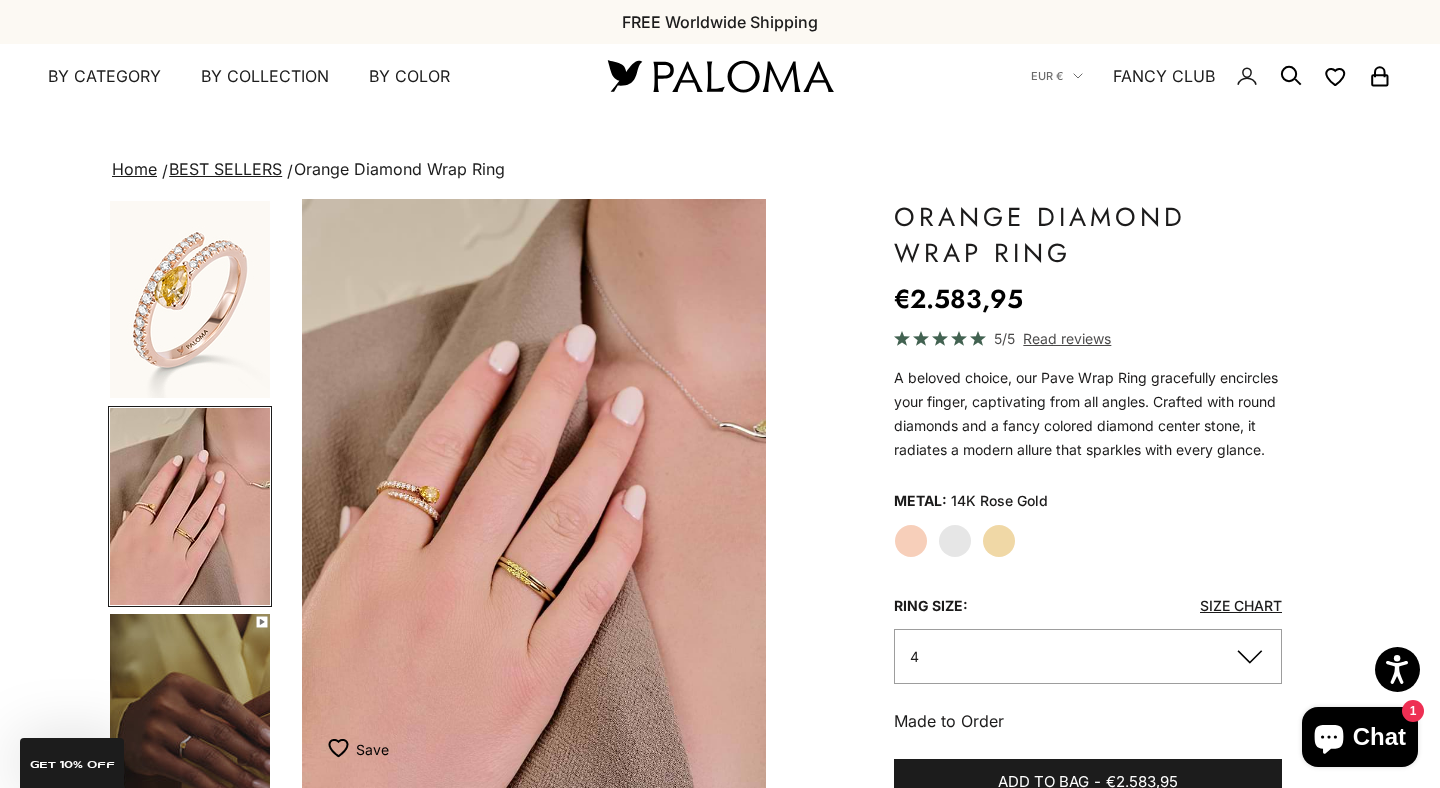 scroll, scrollTop: 0, scrollLeft: 501, axis: horizontal 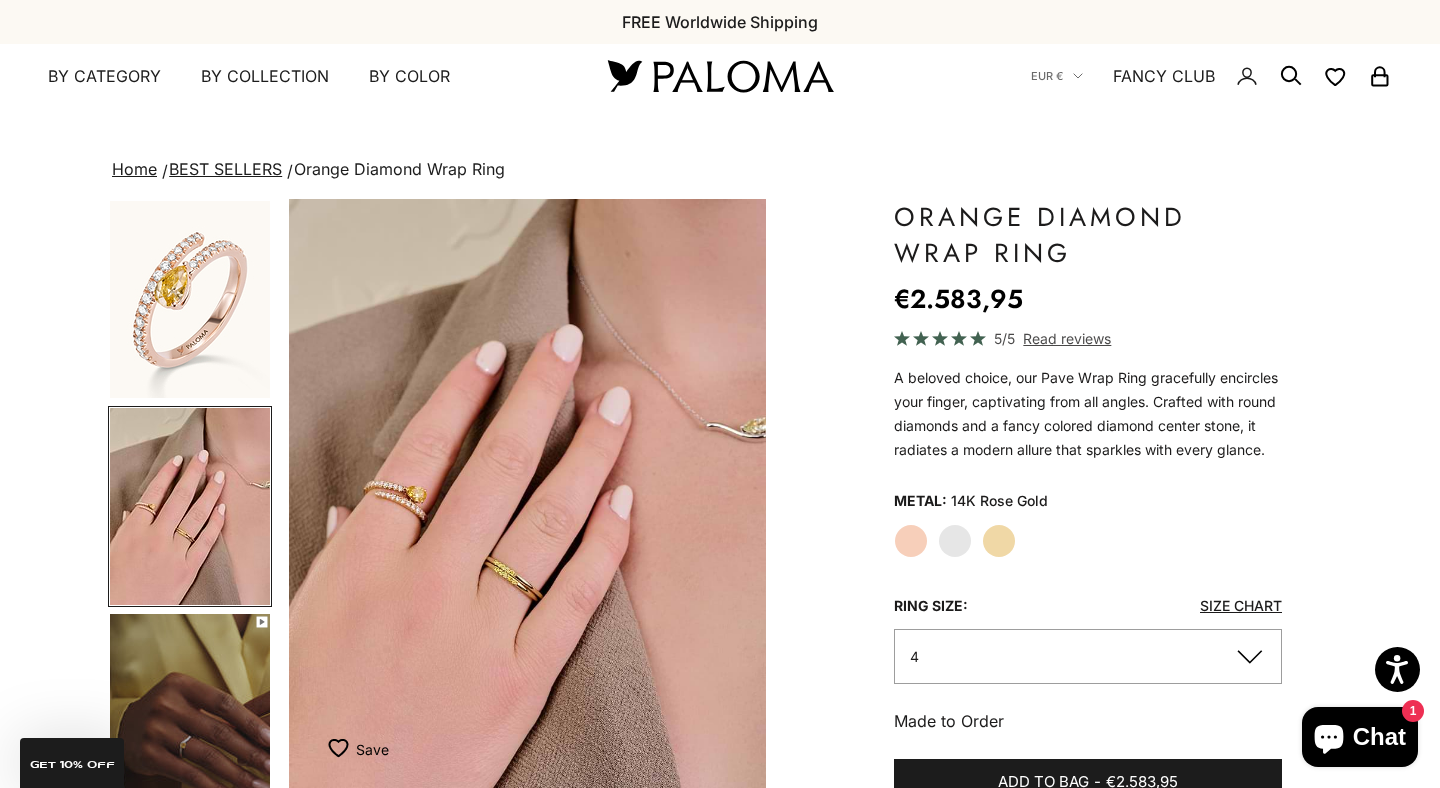 click at bounding box center [528, 494] 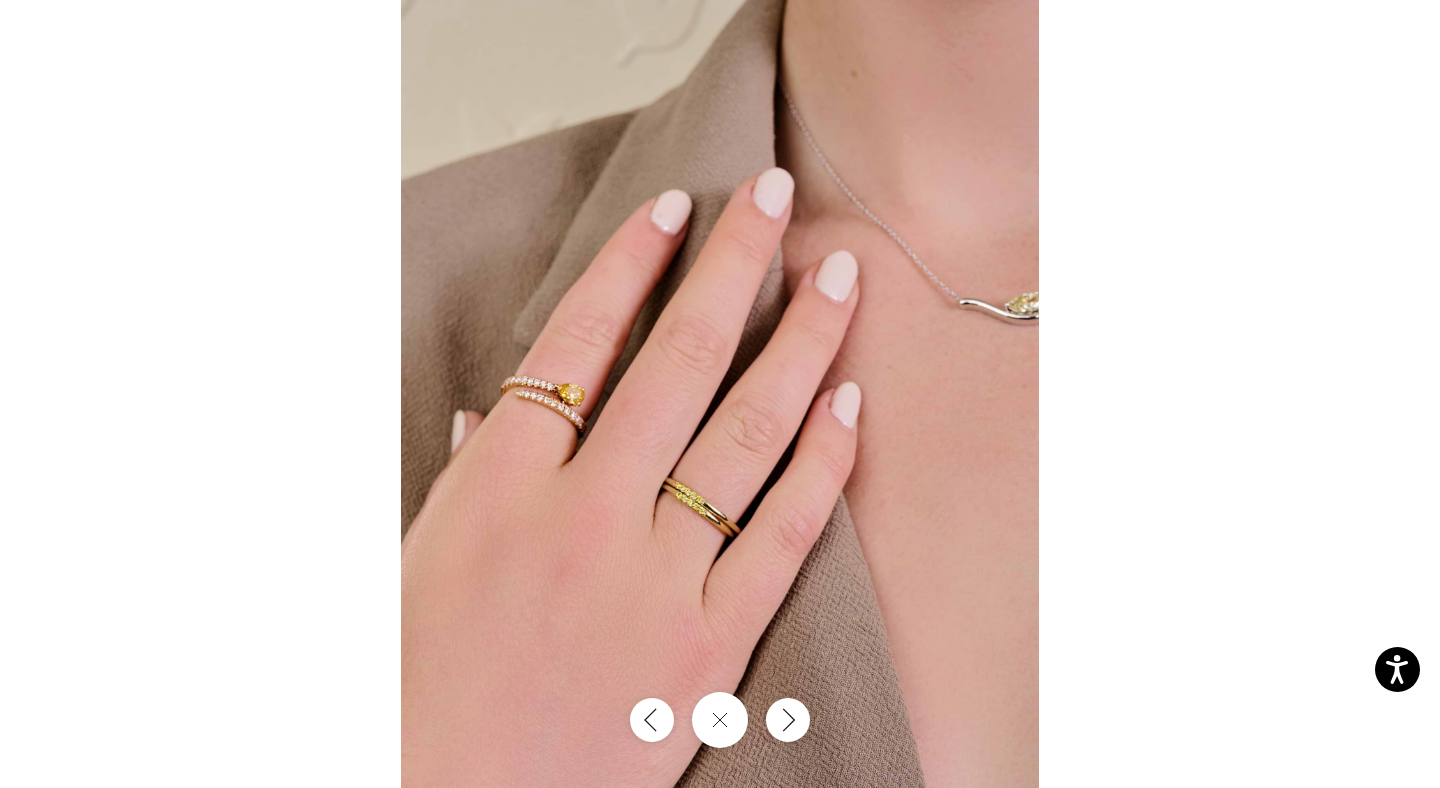 click at bounding box center [720, 394] 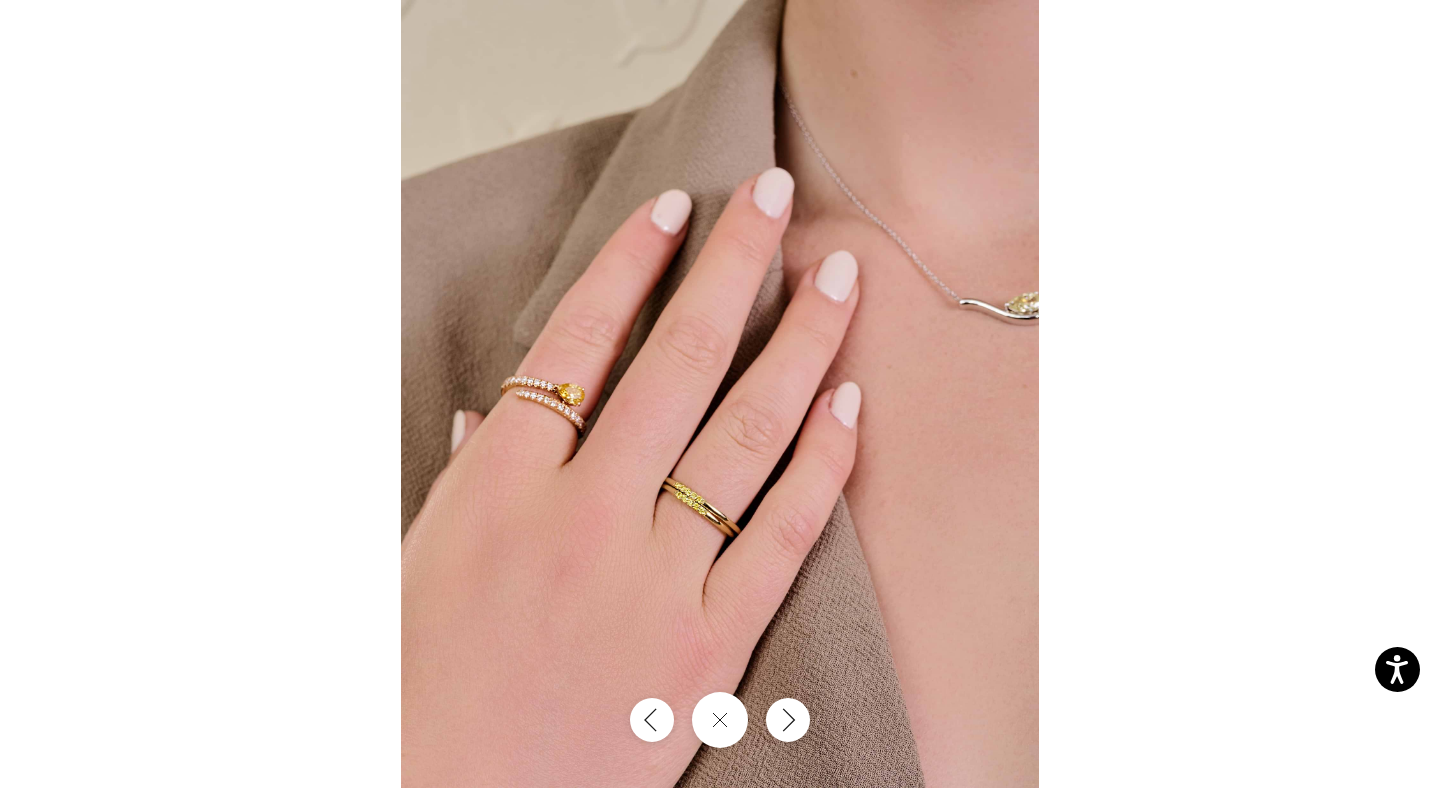 click at bounding box center [720, 394] 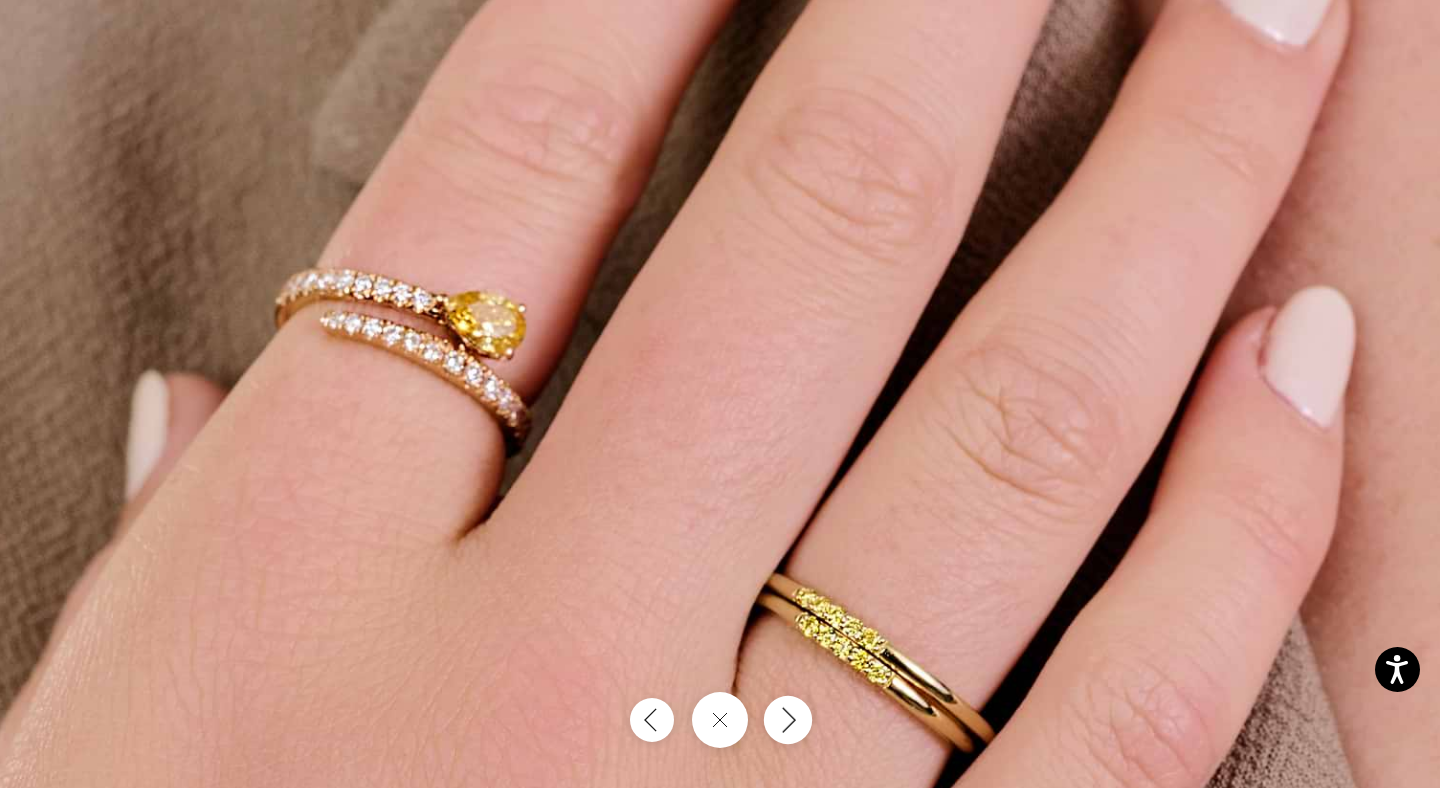 click 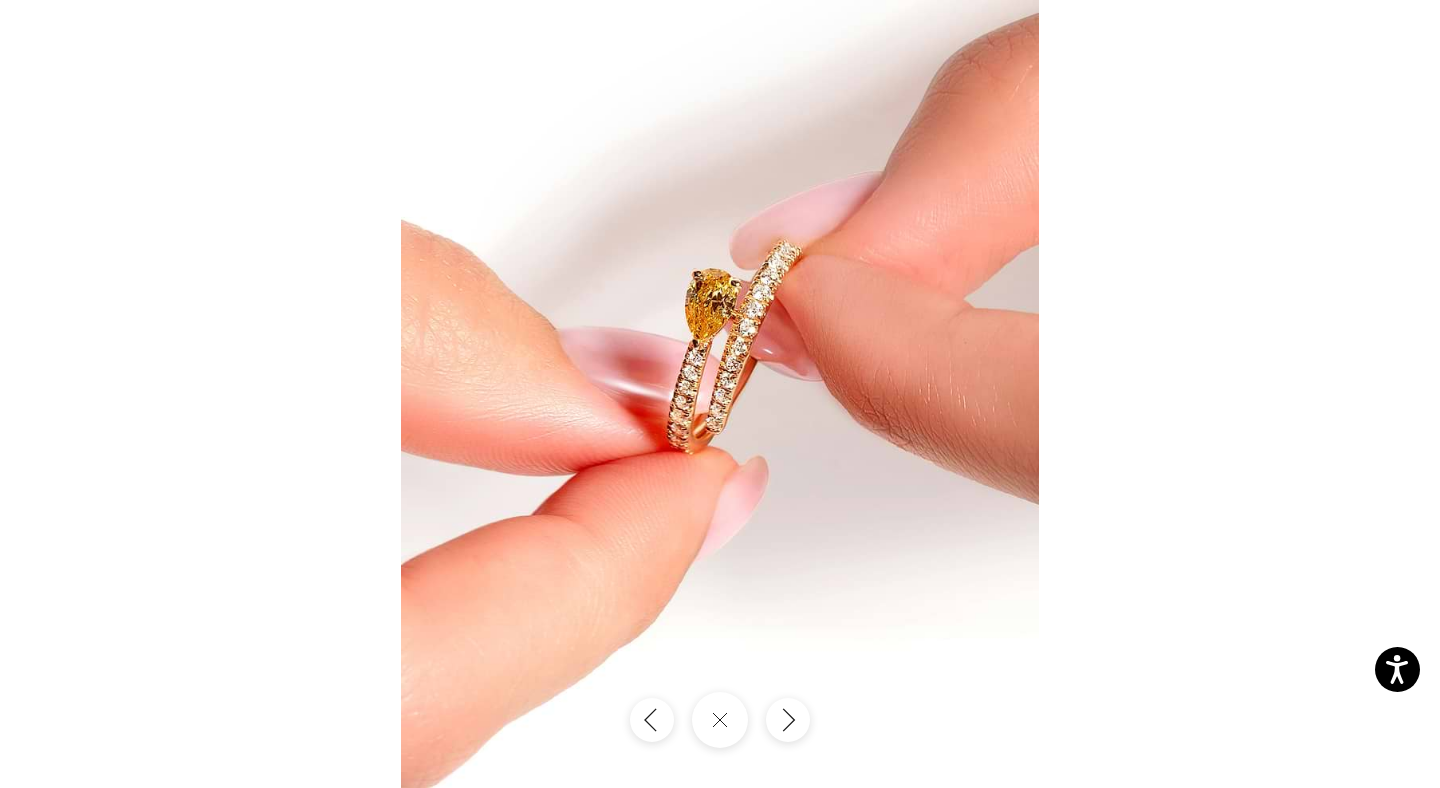 click at bounding box center (720, 394) 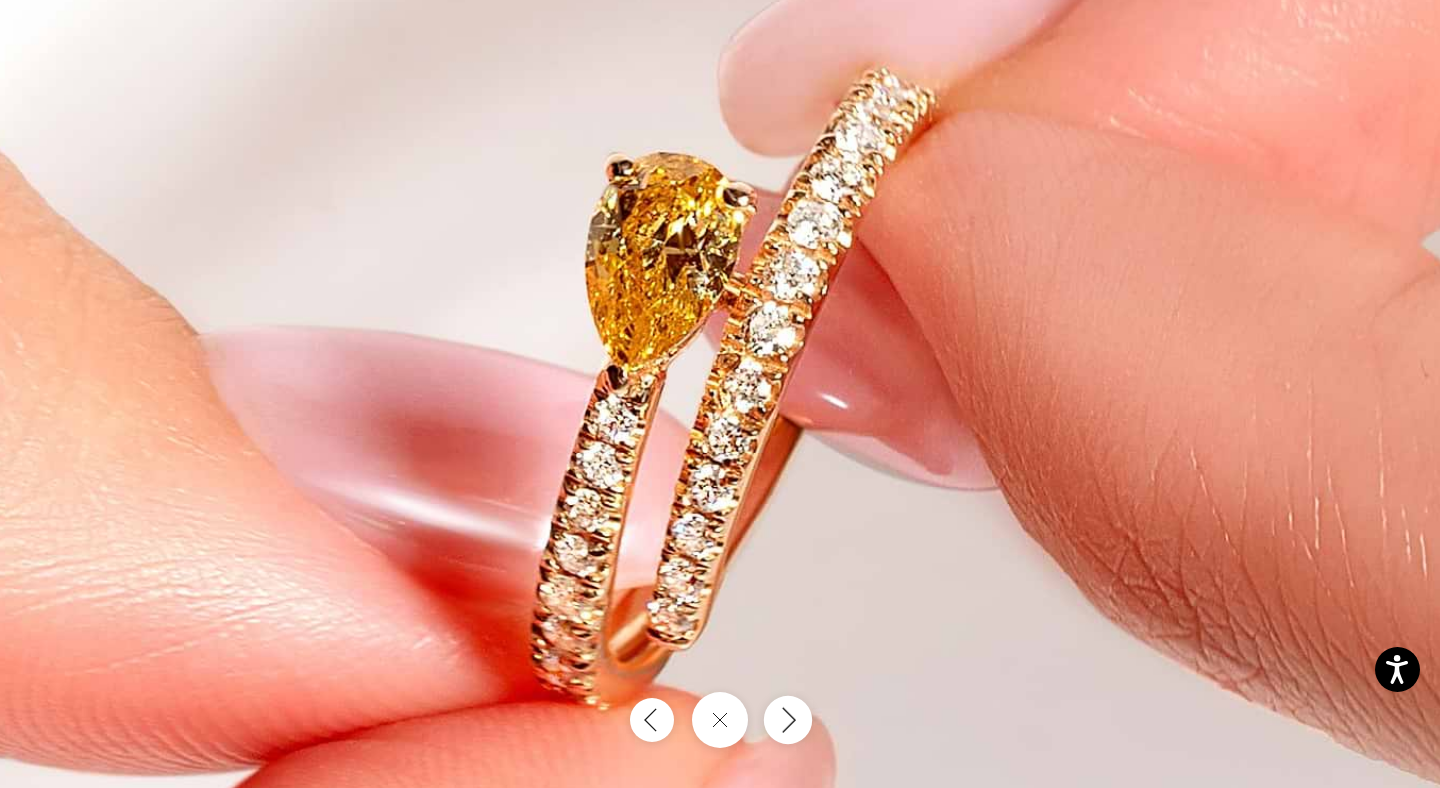 click 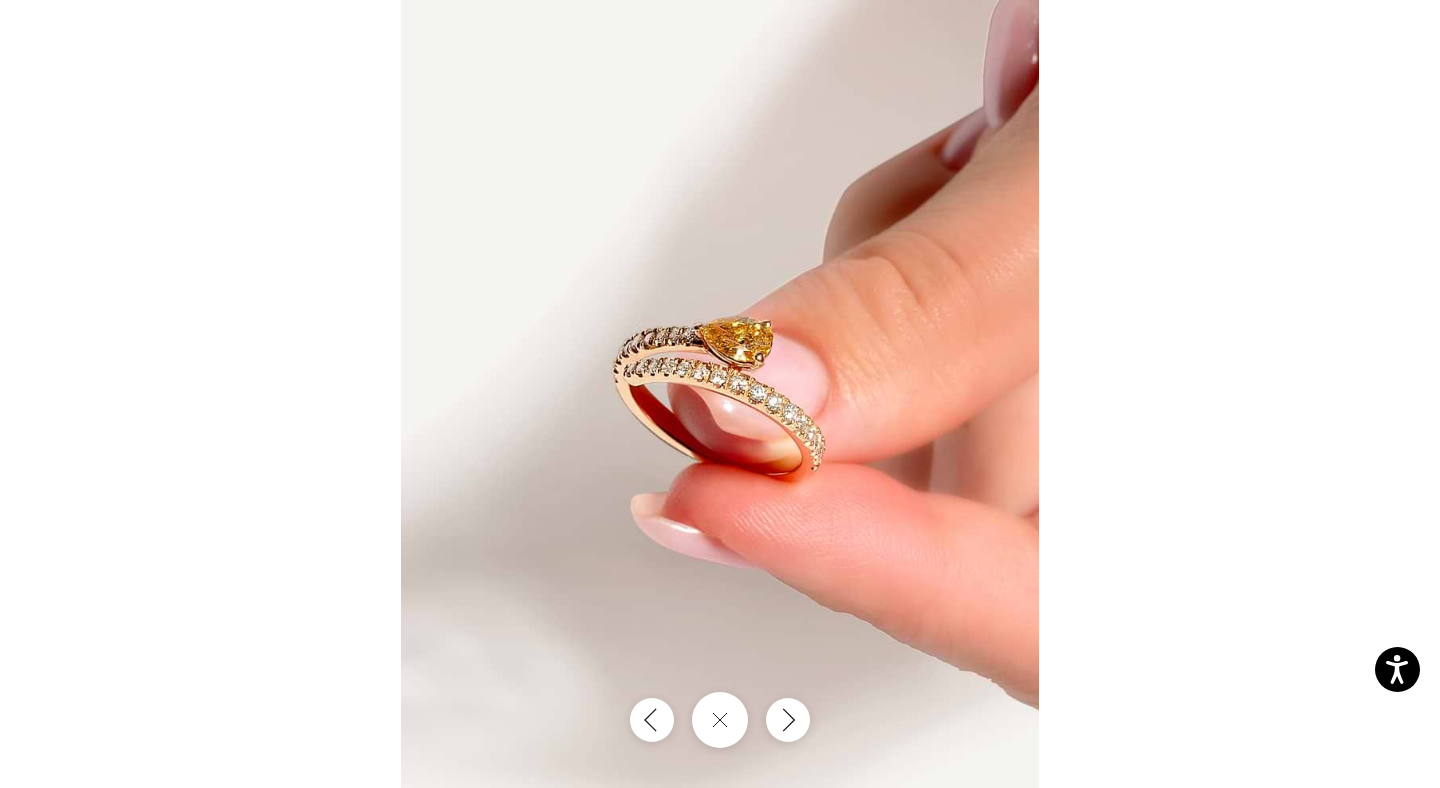 click at bounding box center [720, 394] 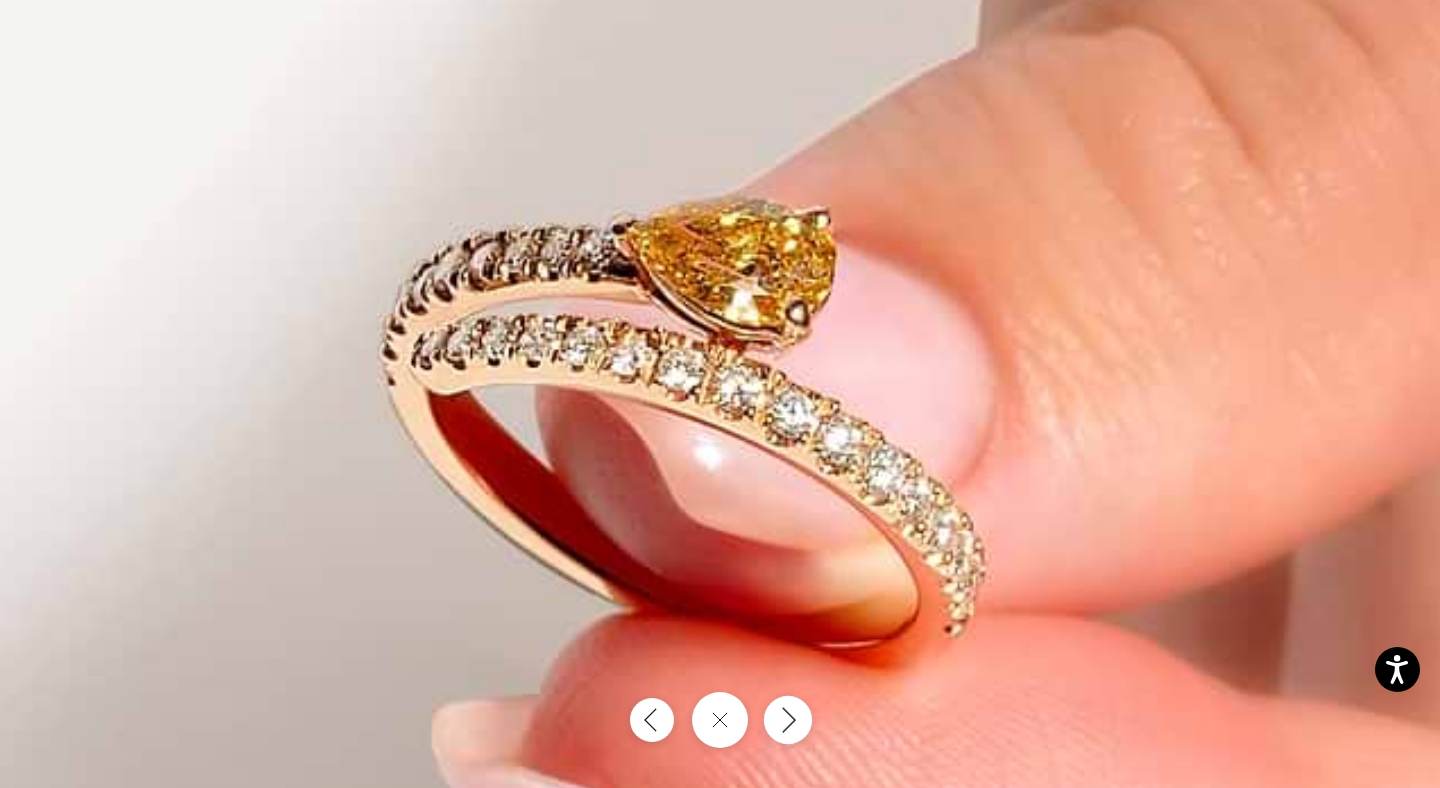click at bounding box center [788, 720] 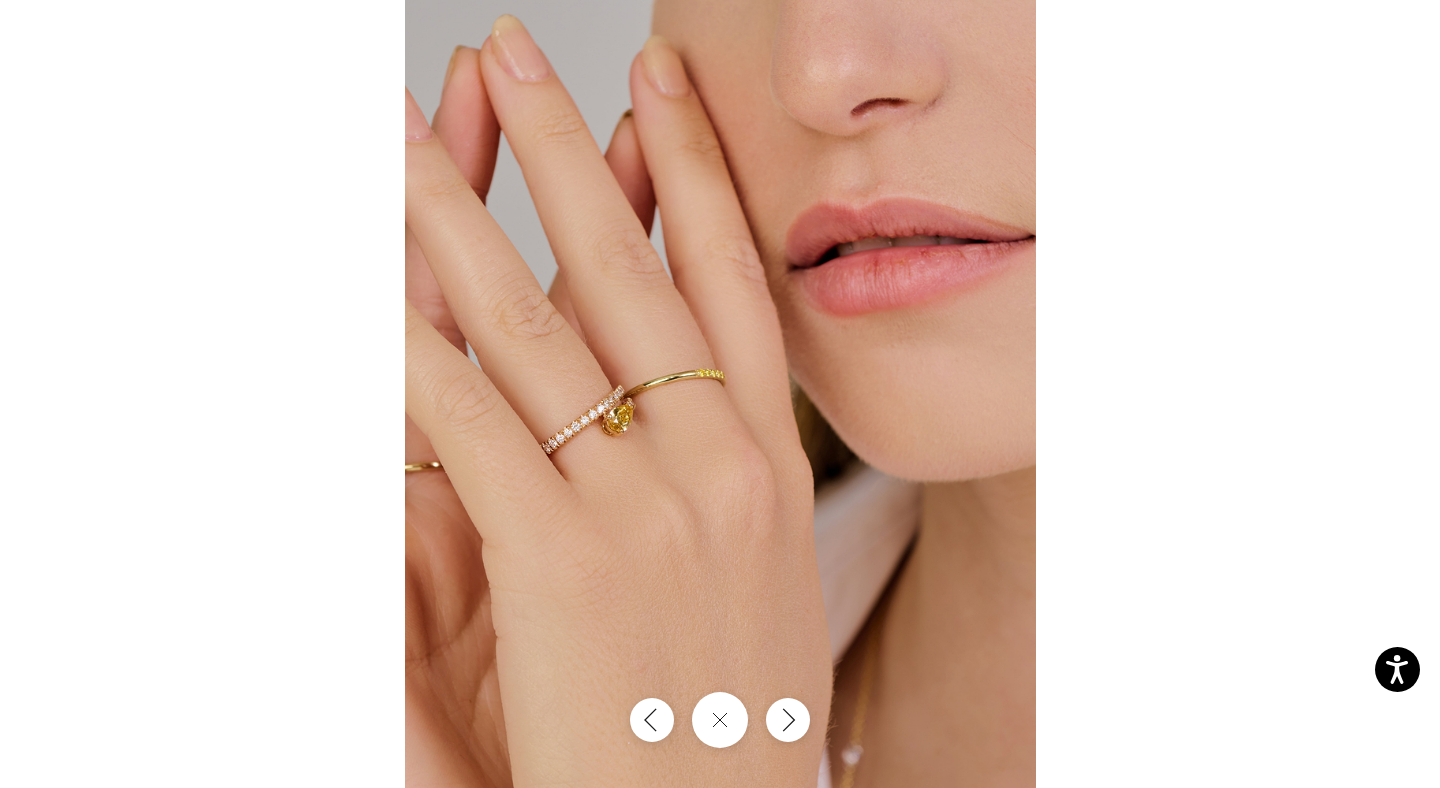click at bounding box center (720, 394) 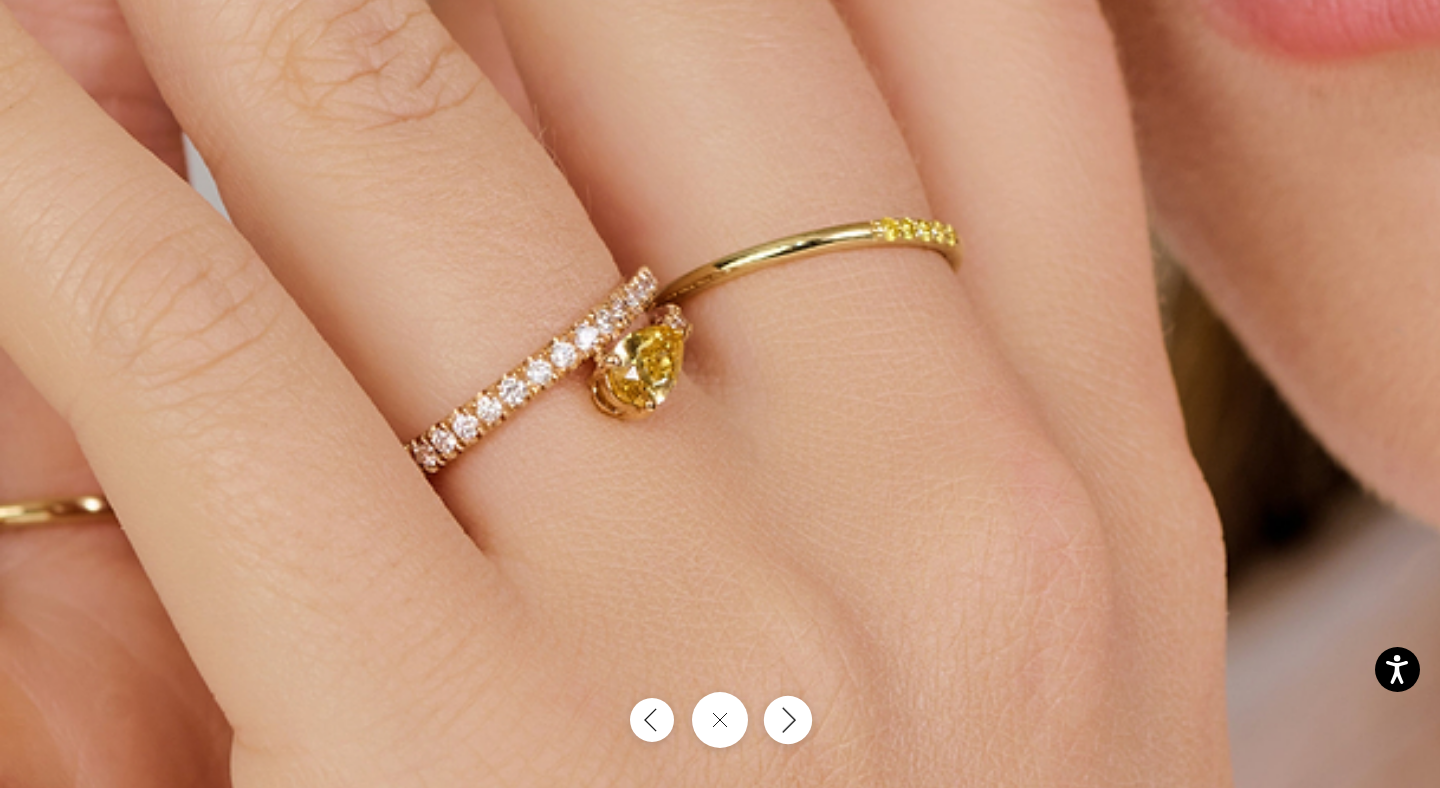 click 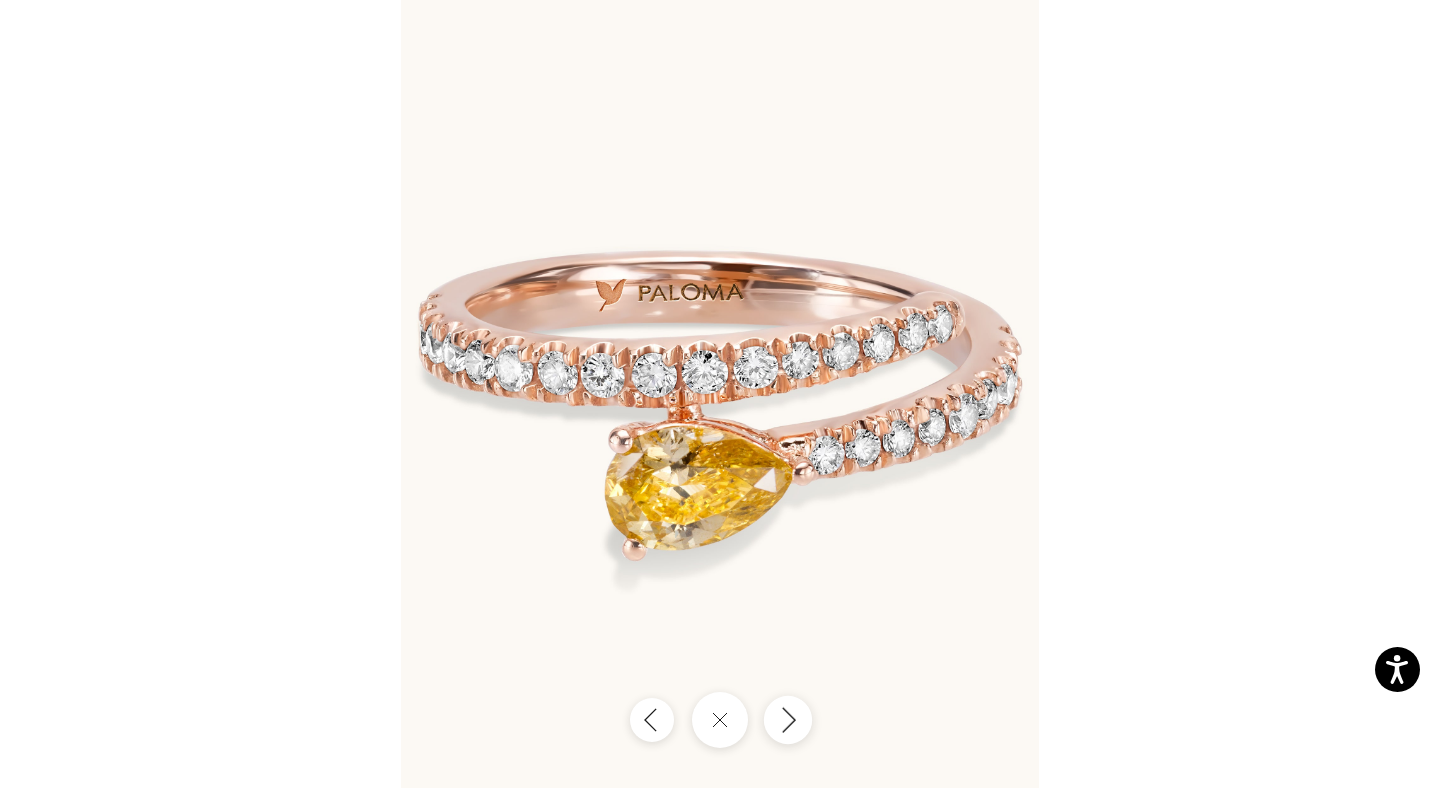 click at bounding box center (788, 720) 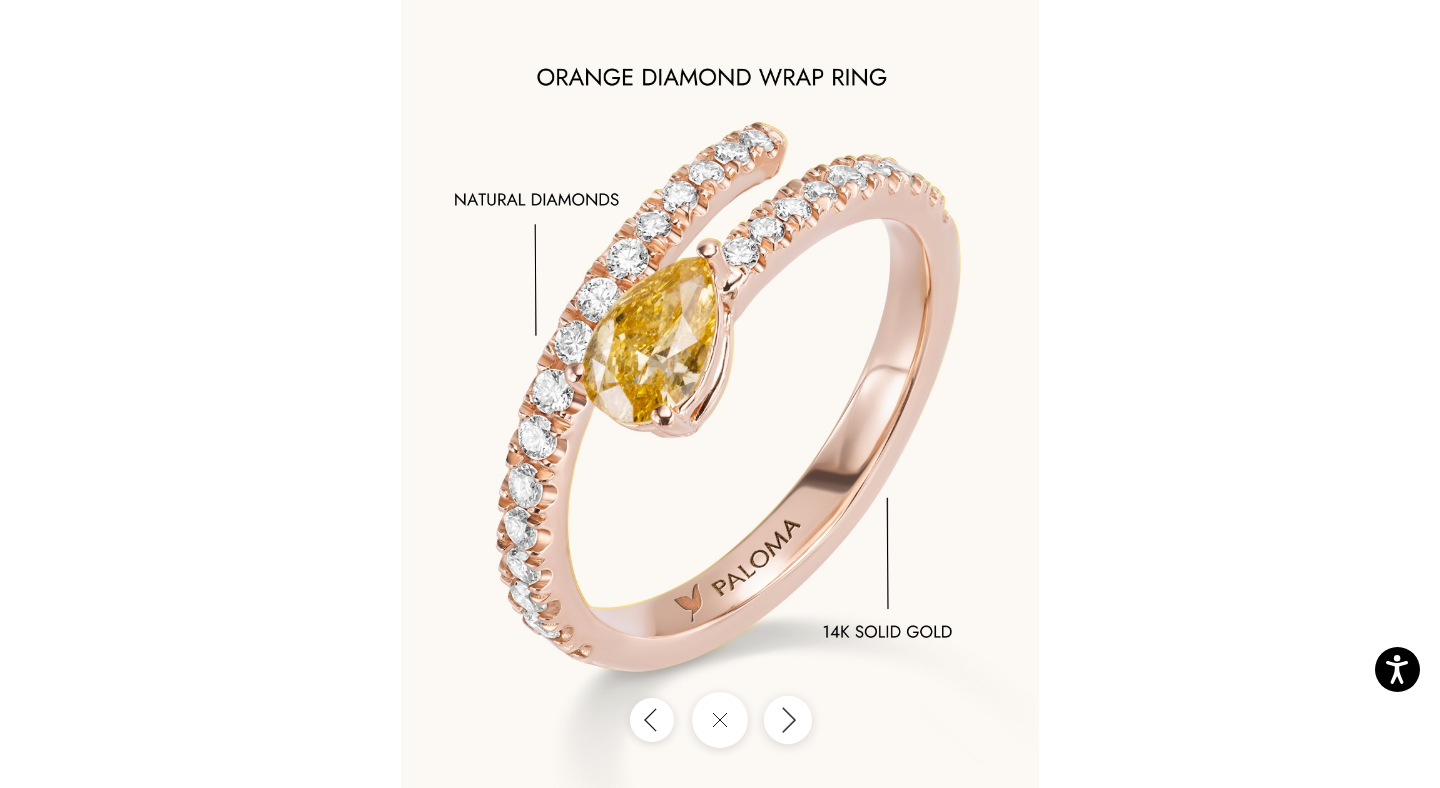 click 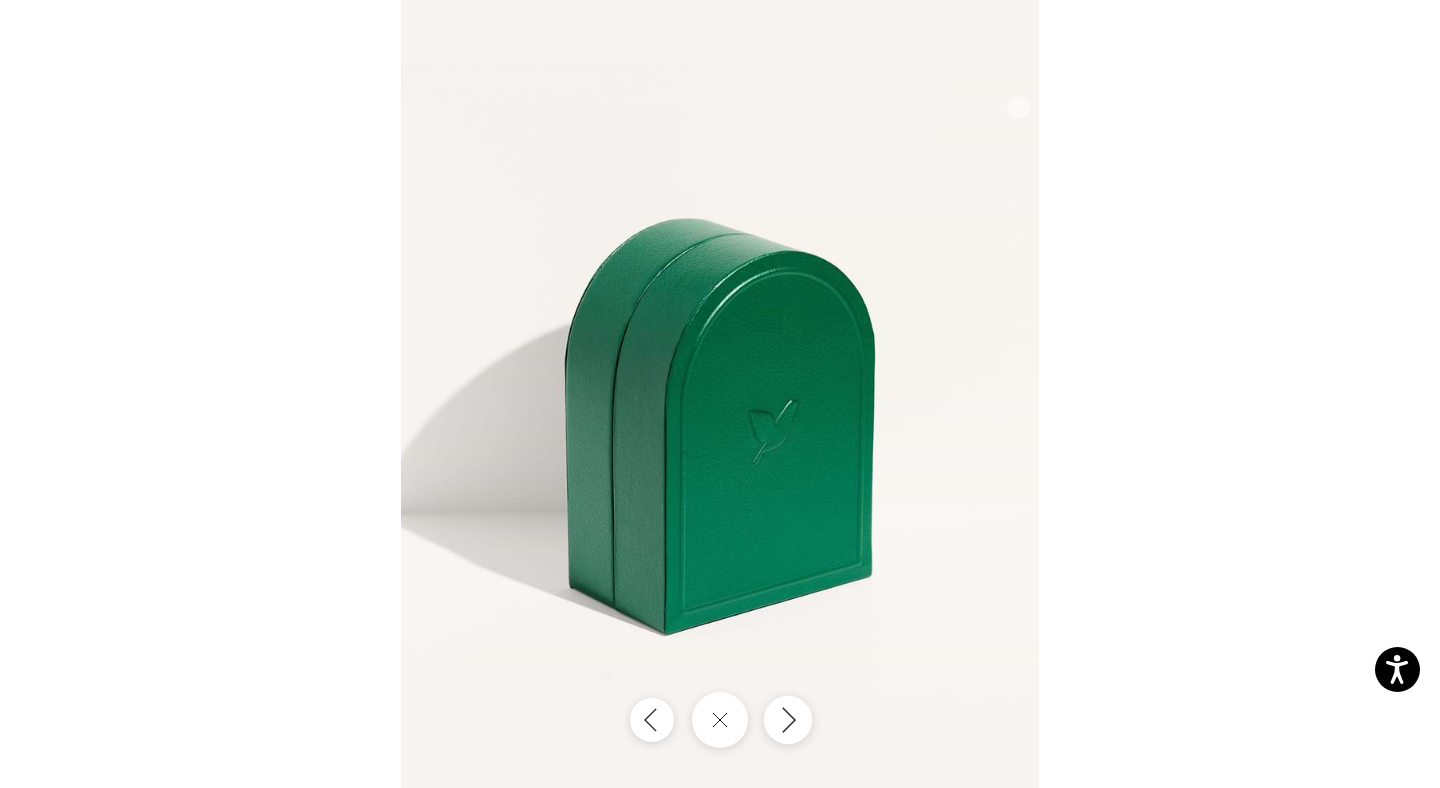 click 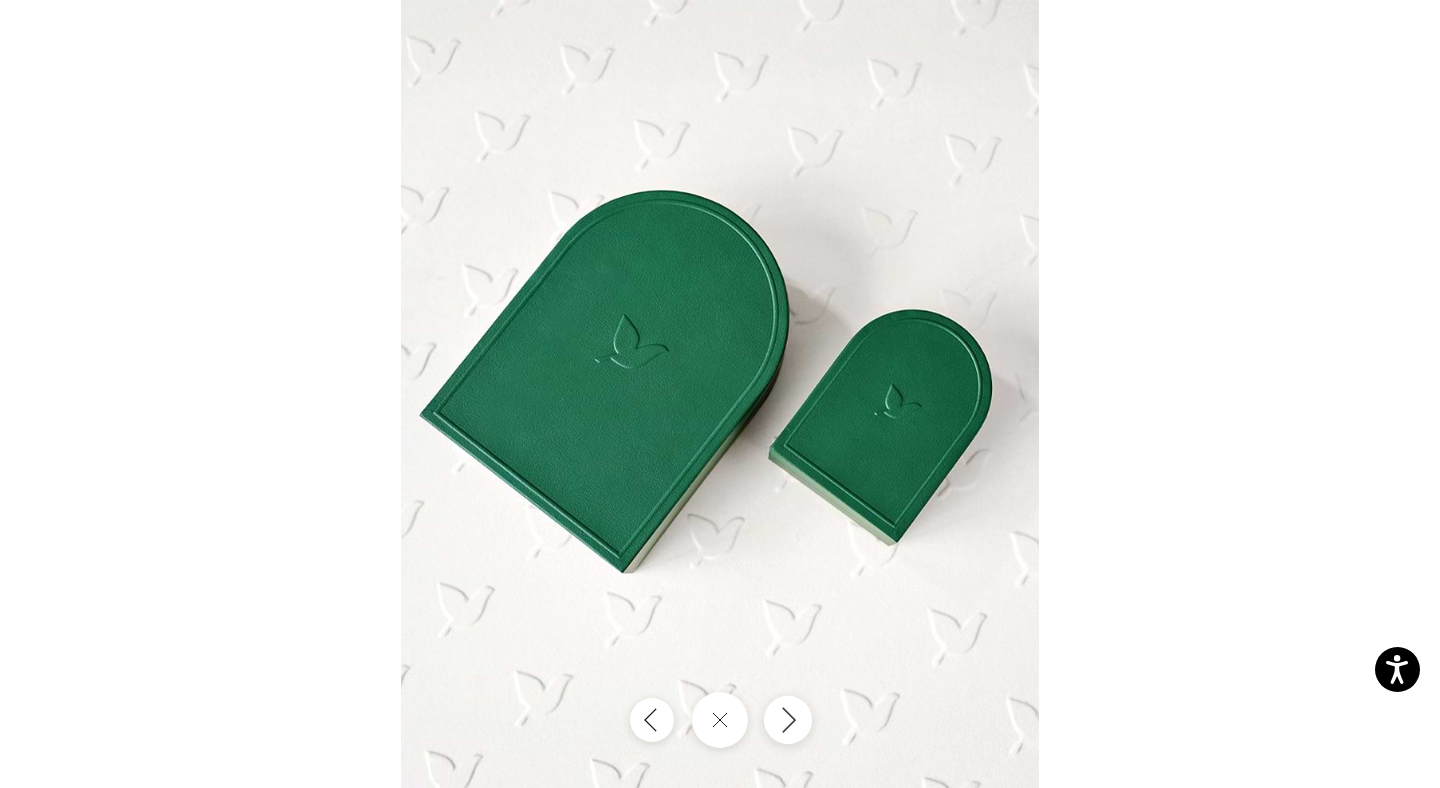 click 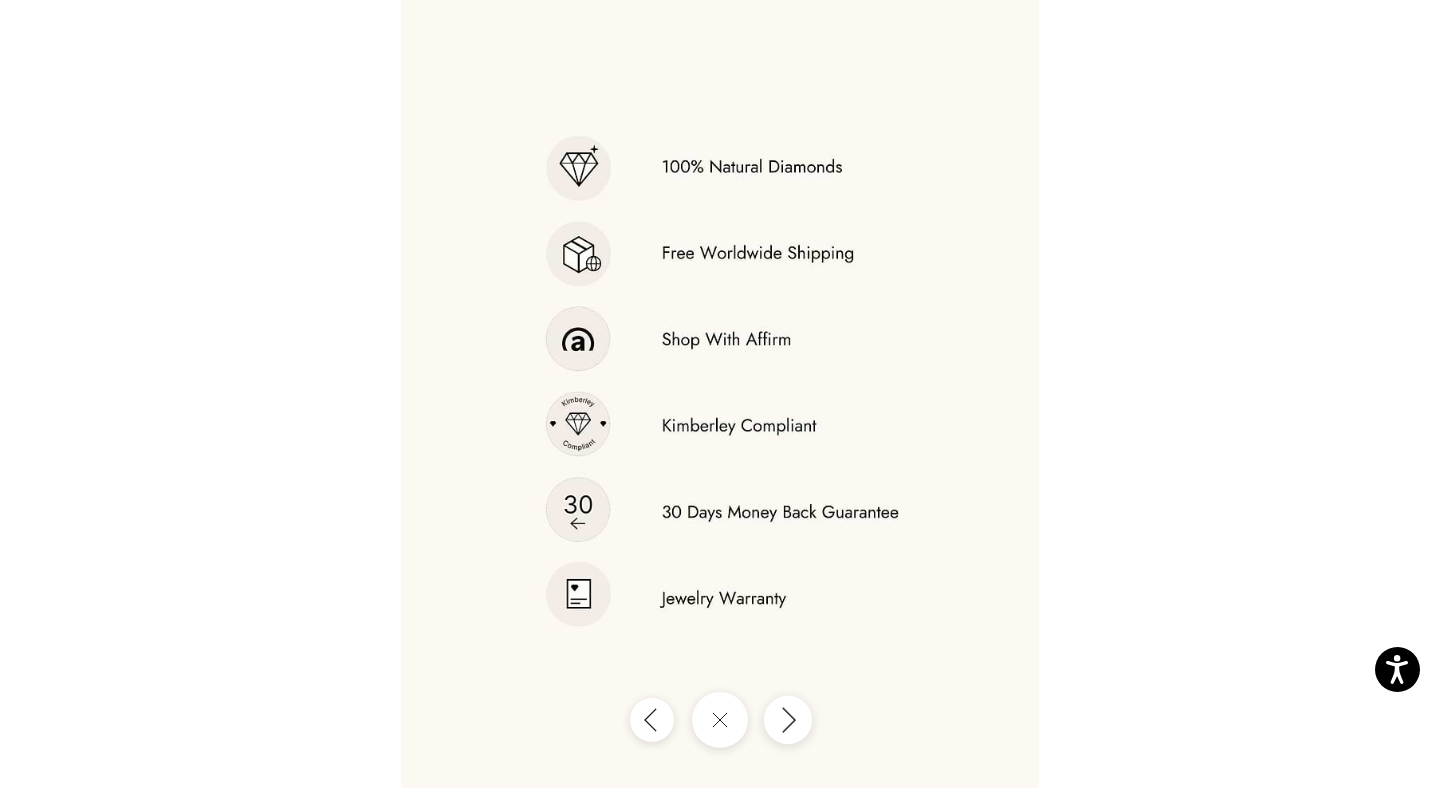 click 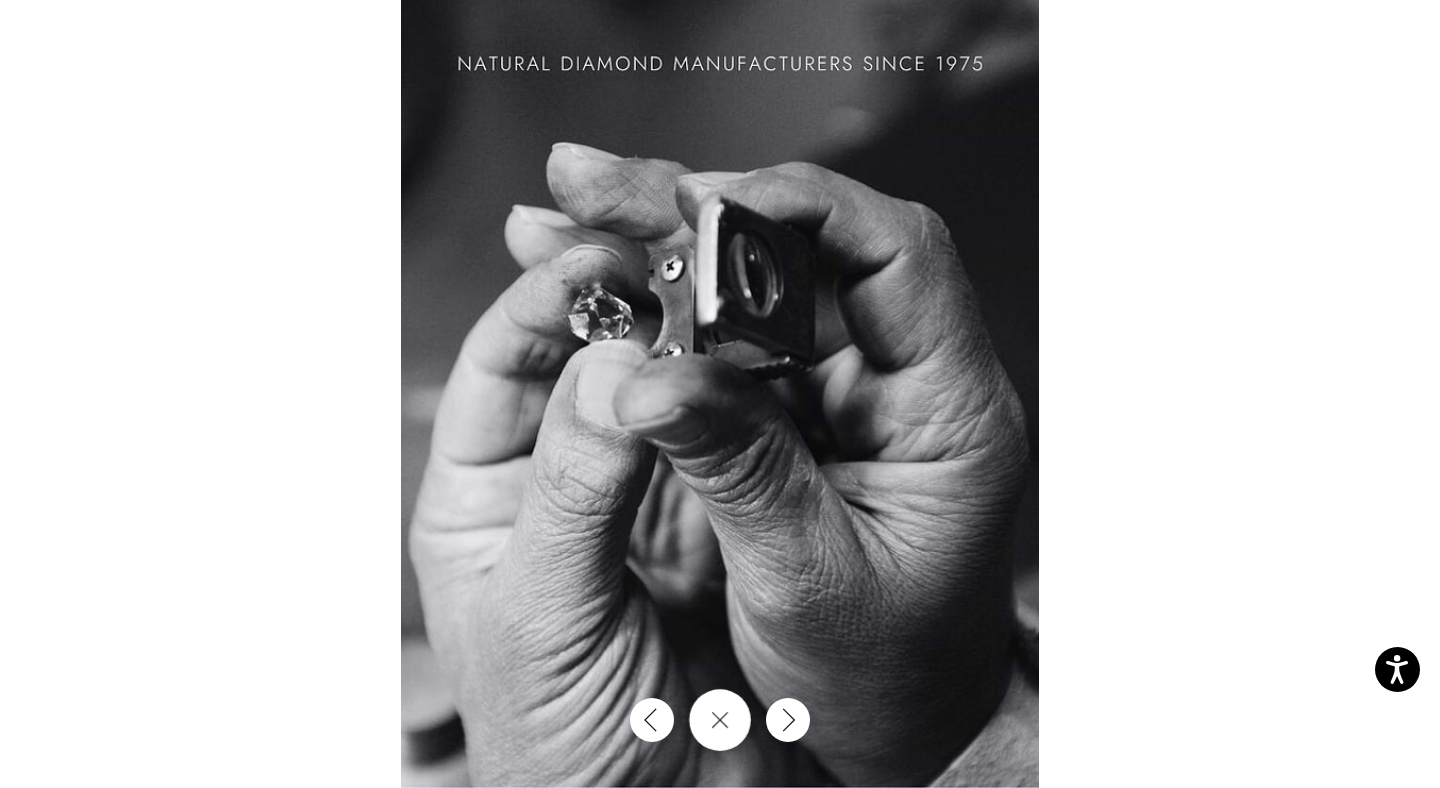 click 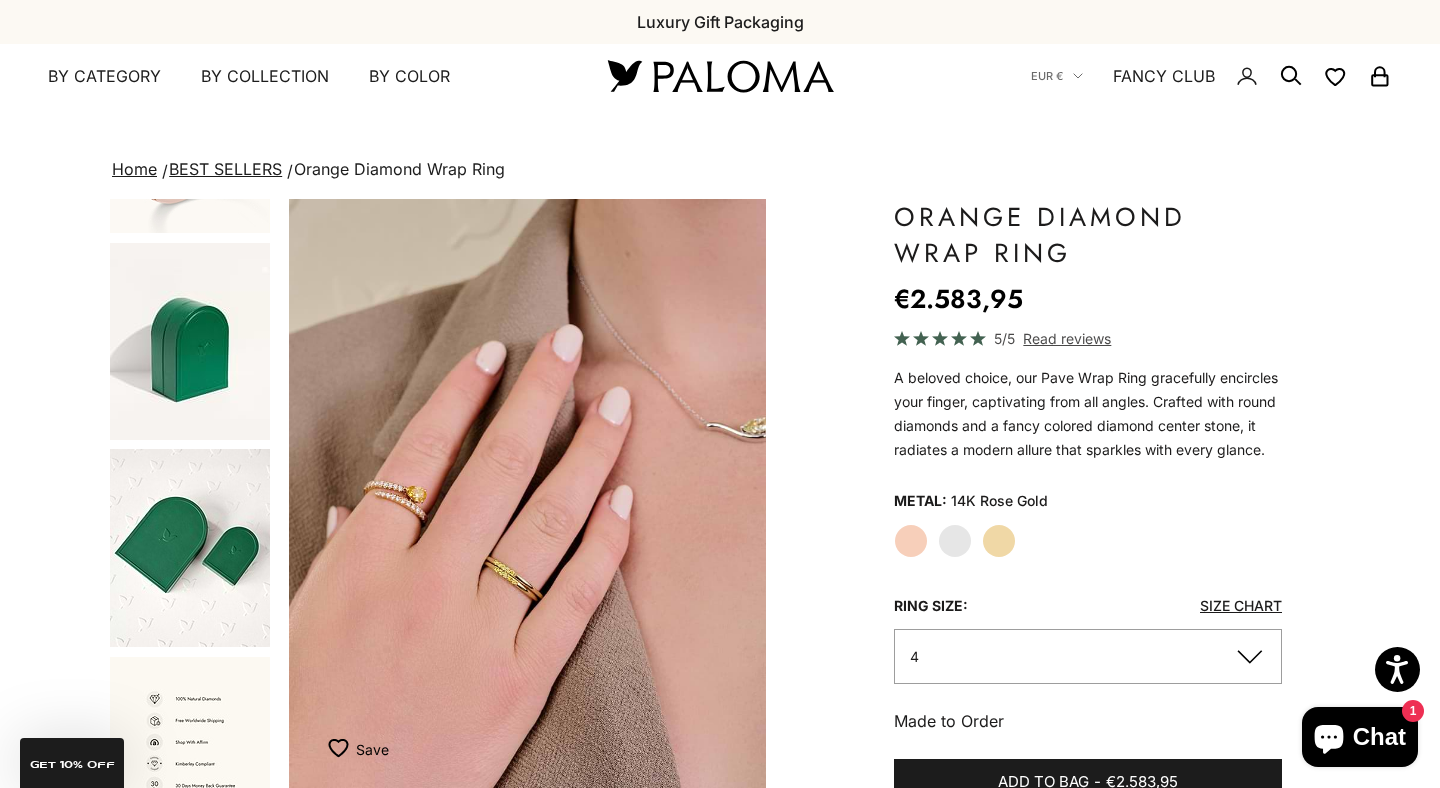 scroll, scrollTop: 2060, scrollLeft: 0, axis: vertical 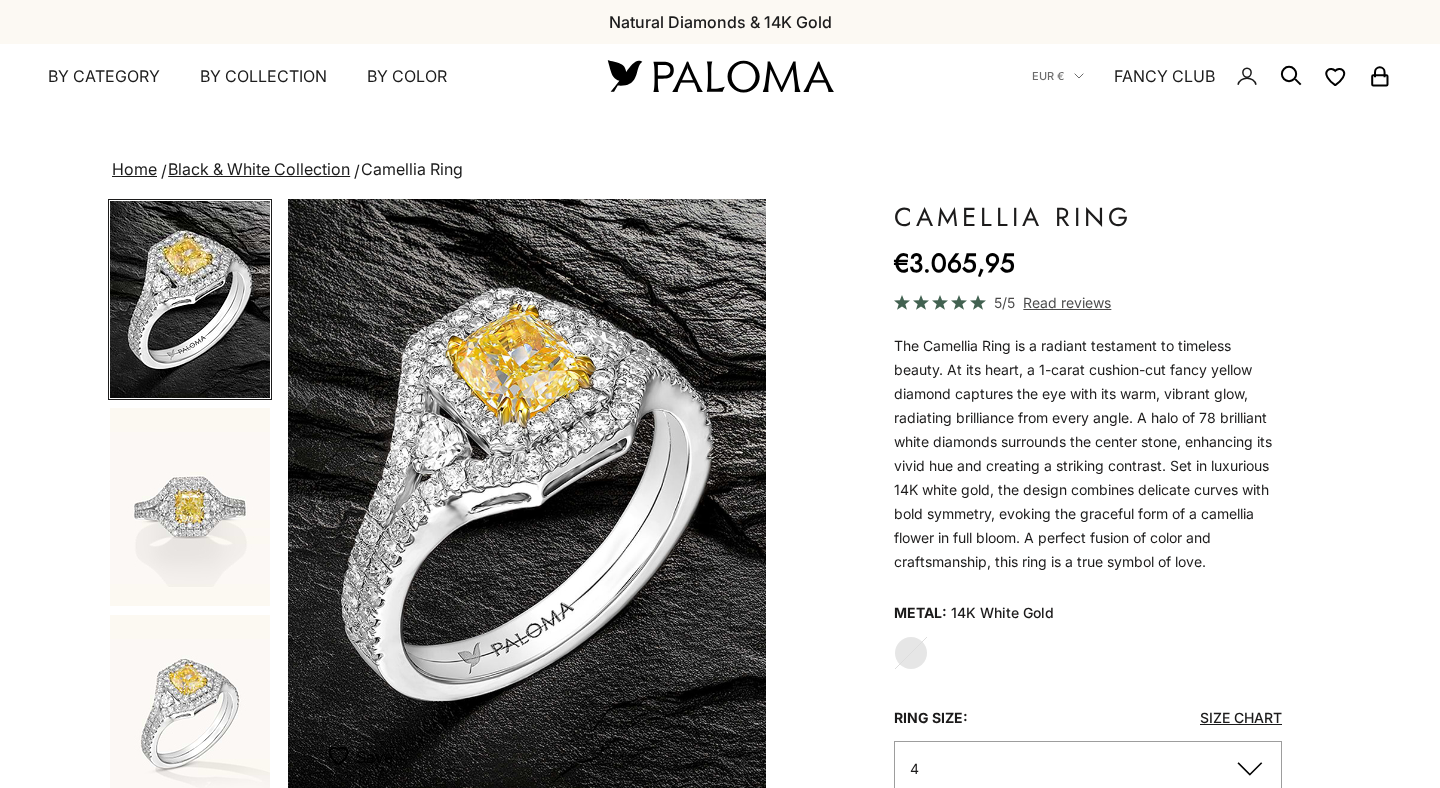 click at bounding box center (190, 507) 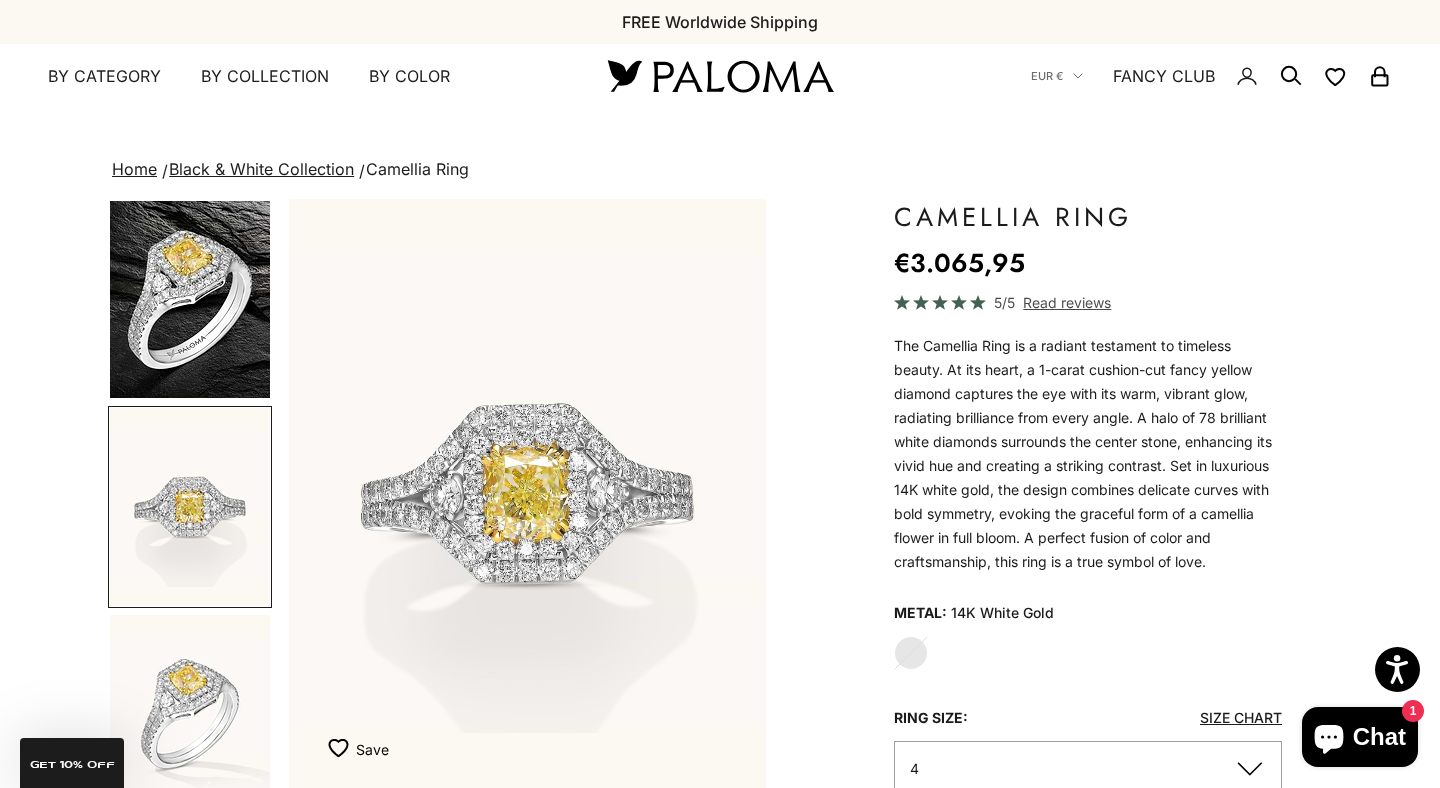 click at bounding box center [190, 714] 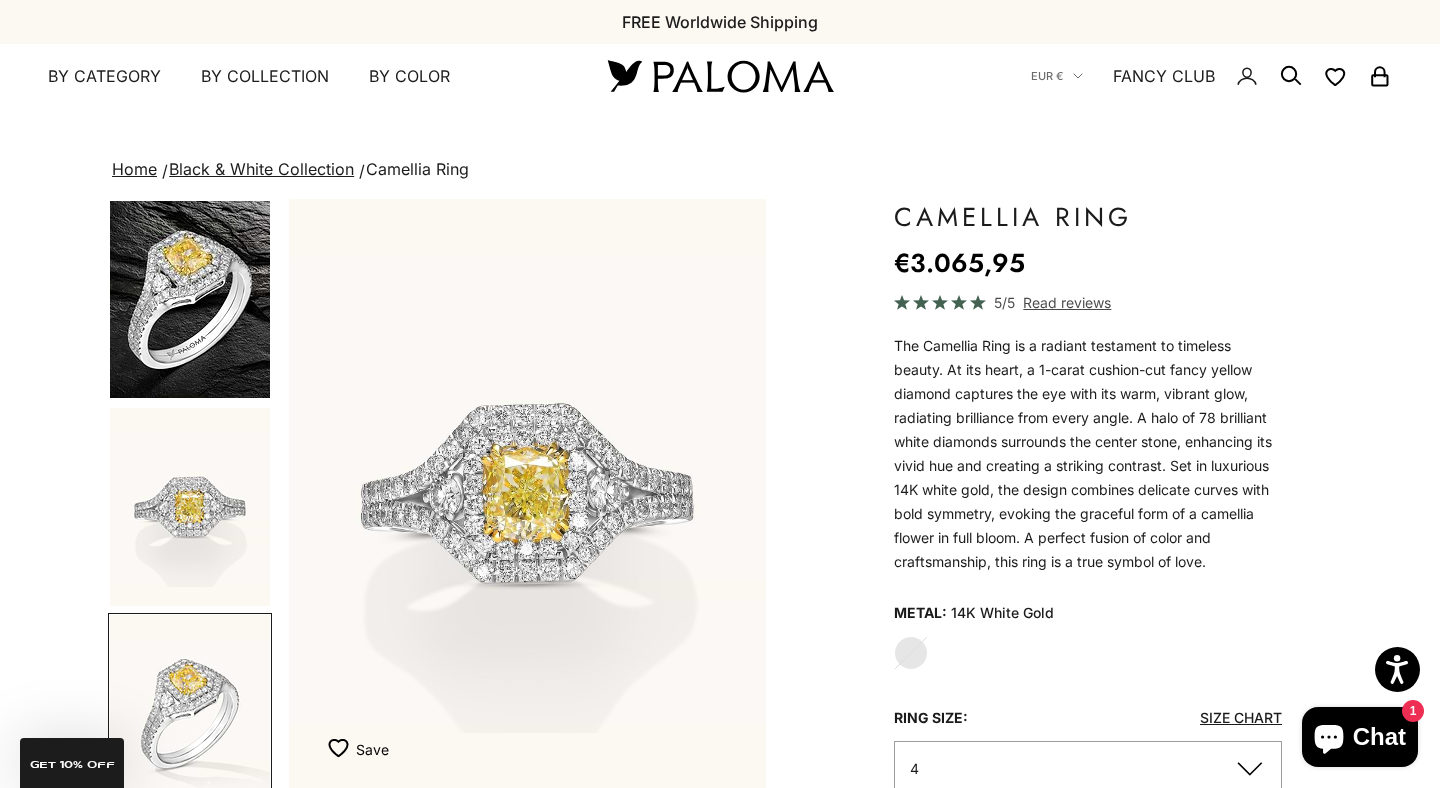 scroll, scrollTop: 0, scrollLeft: 674, axis: horizontal 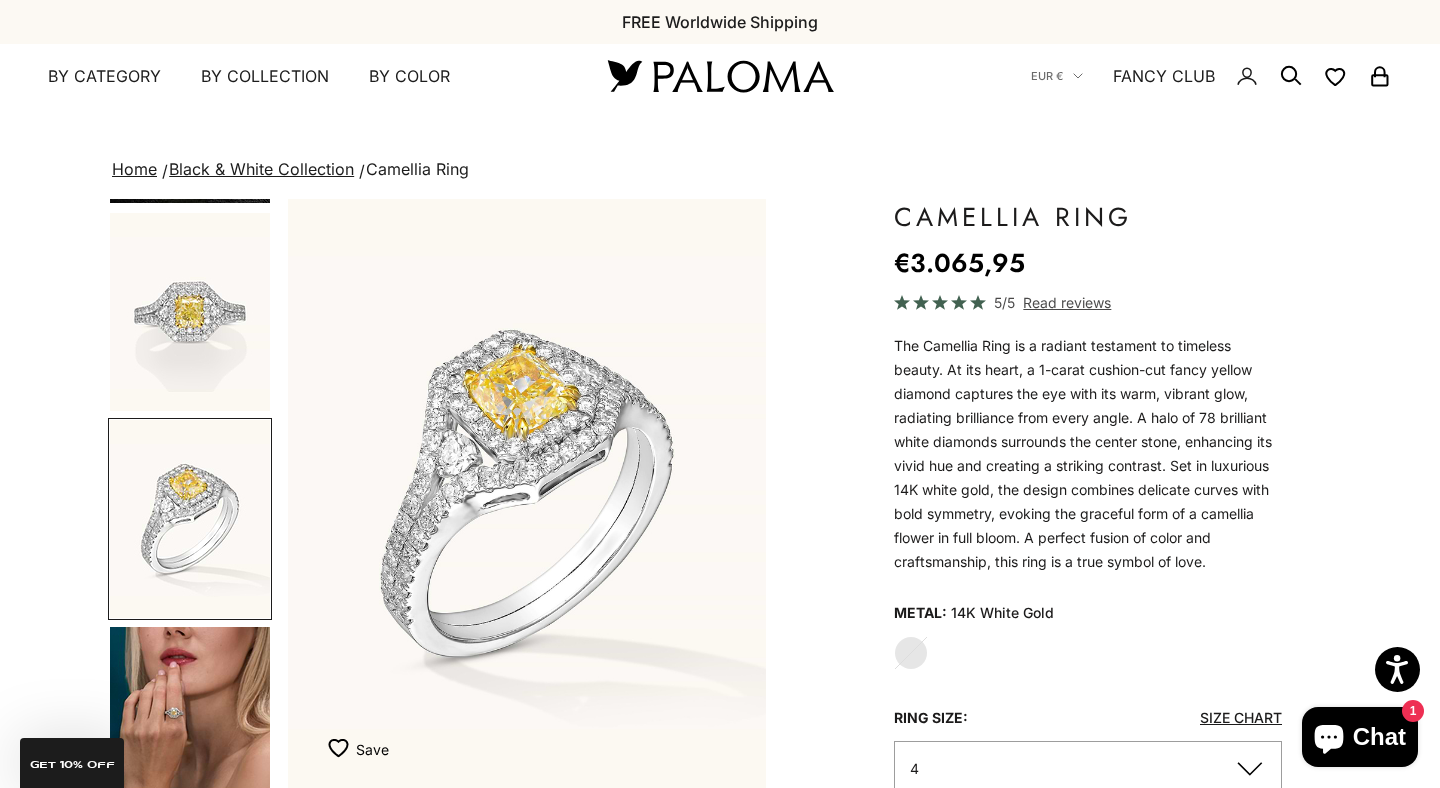 click at bounding box center [190, 726] 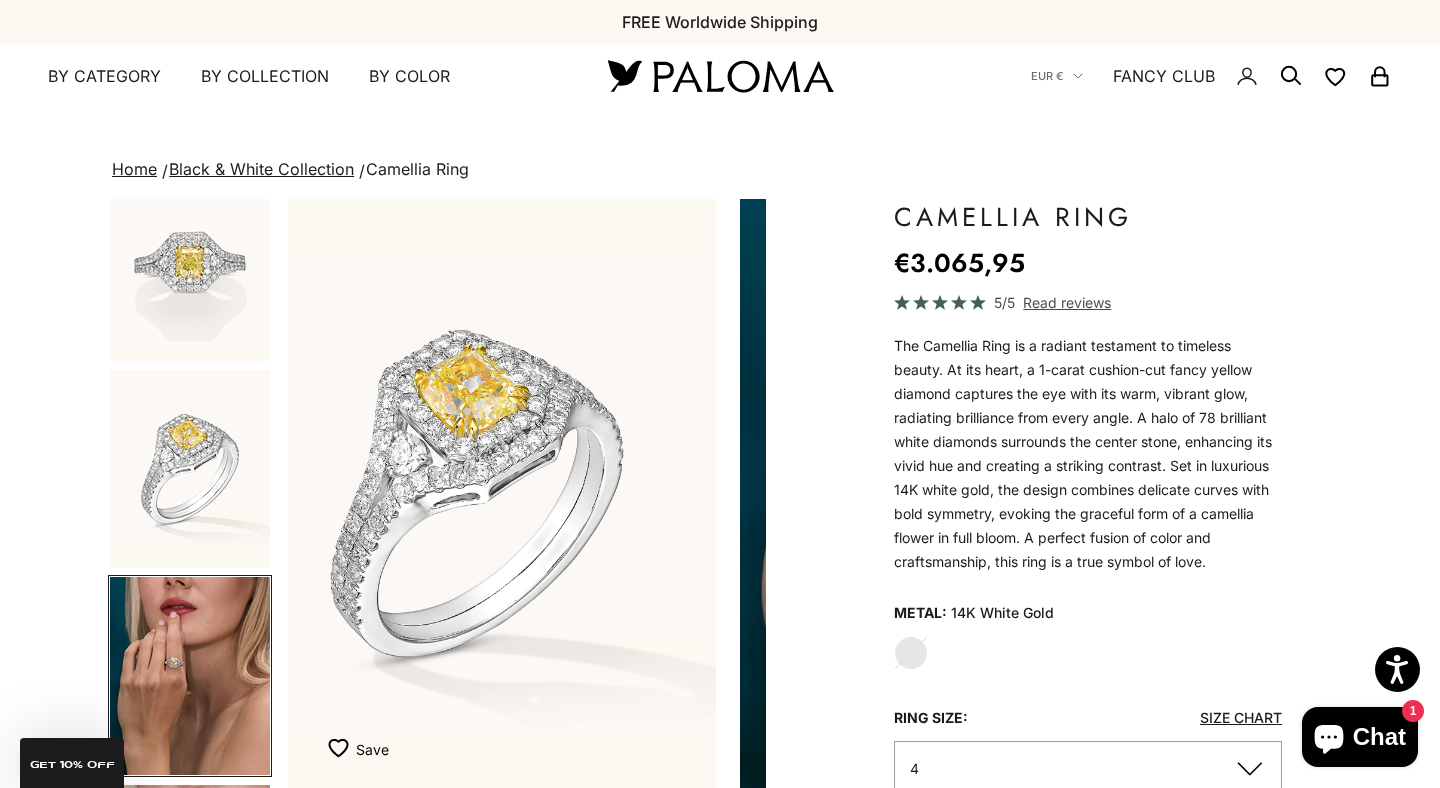 scroll, scrollTop: 0, scrollLeft: 1204, axis: horizontal 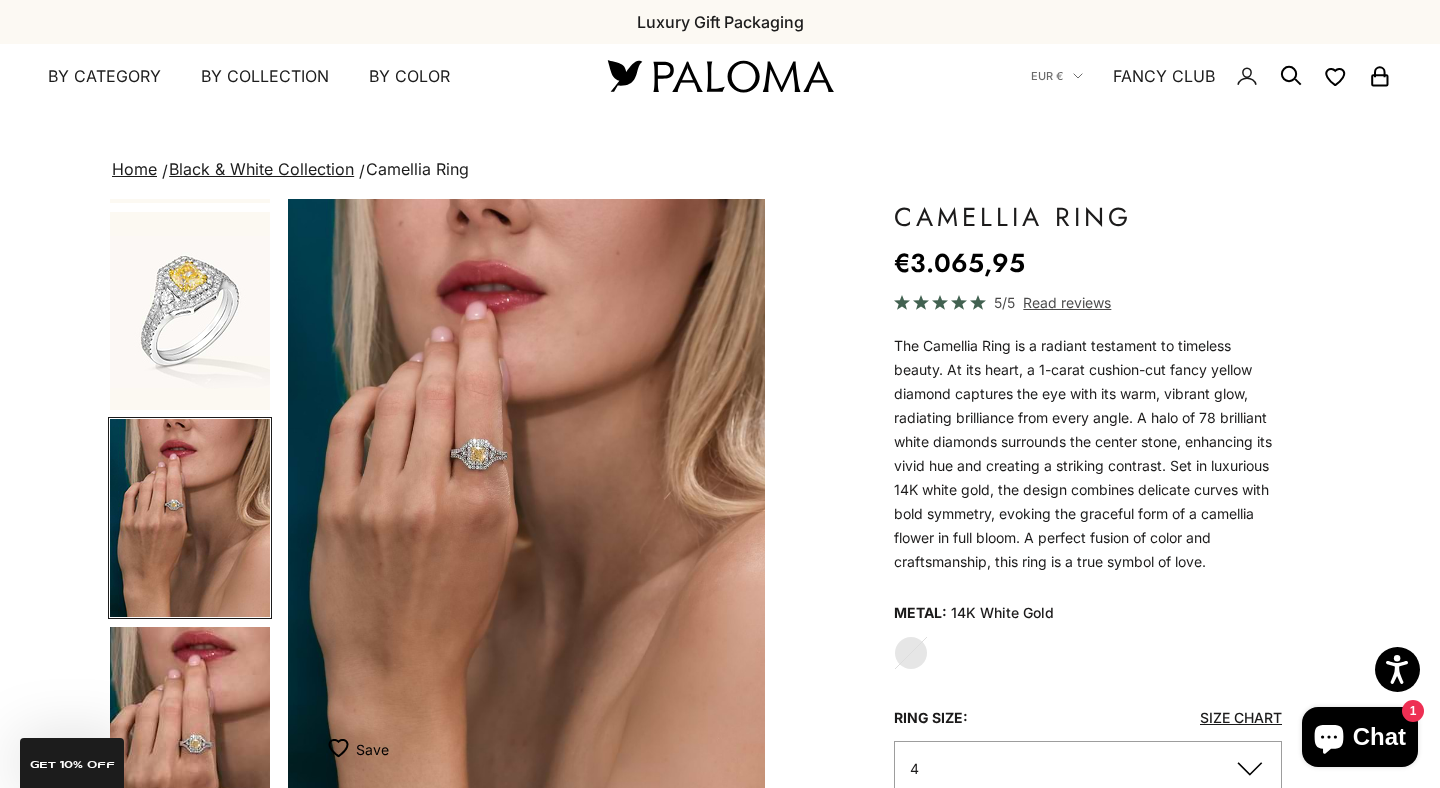 click at bounding box center [527, 494] 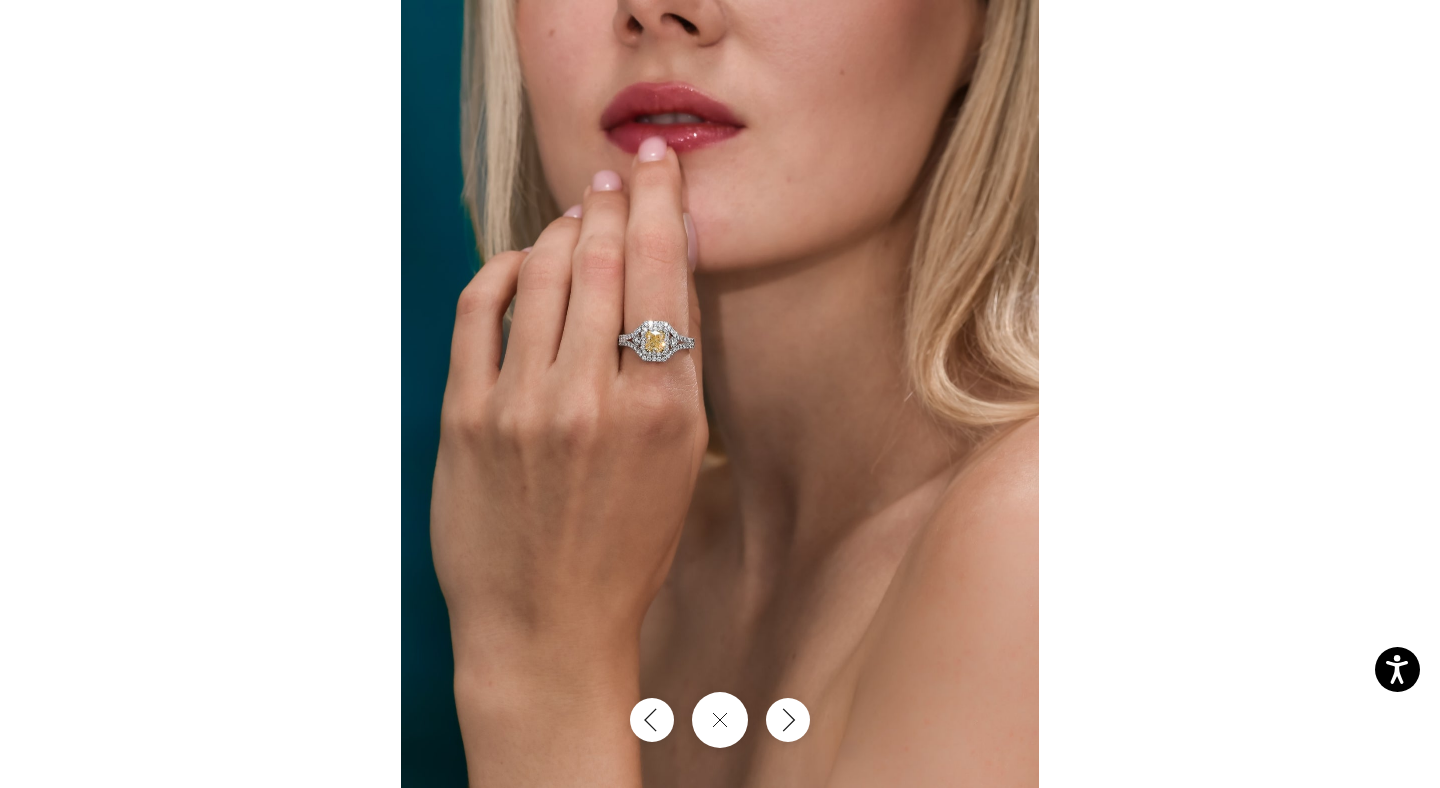 click at bounding box center [720, 394] 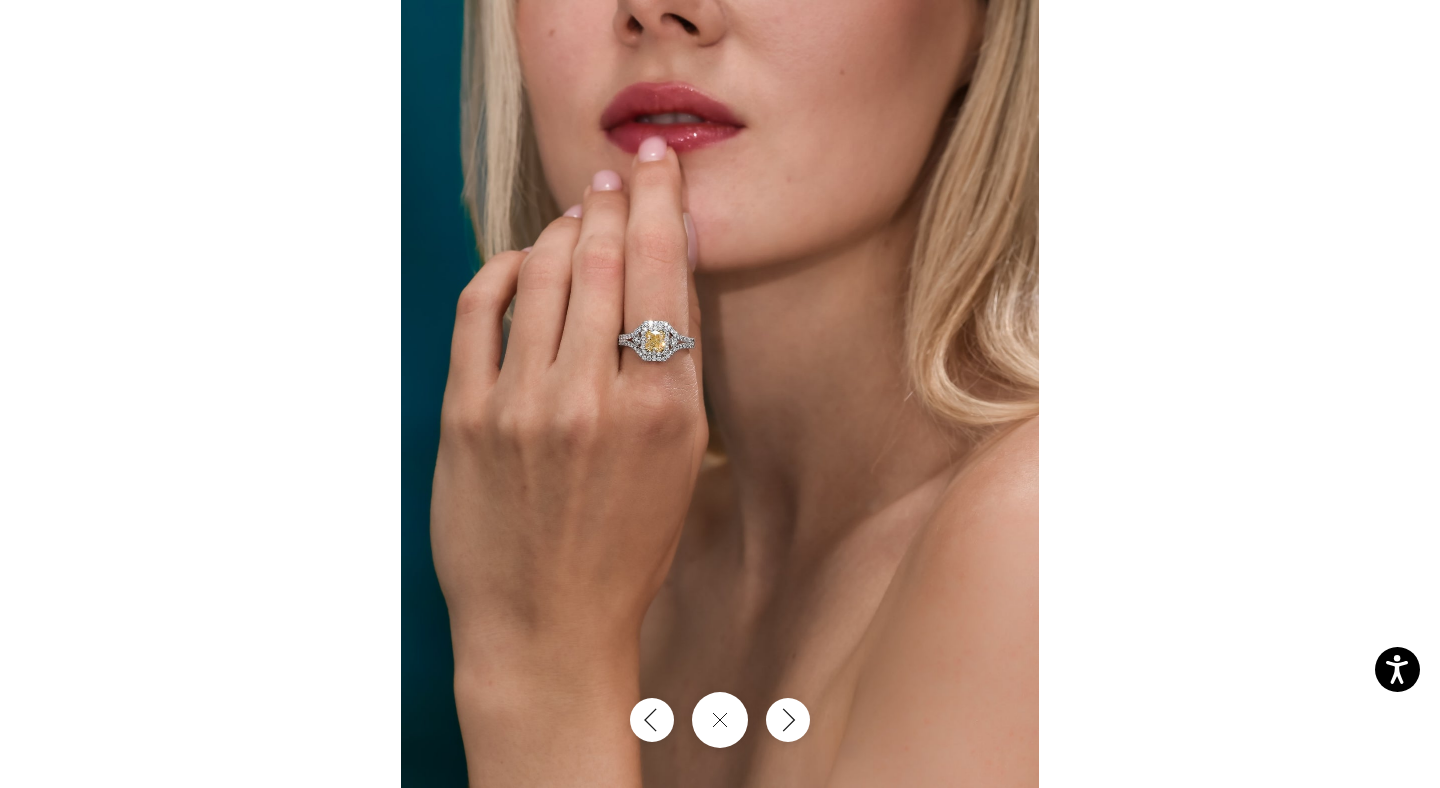 click at bounding box center [720, 394] 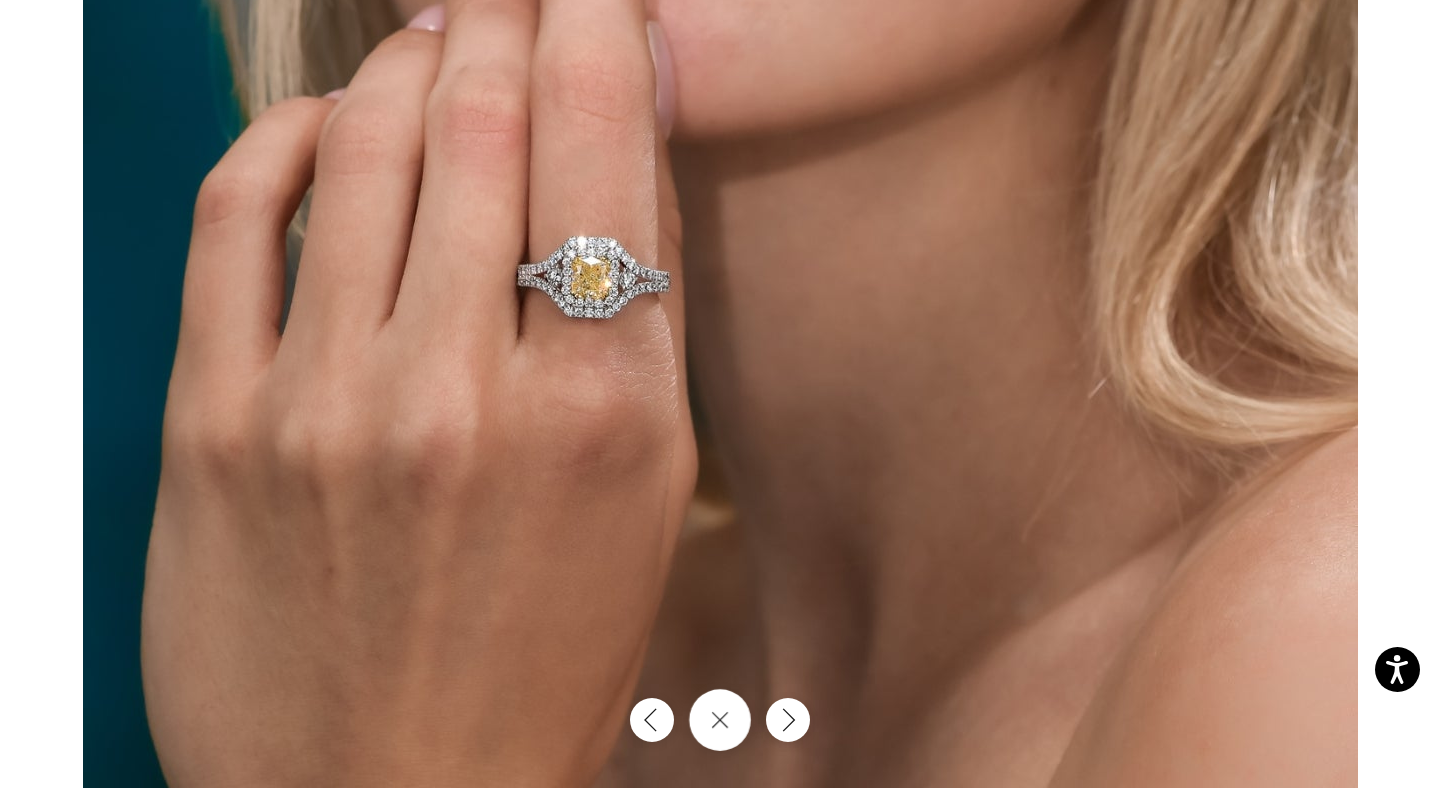 click at bounding box center (720, 720) 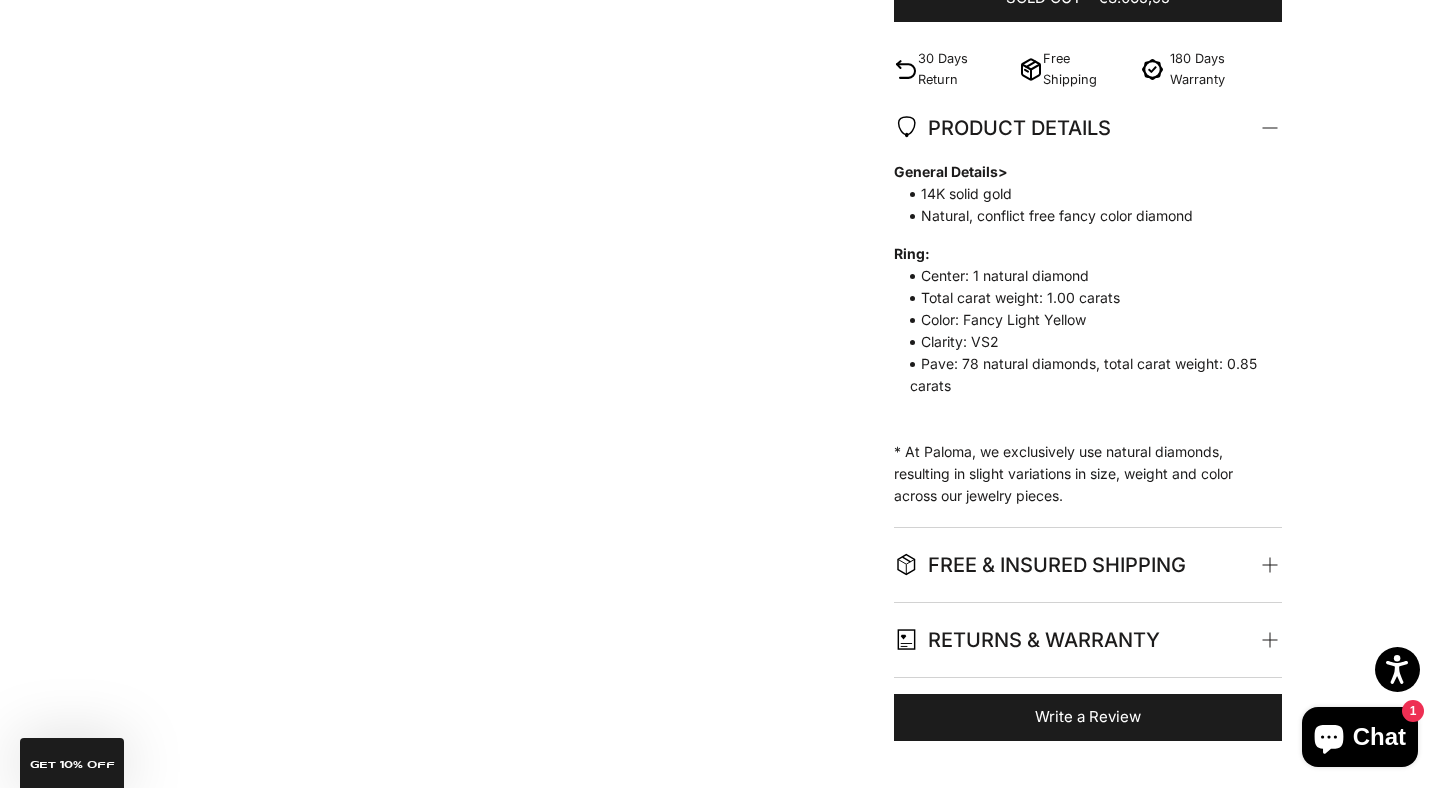 scroll, scrollTop: 1053, scrollLeft: 0, axis: vertical 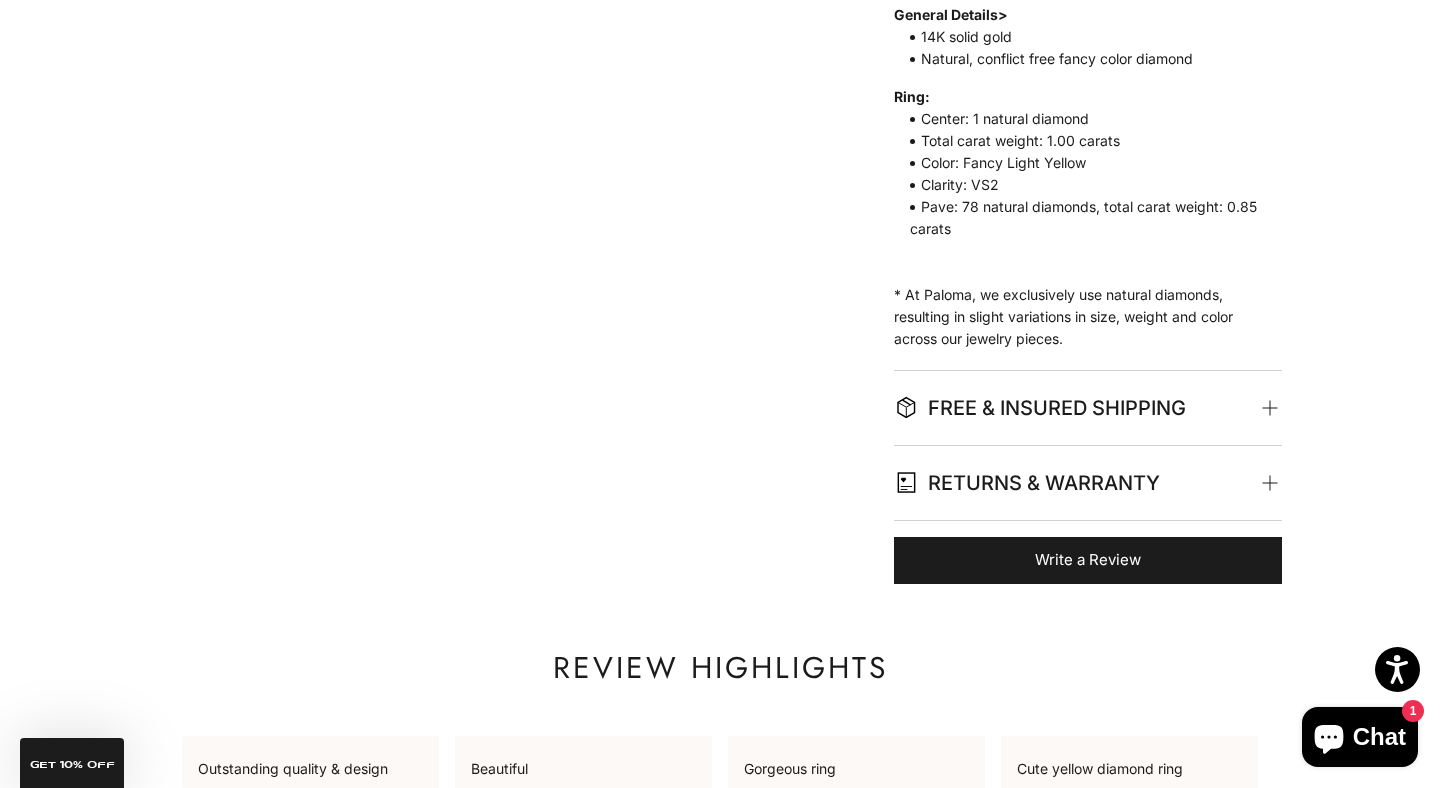 click on "FREE & INSURED SHIPPING" 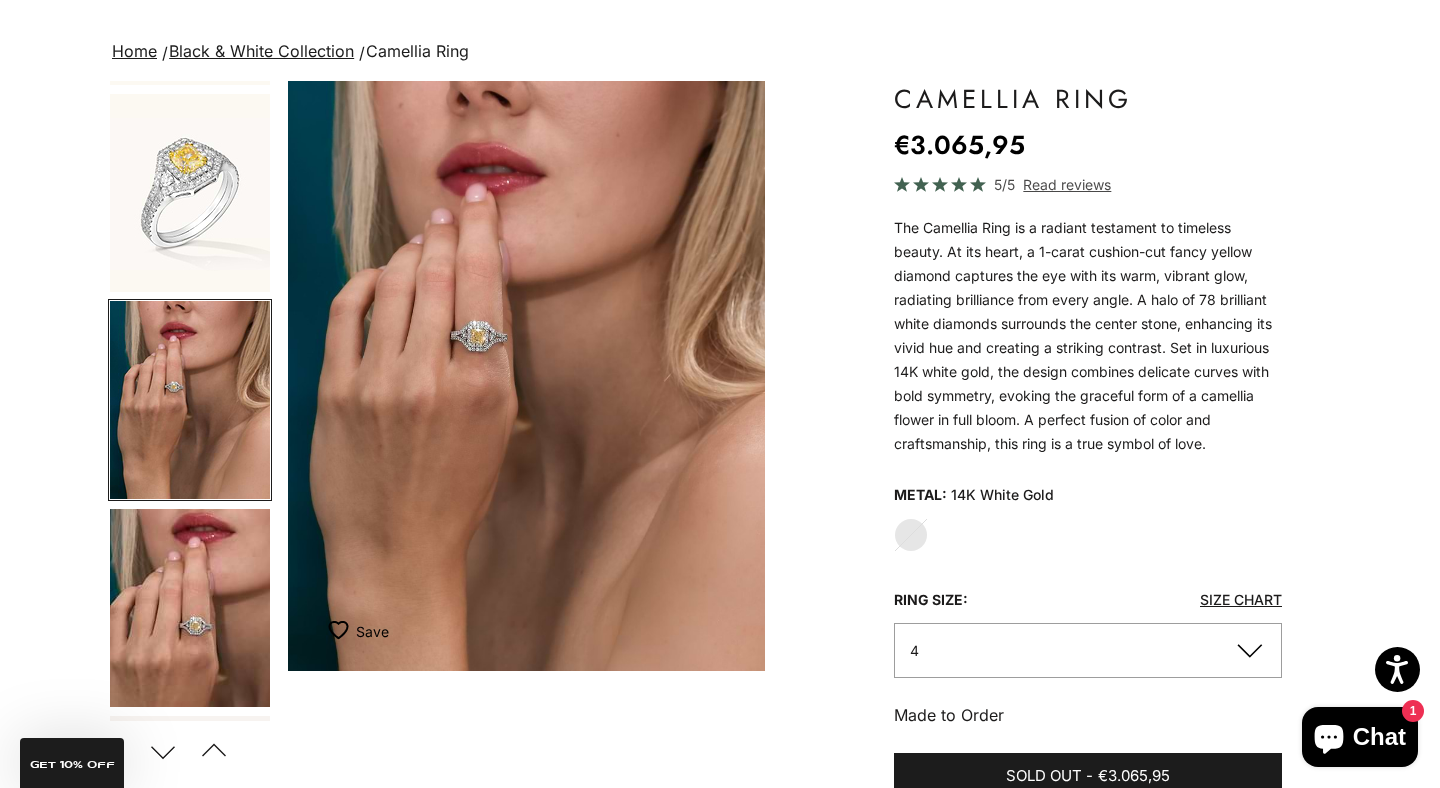 scroll, scrollTop: 0, scrollLeft: 0, axis: both 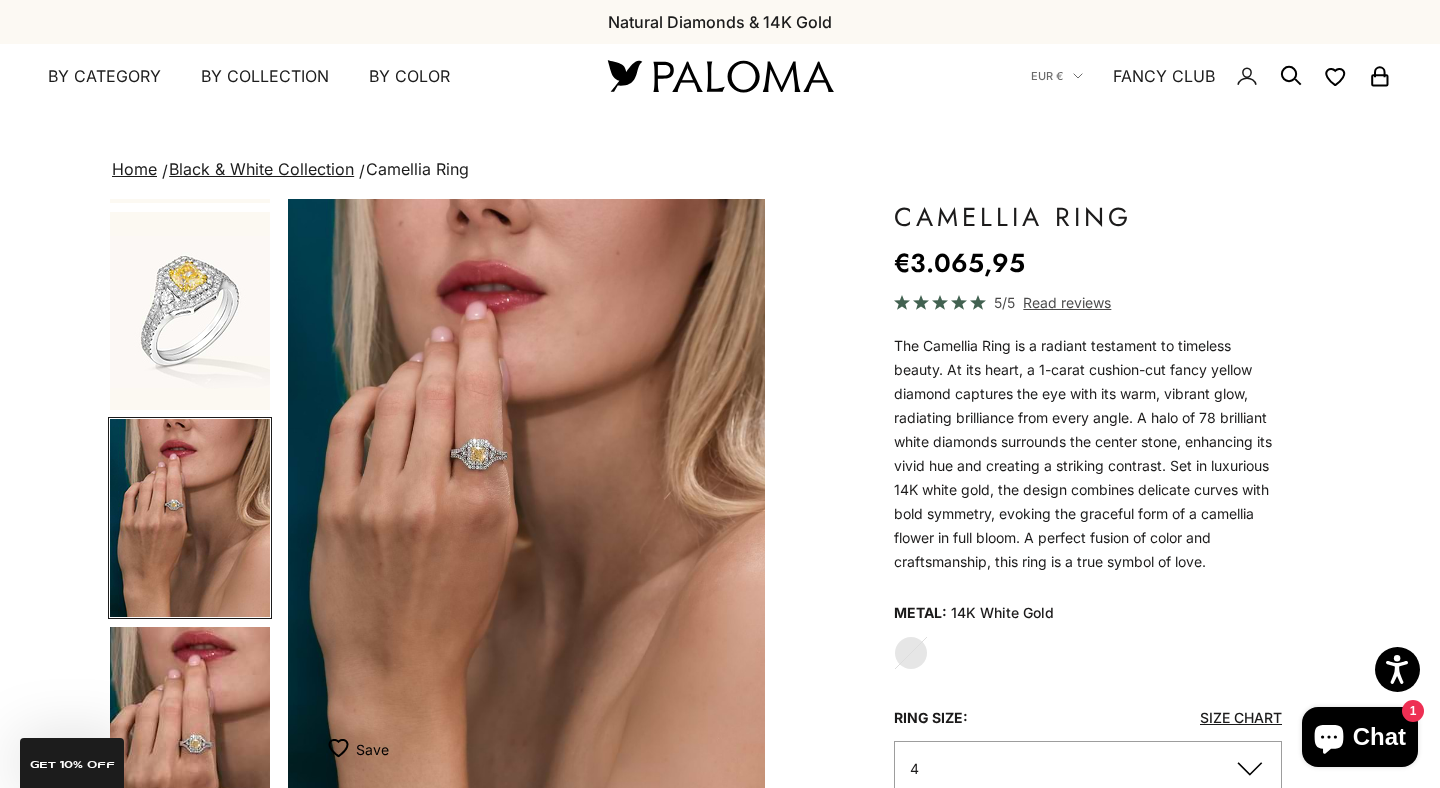 click at bounding box center (527, 494) 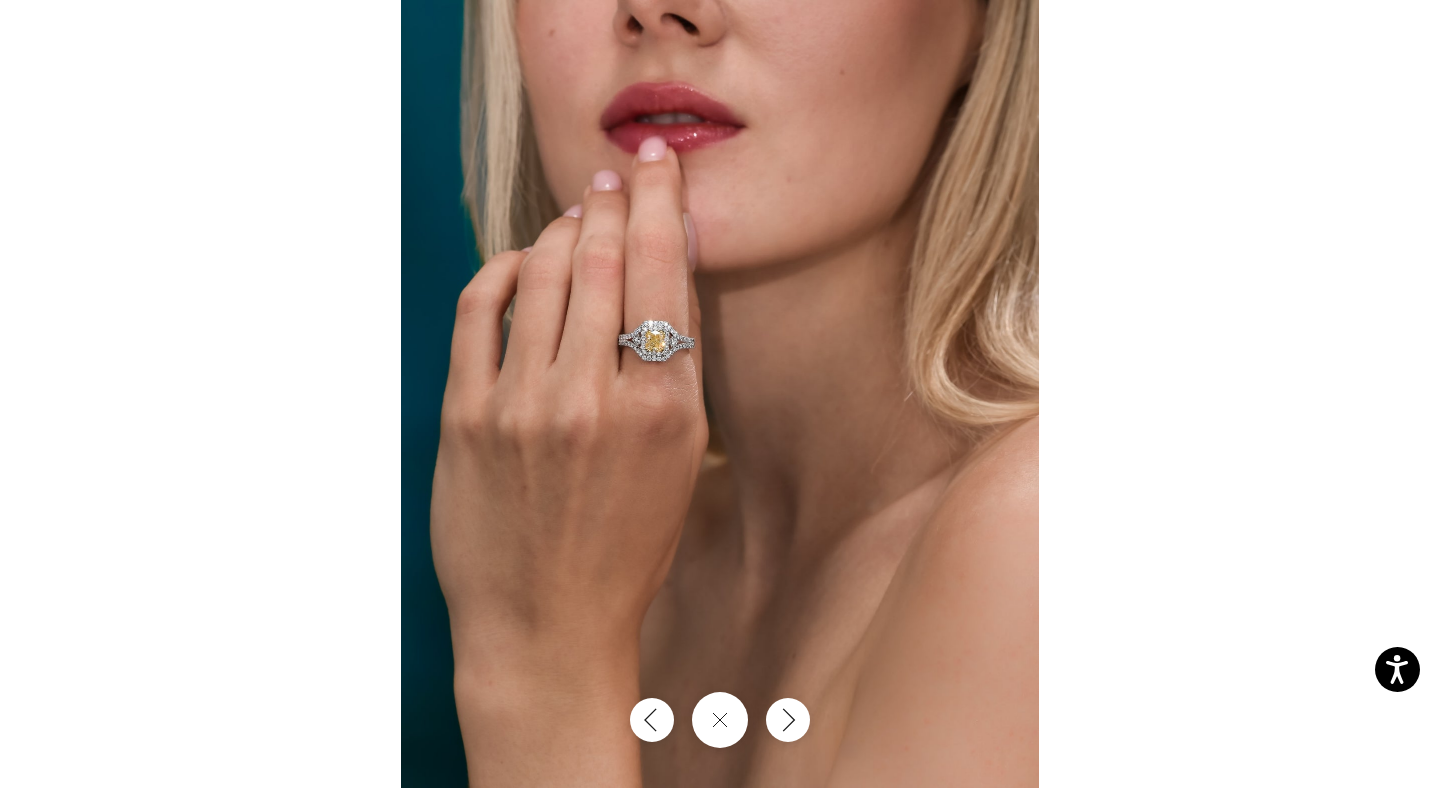 click at bounding box center [720, 394] 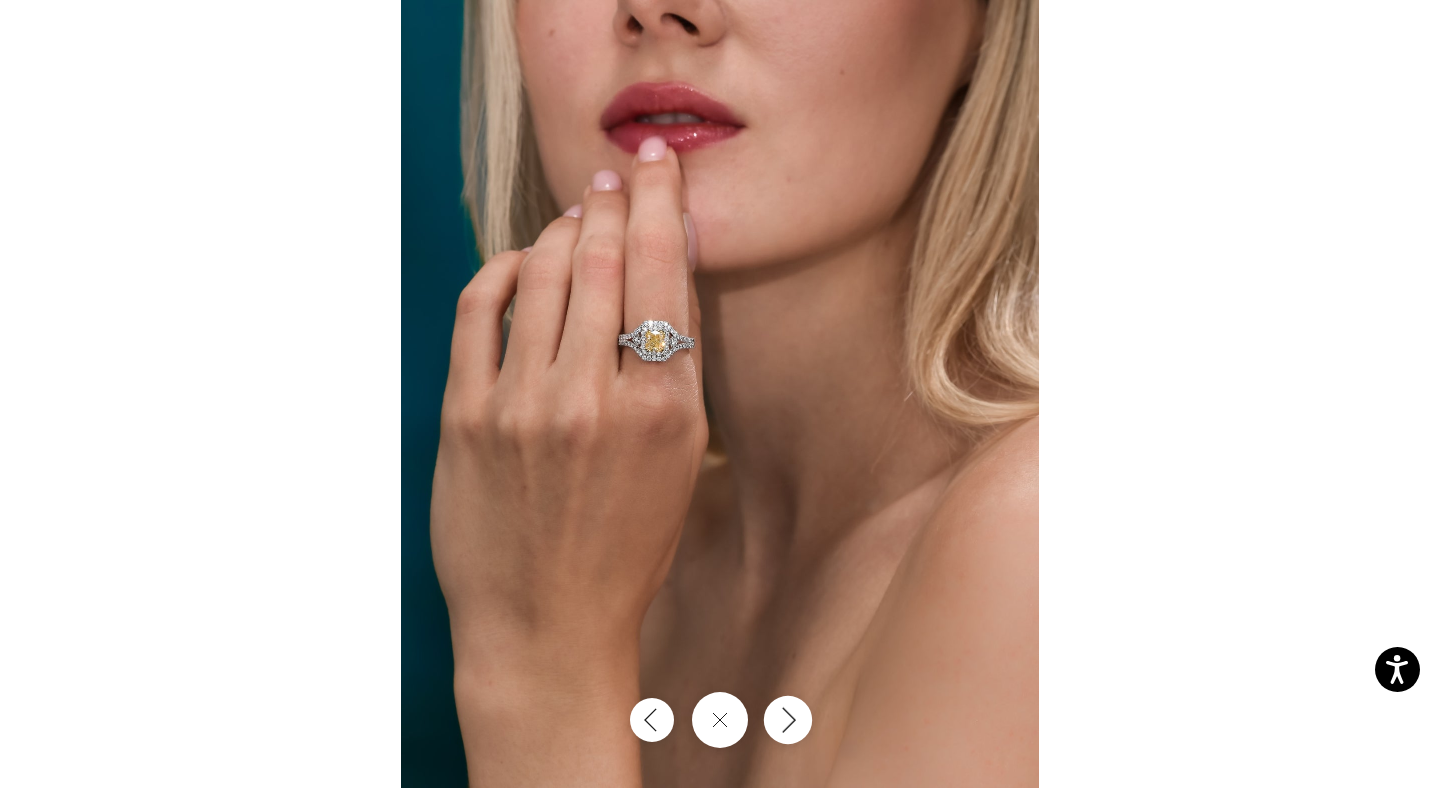 click at bounding box center [788, 720] 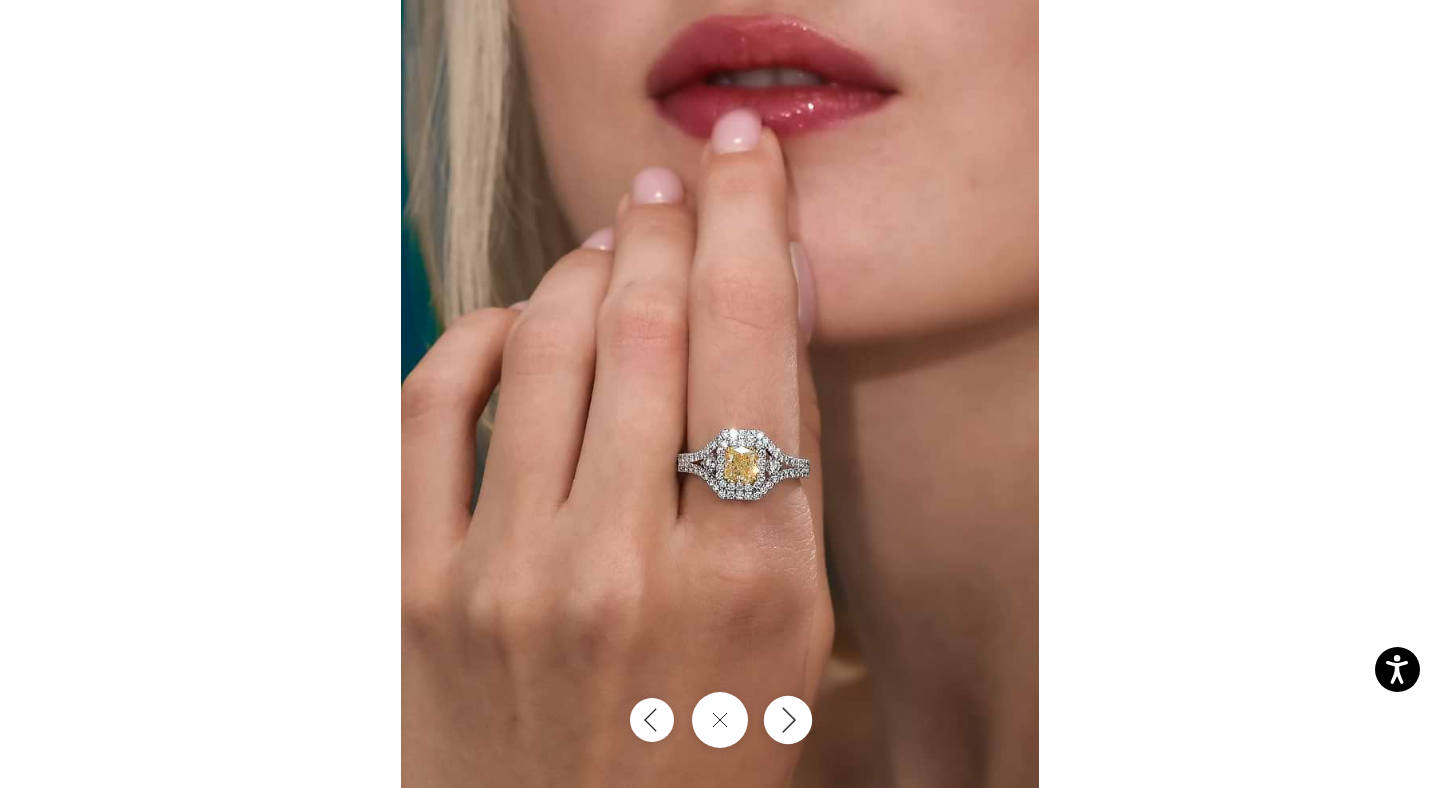 click at bounding box center (788, 720) 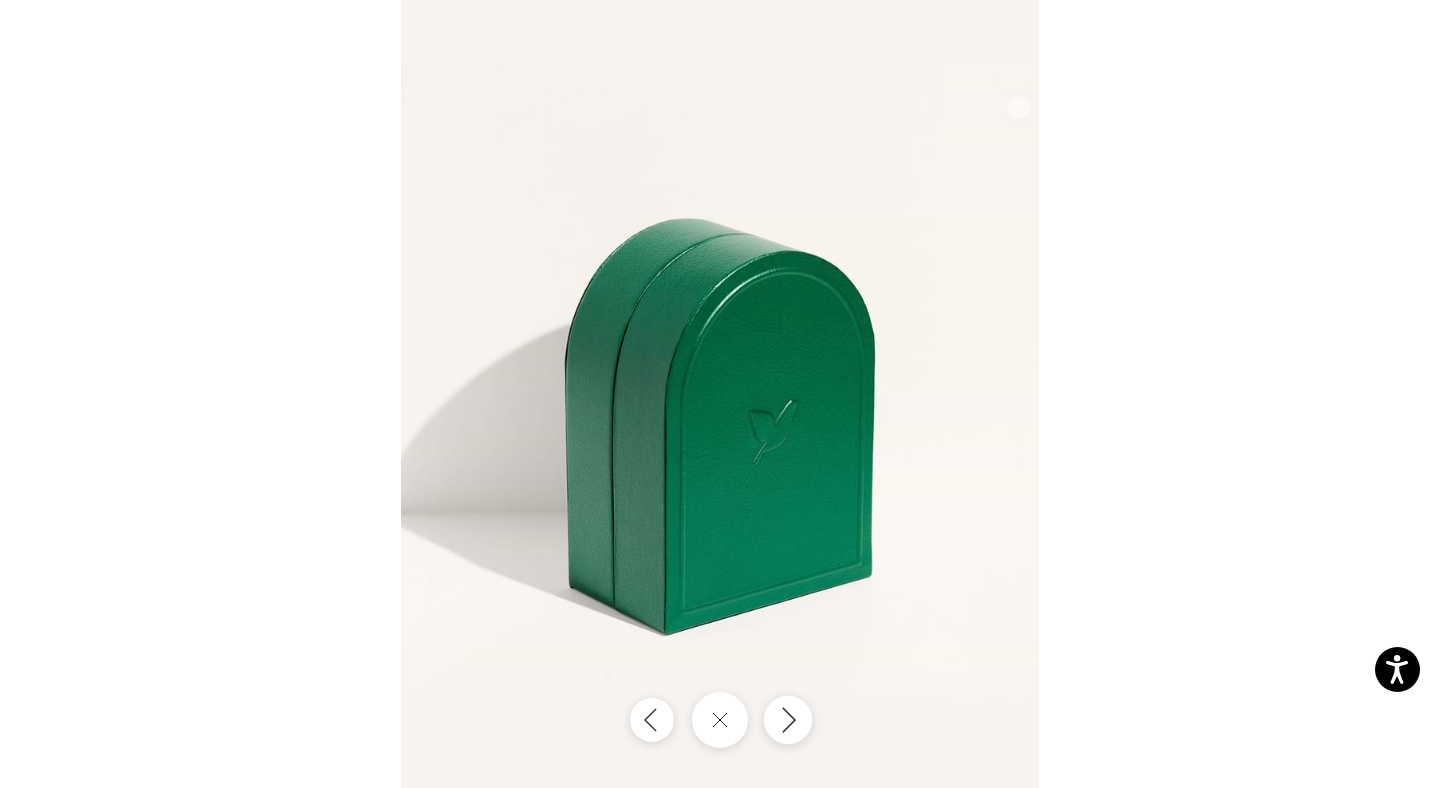 click at bounding box center (788, 720) 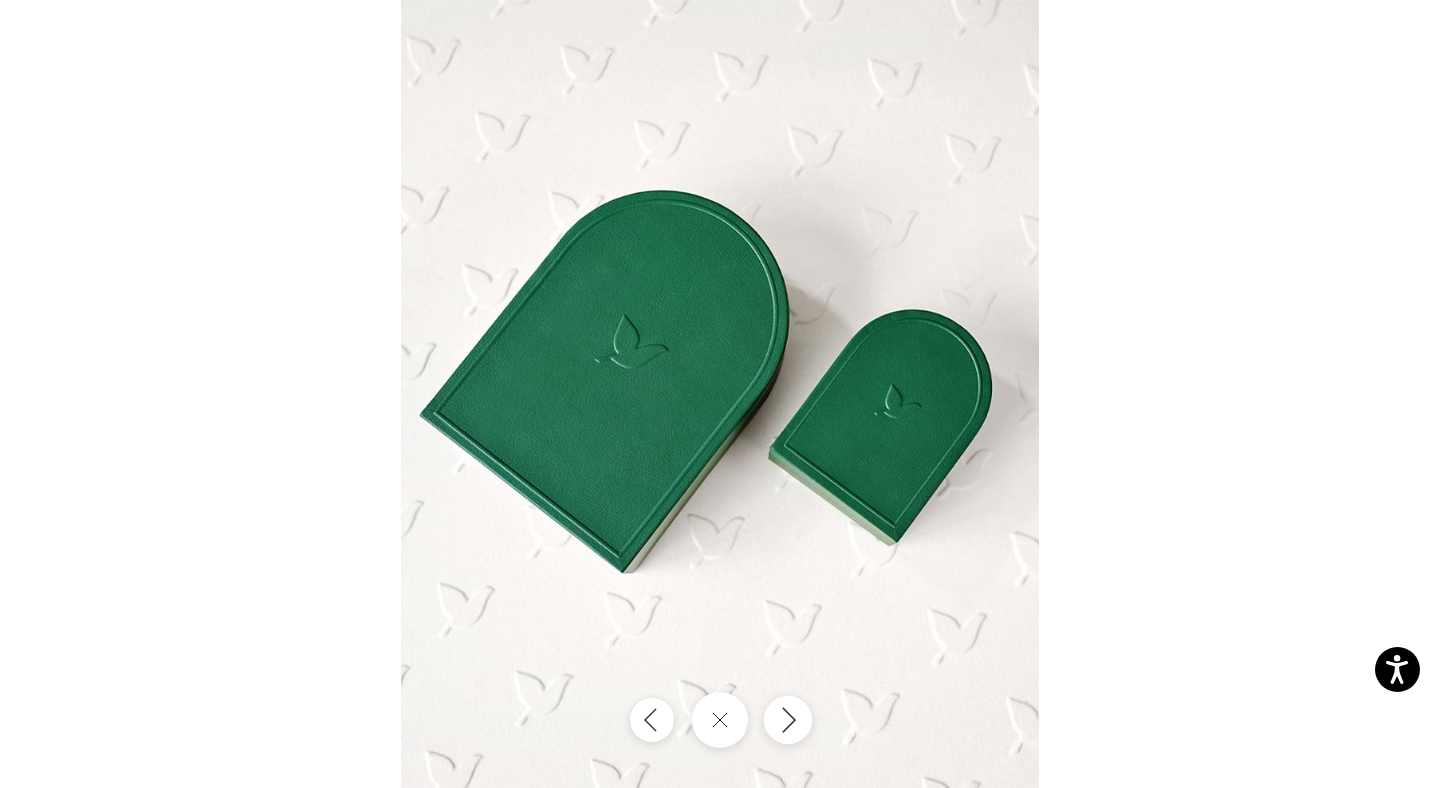 click at bounding box center (788, 720) 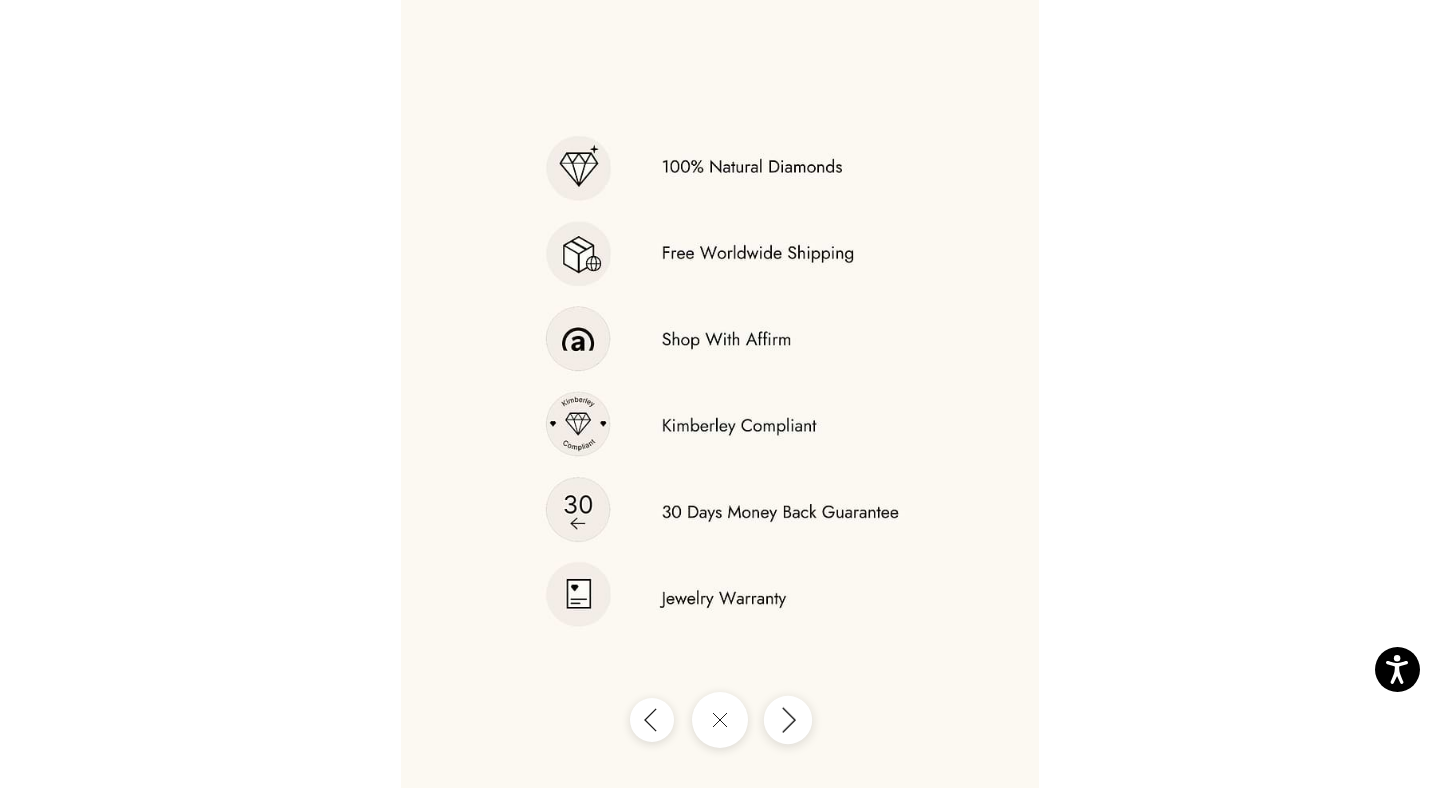 click at bounding box center (788, 720) 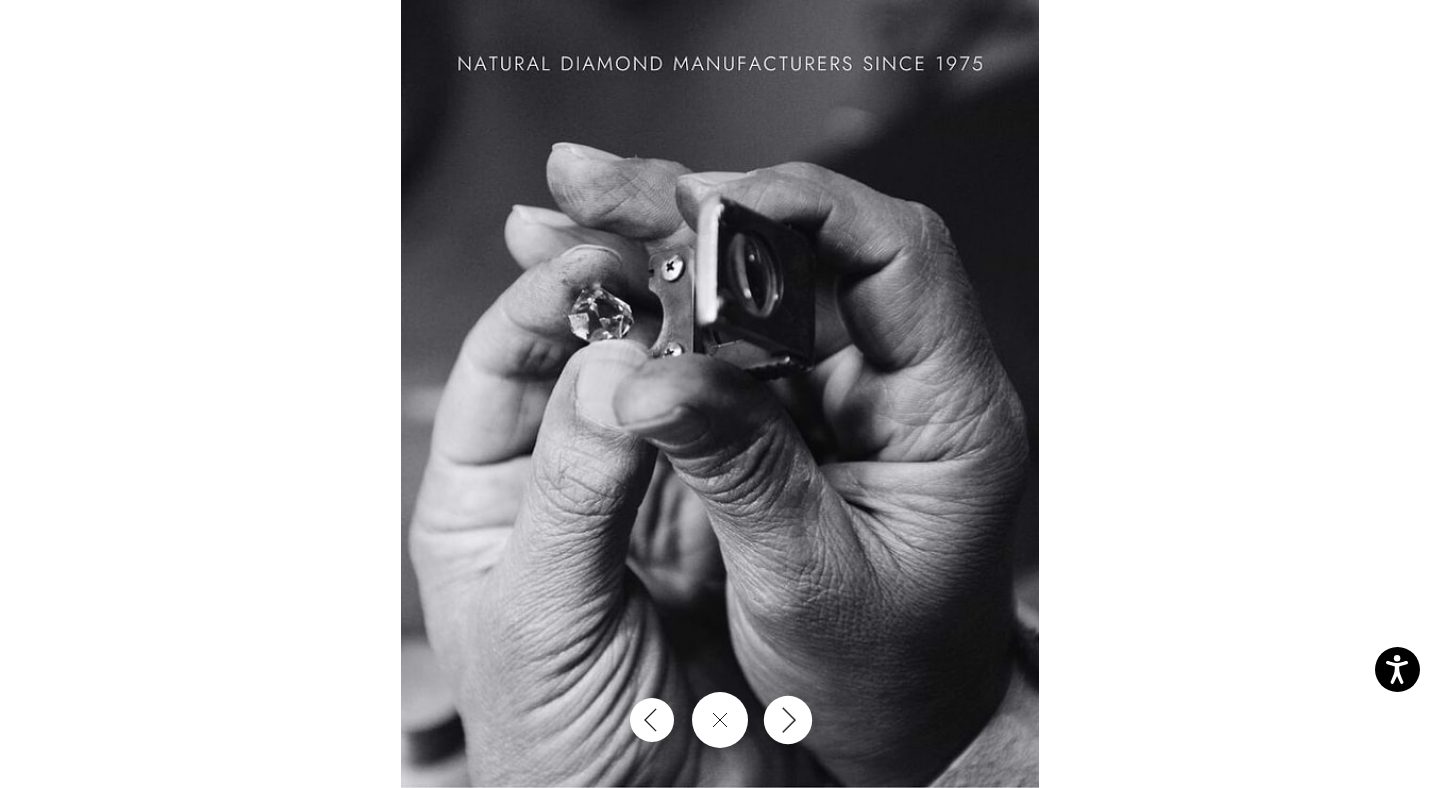 click at bounding box center (788, 720) 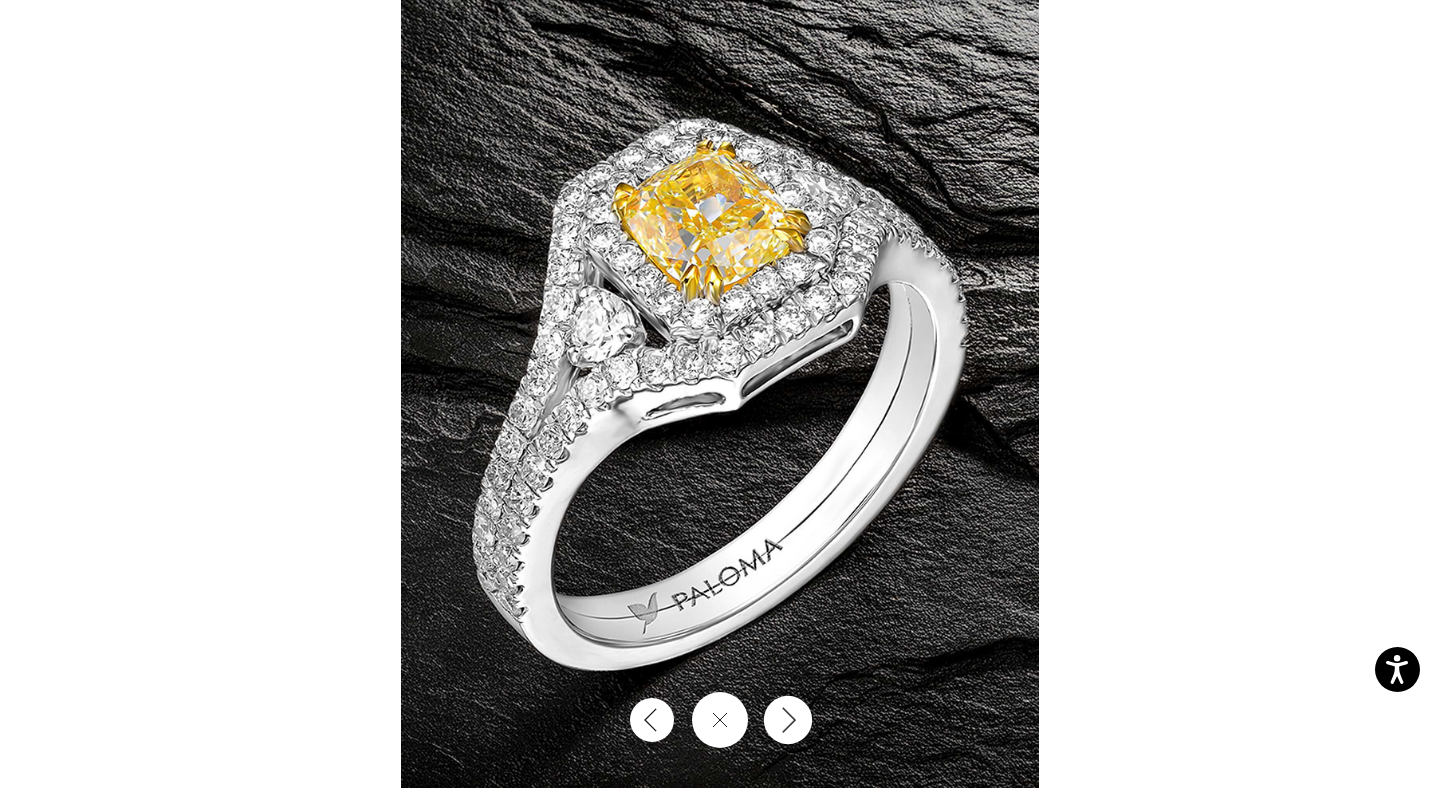 click at bounding box center [788, 720] 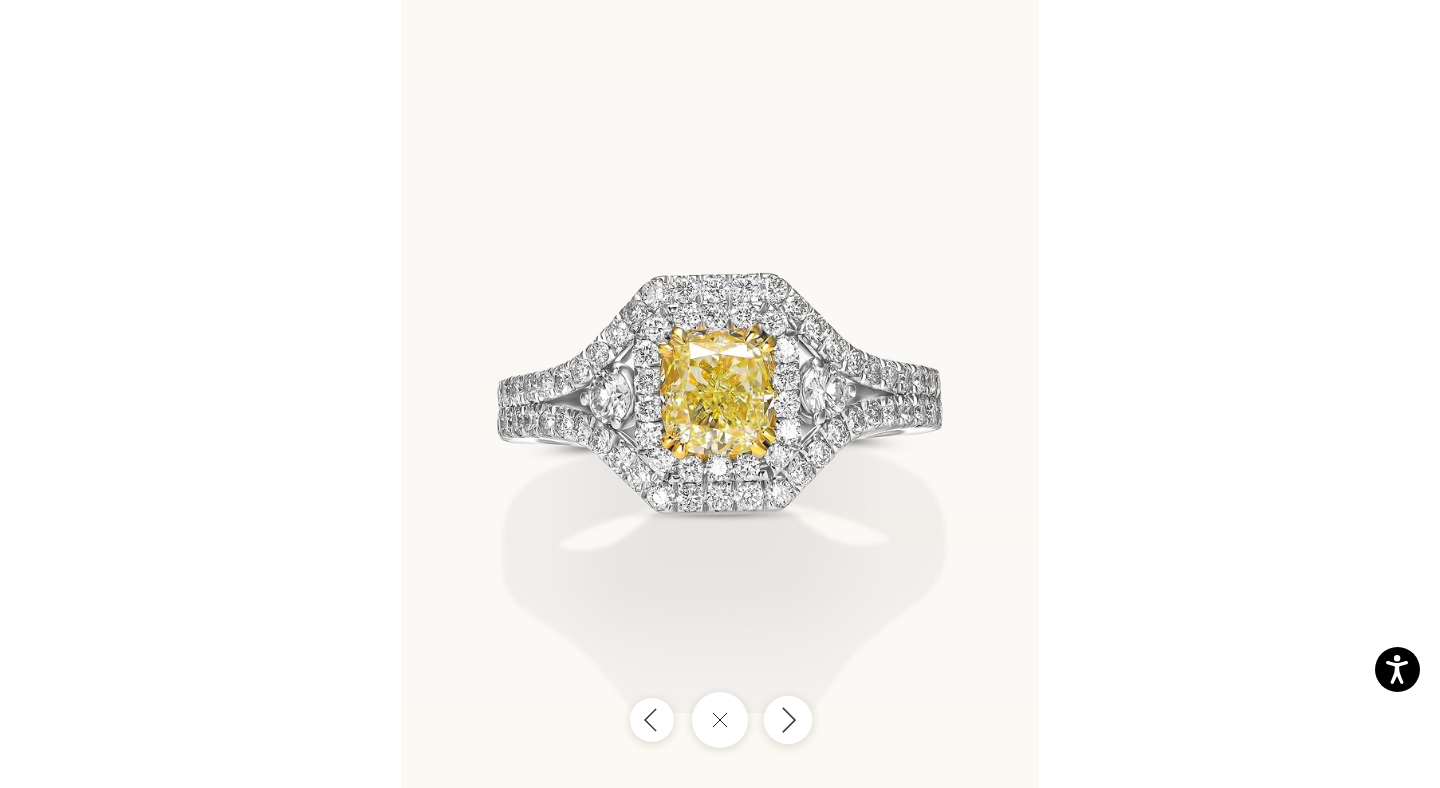 click at bounding box center [788, 720] 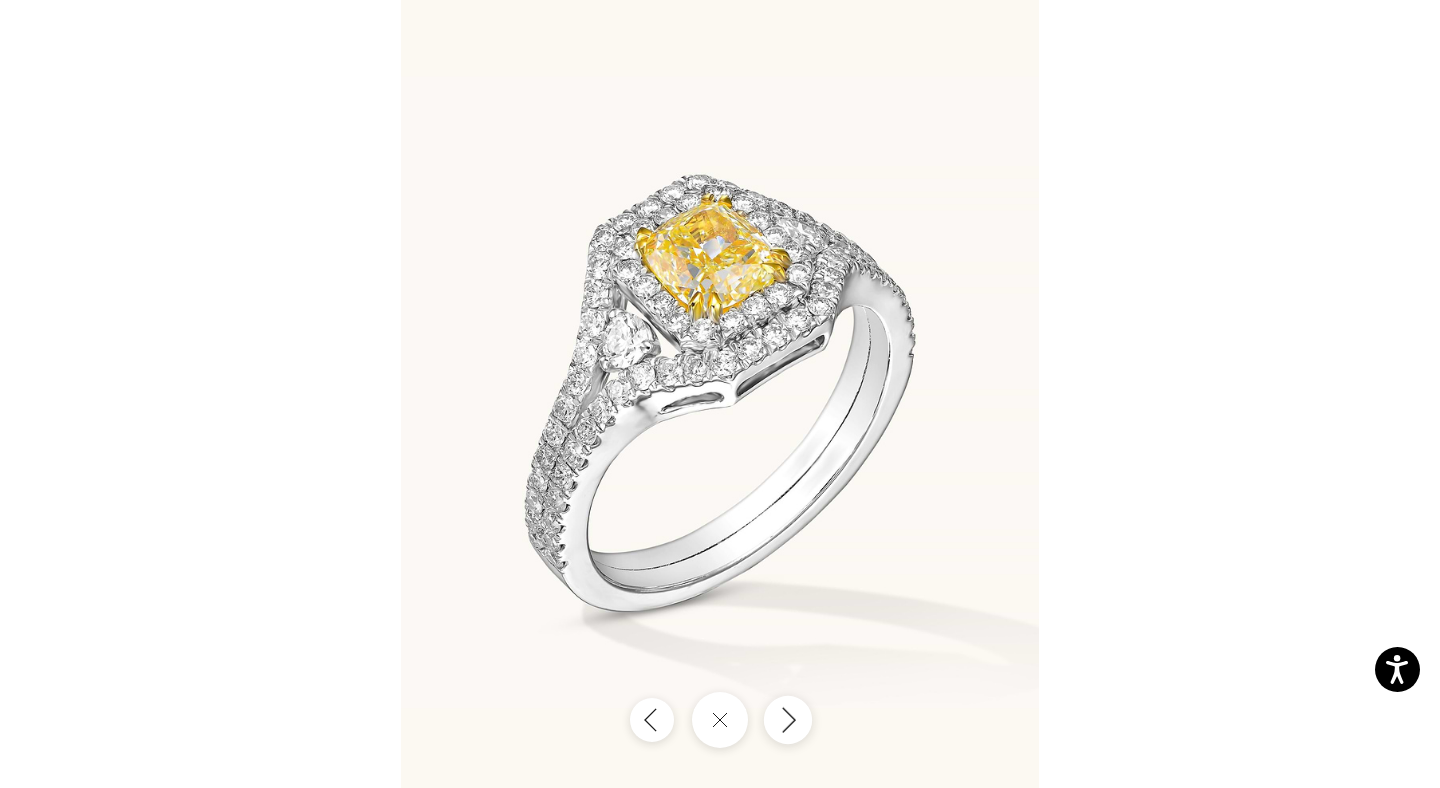 click at bounding box center (788, 720) 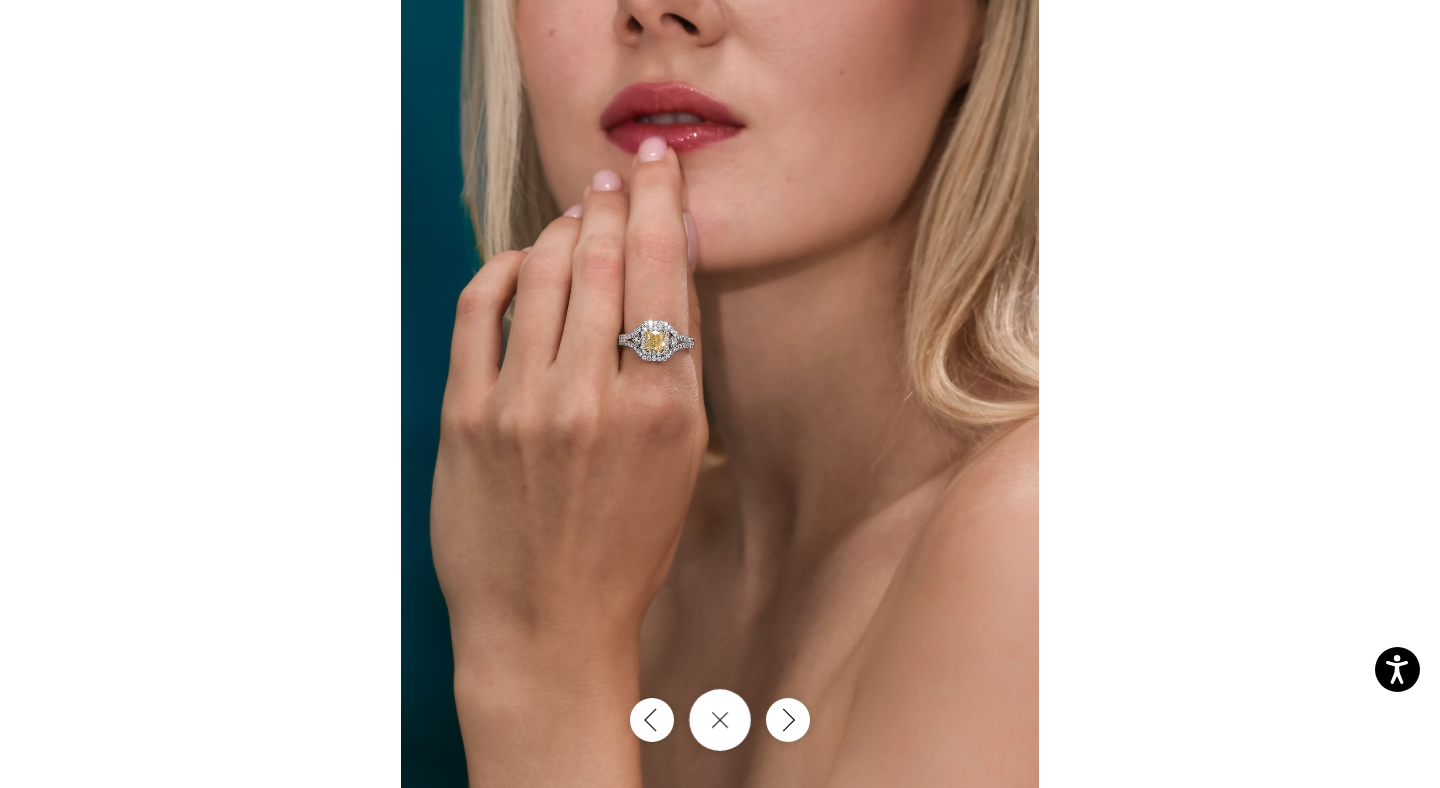 click at bounding box center [720, 720] 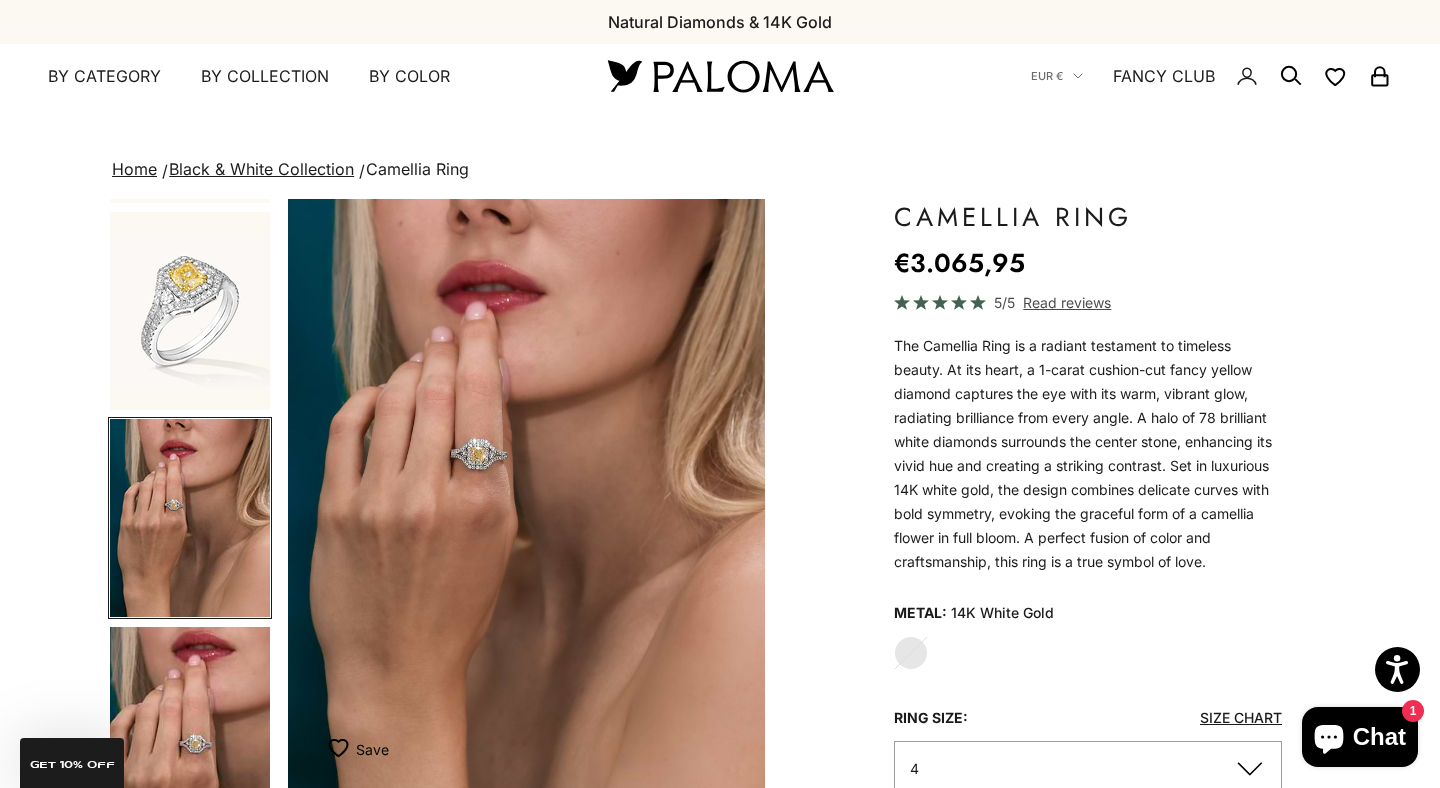 click at bounding box center (190, 726) 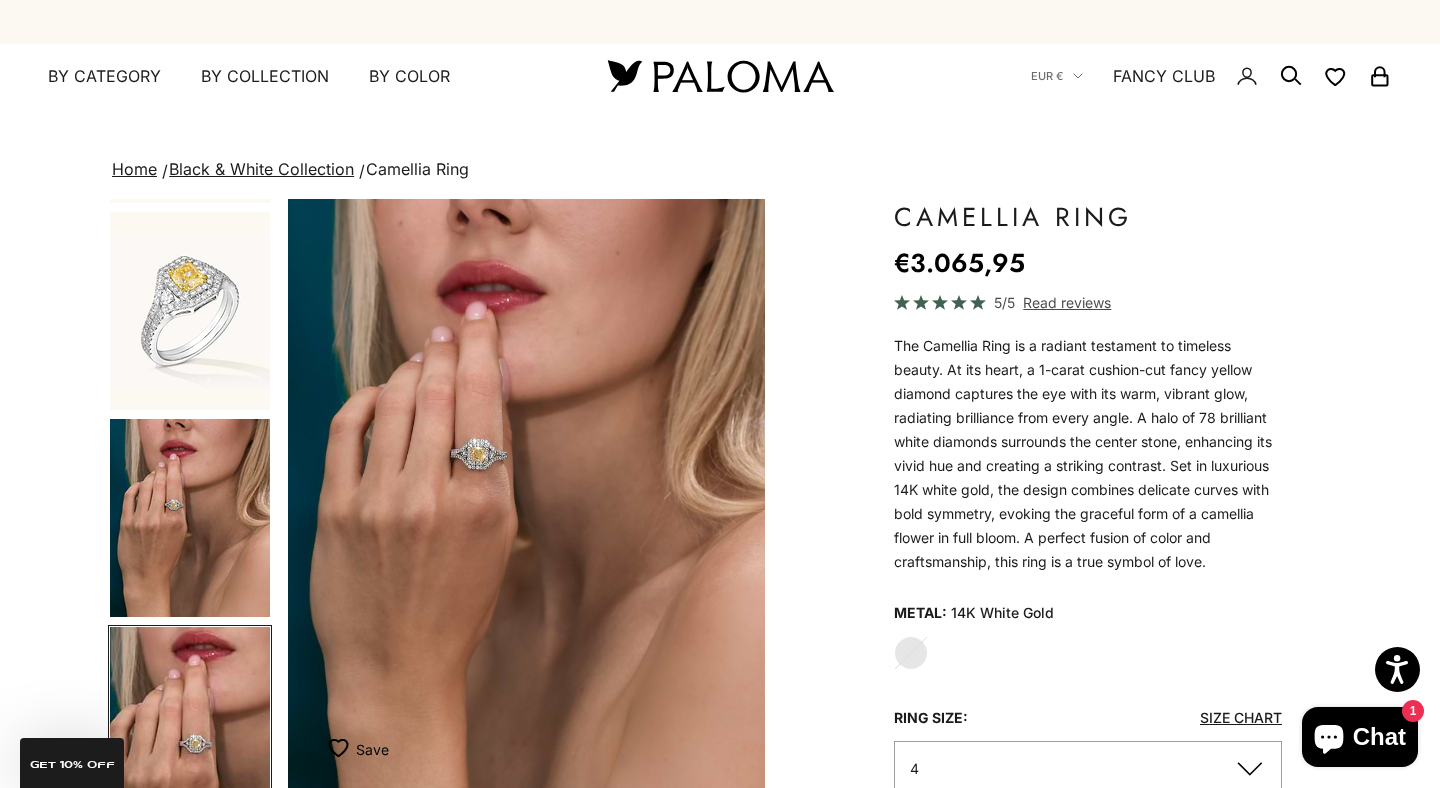 scroll, scrollTop: 0, scrollLeft: 1680, axis: horizontal 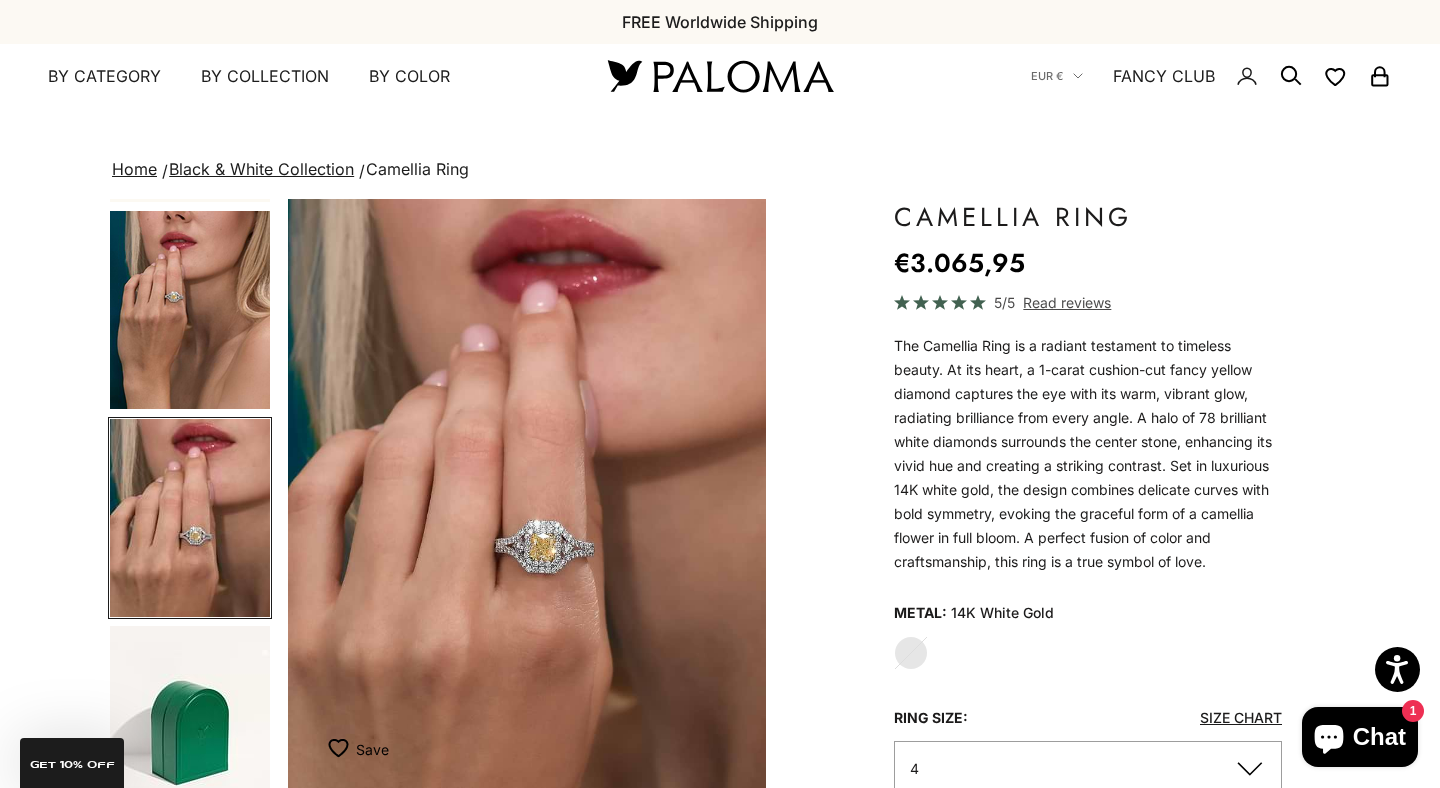 click at bounding box center [190, 310] 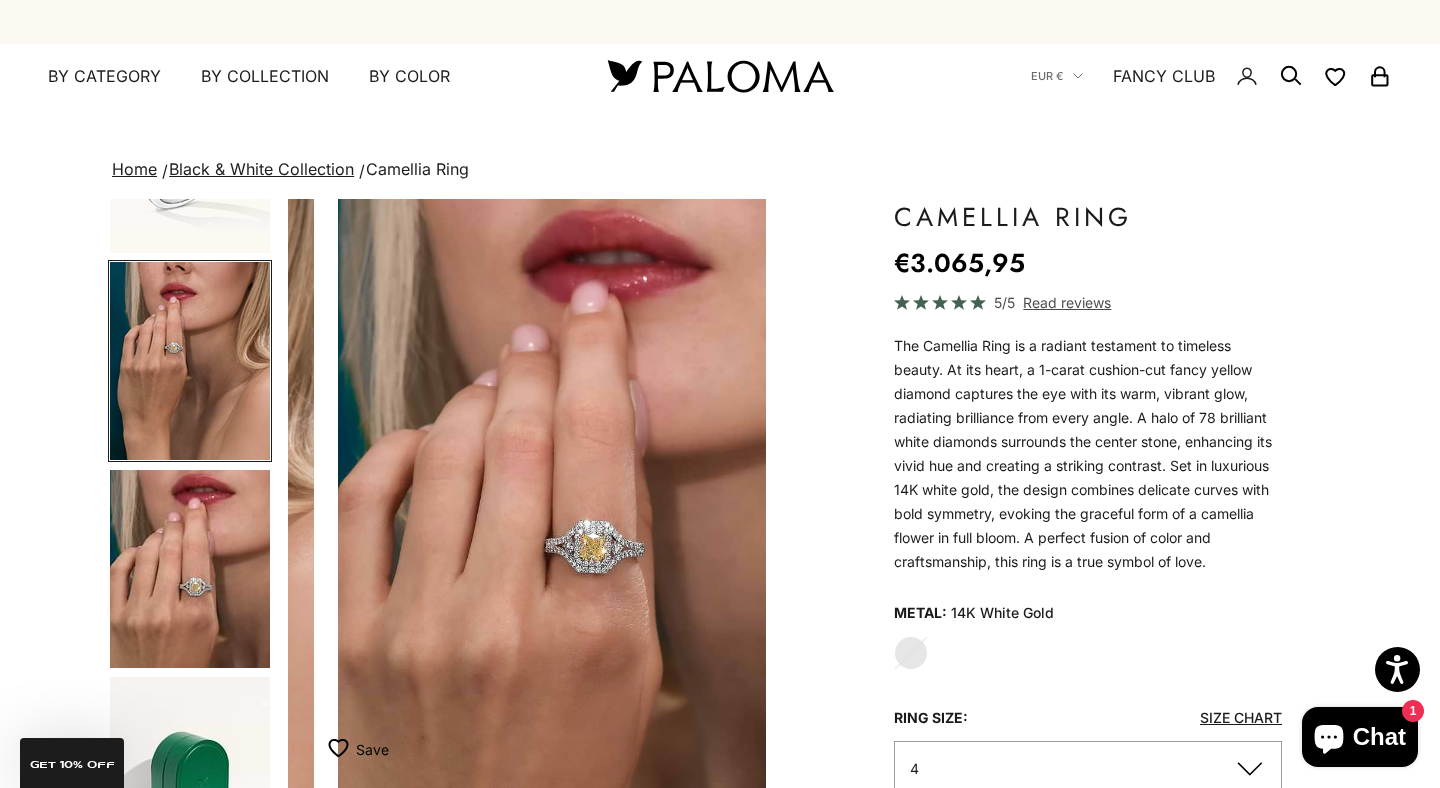 scroll, scrollTop: 0, scrollLeft: 1831, axis: horizontal 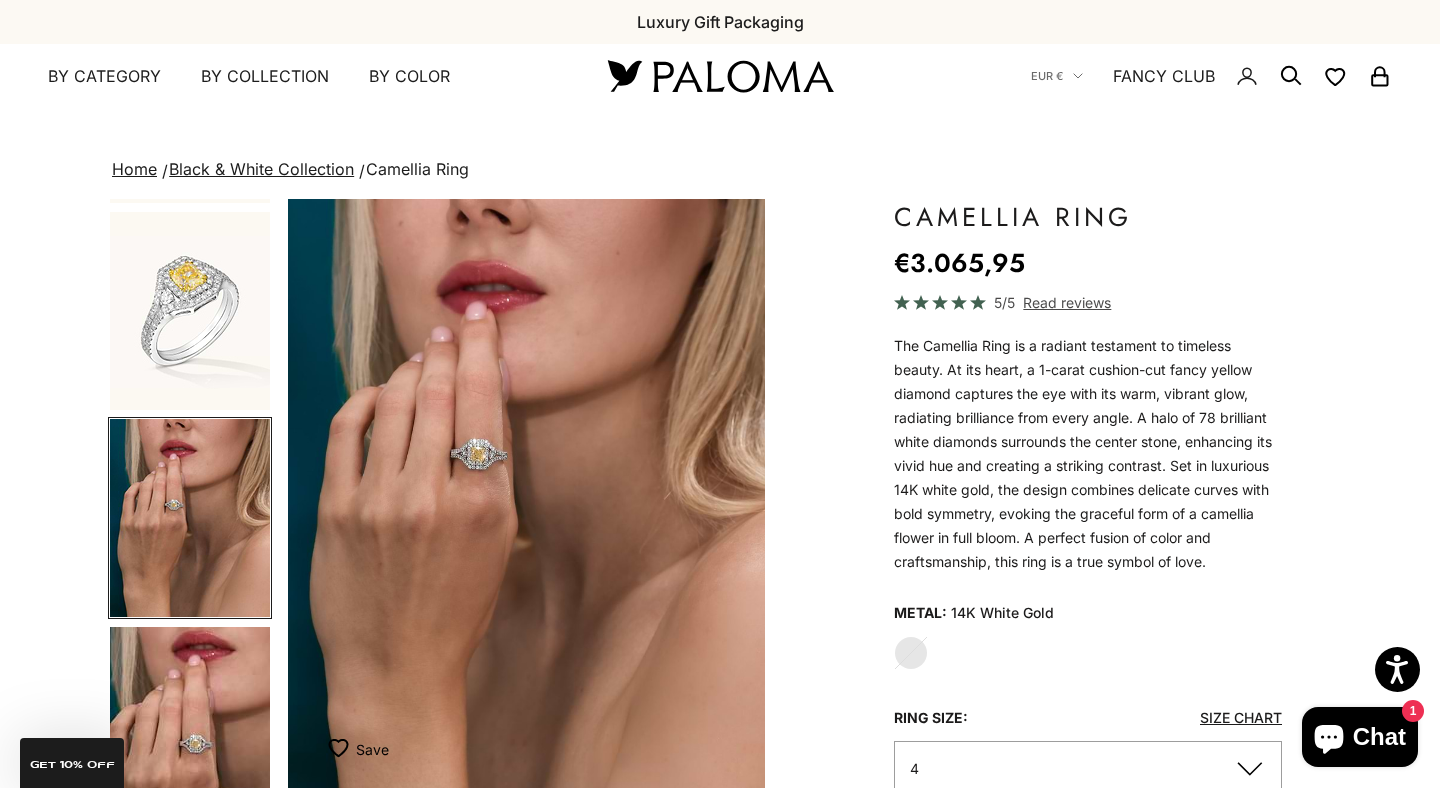 click at bounding box center [190, 311] 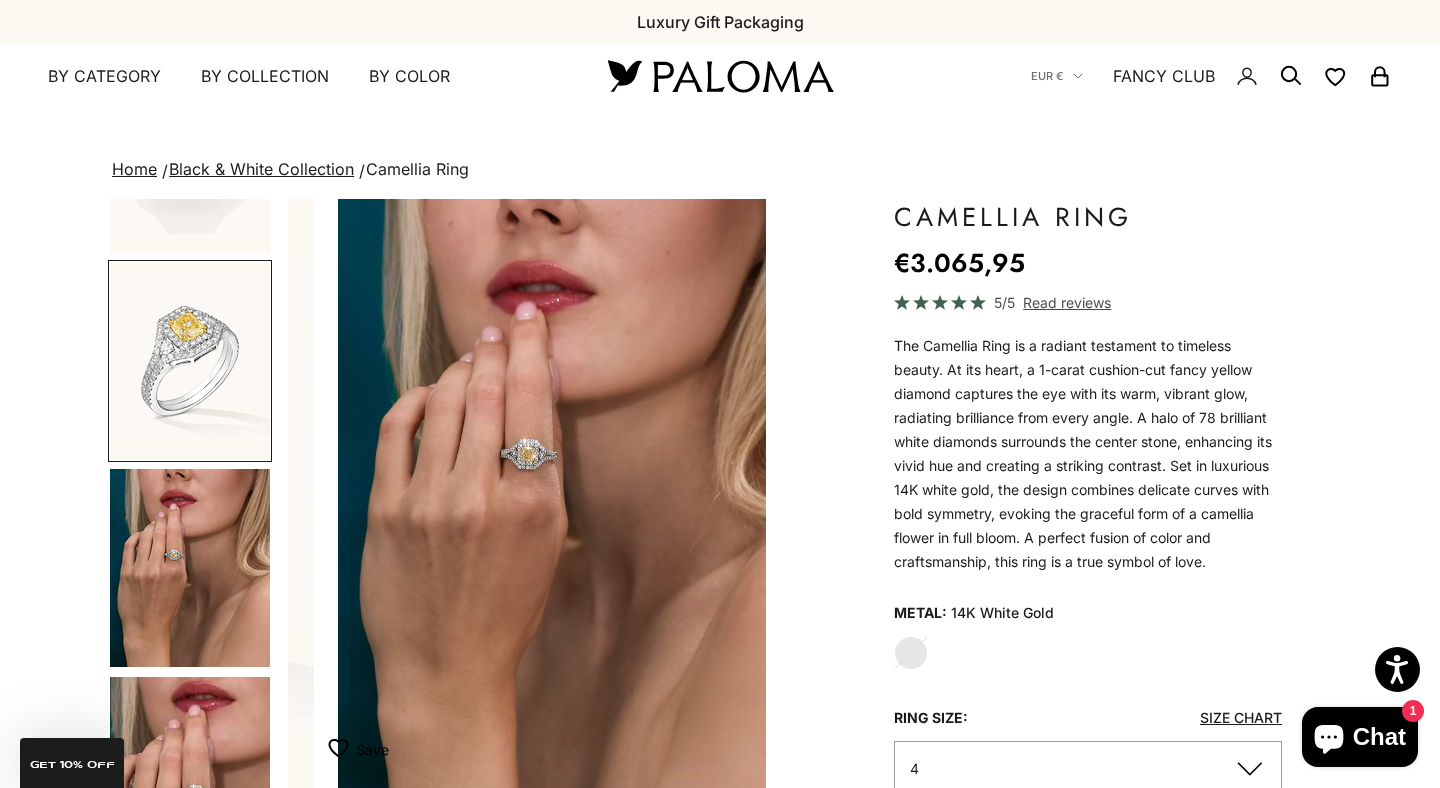 scroll, scrollTop: 0, scrollLeft: 1304, axis: horizontal 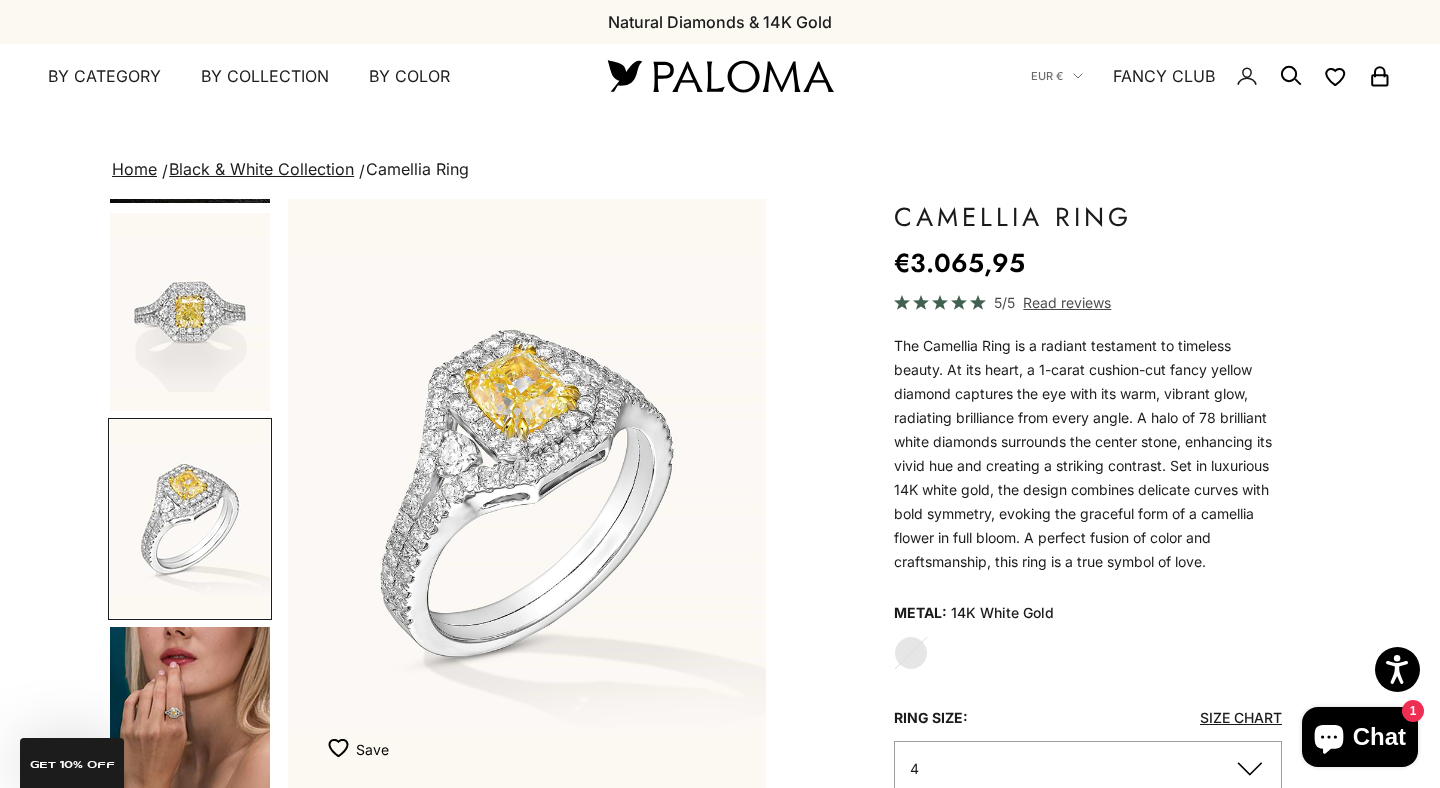 click at bounding box center (190, 312) 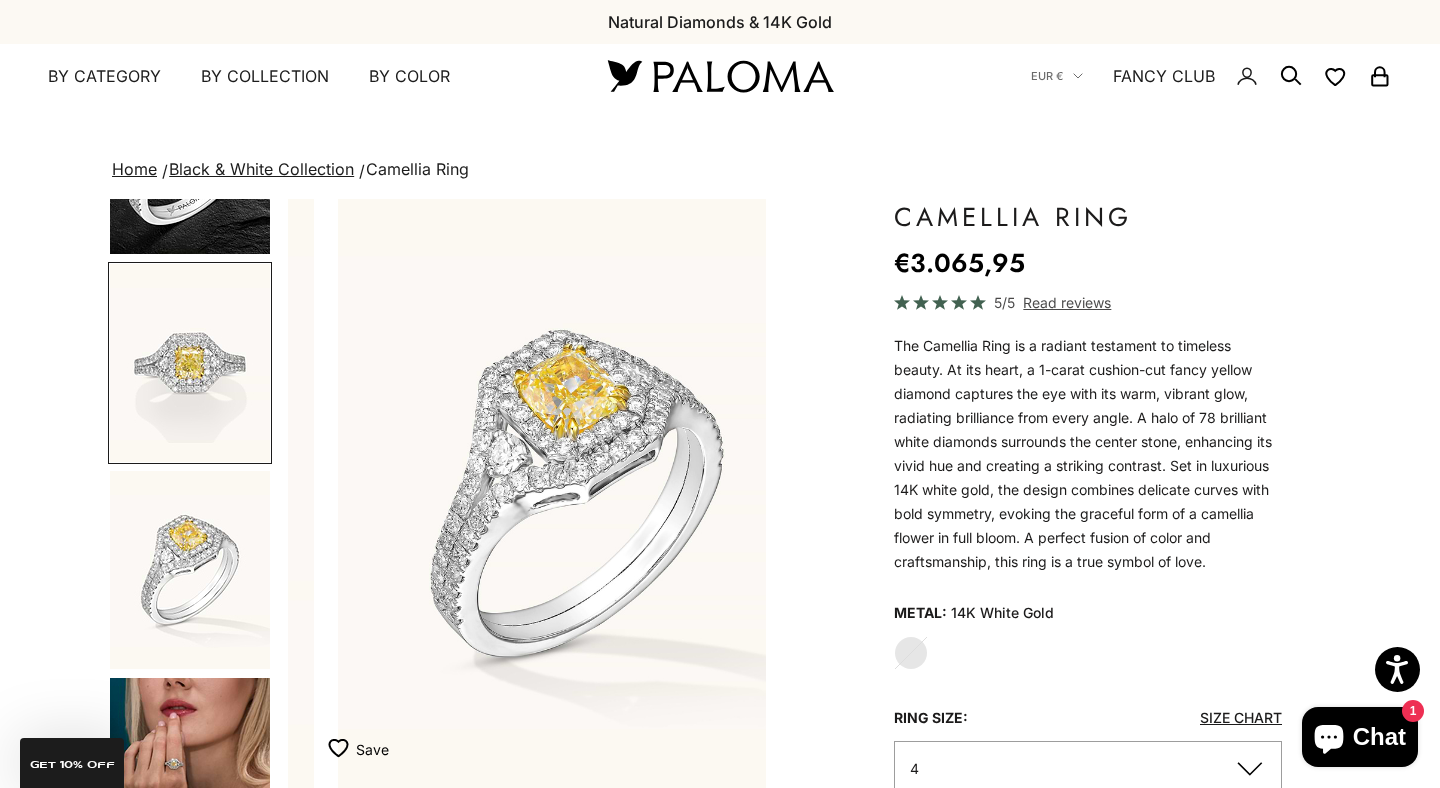 scroll, scrollTop: 0, scrollLeft: 827, axis: horizontal 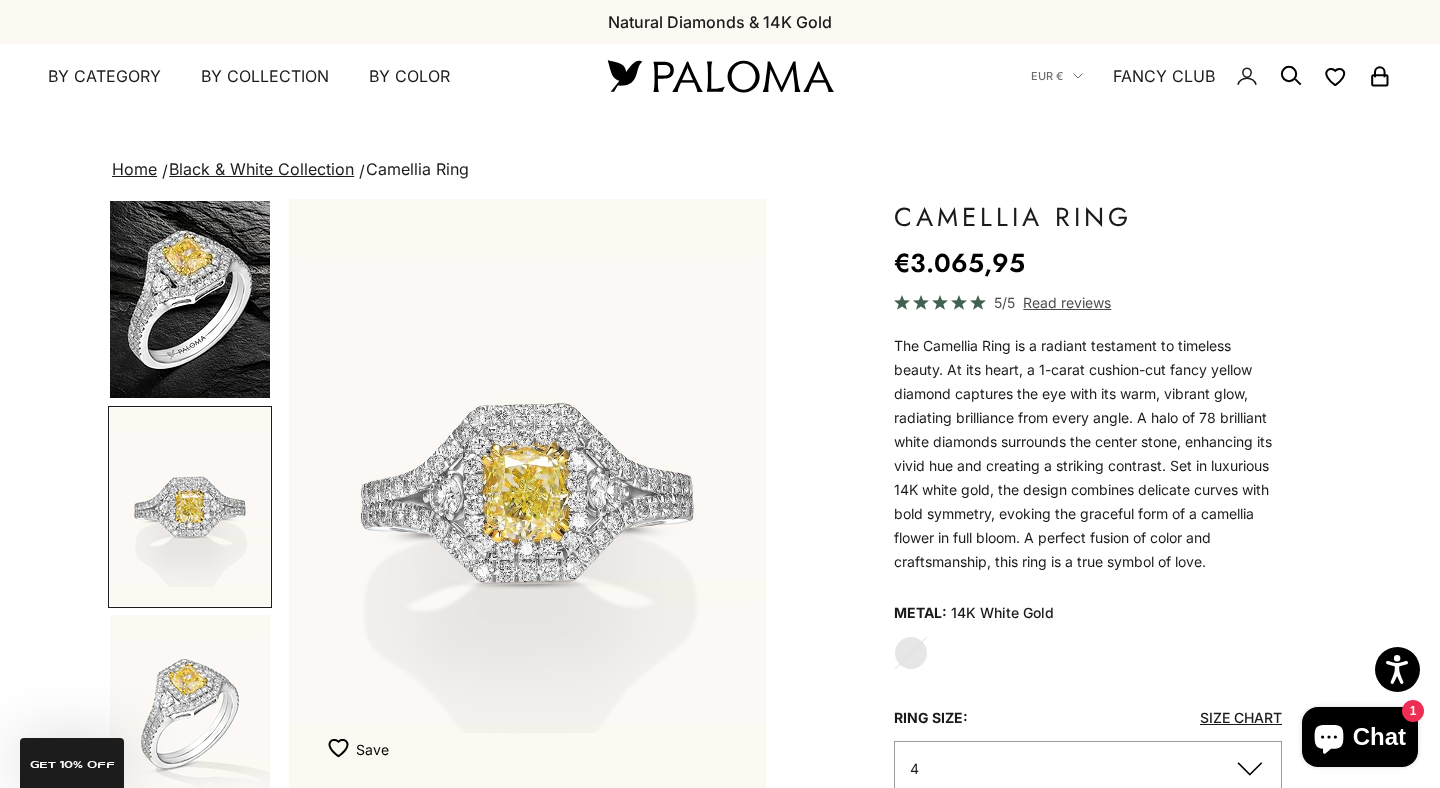 click at bounding box center (190, 299) 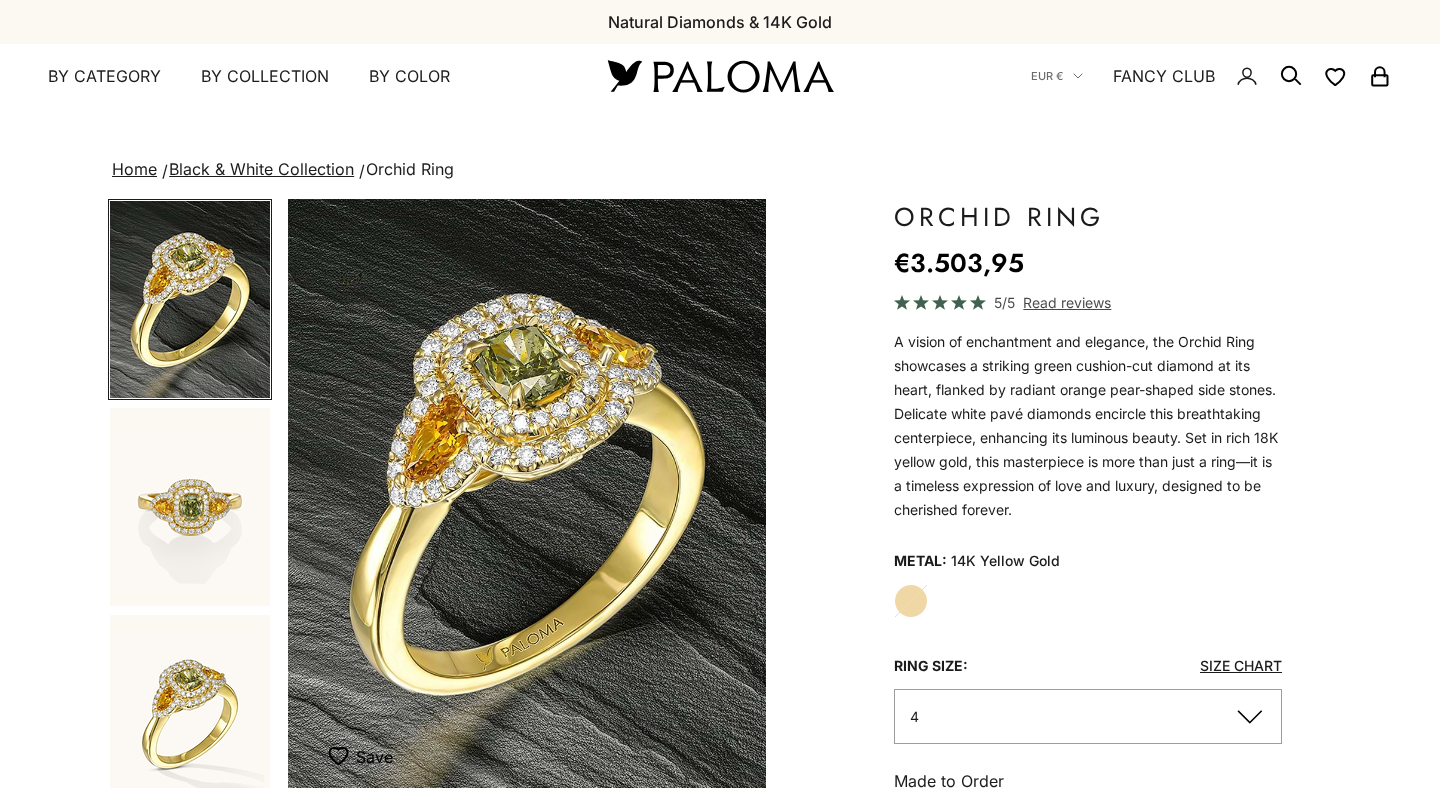 scroll, scrollTop: 0, scrollLeft: 0, axis: both 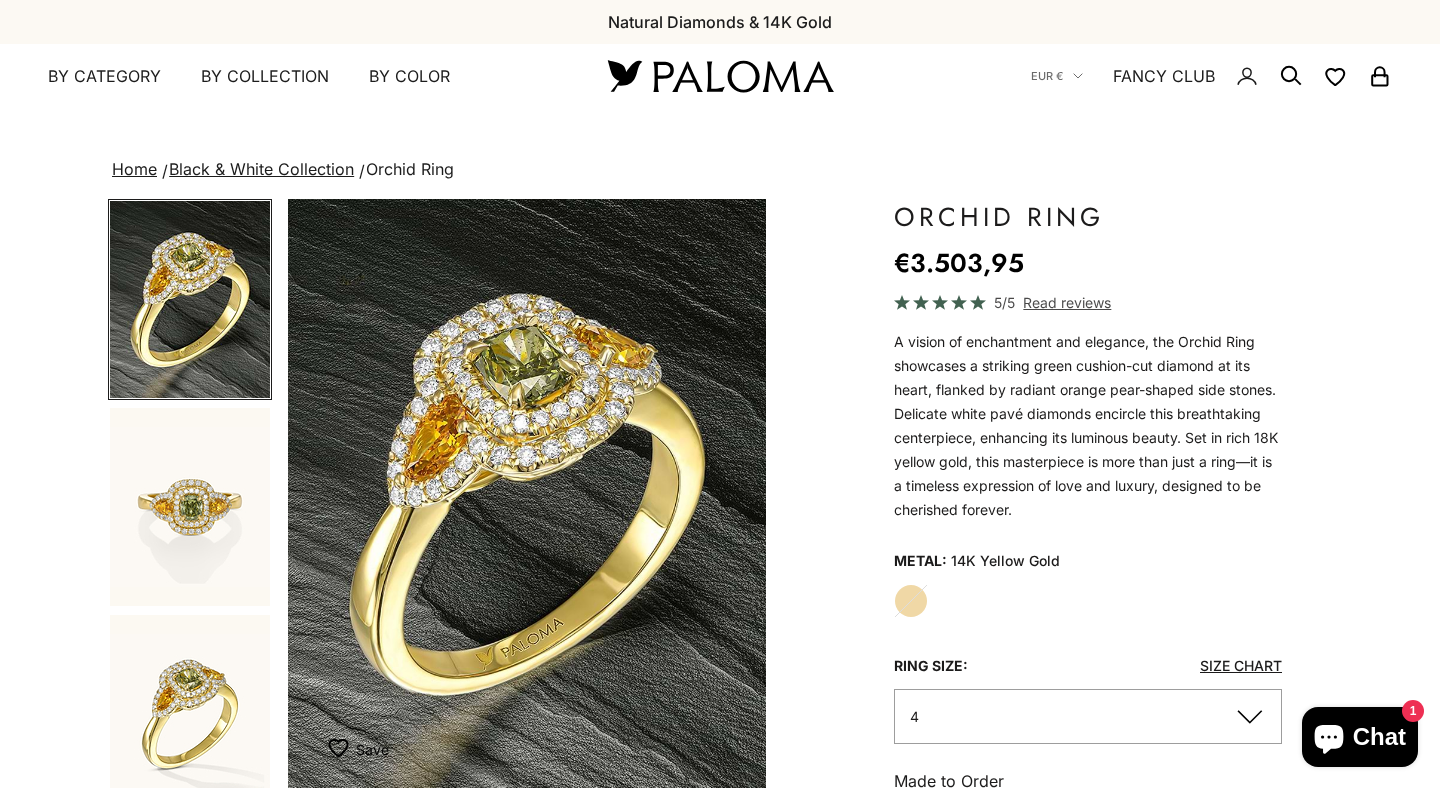 click at bounding box center (190, 507) 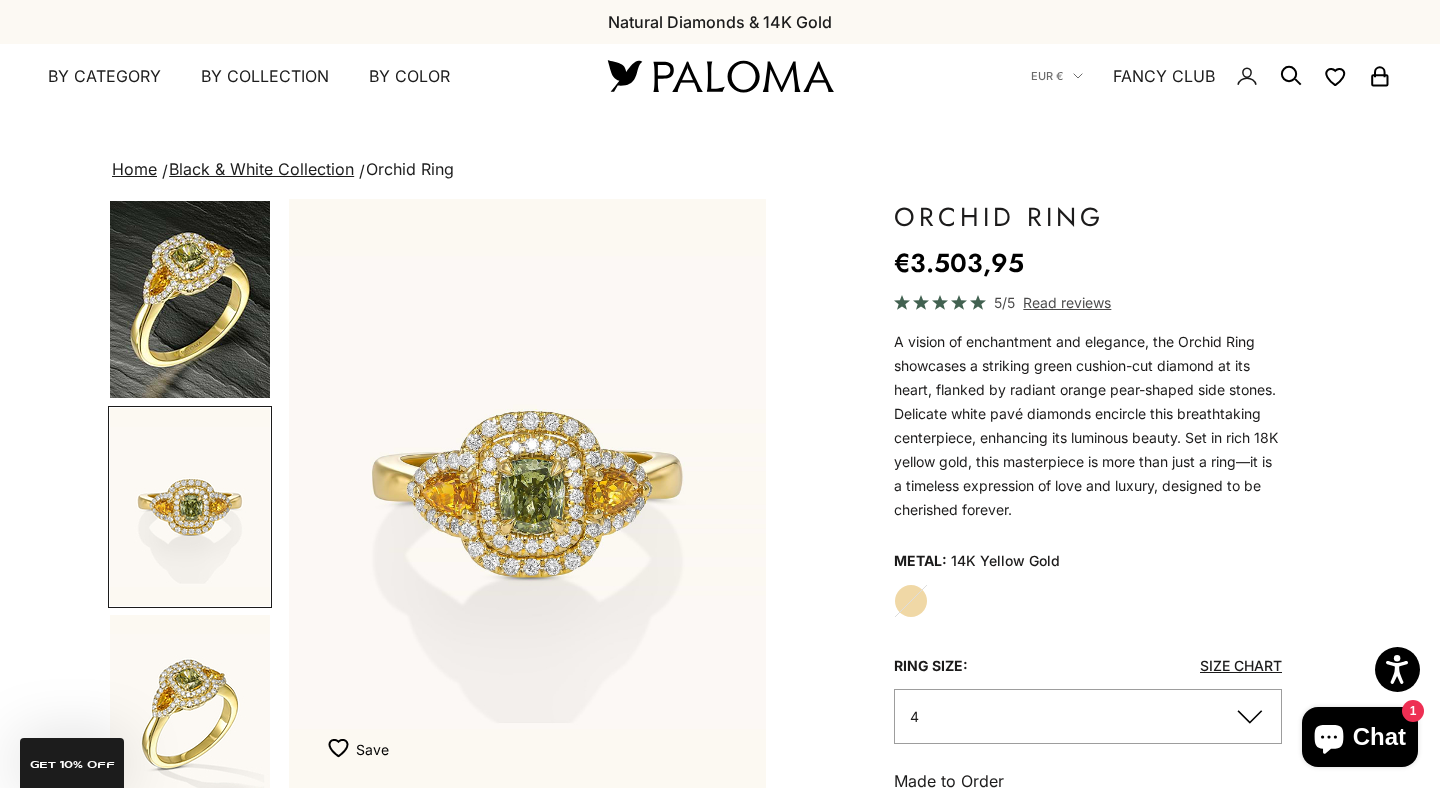 click at bounding box center [190, 714] 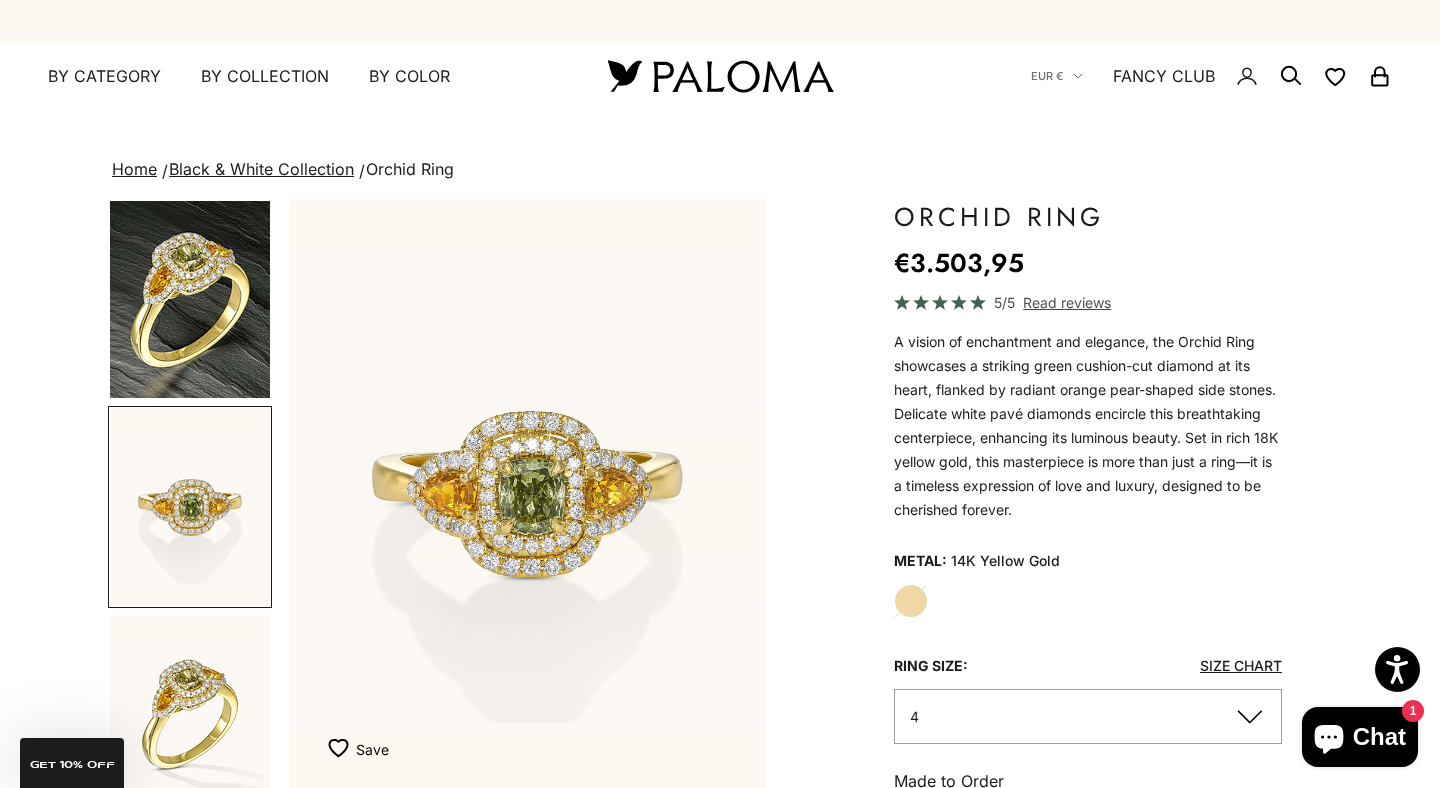 scroll, scrollTop: 0, scrollLeft: 676, axis: horizontal 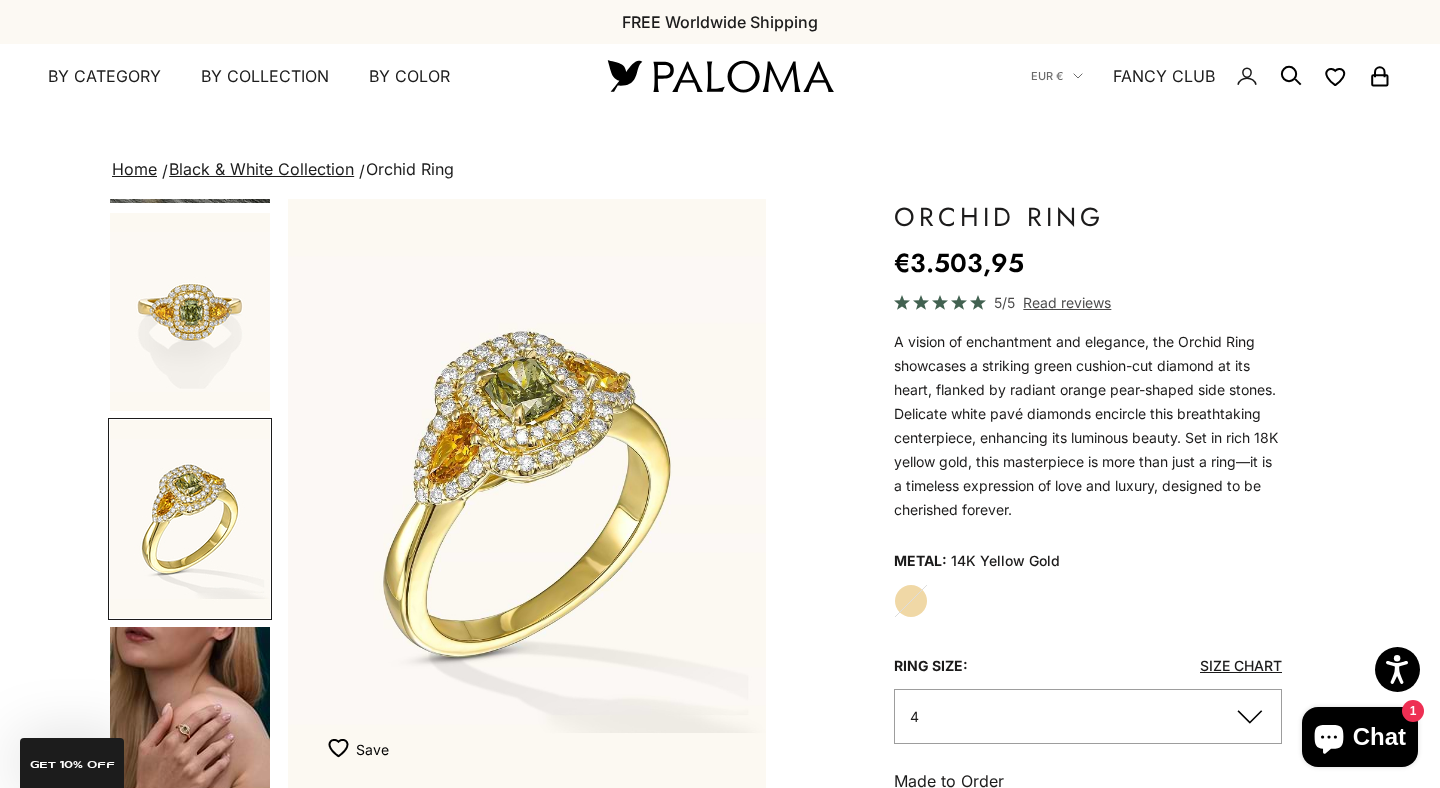 click at bounding box center (190, 726) 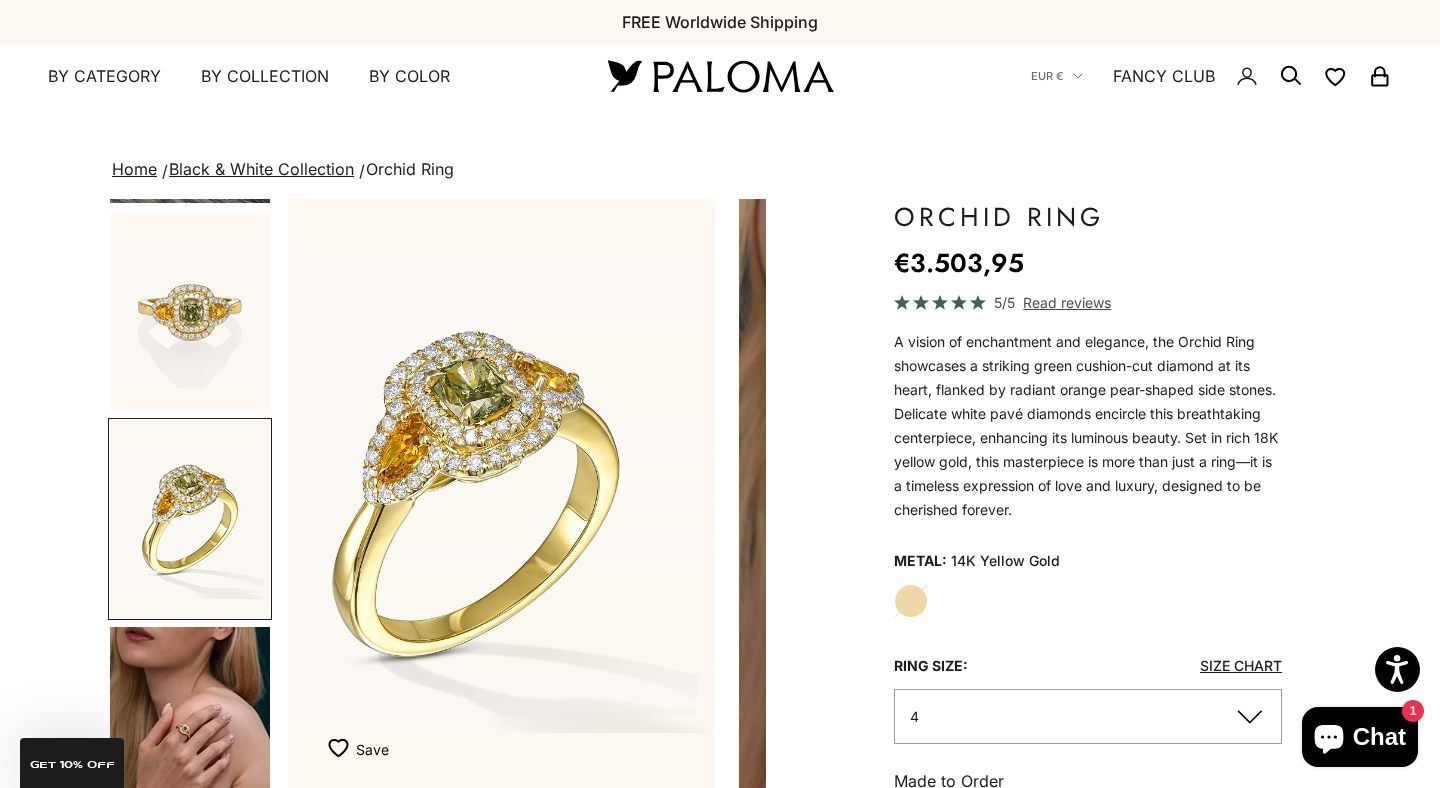 scroll, scrollTop: 247, scrollLeft: 0, axis: vertical 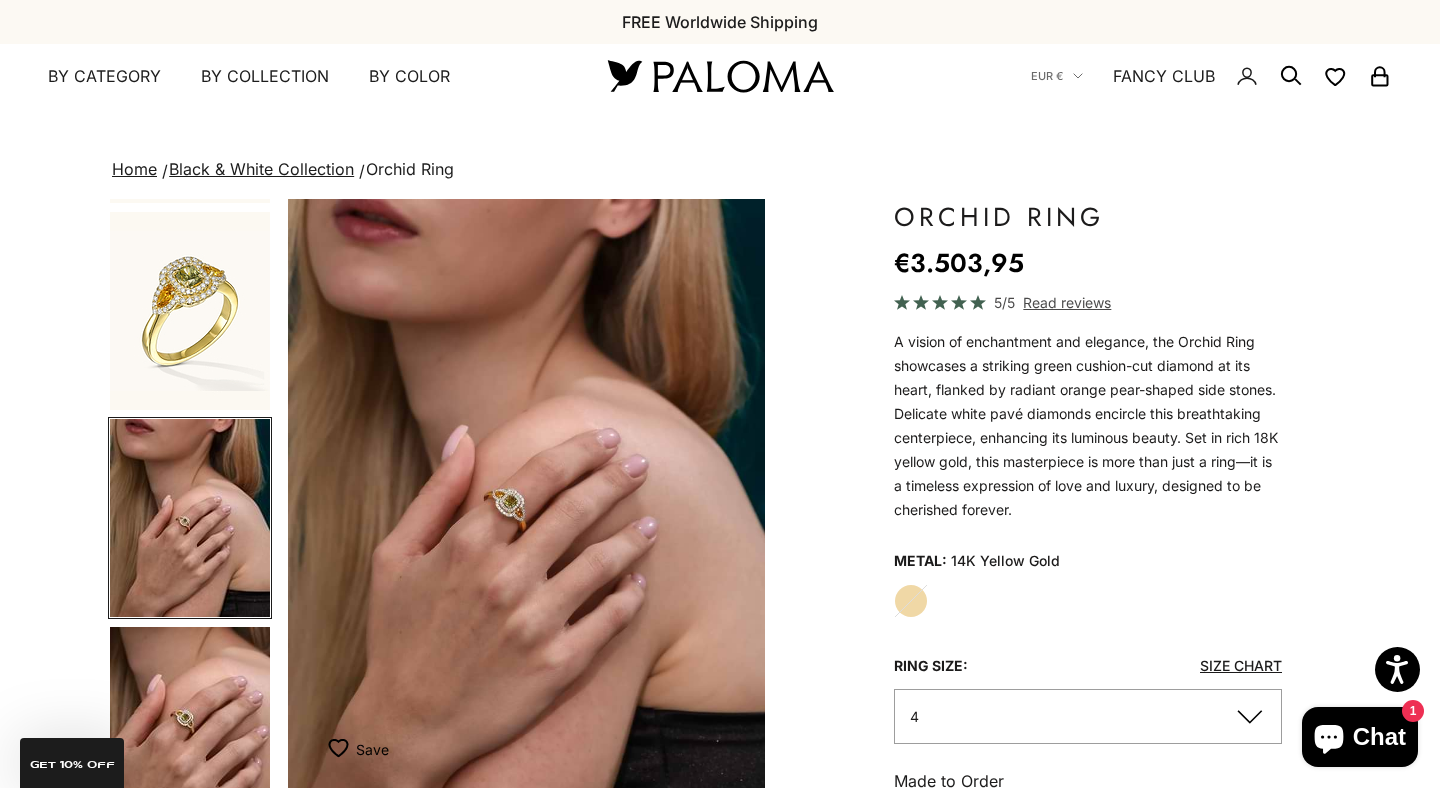 click at bounding box center [527, 494] 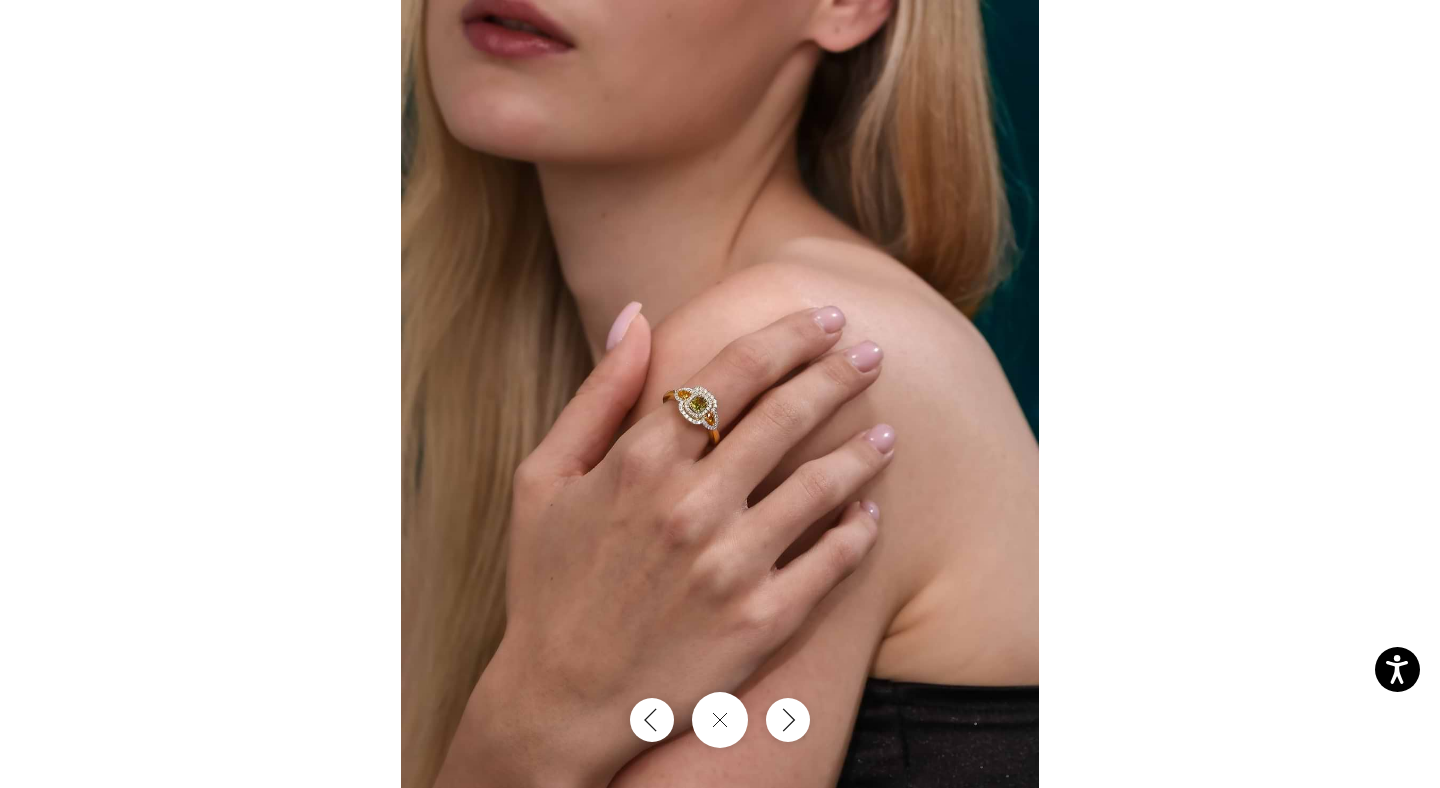 click at bounding box center (720, 394) 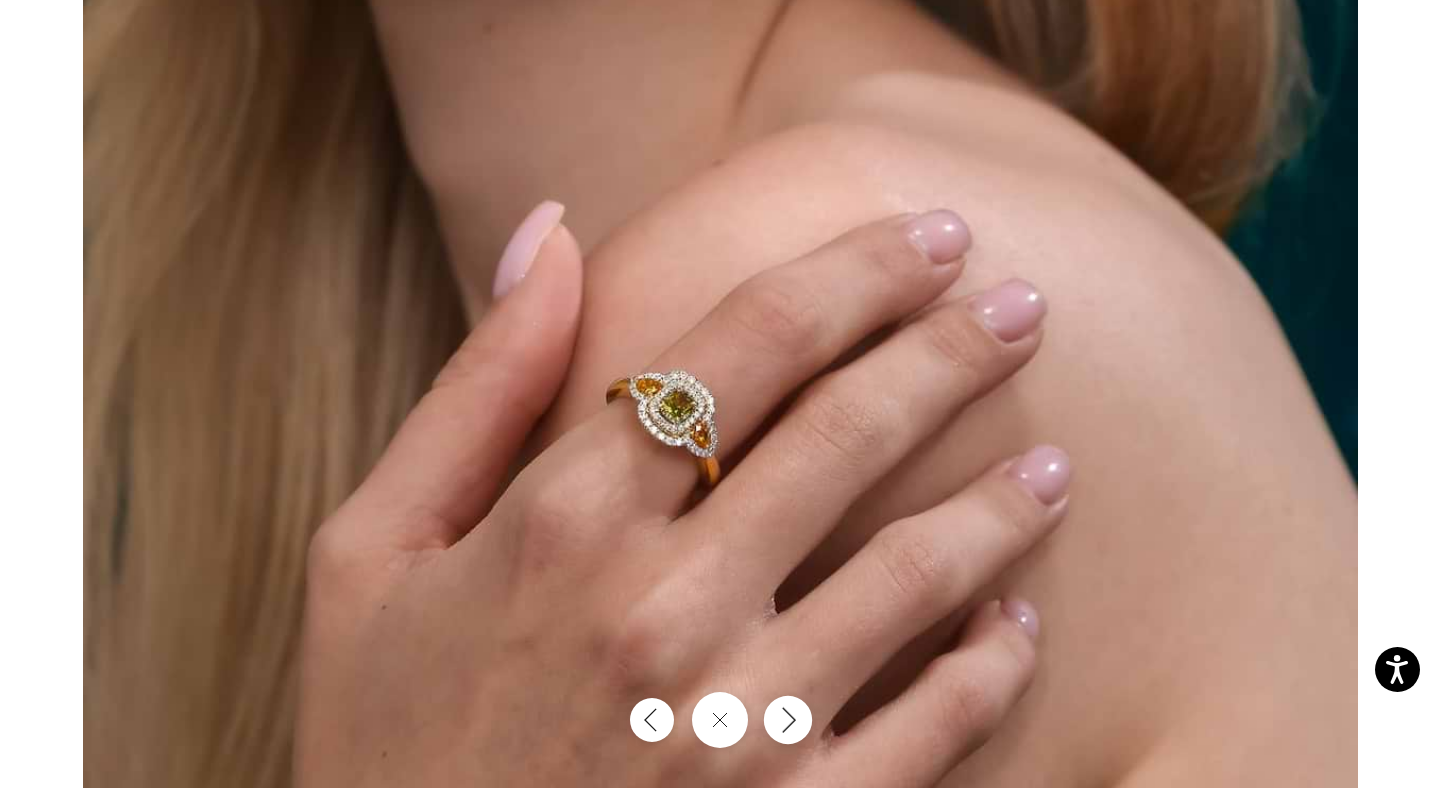 click at bounding box center (788, 720) 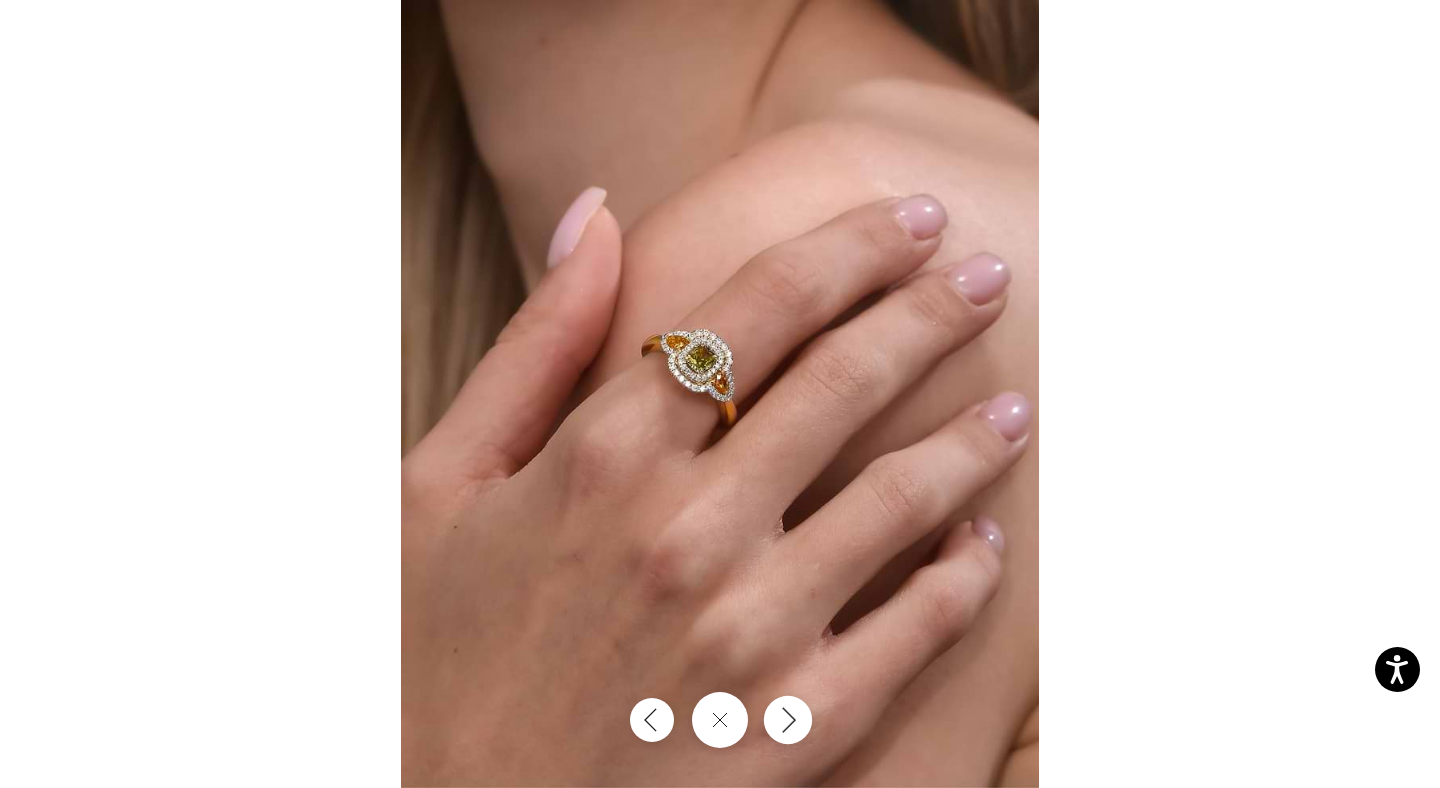 click at bounding box center (788, 720) 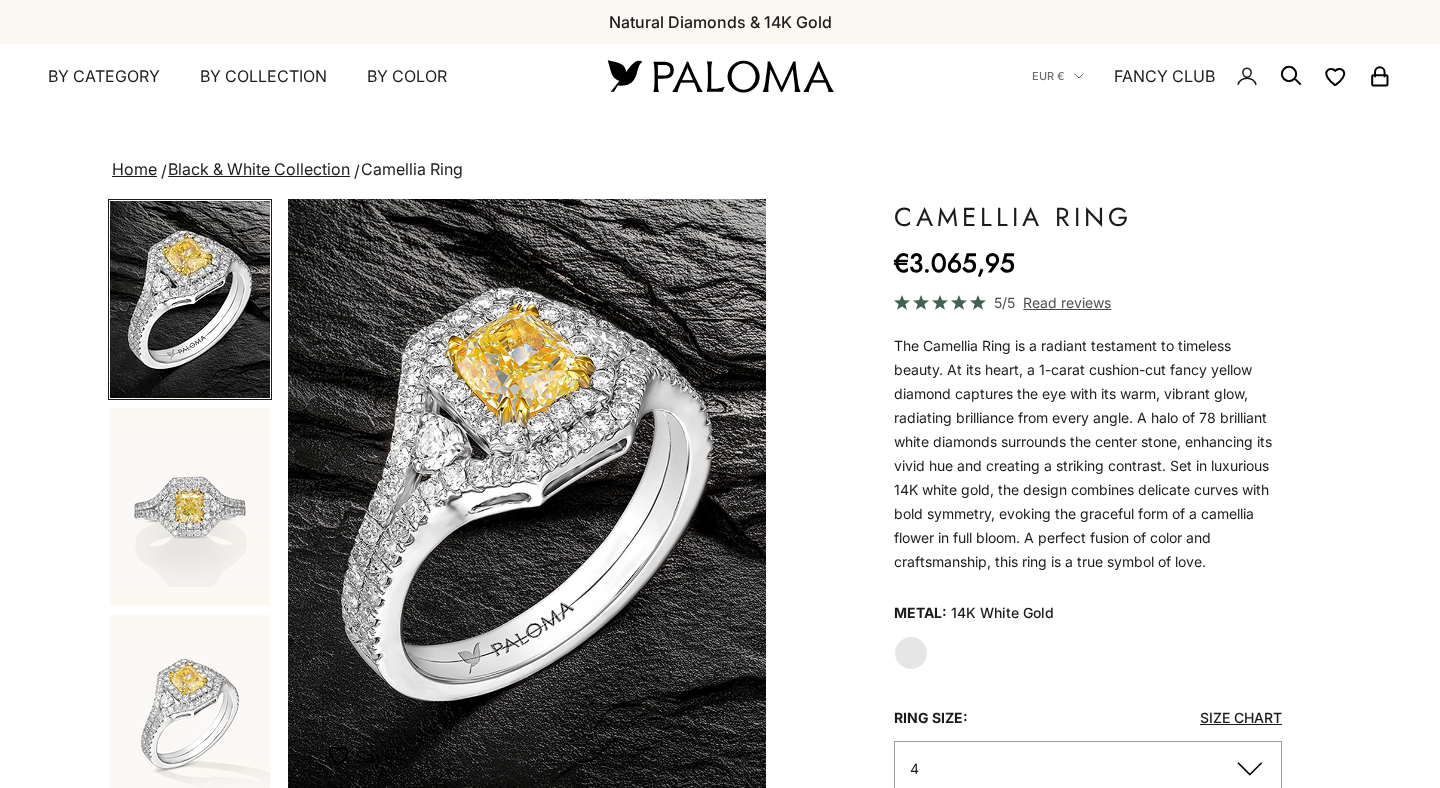 scroll, scrollTop: 0, scrollLeft: 0, axis: both 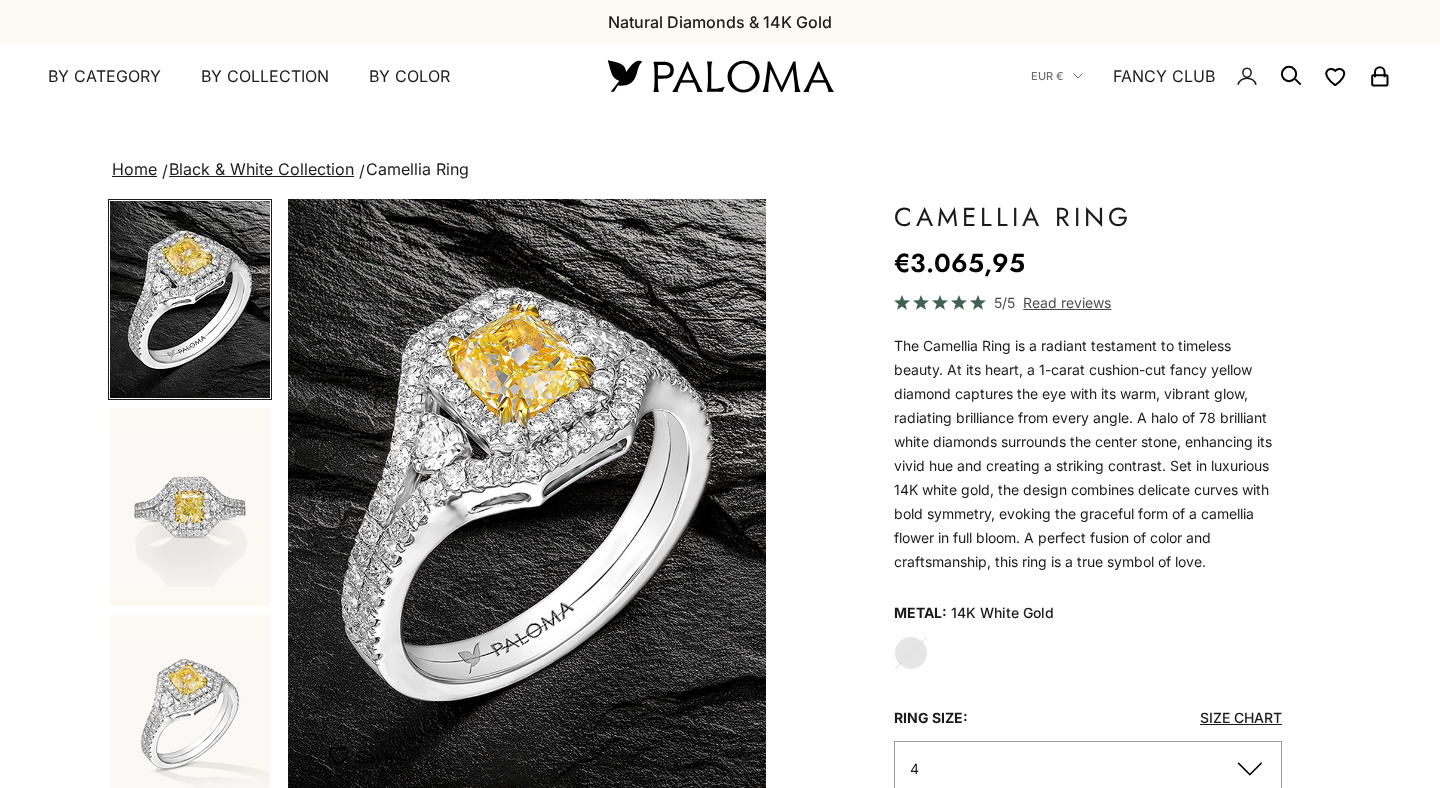 click at bounding box center [190, 714] 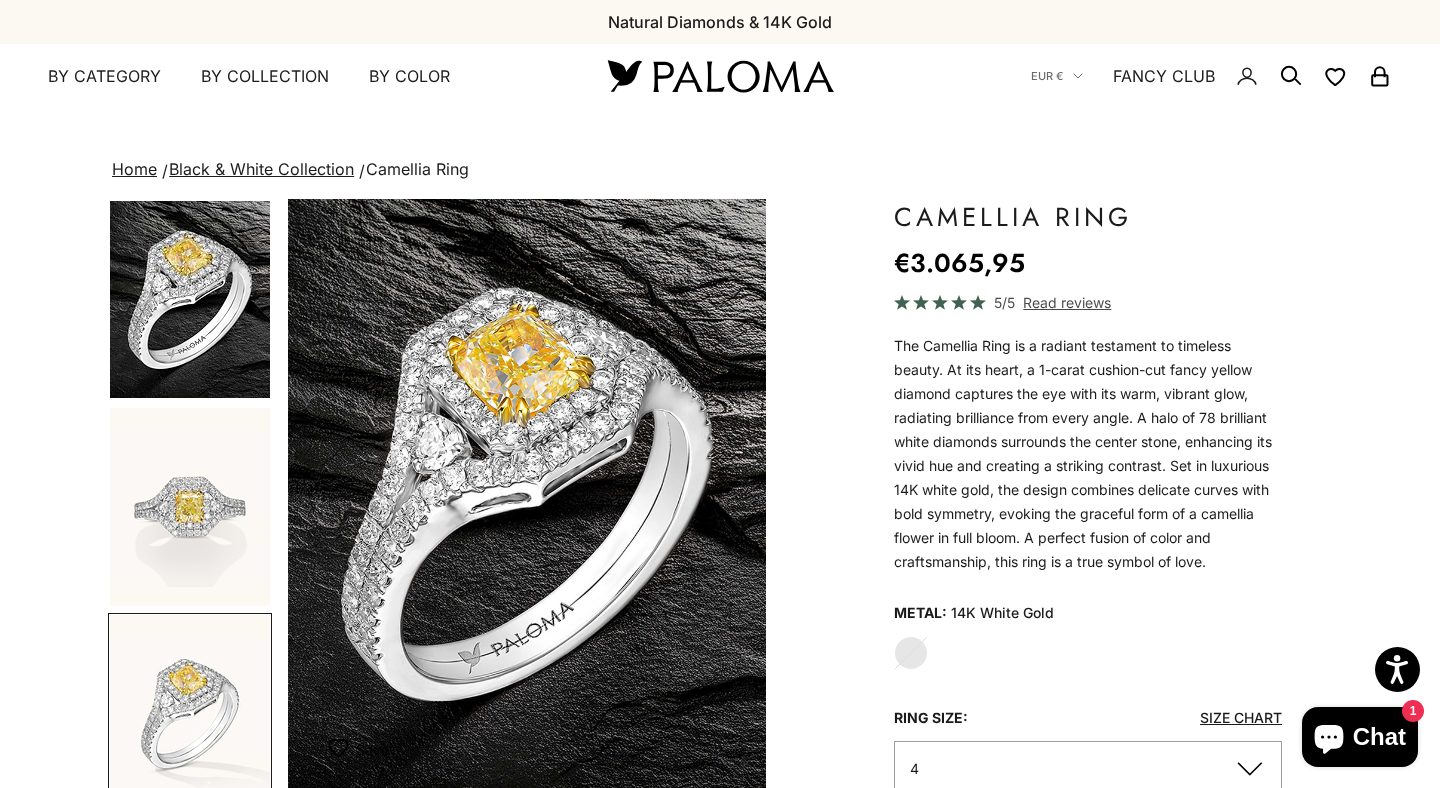 scroll, scrollTop: 0, scrollLeft: 985, axis: horizontal 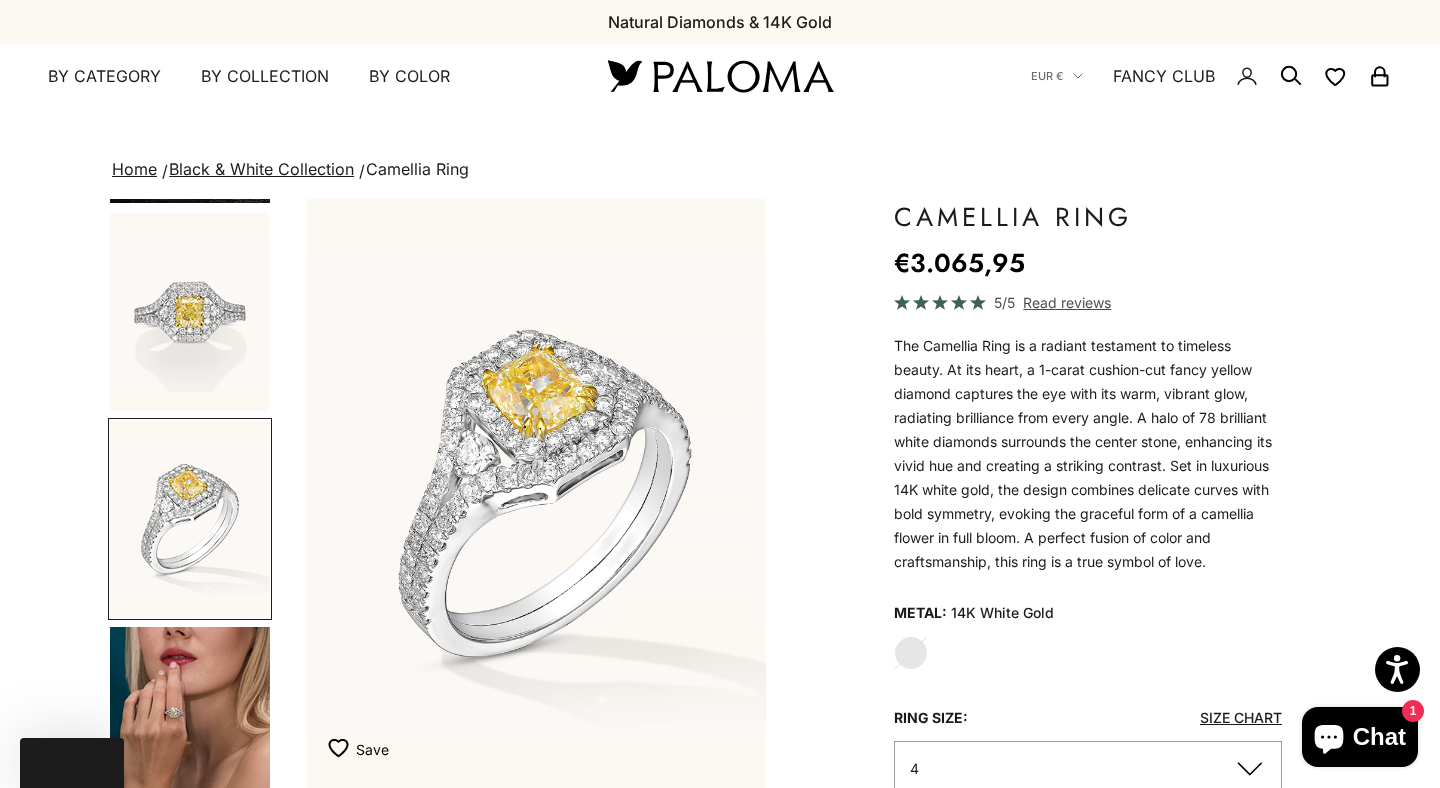 click at bounding box center (190, 726) 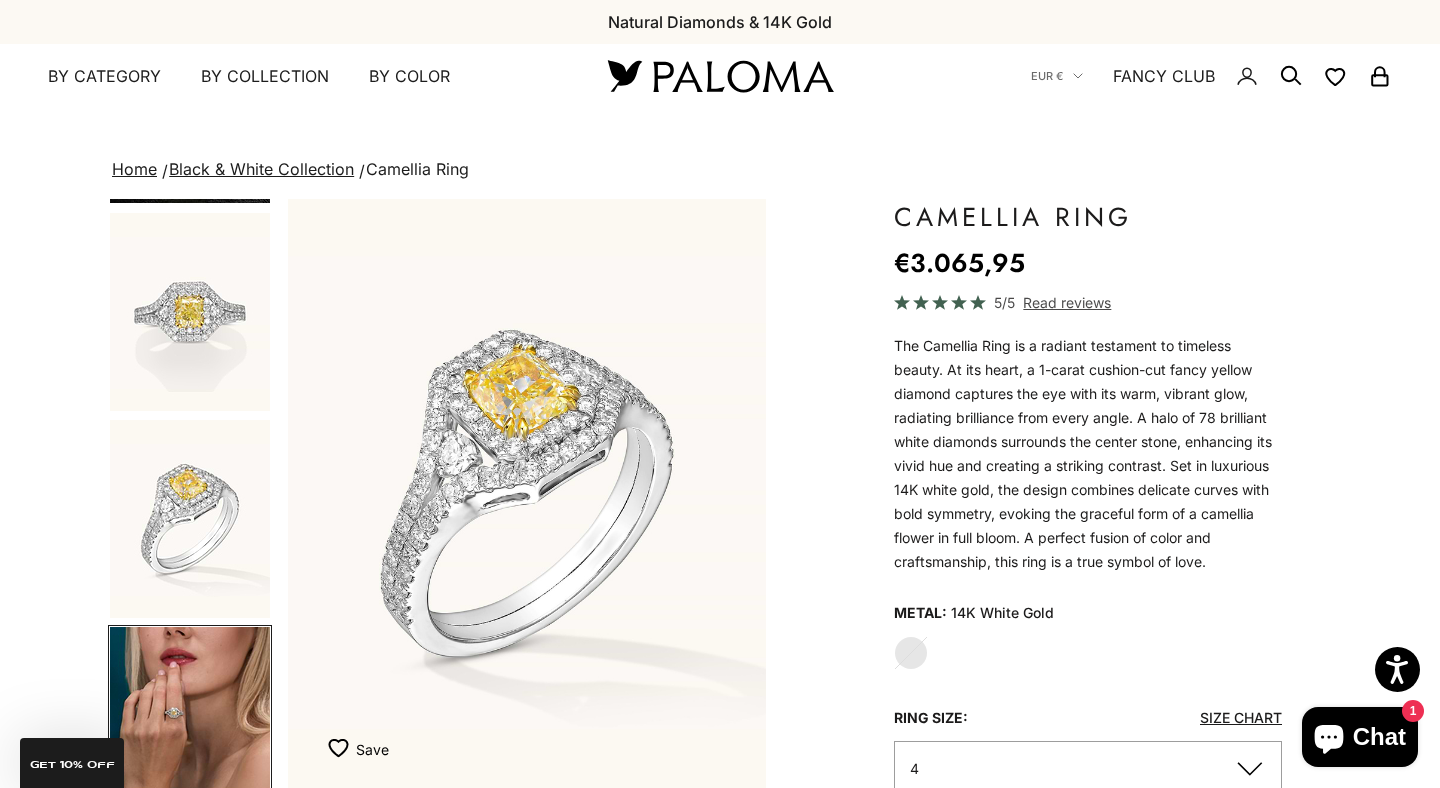 scroll, scrollTop: 0, scrollLeft: 1053, axis: horizontal 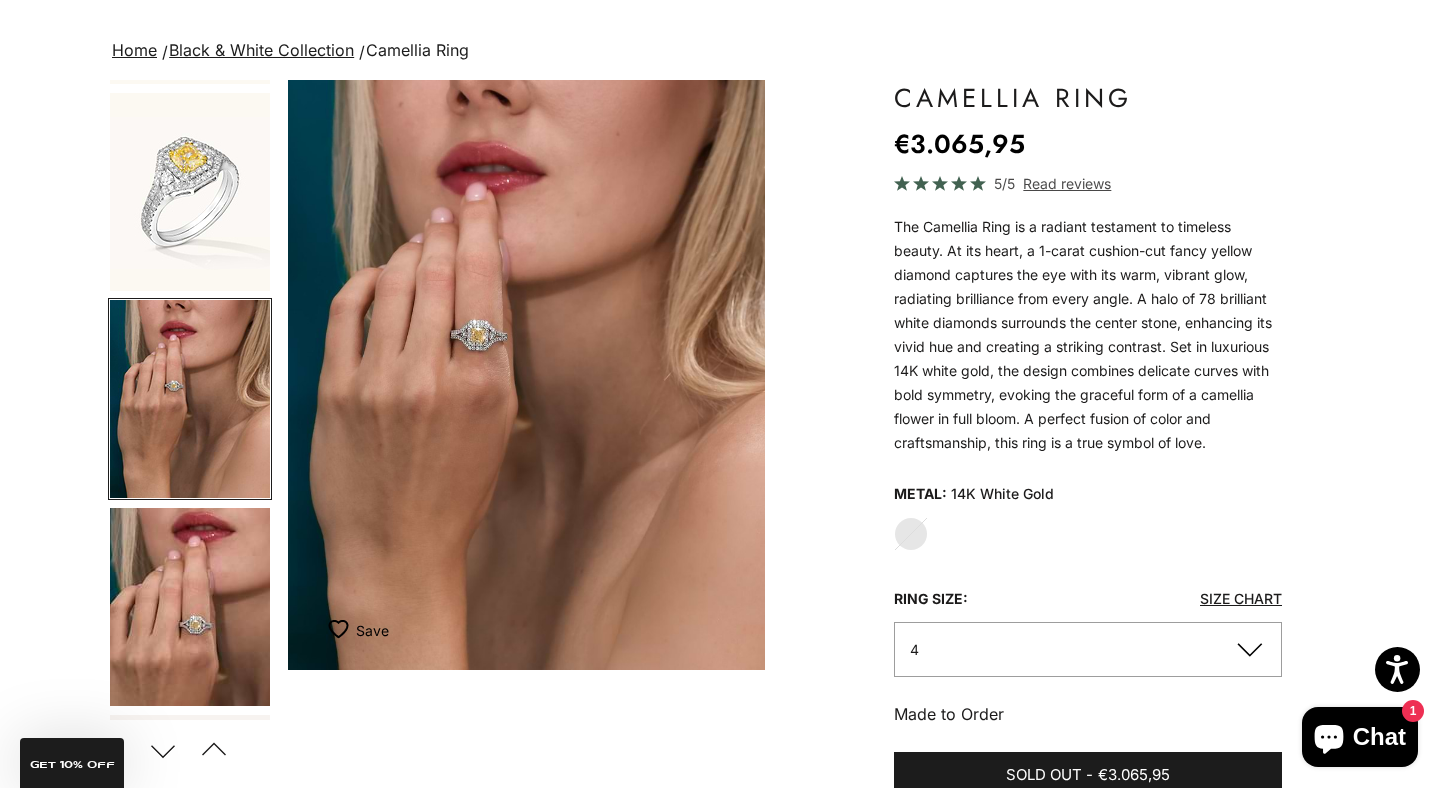 click on "4" 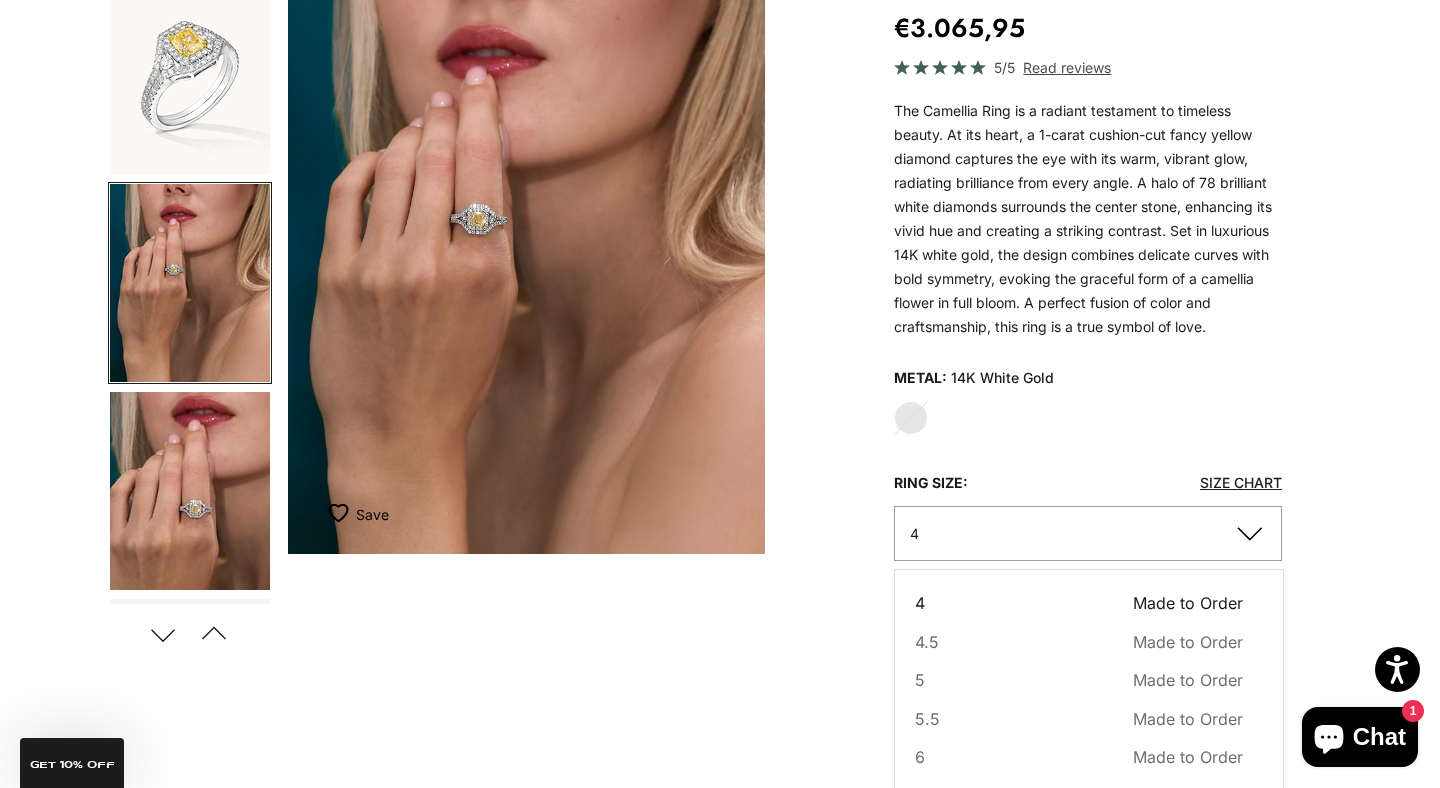 scroll, scrollTop: 266, scrollLeft: 0, axis: vertical 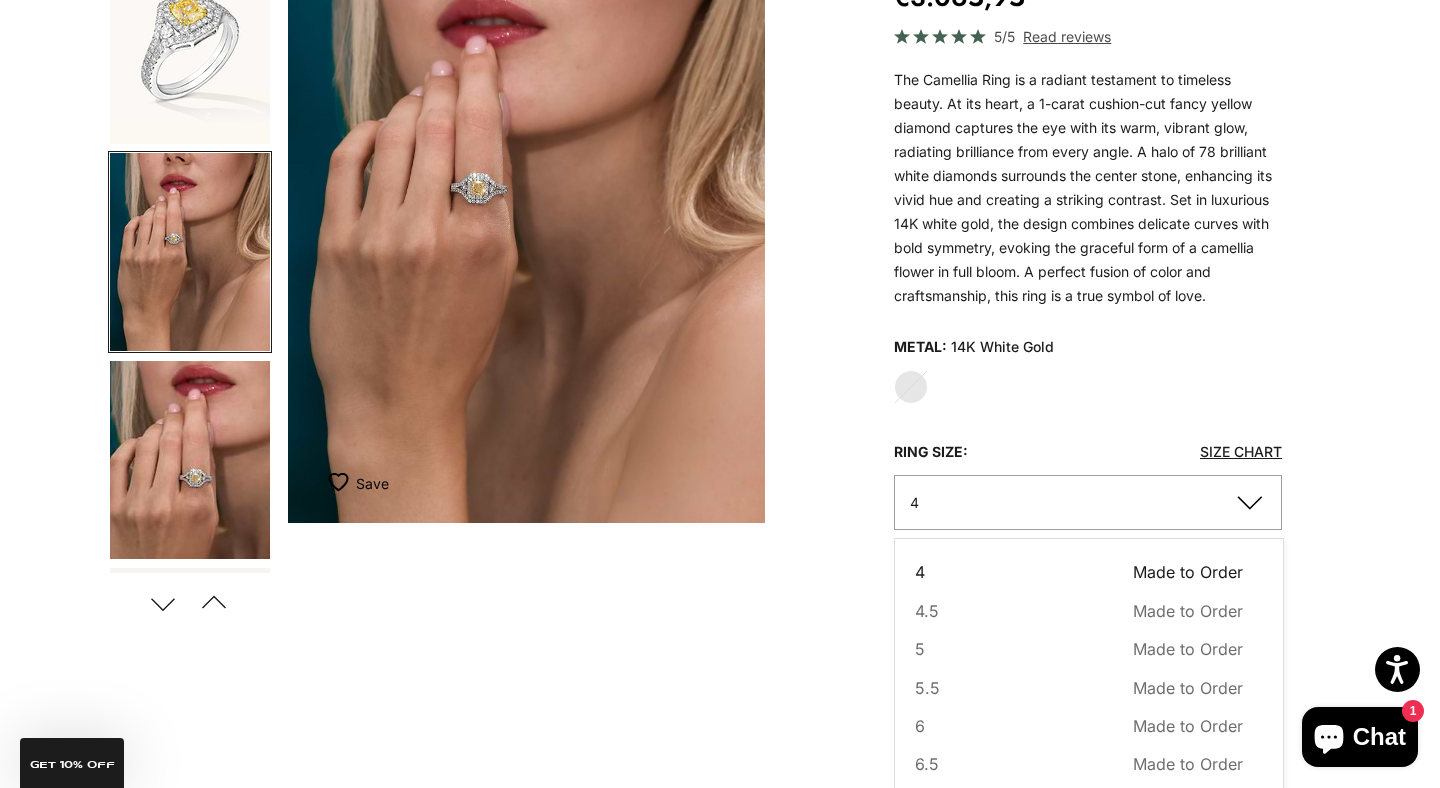 click at bounding box center [190, 460] 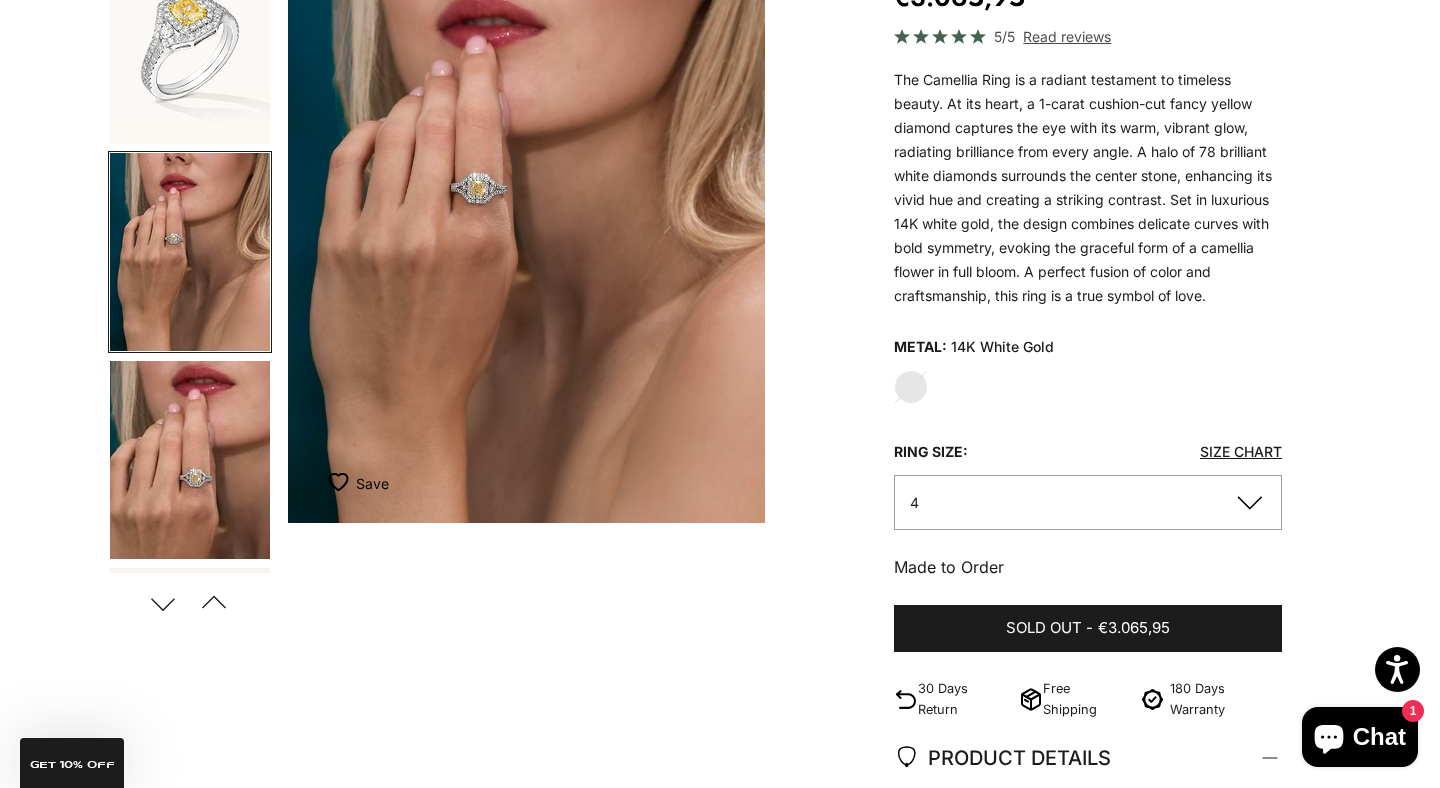 scroll, scrollTop: 0, scrollLeft: 1541, axis: horizontal 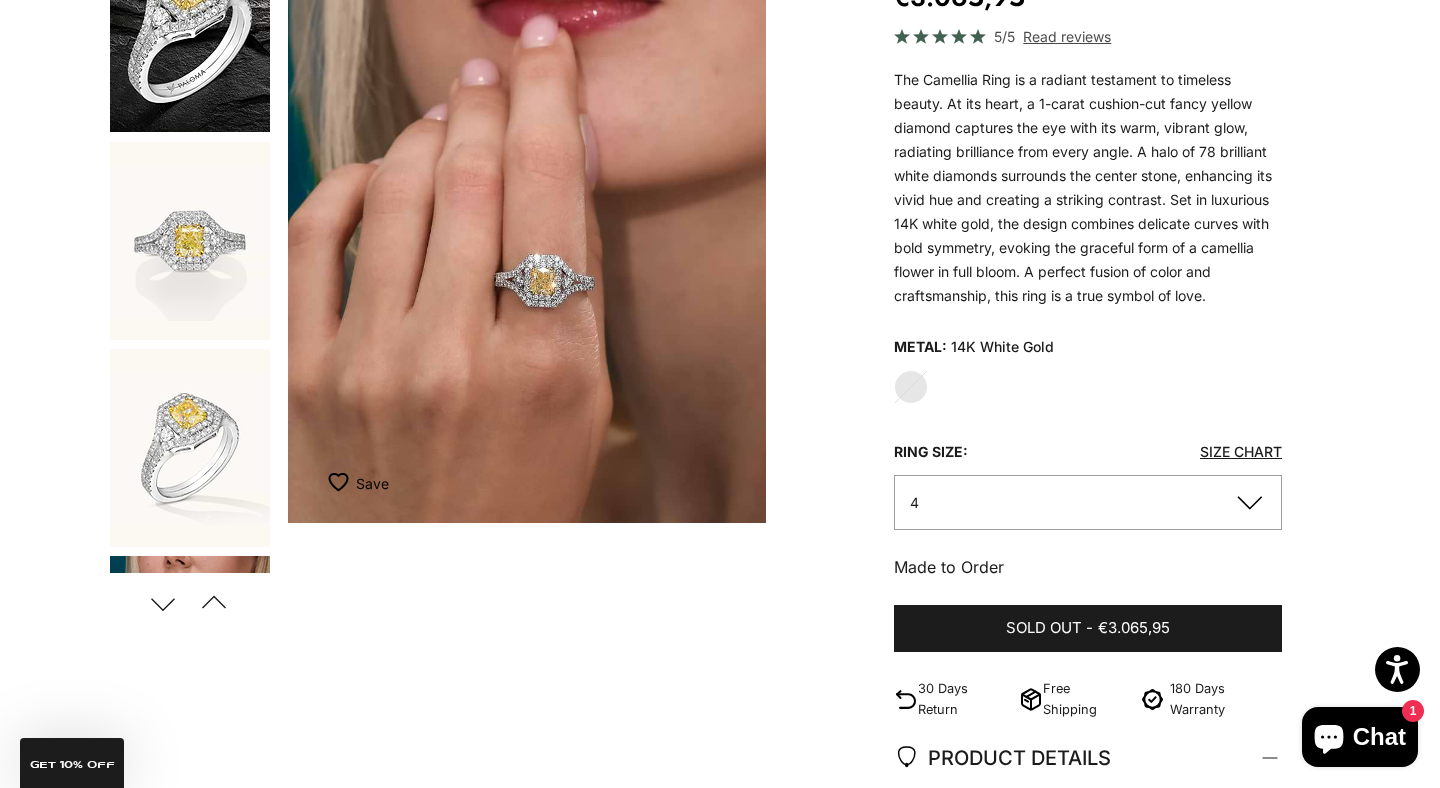 click at bounding box center [190, 33] 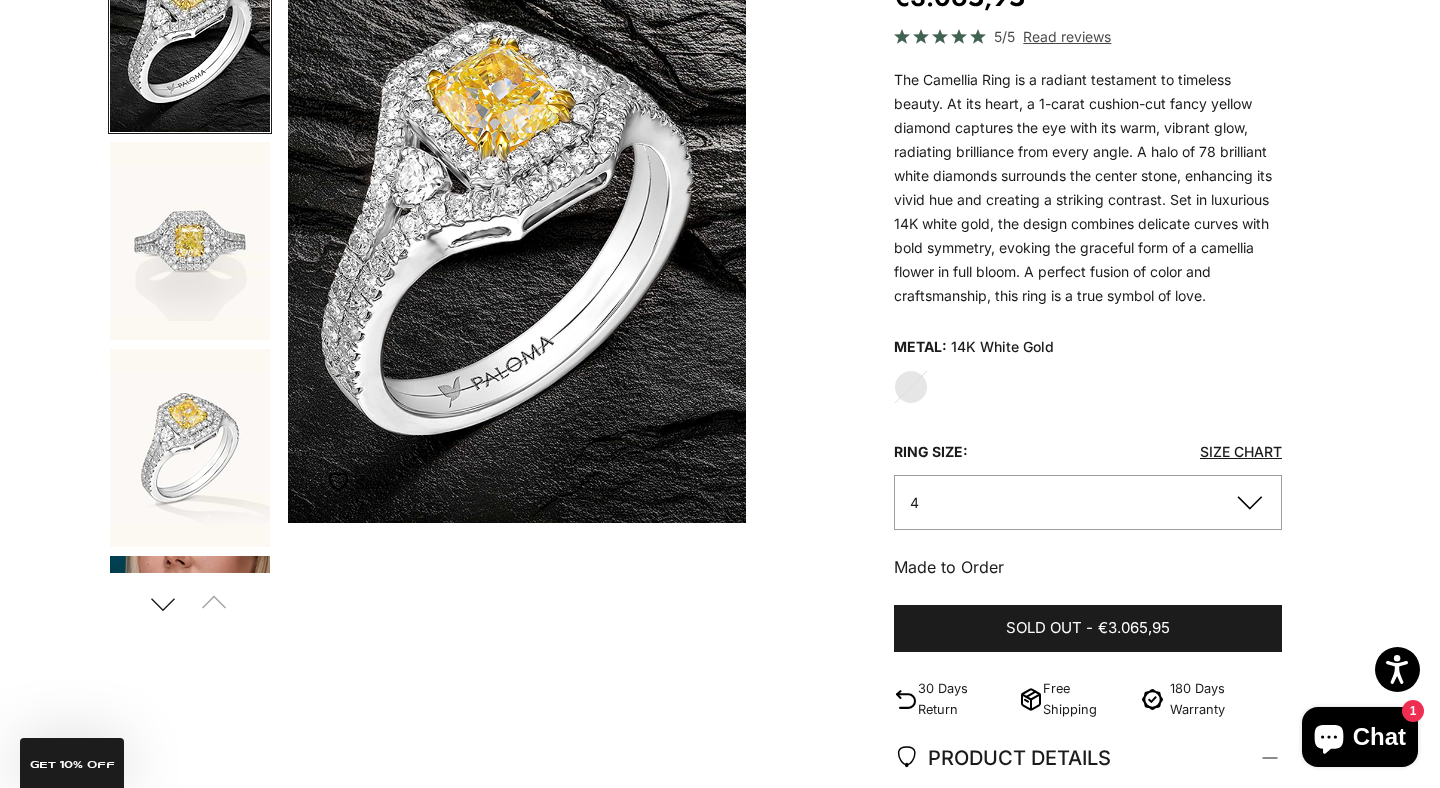 scroll, scrollTop: 0, scrollLeft: 0, axis: both 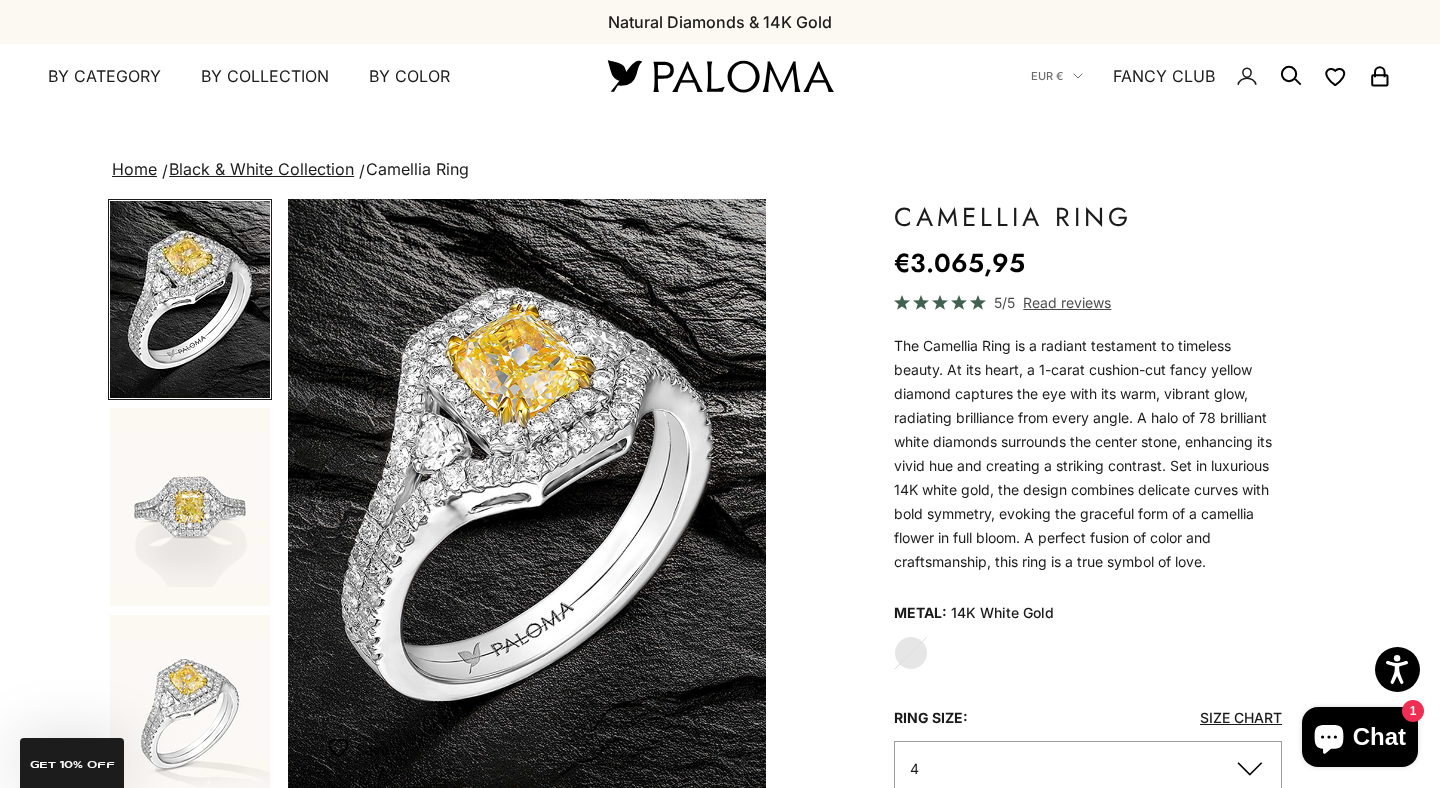 click at bounding box center (190, 507) 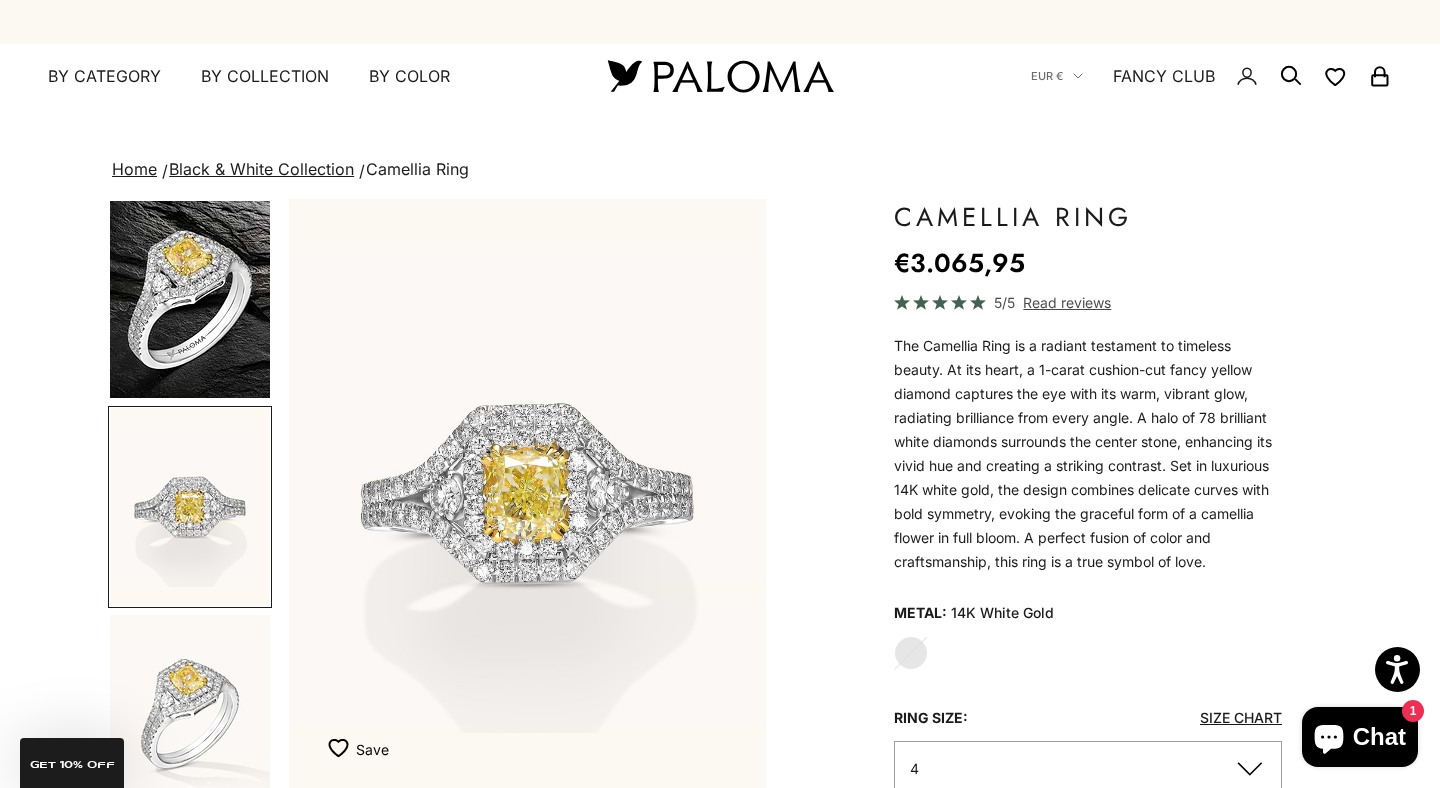 click at bounding box center (190, 714) 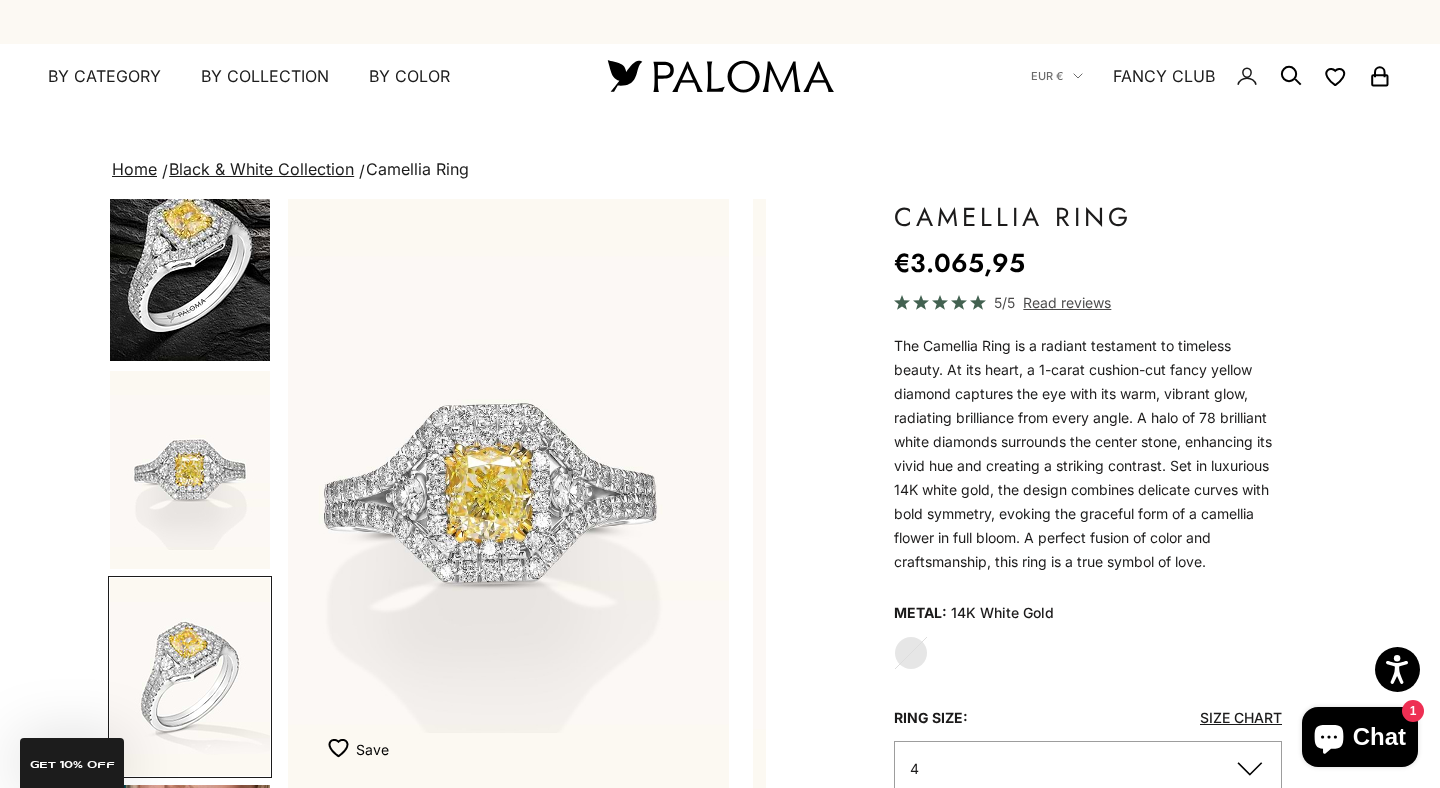 scroll, scrollTop: 0, scrollLeft: 677, axis: horizontal 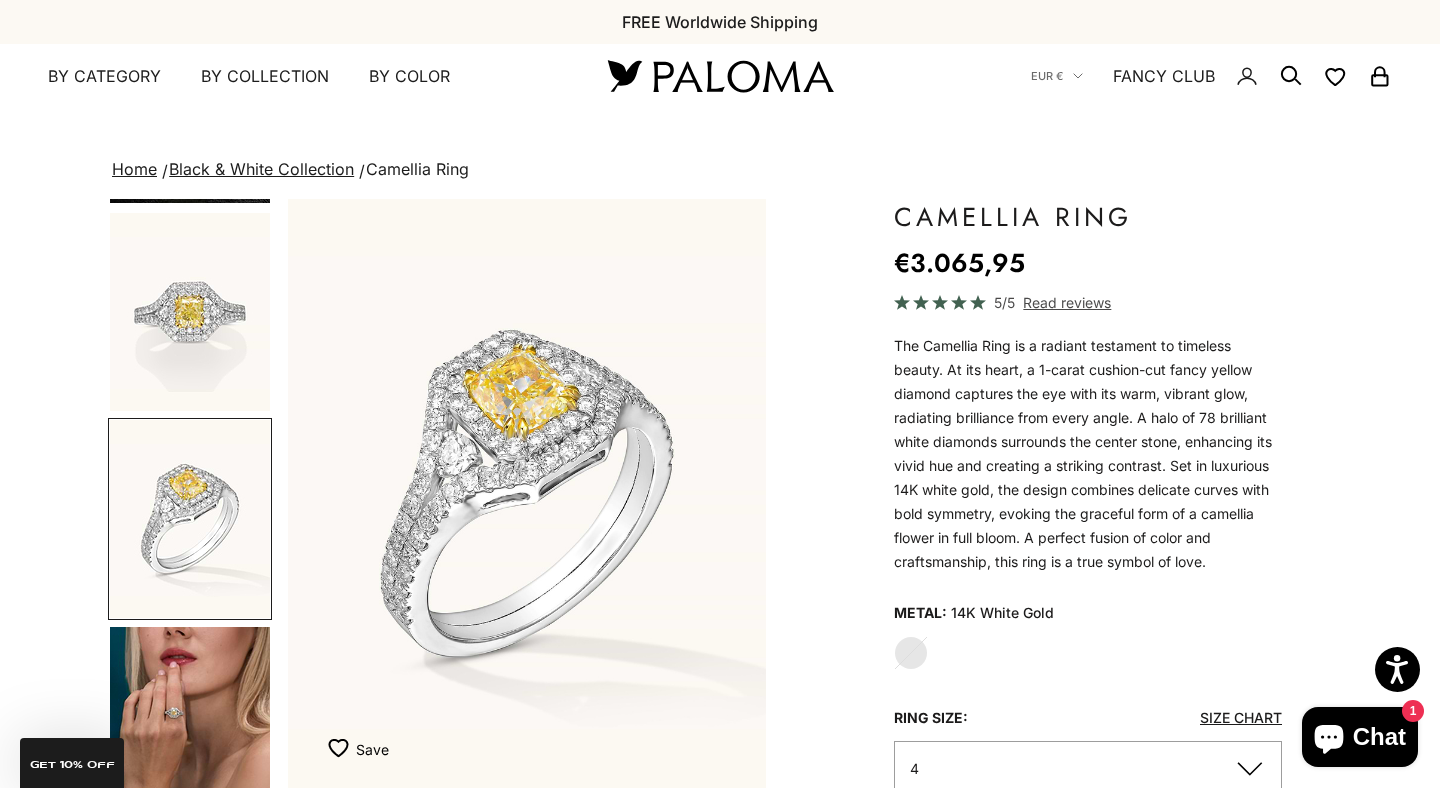 click at bounding box center (190, 726) 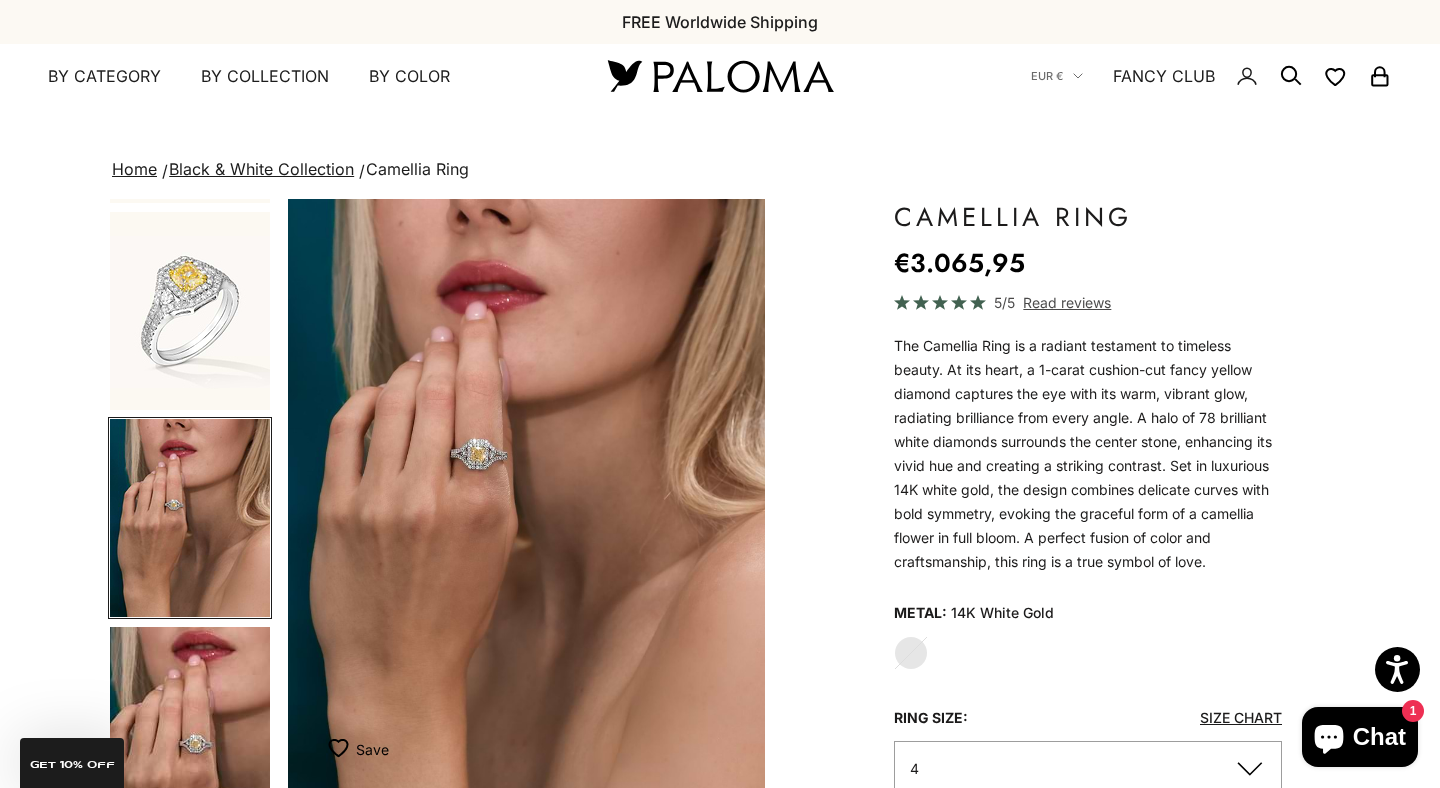 click at bounding box center [527, 494] 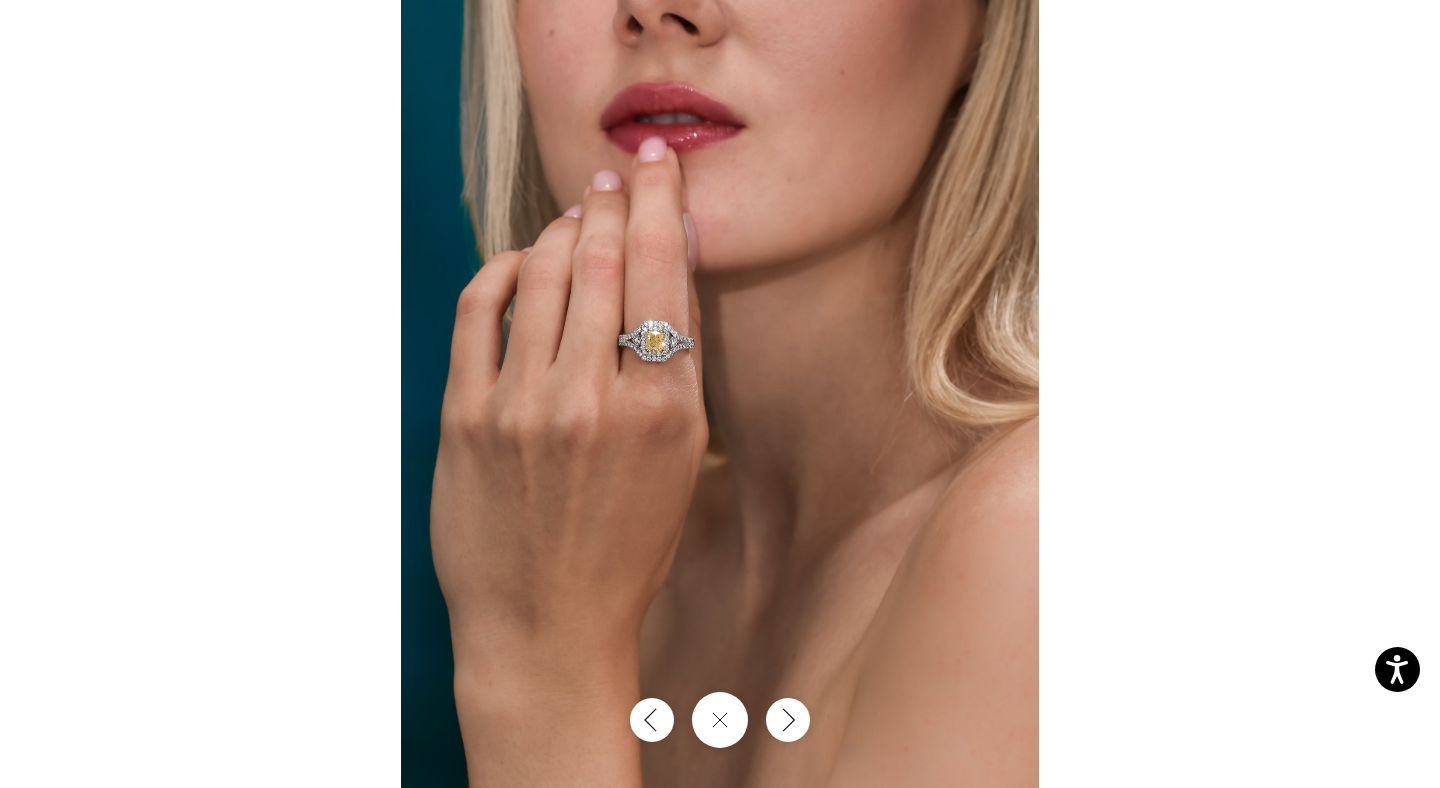 click at bounding box center (720, 394) 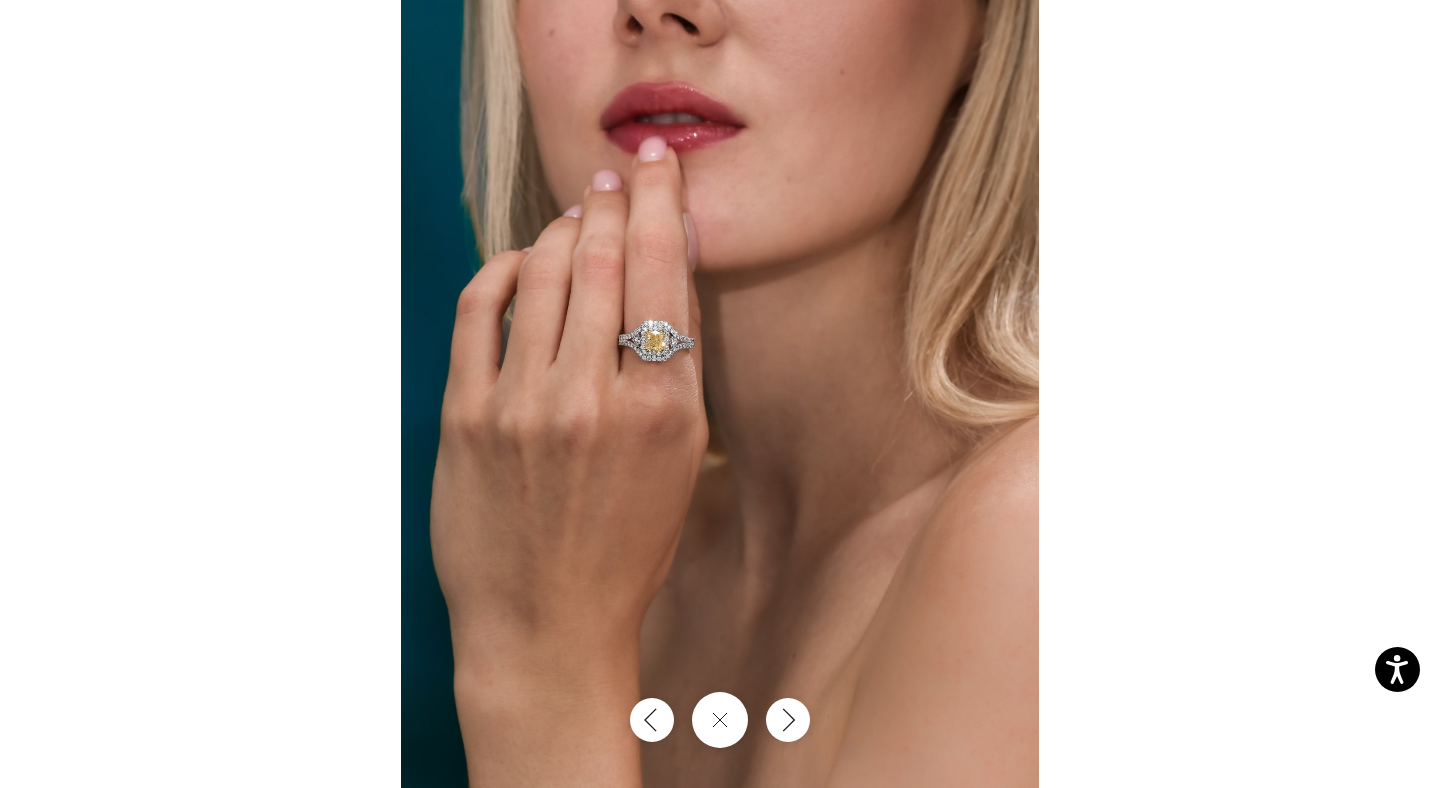 click at bounding box center [720, 394] 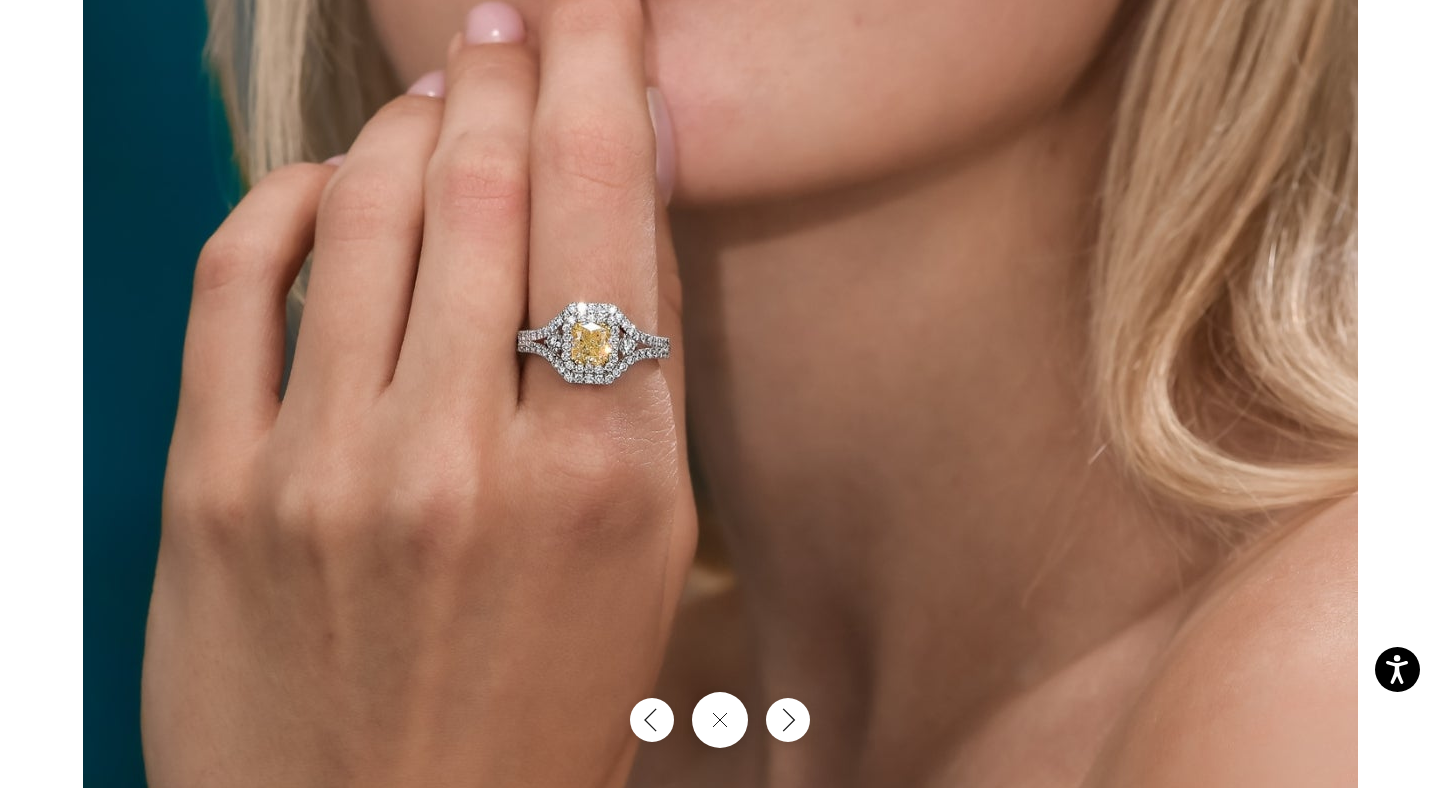 click at bounding box center [720, 449] 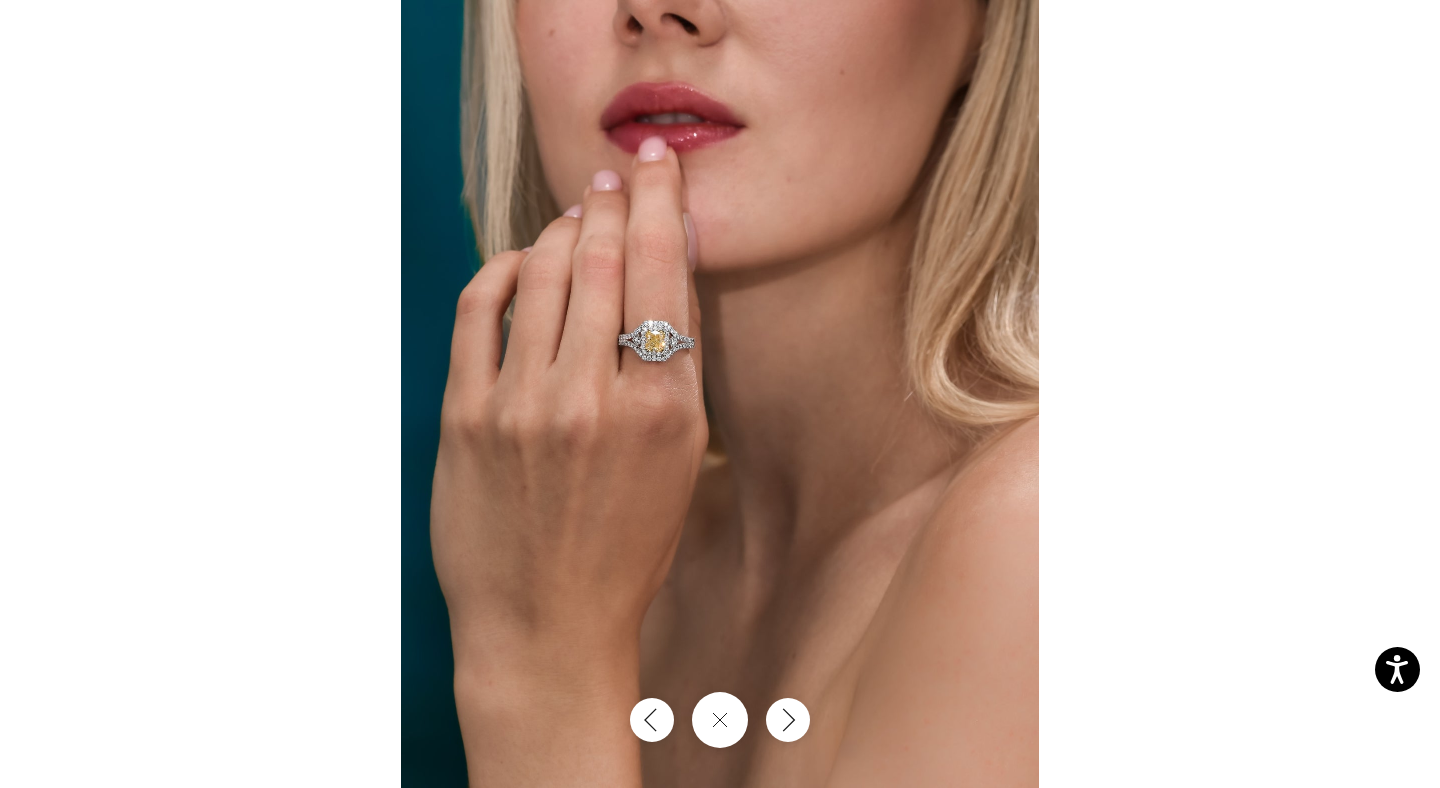 click at bounding box center [720, 394] 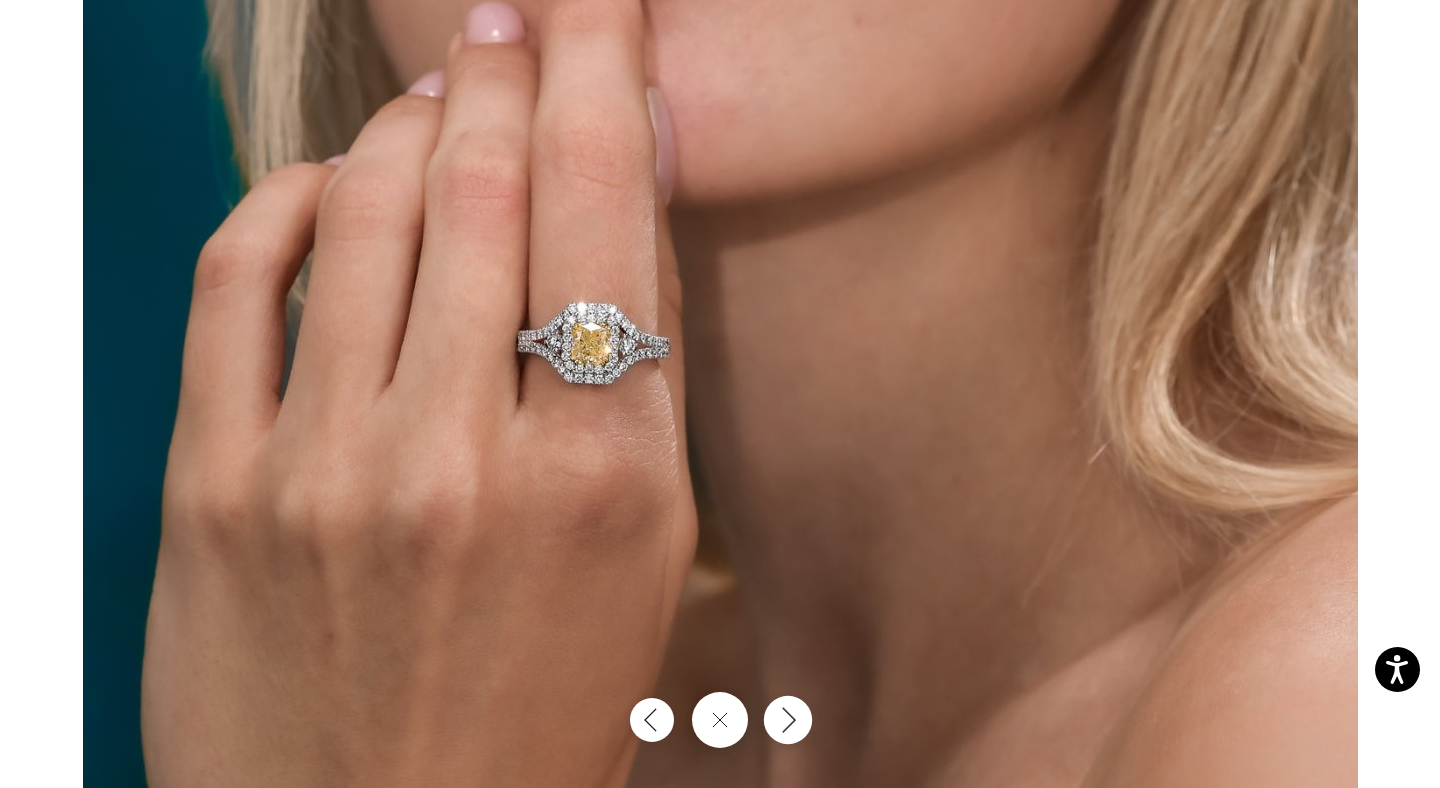 click 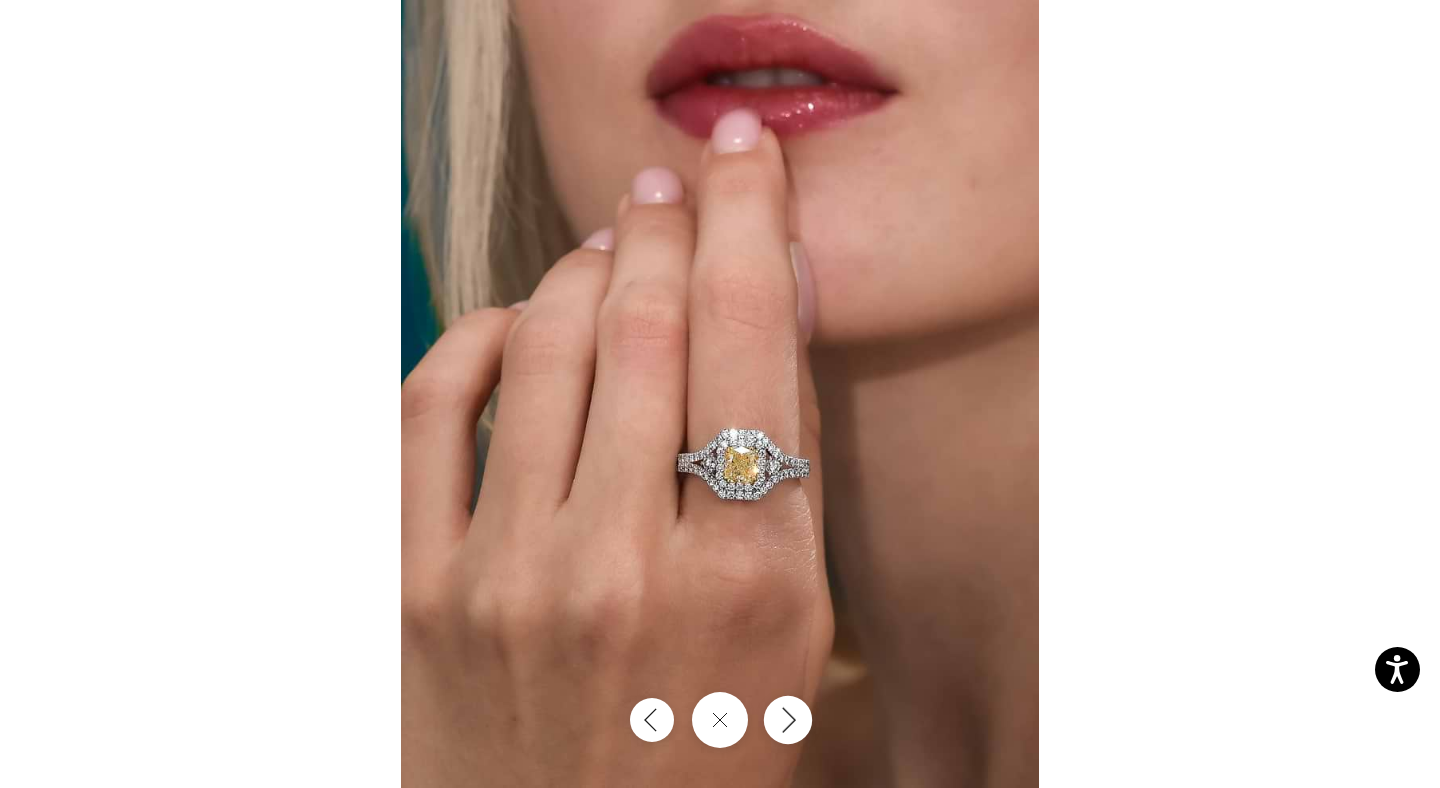 click 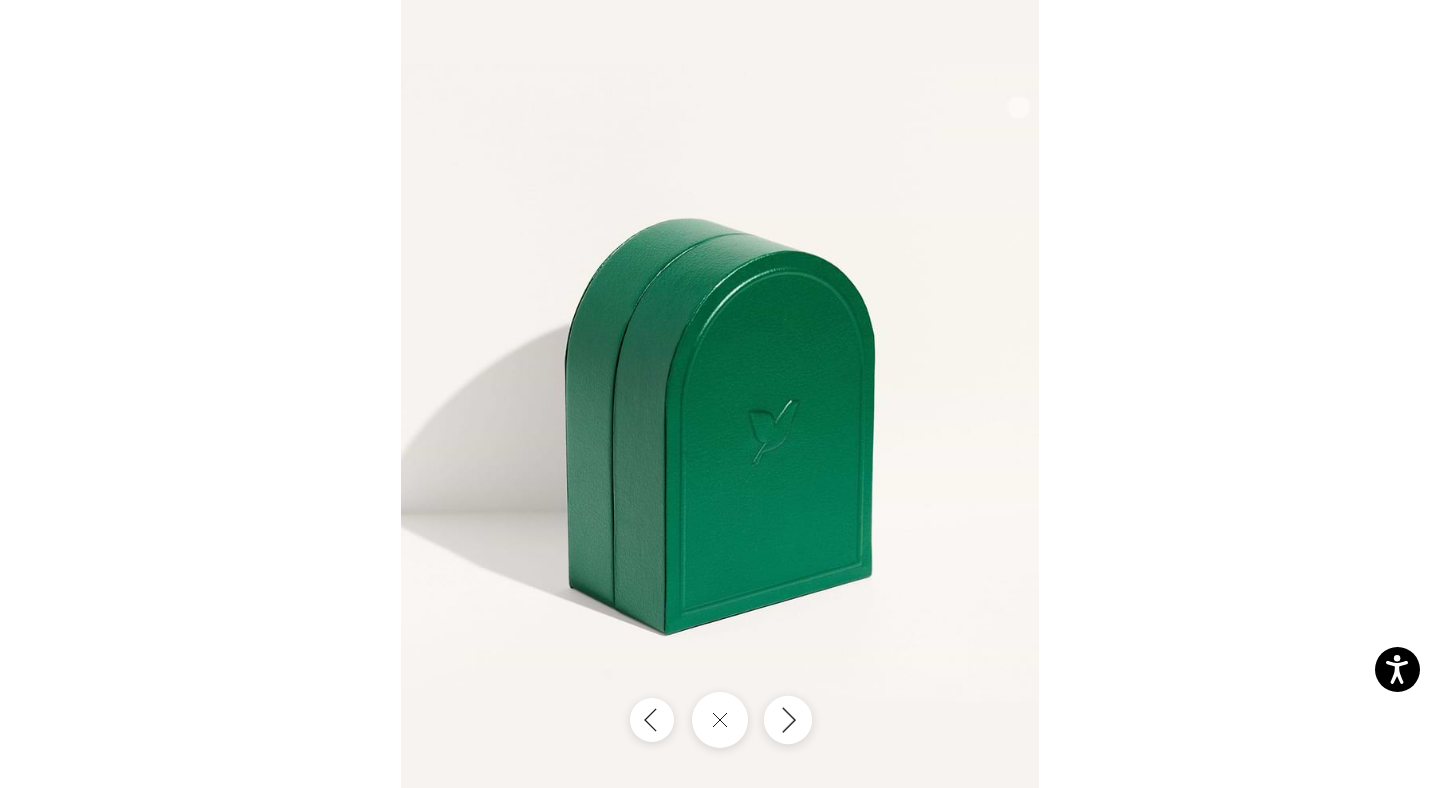 click 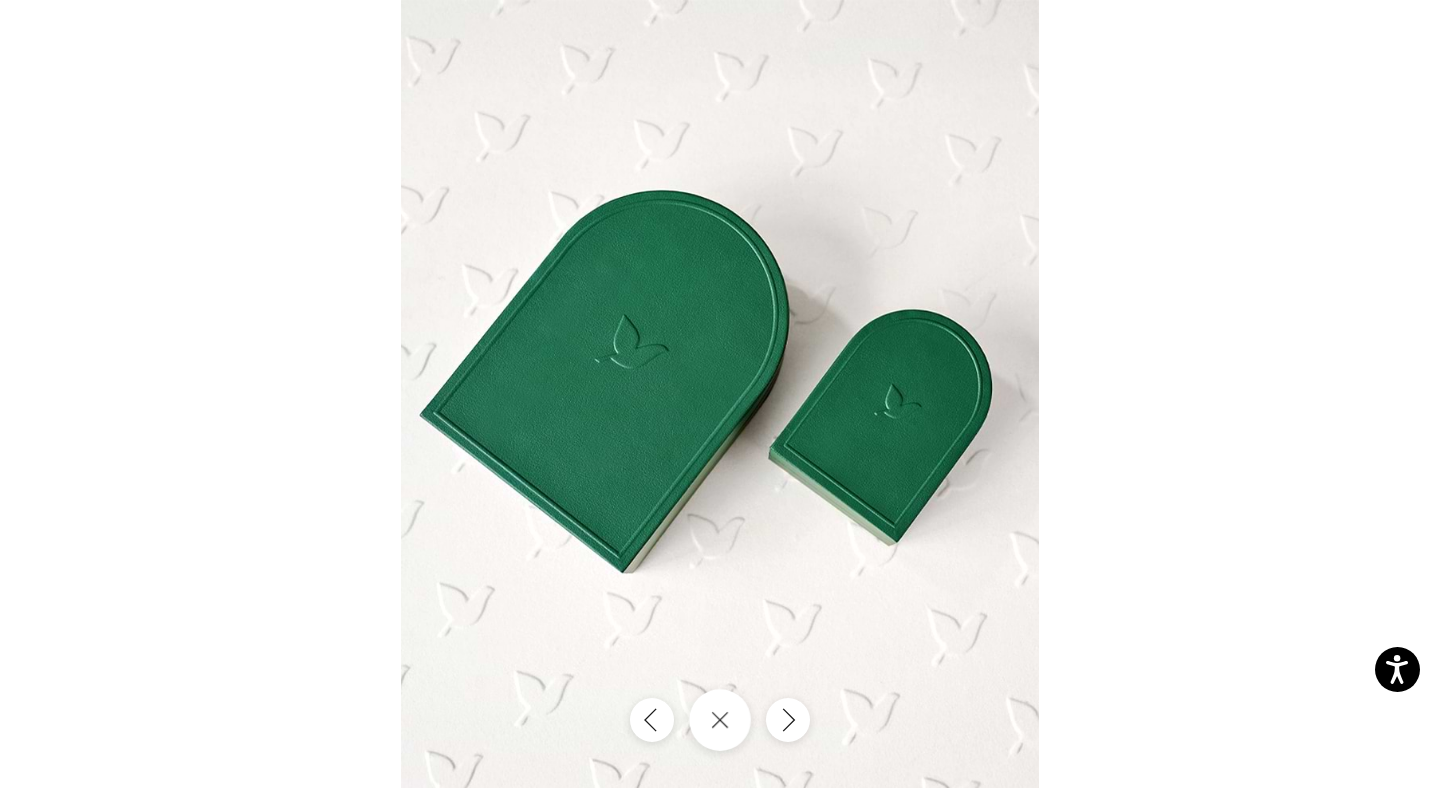 click at bounding box center [720, 720] 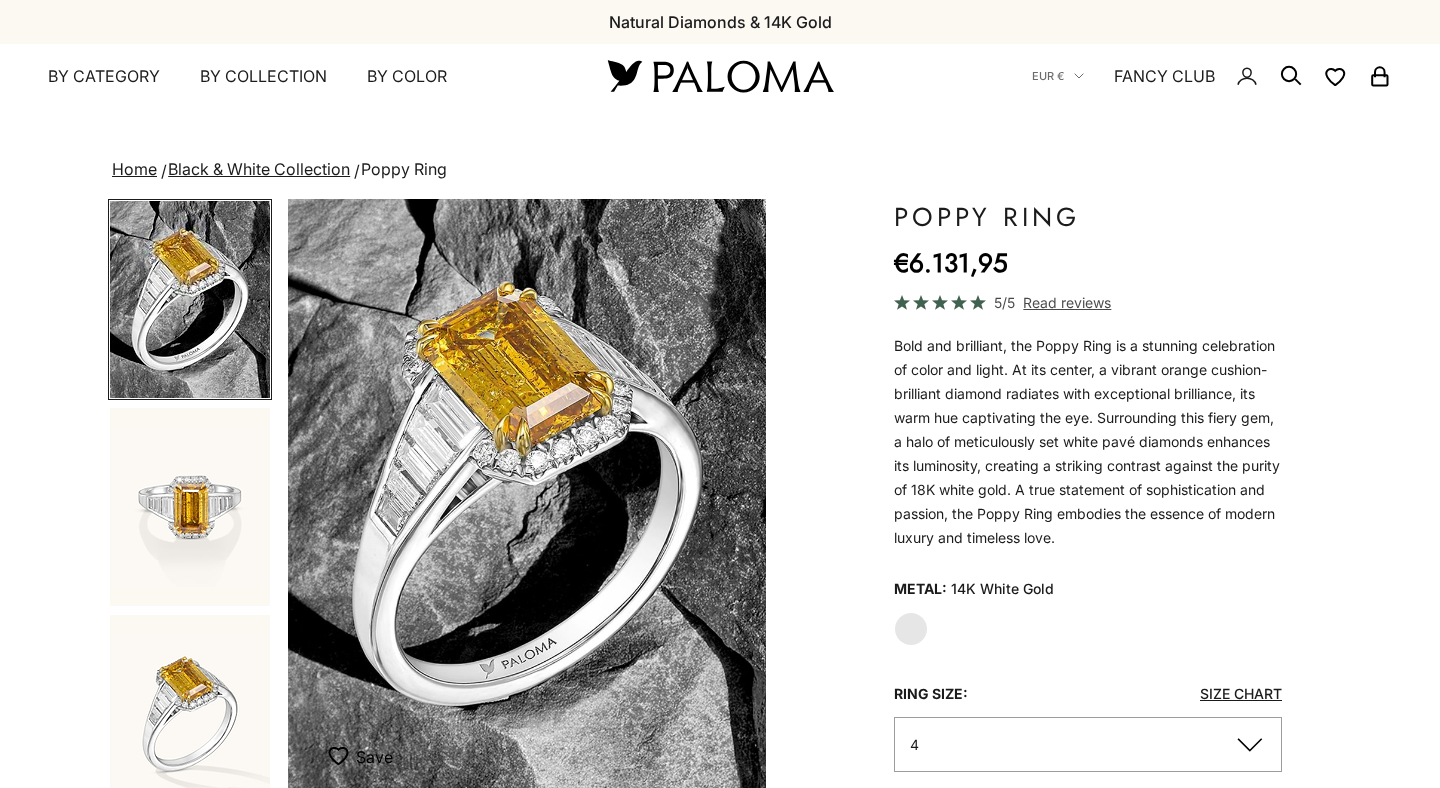 scroll, scrollTop: 0, scrollLeft: 0, axis: both 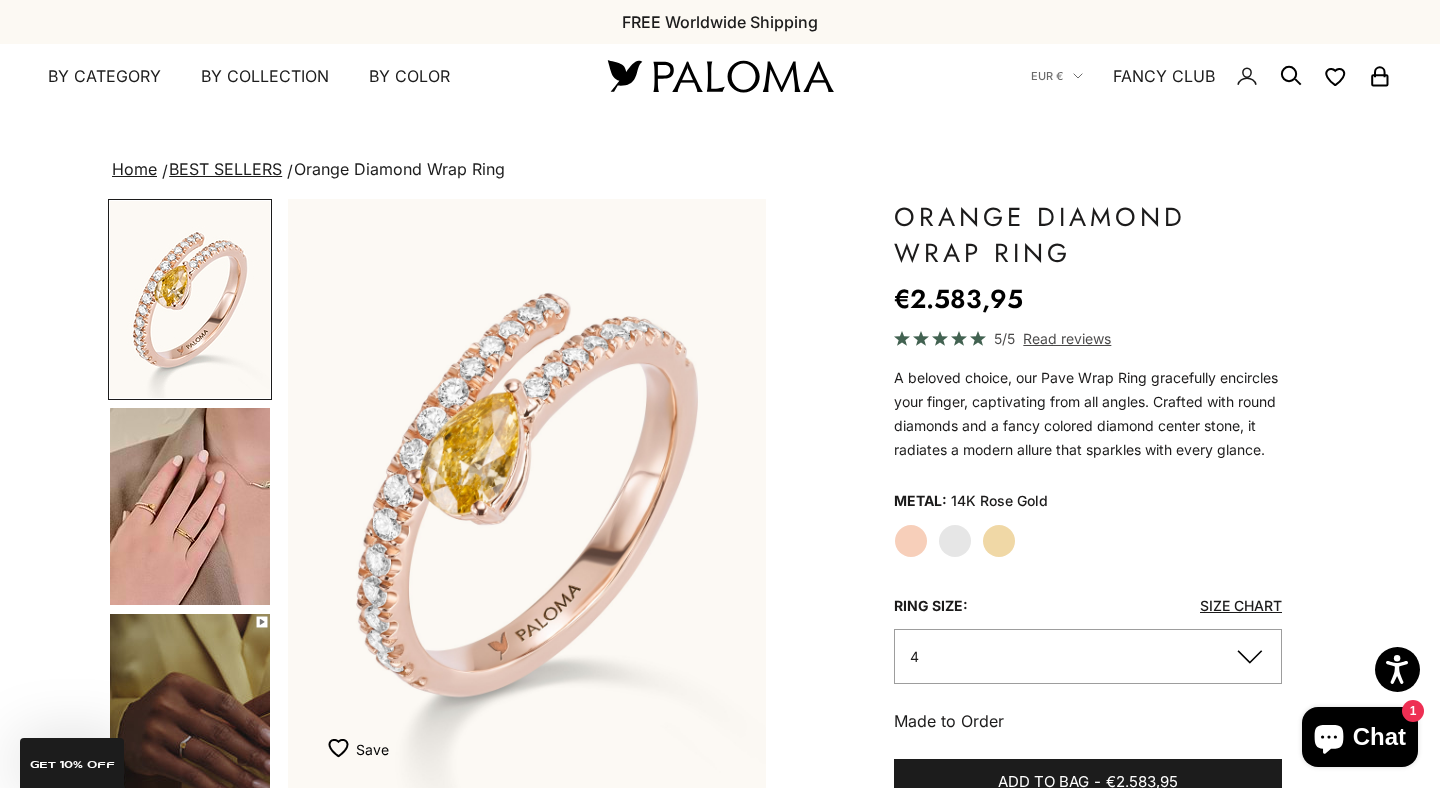 click at bounding box center (190, 506) 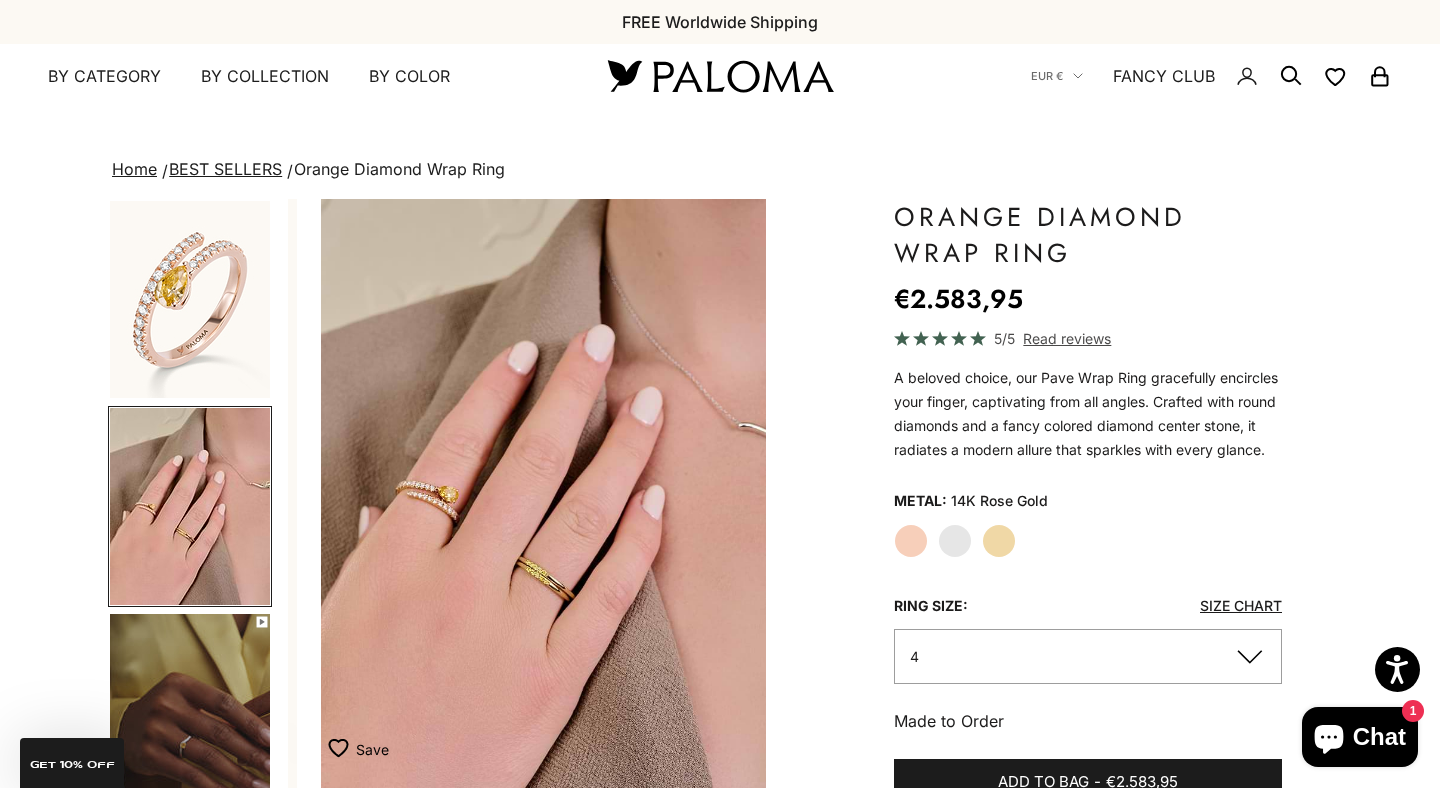 scroll, scrollTop: 0, scrollLeft: 501, axis: horizontal 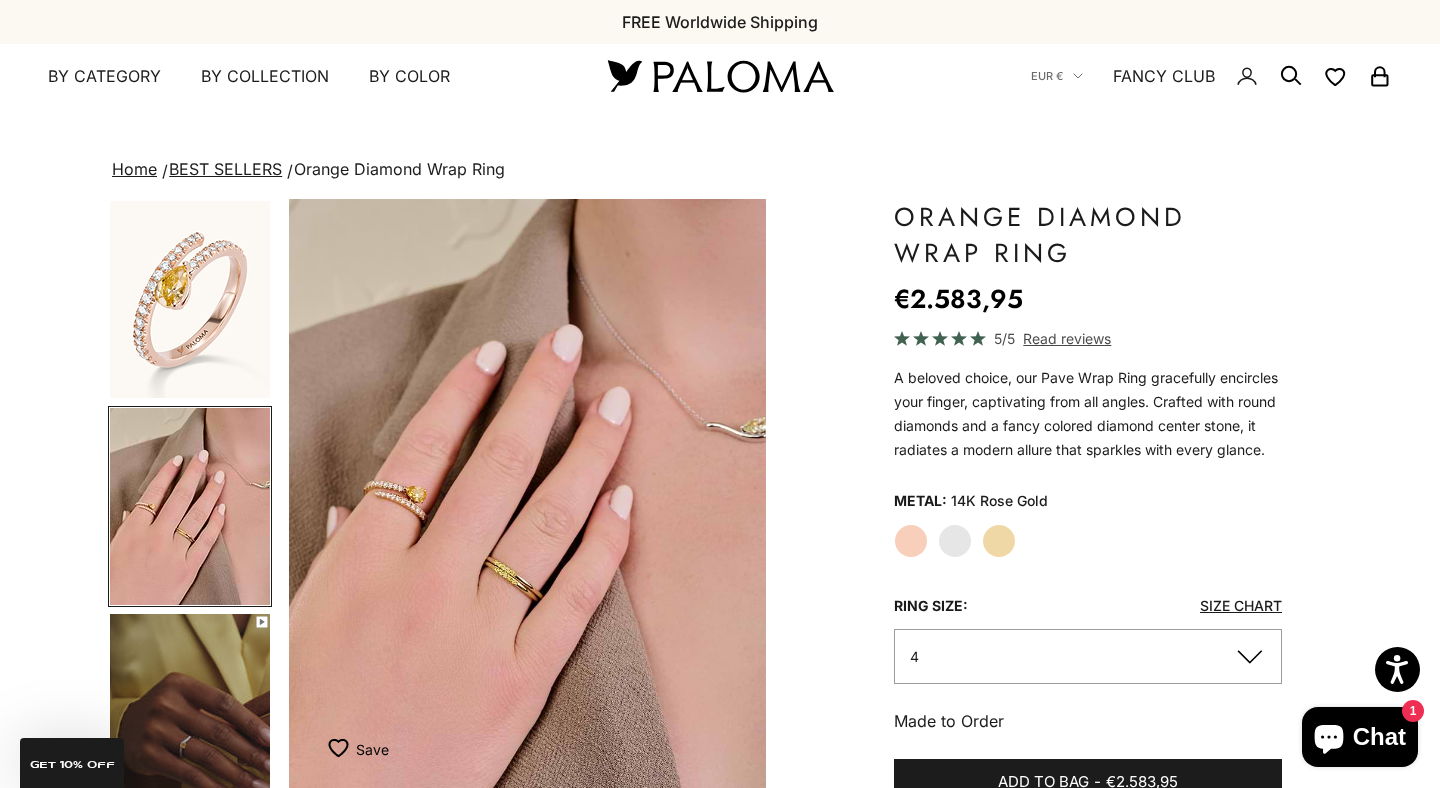 click at bounding box center (528, 494) 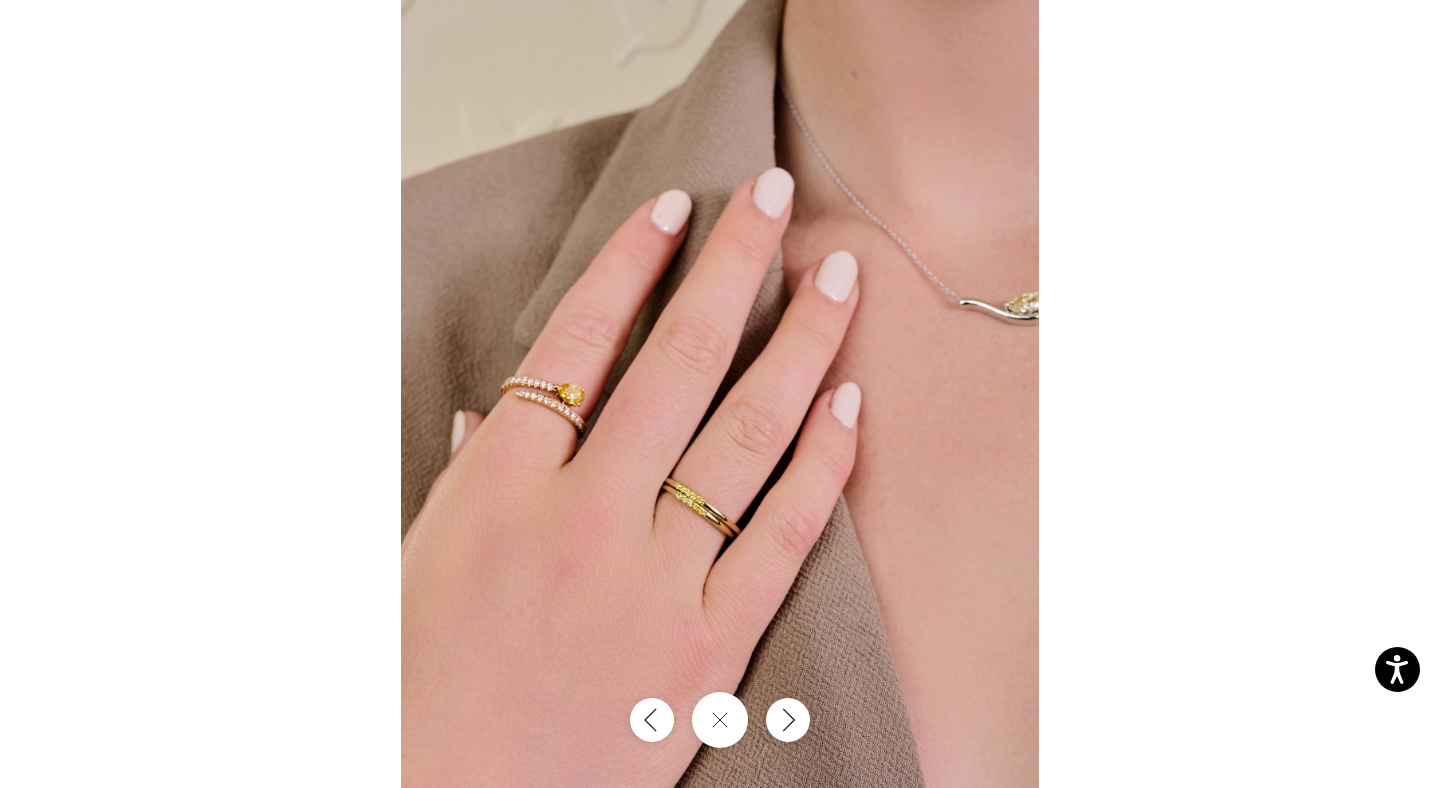 click at bounding box center [720, 394] 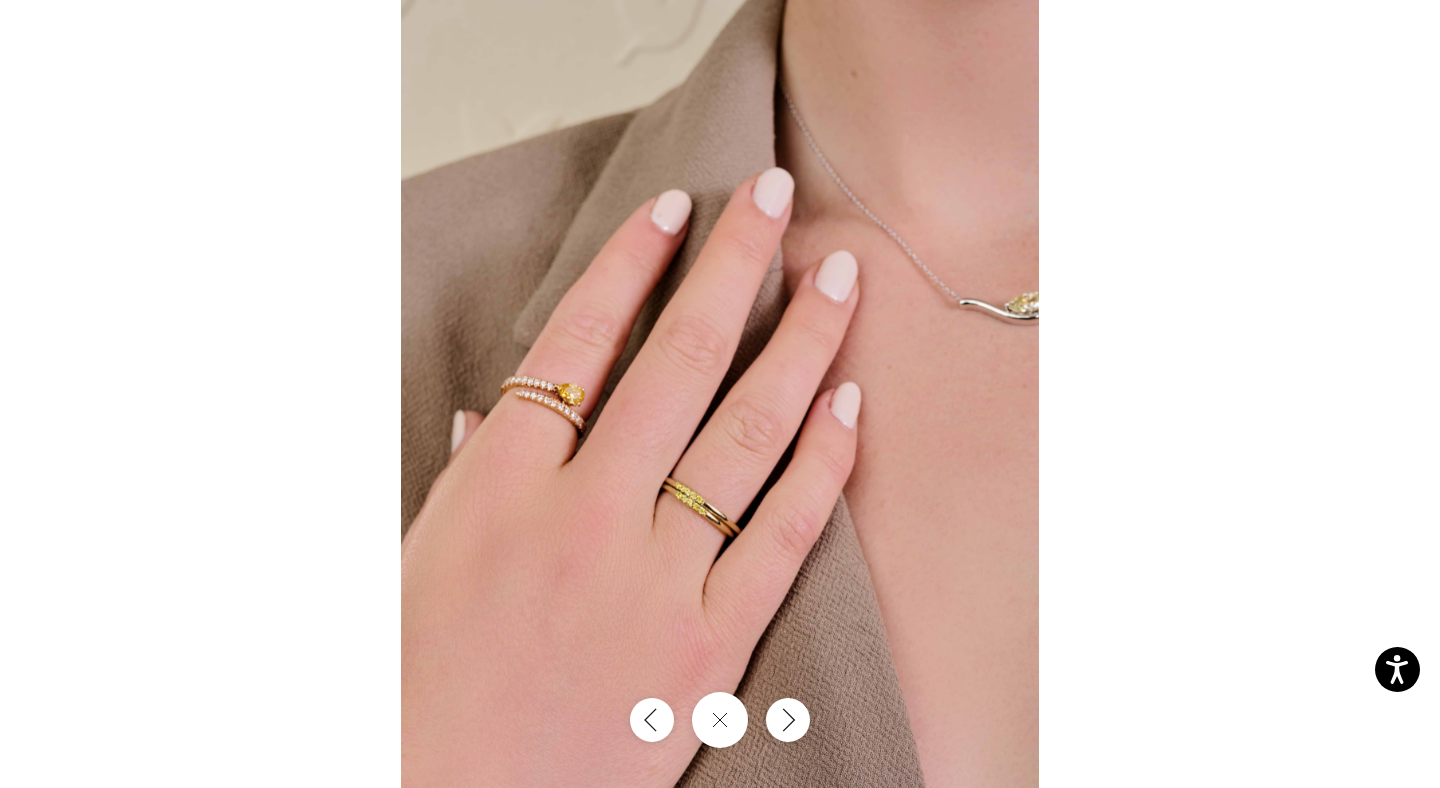 click at bounding box center [720, 394] 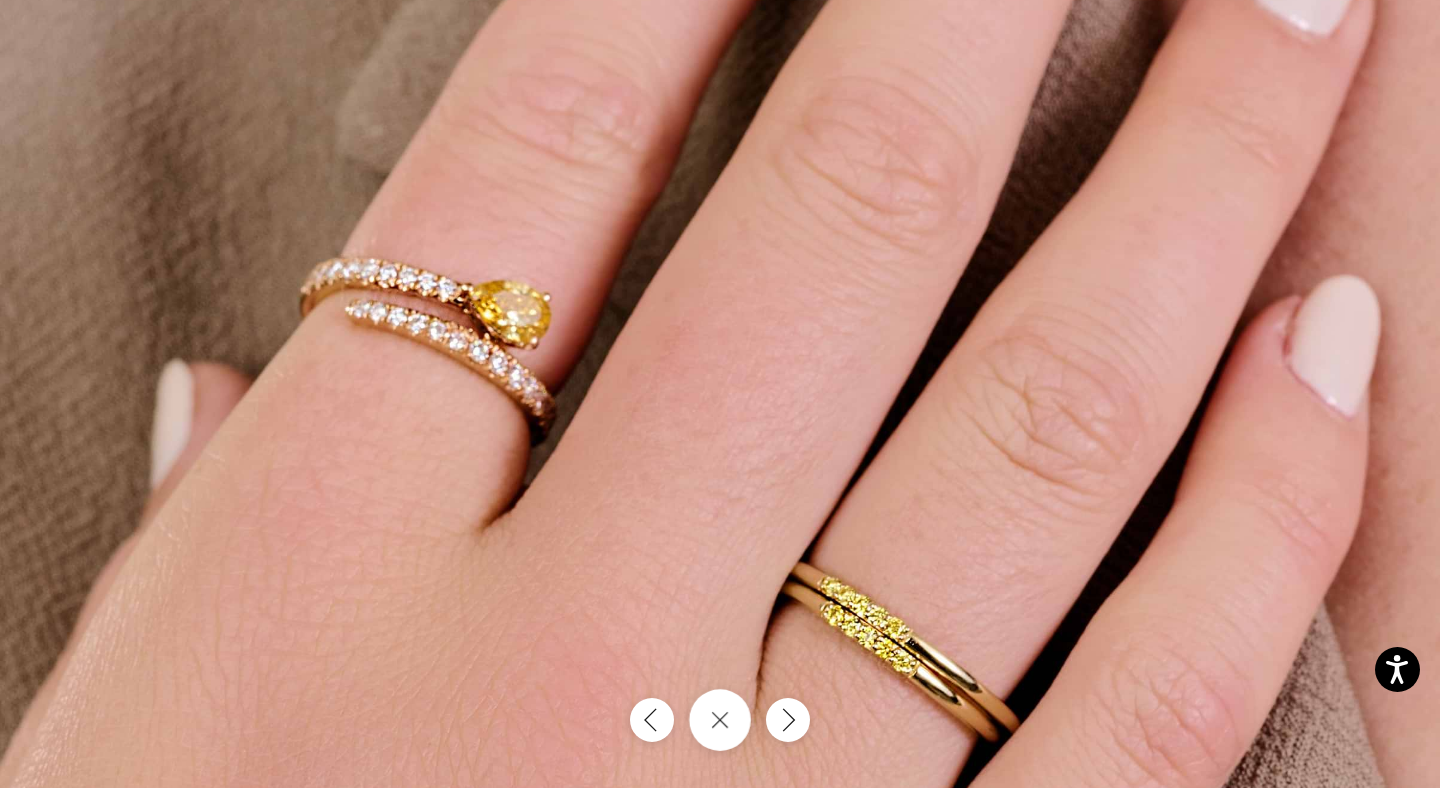 click at bounding box center [720, 720] 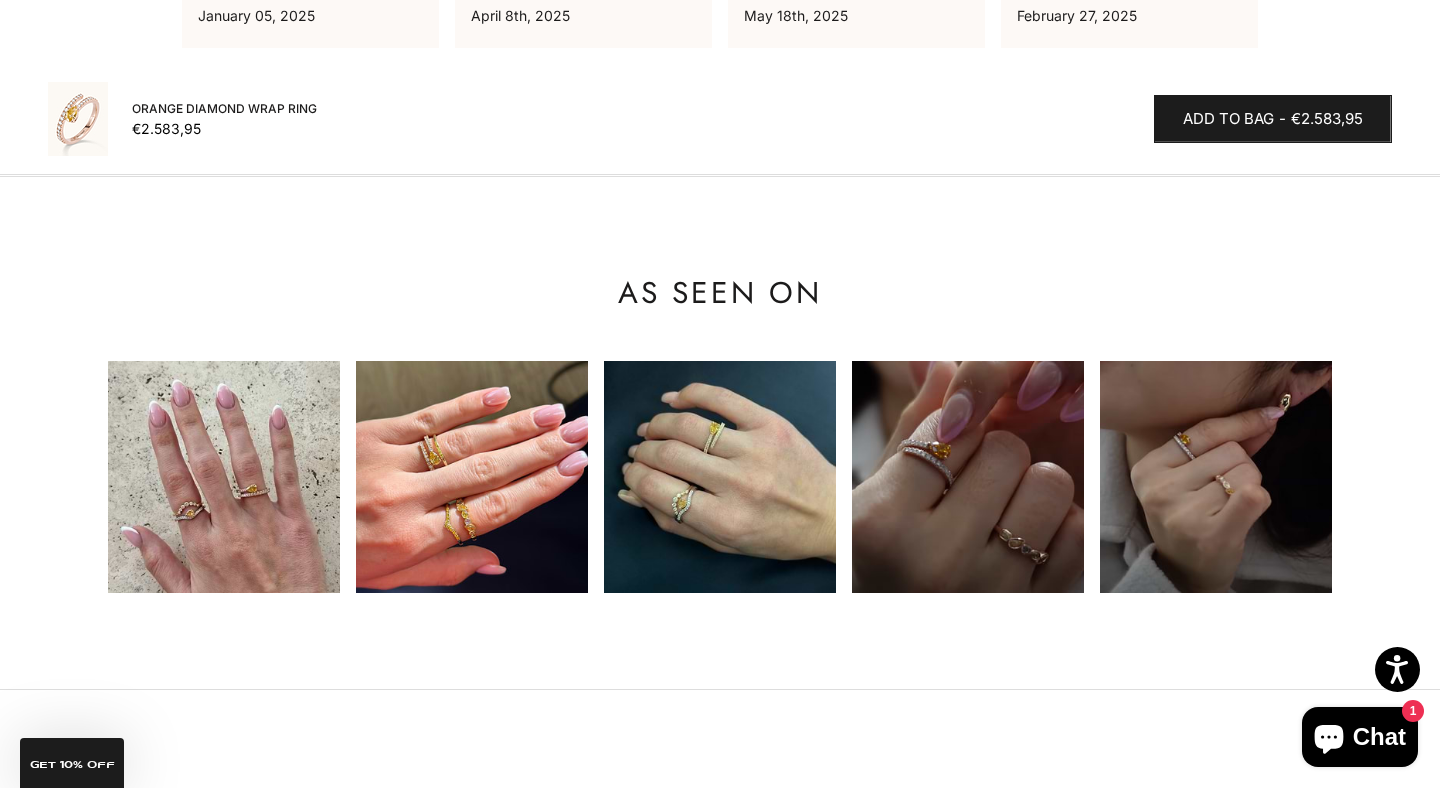 scroll, scrollTop: 1800, scrollLeft: 0, axis: vertical 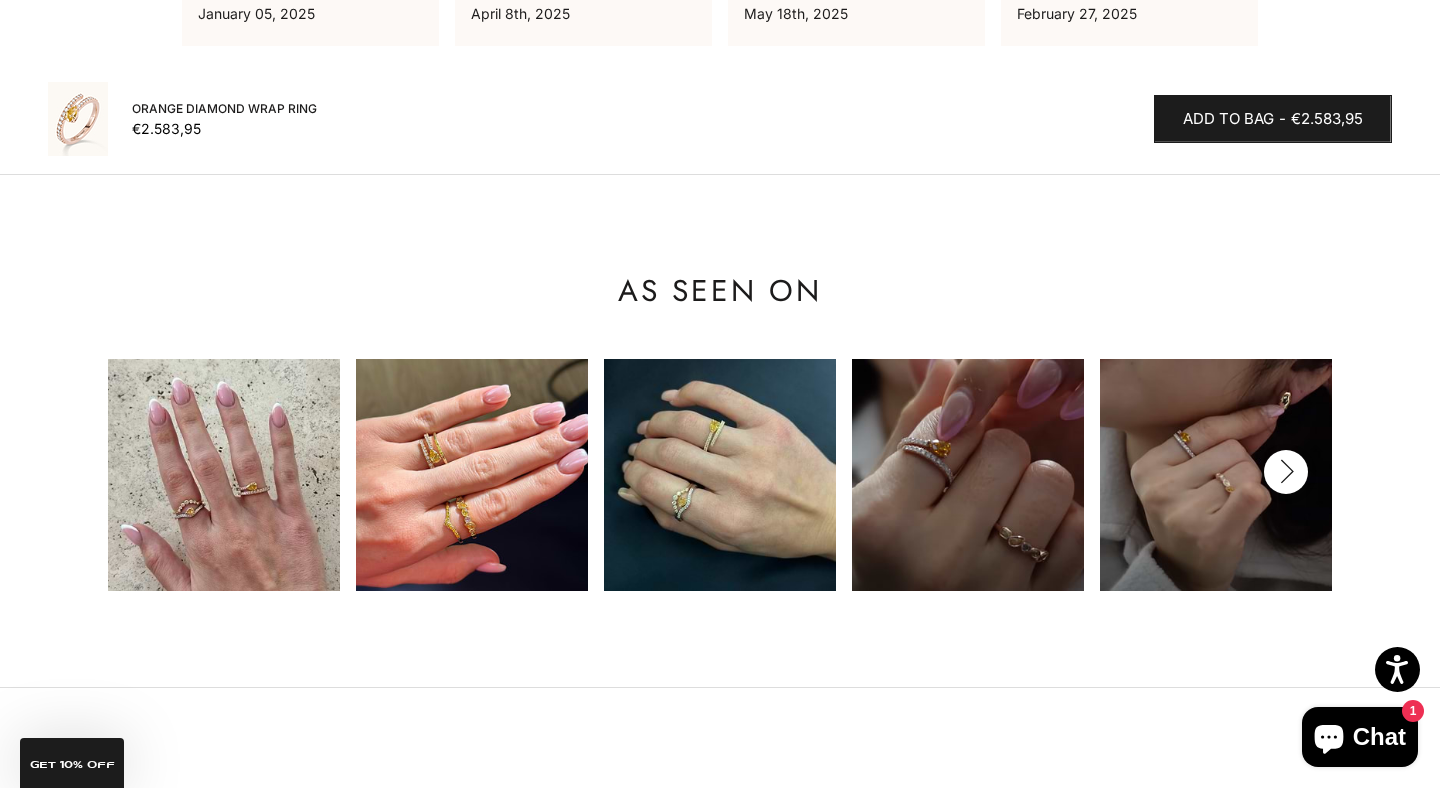 click at bounding box center [968, 475] 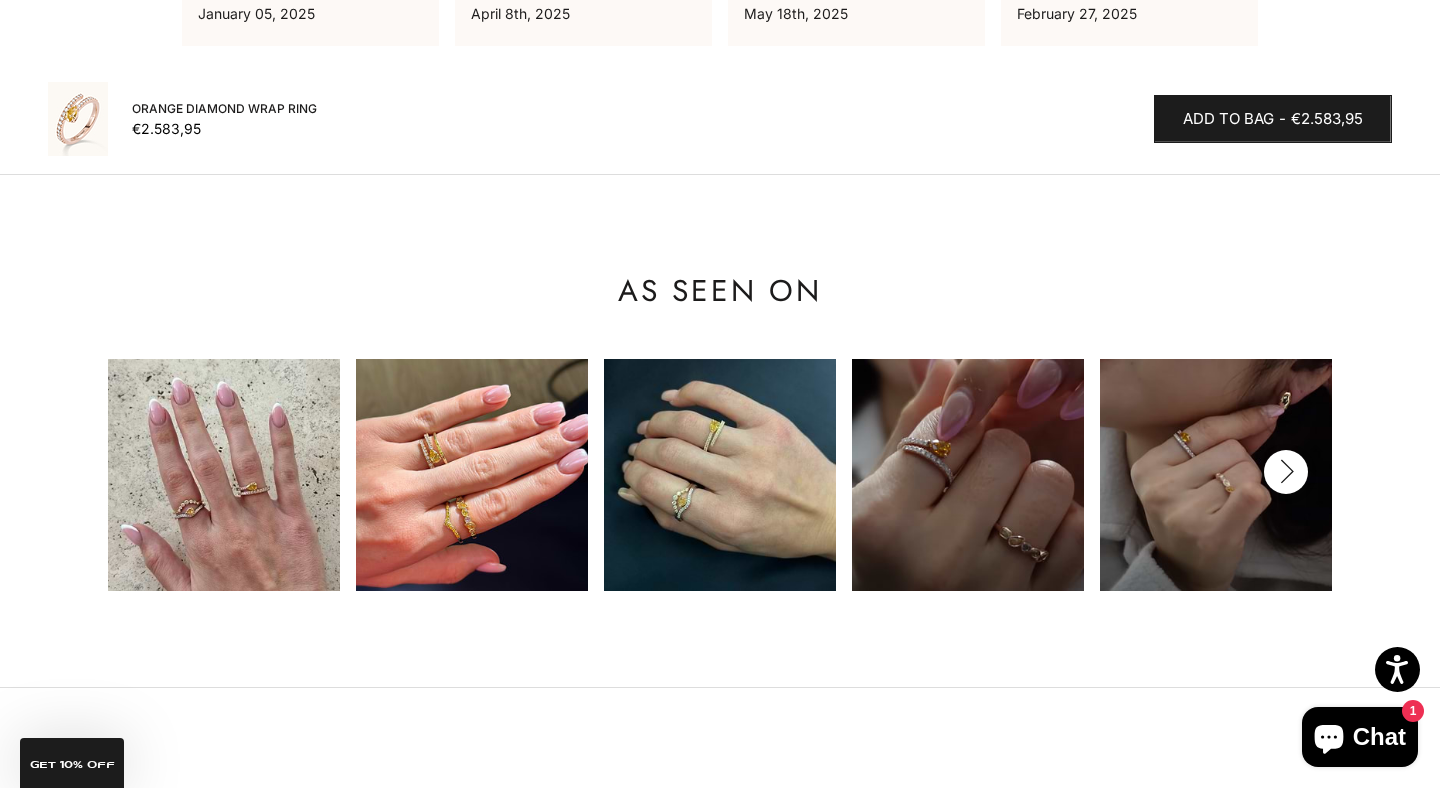 click on "Next" at bounding box center [1286, 472] 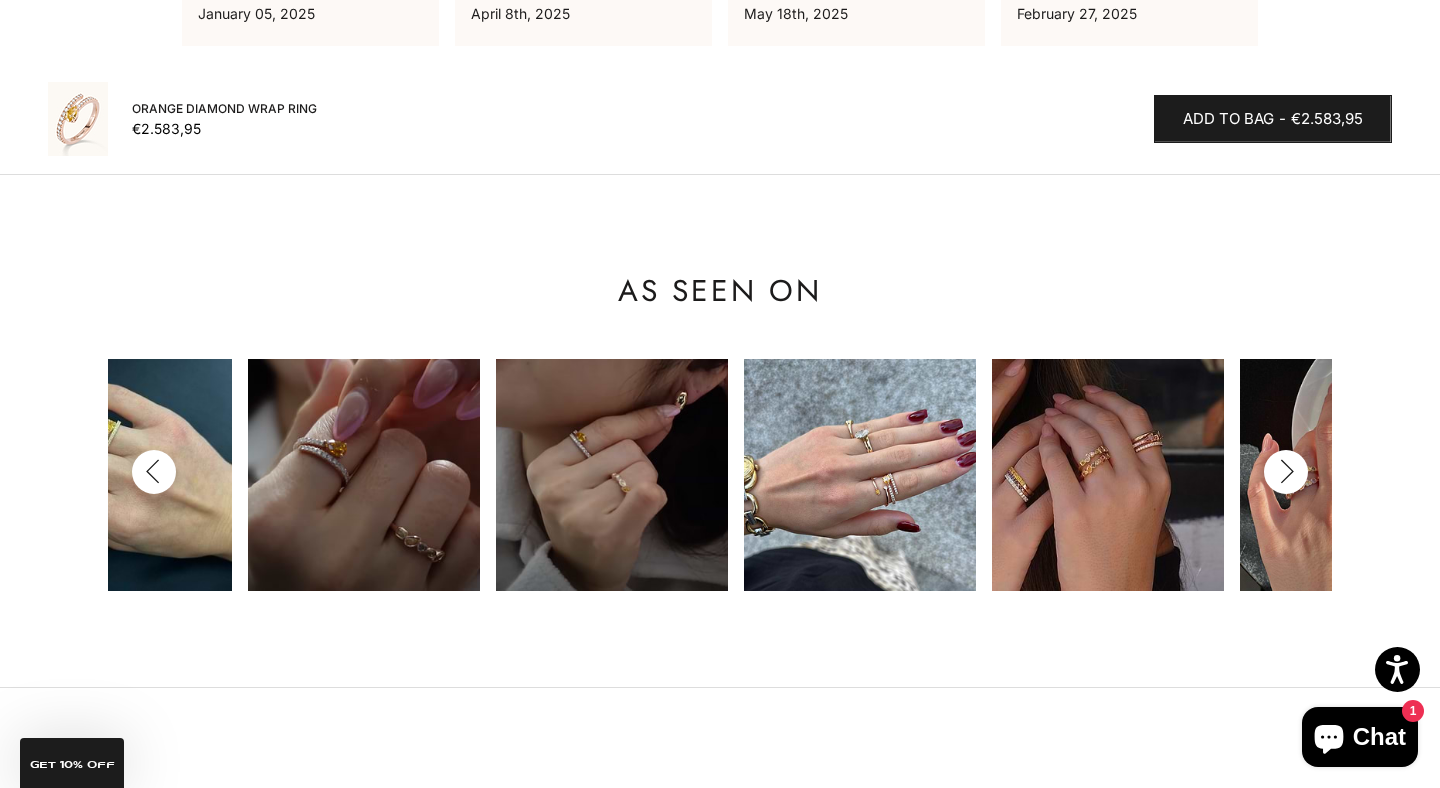 scroll, scrollTop: 0, scrollLeft: 744, axis: horizontal 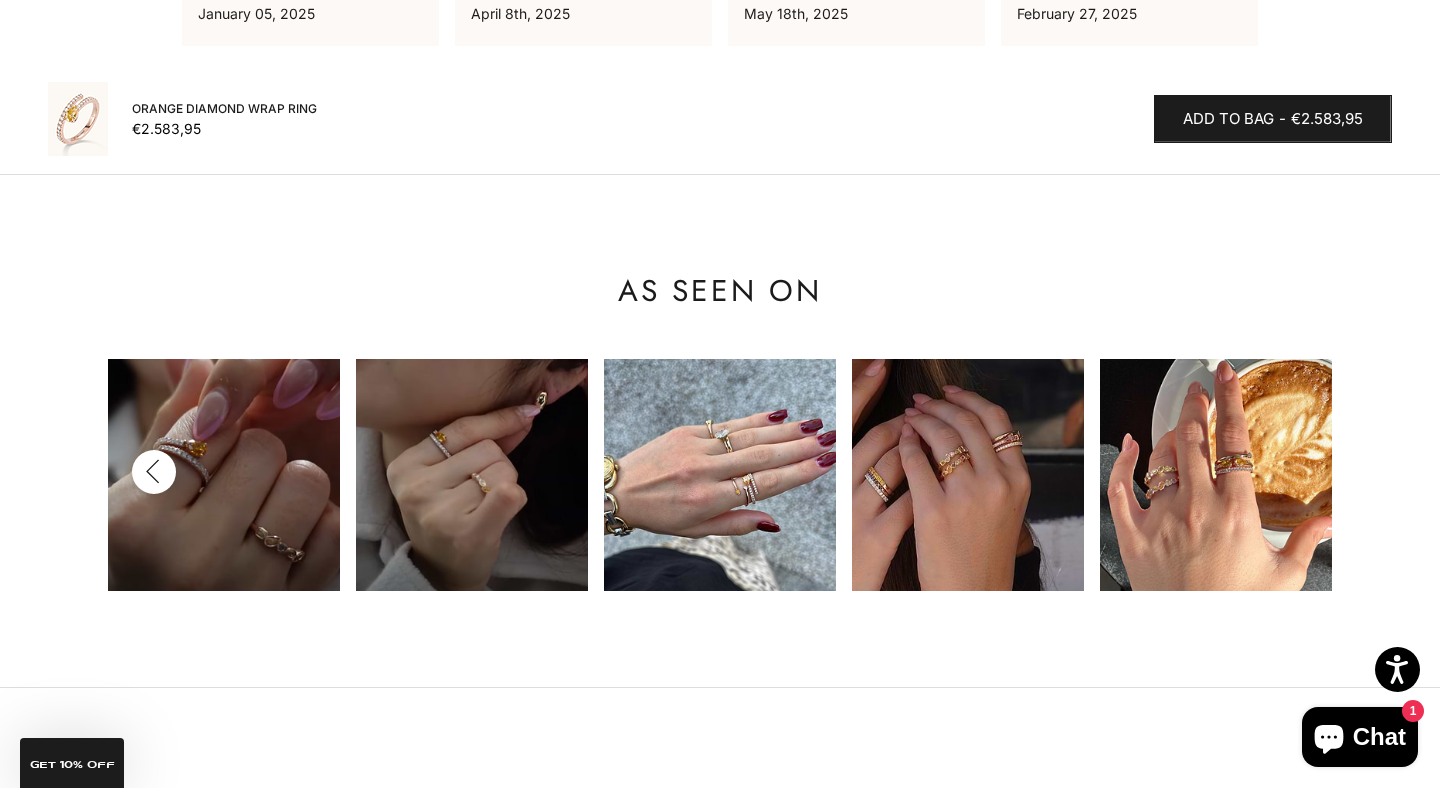 click at bounding box center [1216, 475] 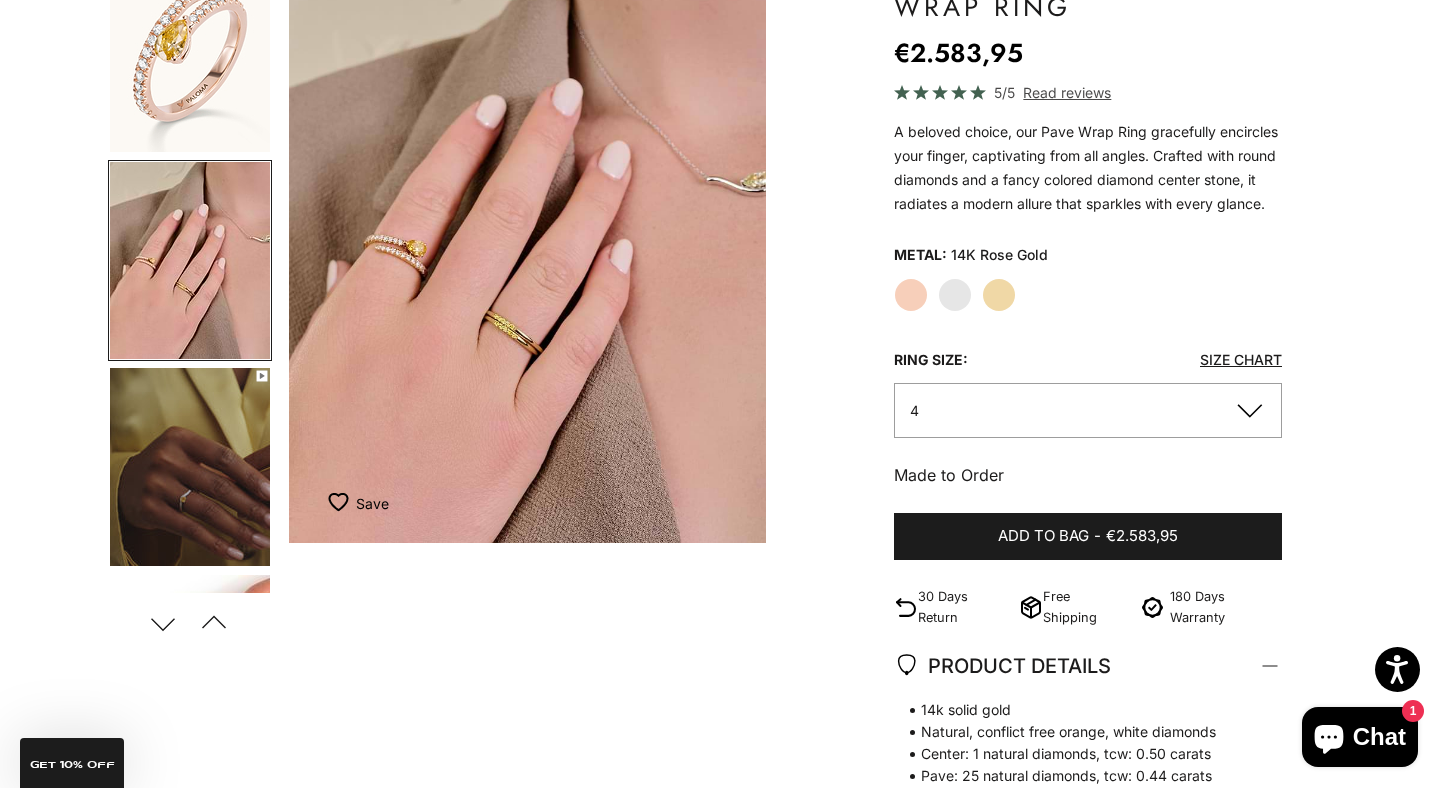 scroll, scrollTop: 0, scrollLeft: 0, axis: both 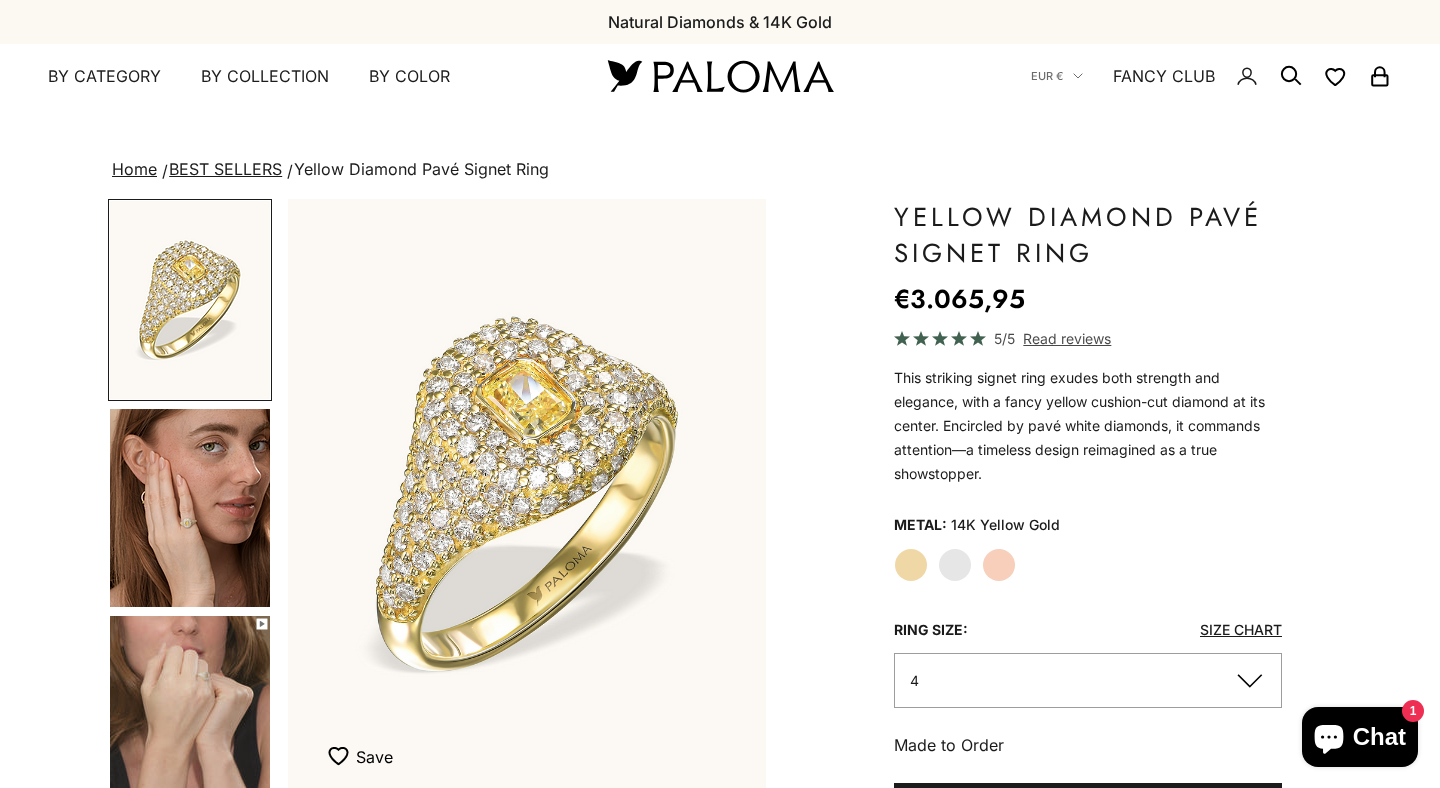 click at bounding box center (190, 508) 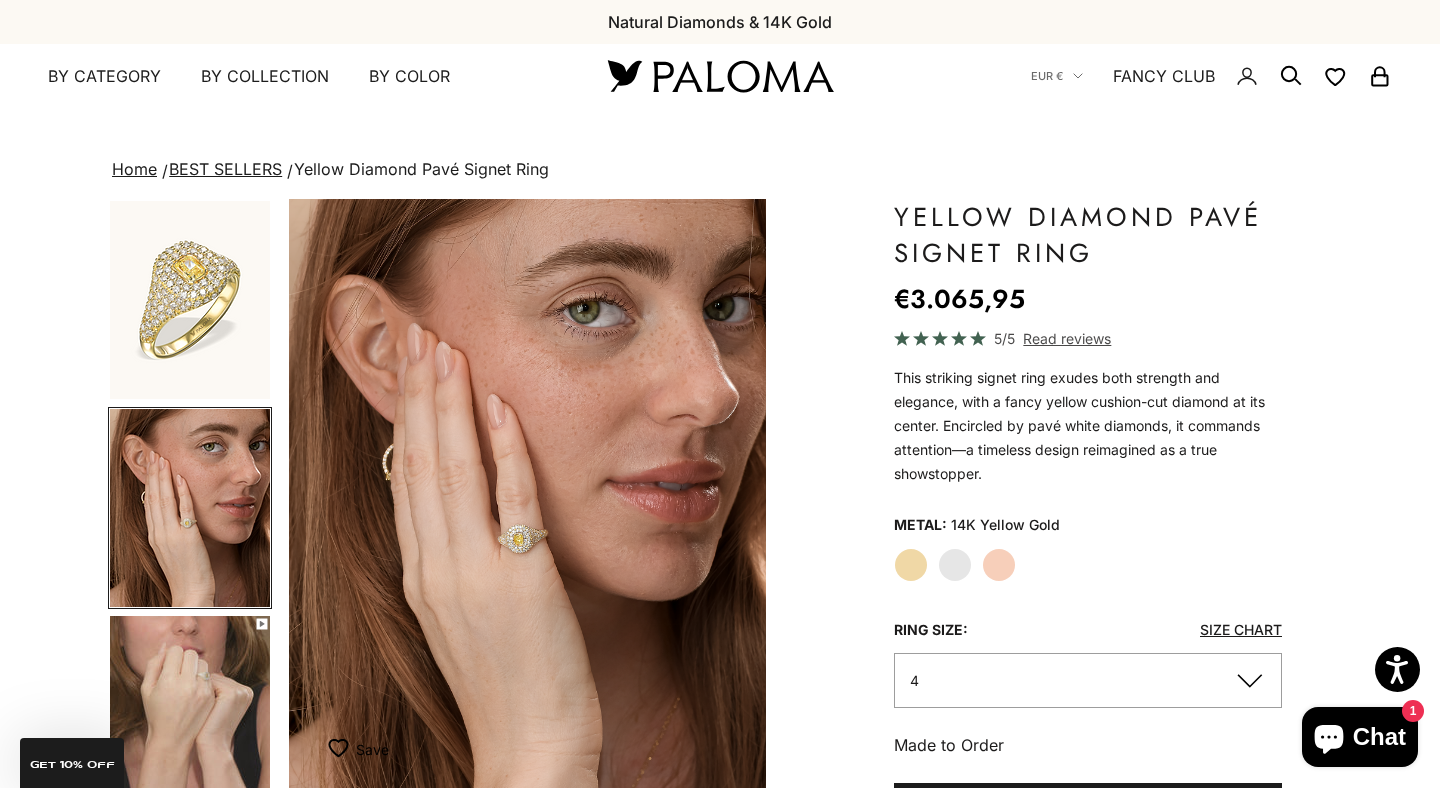 click at bounding box center (190, 715) 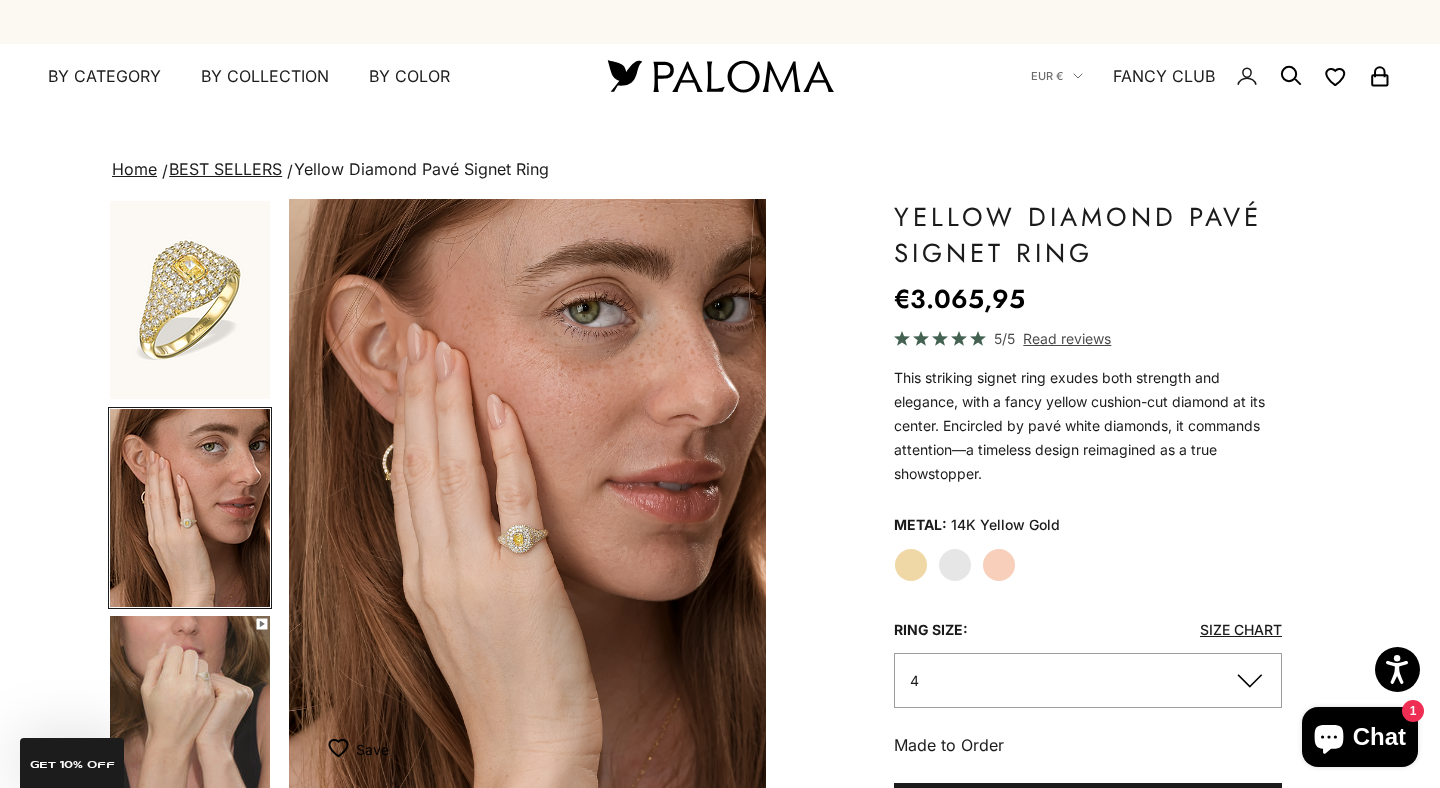 scroll, scrollTop: 0, scrollLeft: 551, axis: horizontal 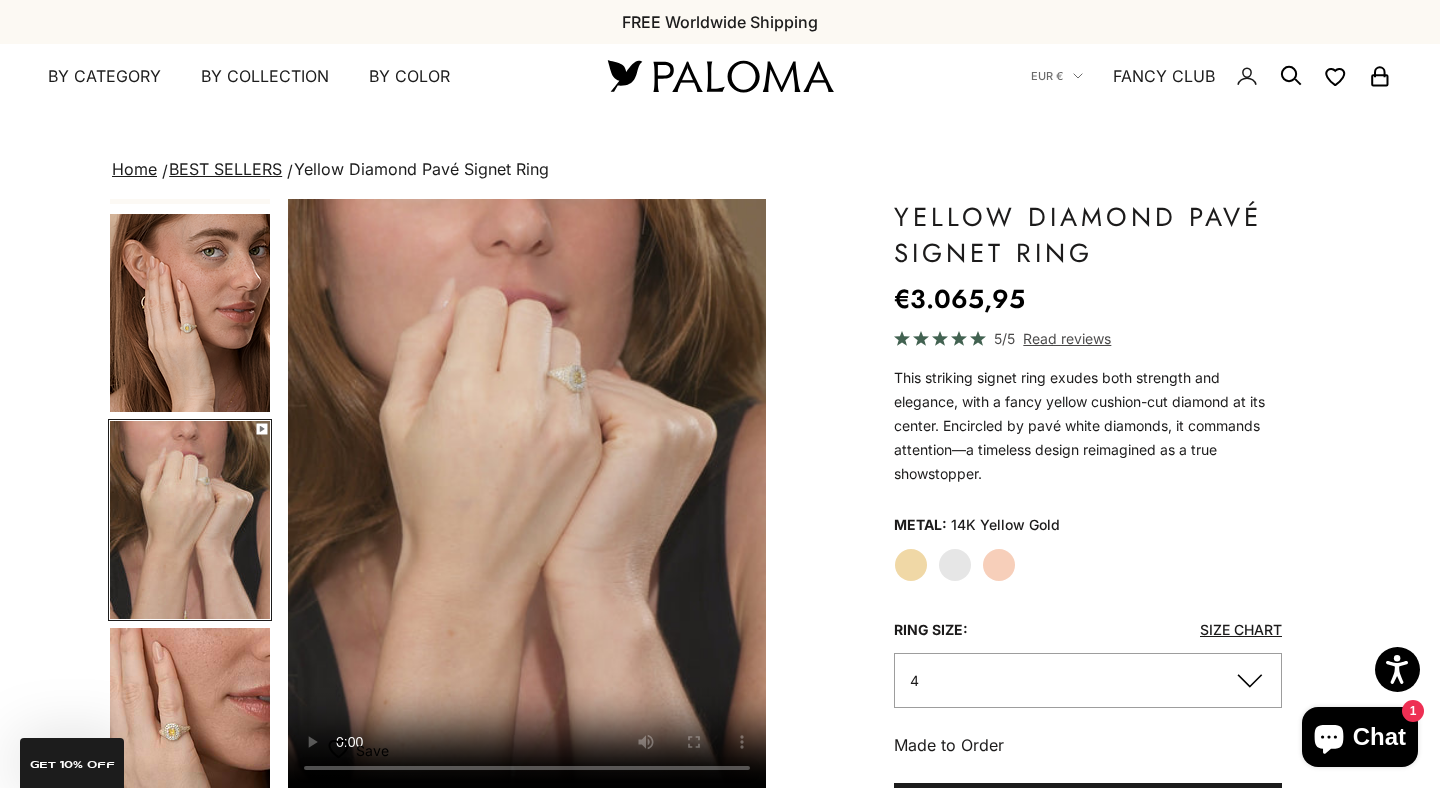 click on "Save
Add to wishlist" at bounding box center [527, 760] 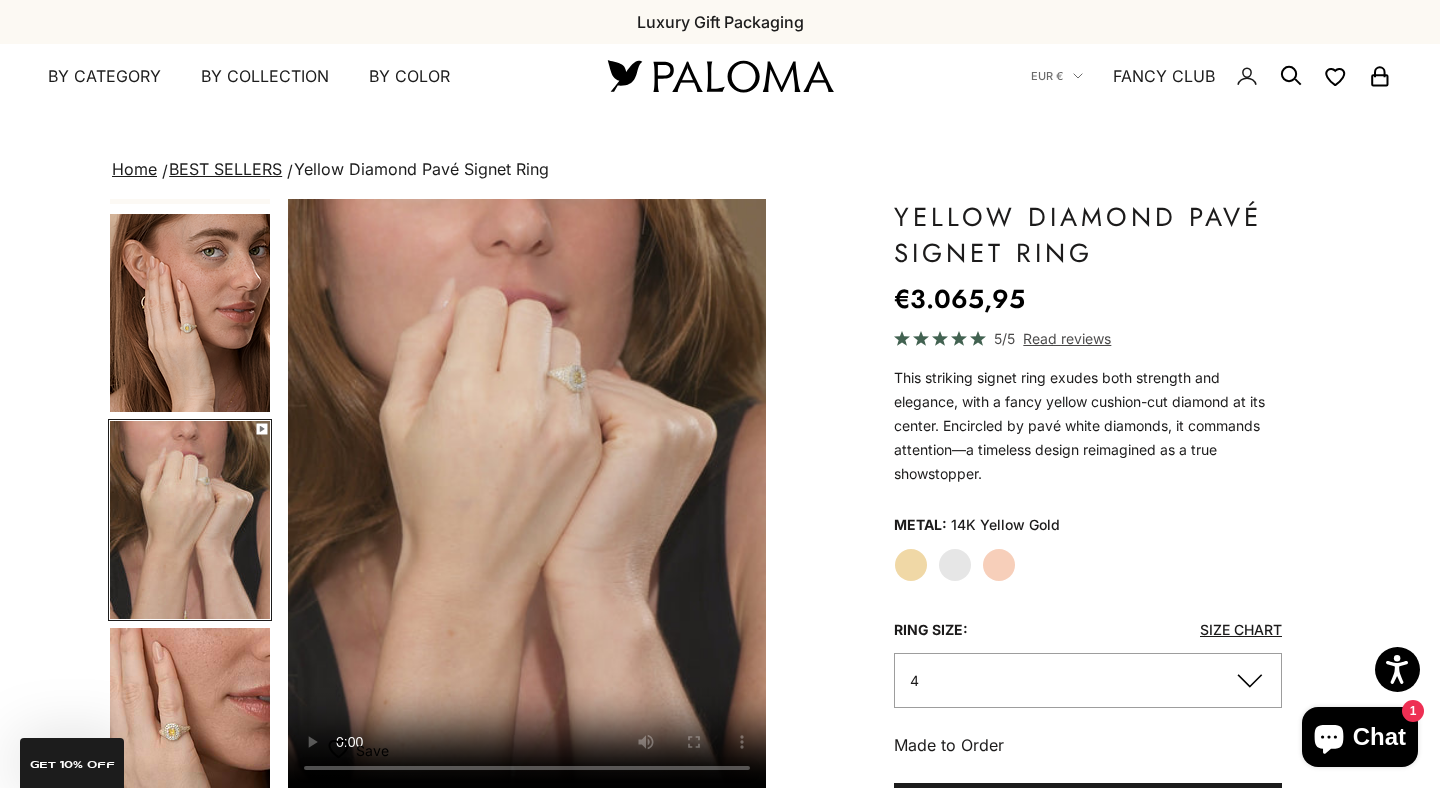 click on "Save
Add to wishlist" at bounding box center (527, 760) 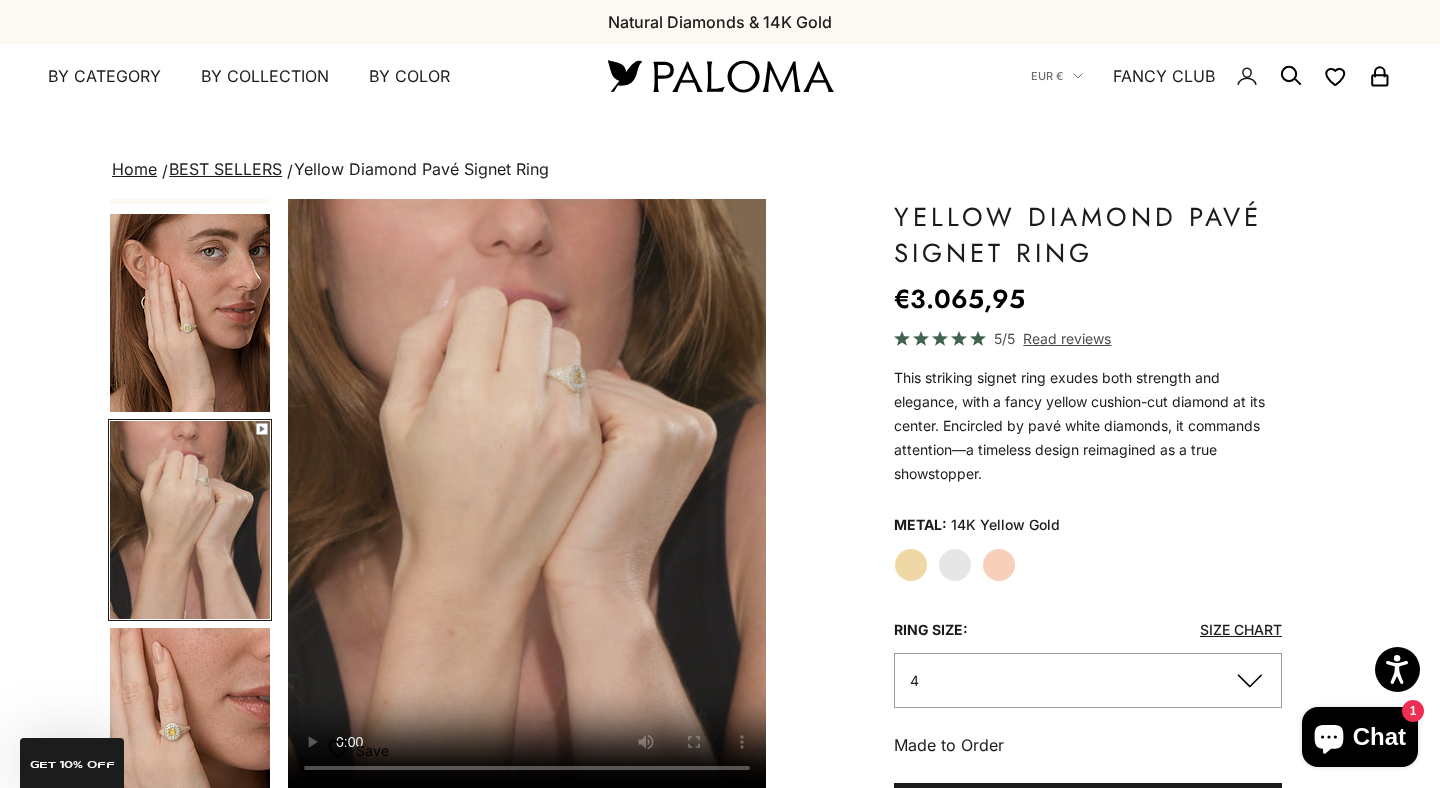 click at bounding box center [527, 494] 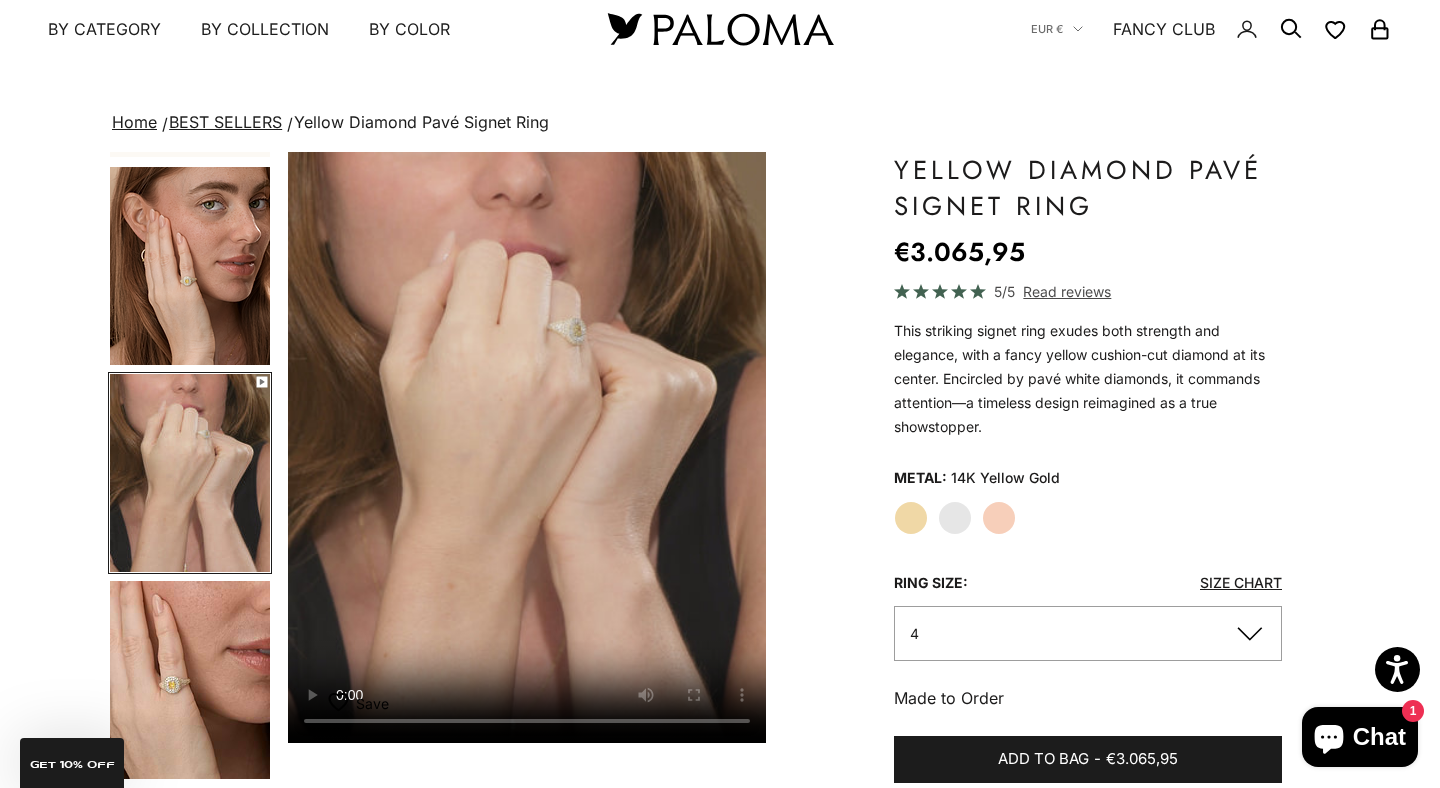 scroll, scrollTop: 0, scrollLeft: 0, axis: both 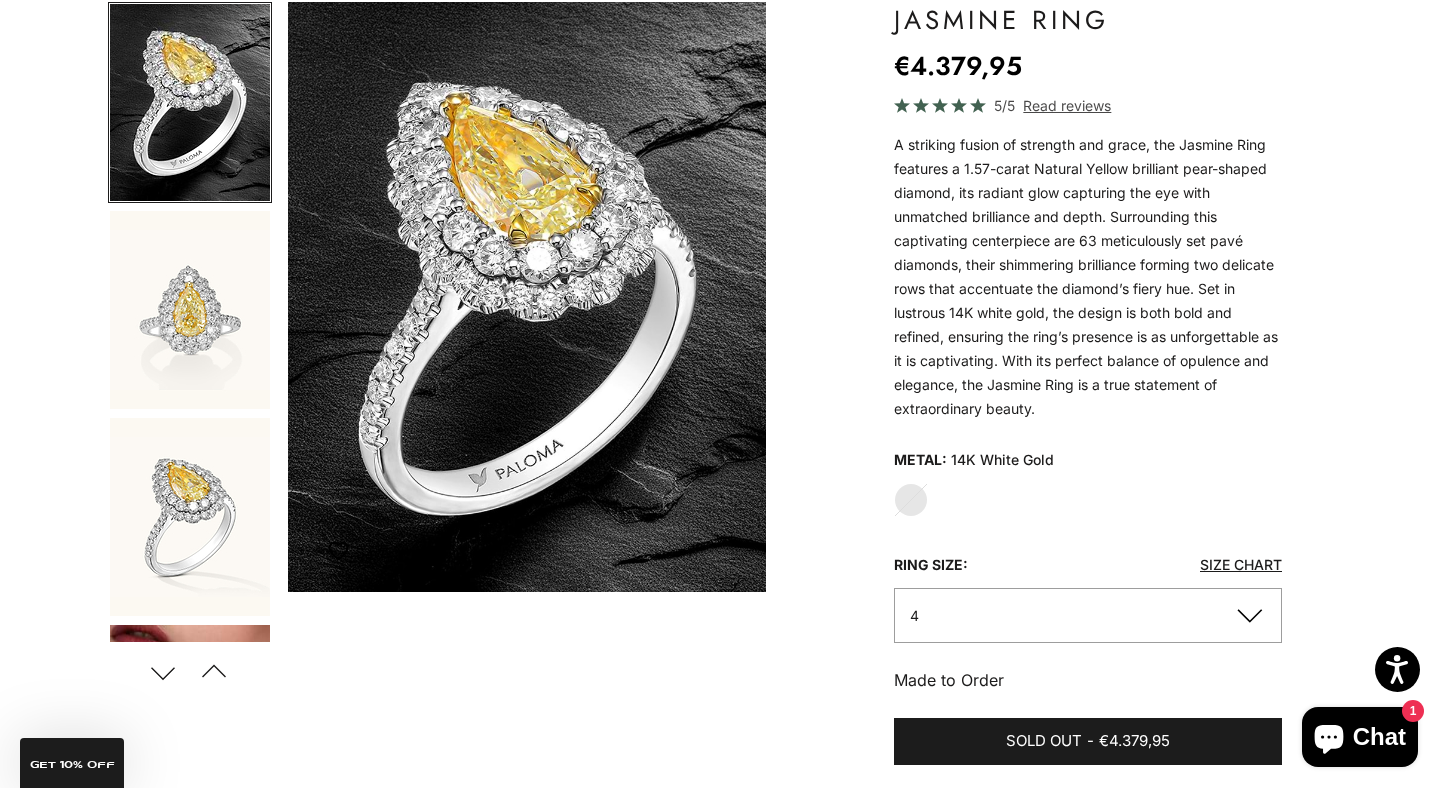 click at bounding box center (190, 310) 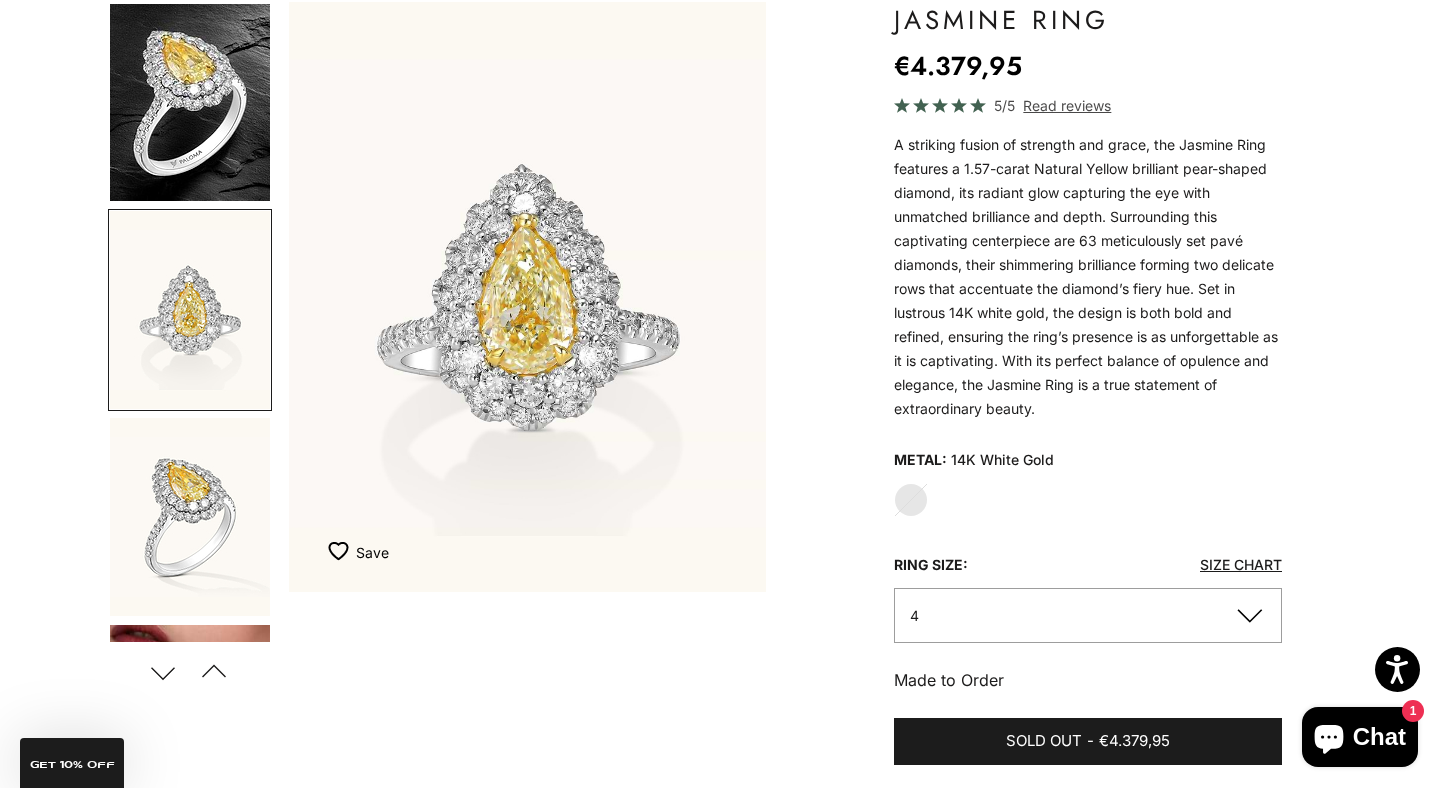 click at bounding box center (190, 517) 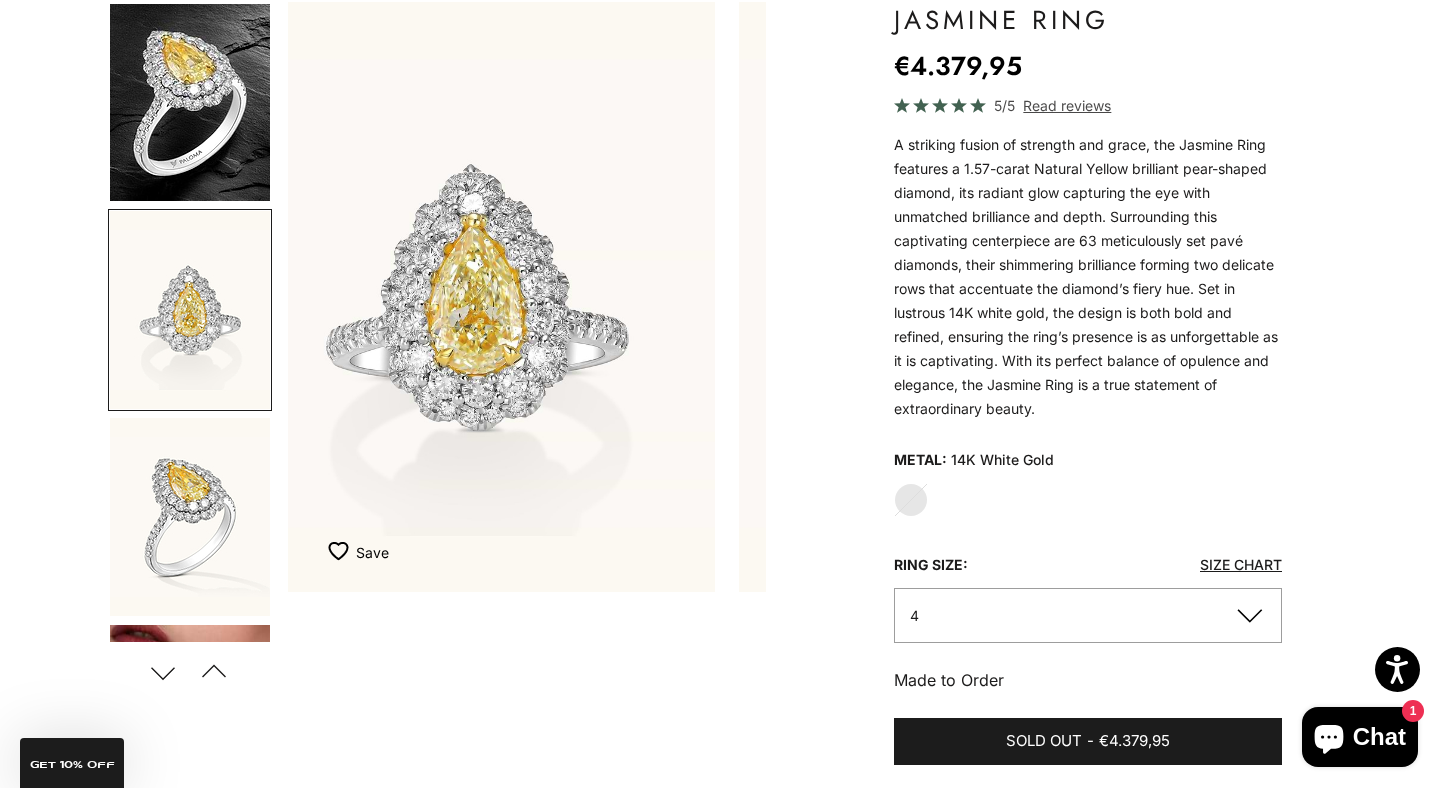 scroll, scrollTop: 51, scrollLeft: 0, axis: vertical 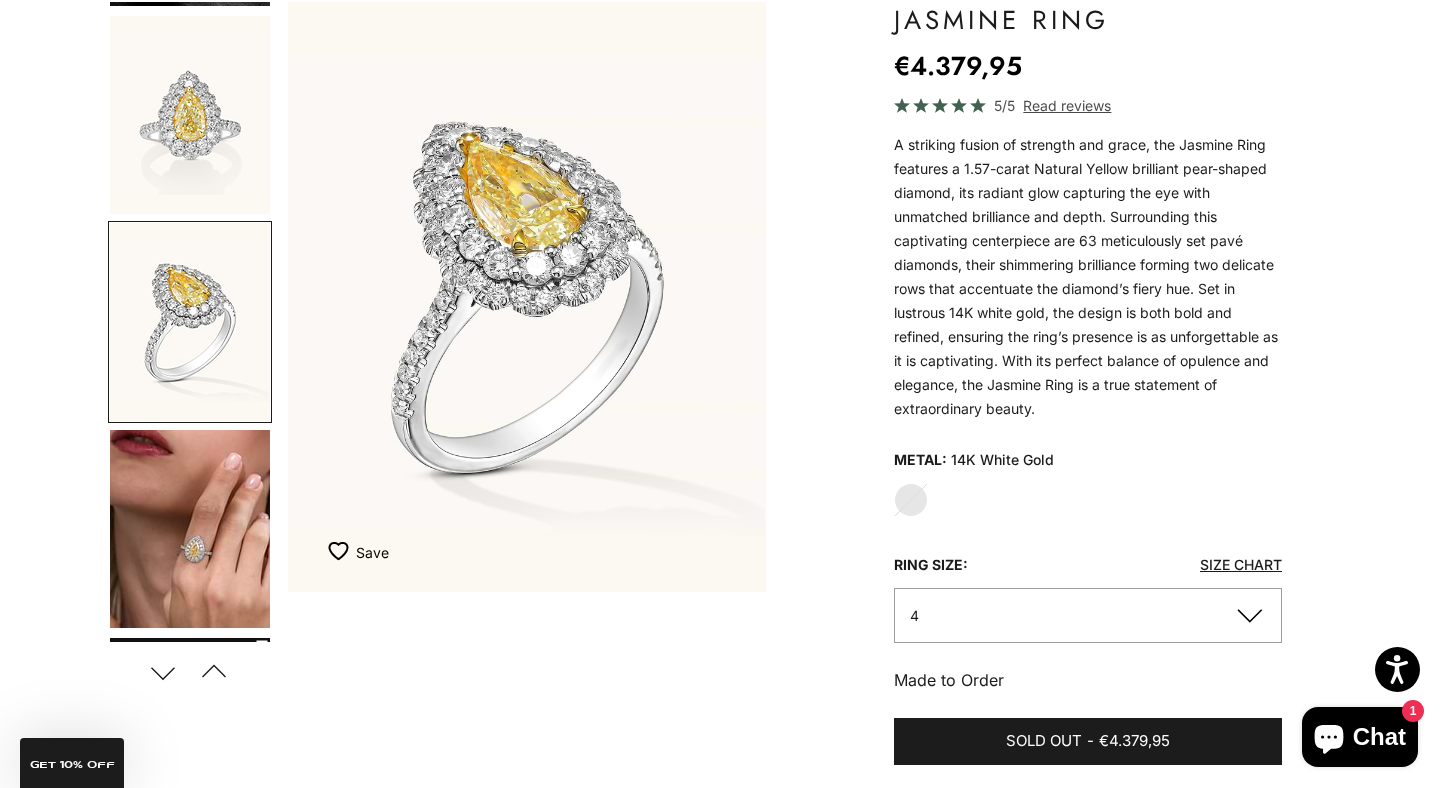 click at bounding box center (190, 529) 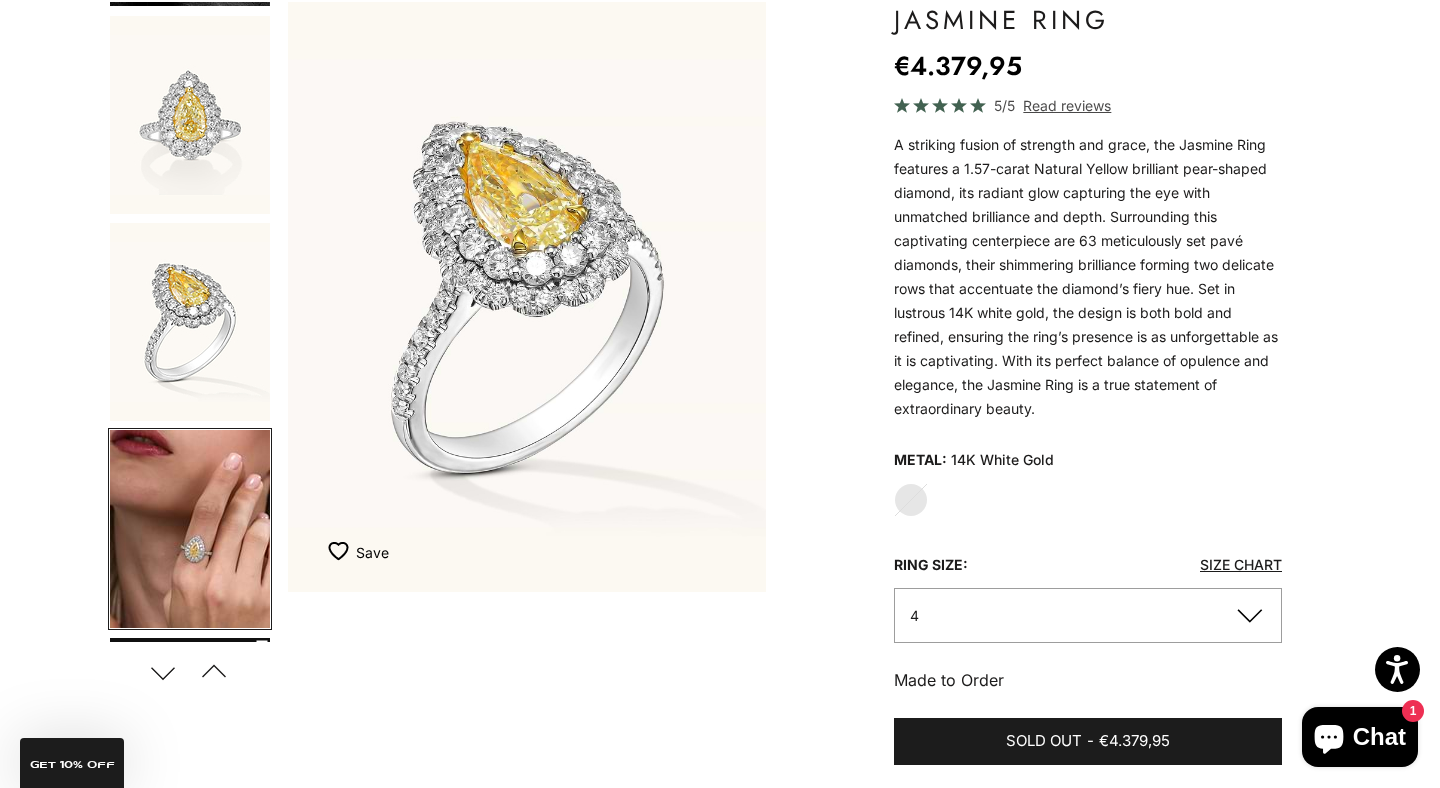 scroll, scrollTop: 0, scrollLeft: 1204, axis: horizontal 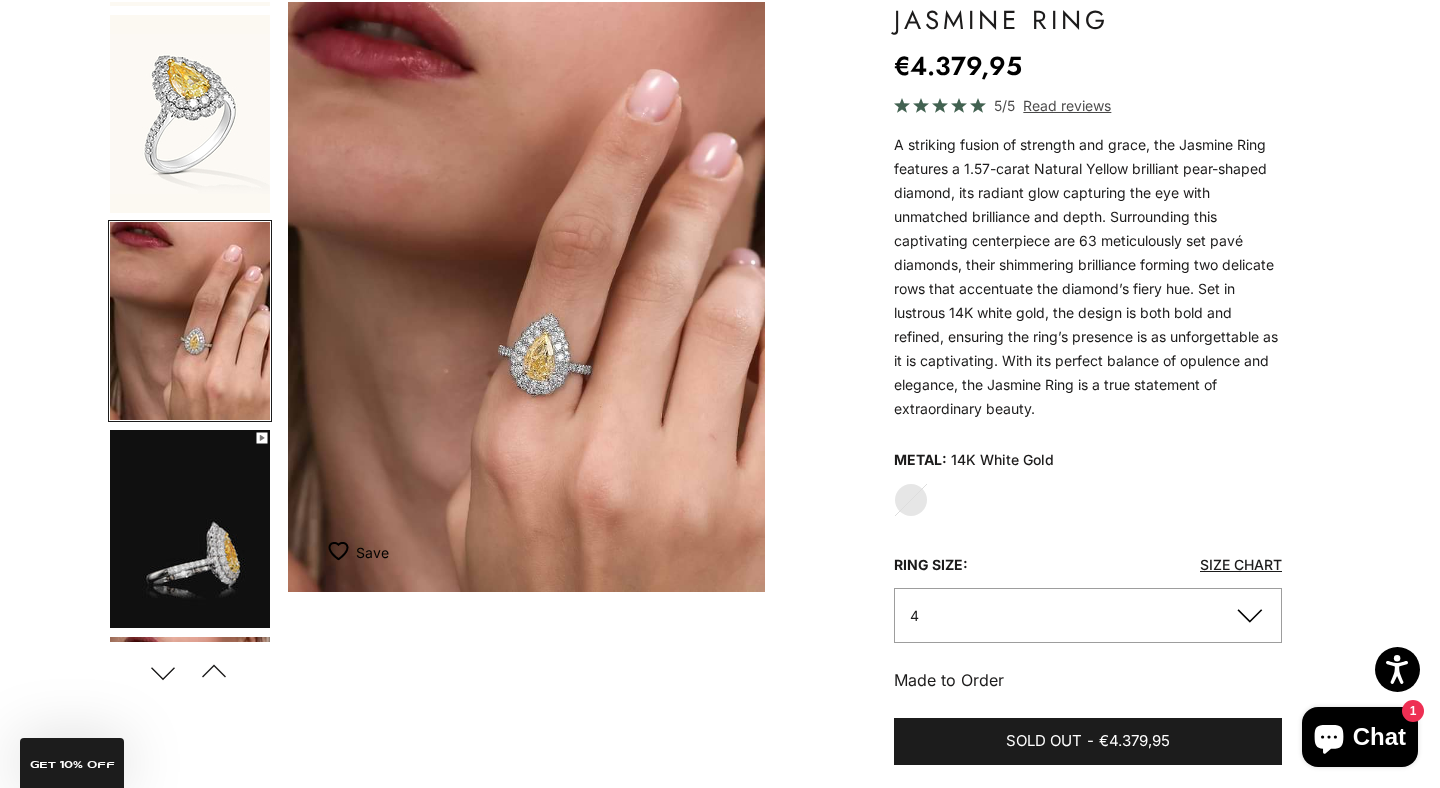 click at bounding box center [190, 529] 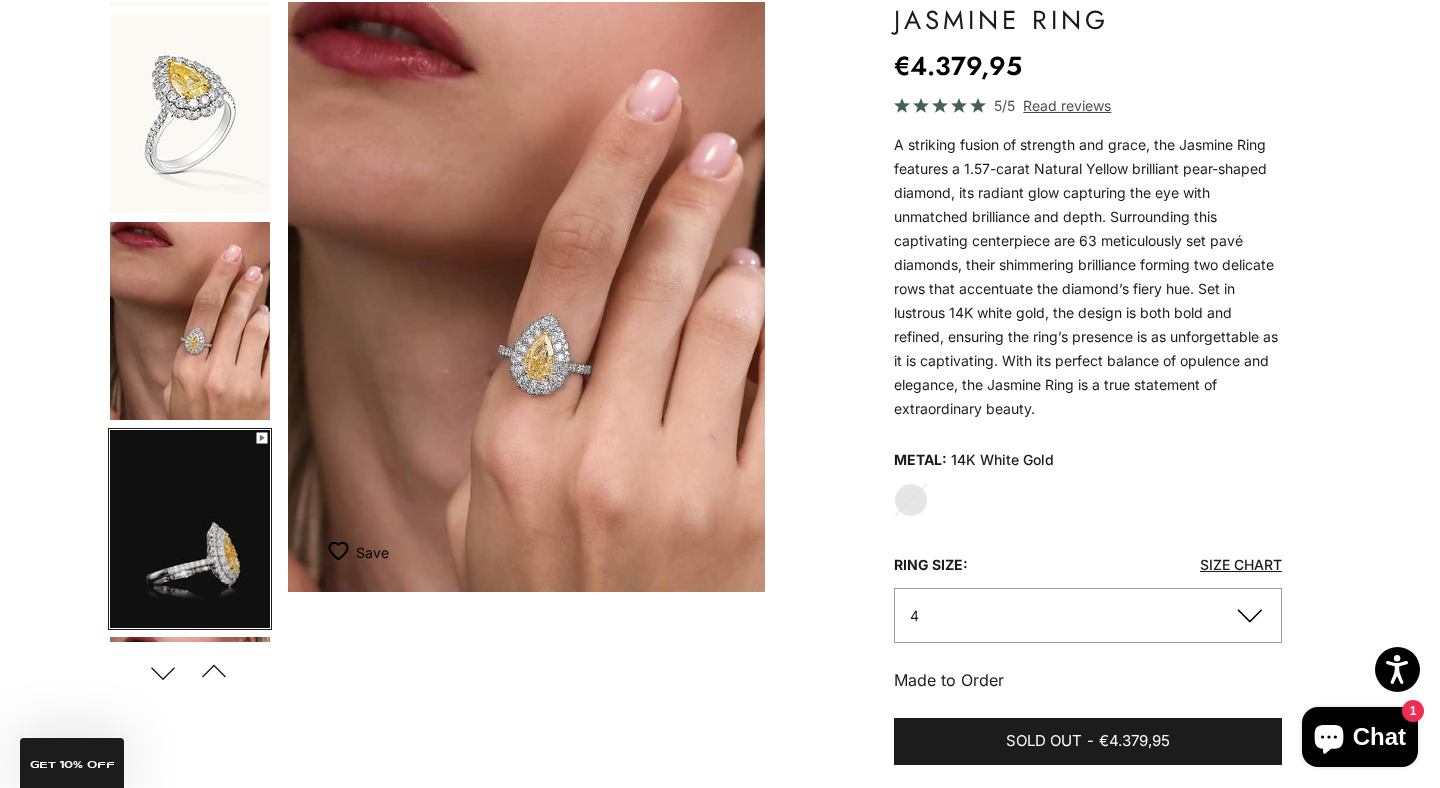 scroll, scrollTop: 0, scrollLeft: 1630, axis: horizontal 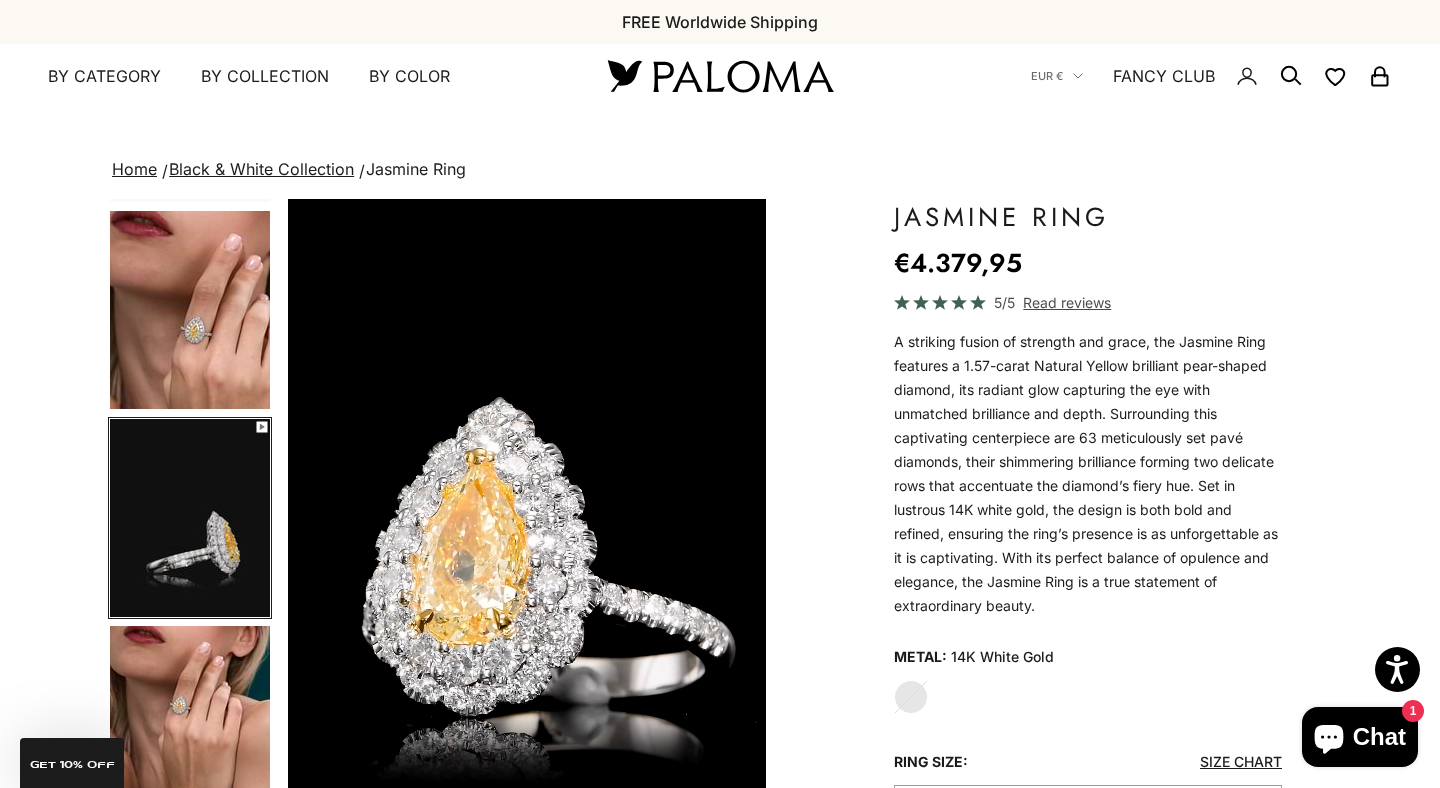 click at bounding box center (190, 725) 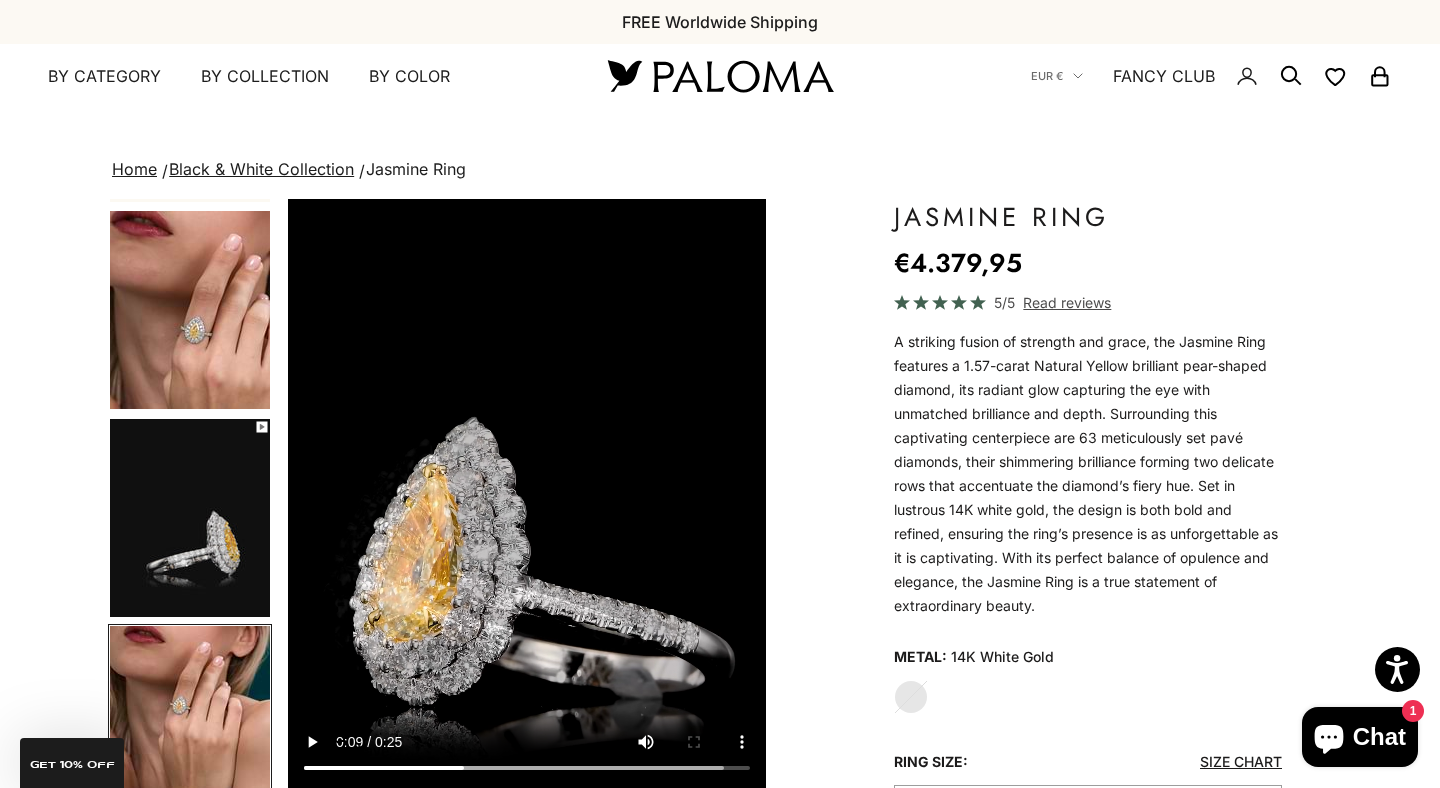 scroll, scrollTop: 0, scrollLeft: 2207, axis: horizontal 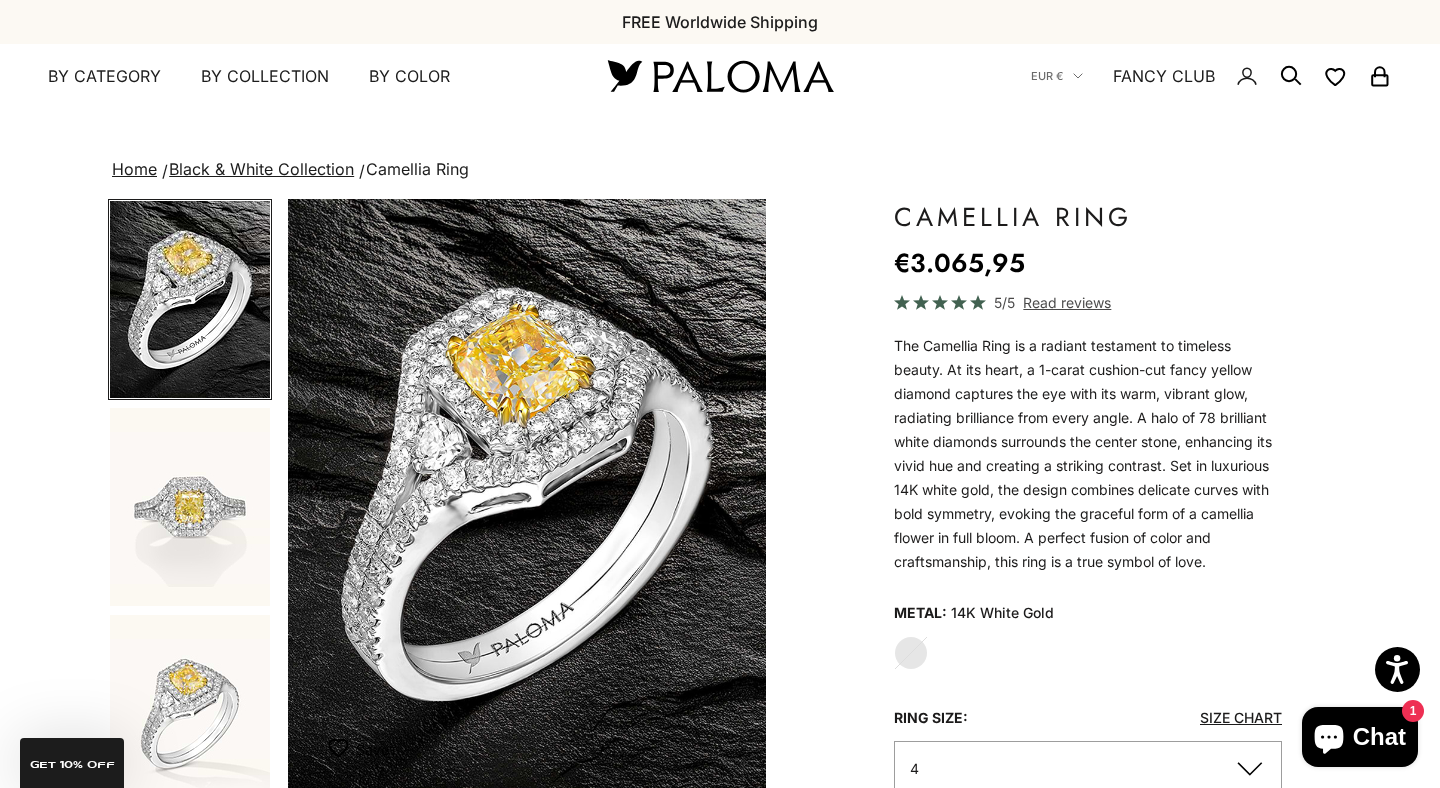click at bounding box center (190, 507) 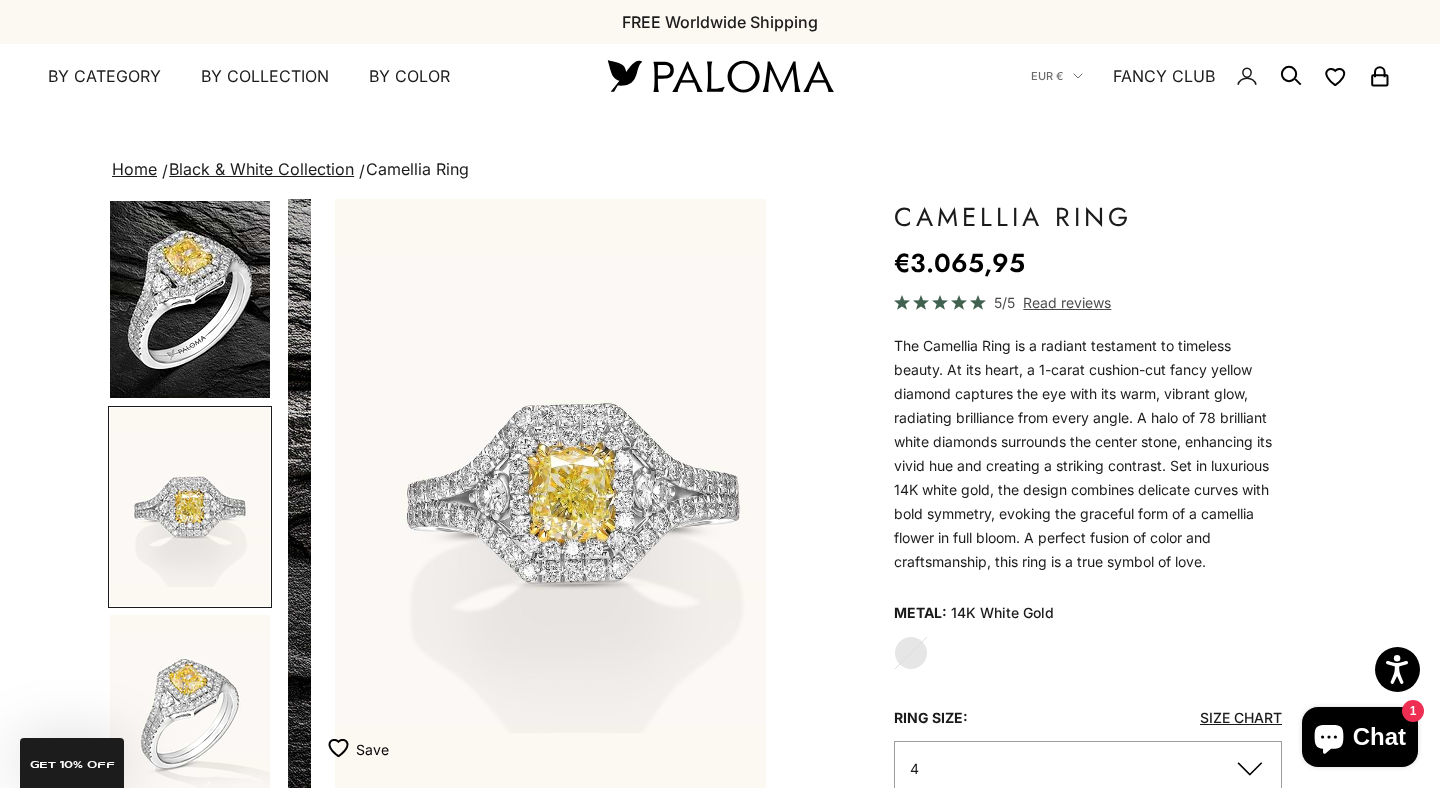 scroll, scrollTop: 0, scrollLeft: 501, axis: horizontal 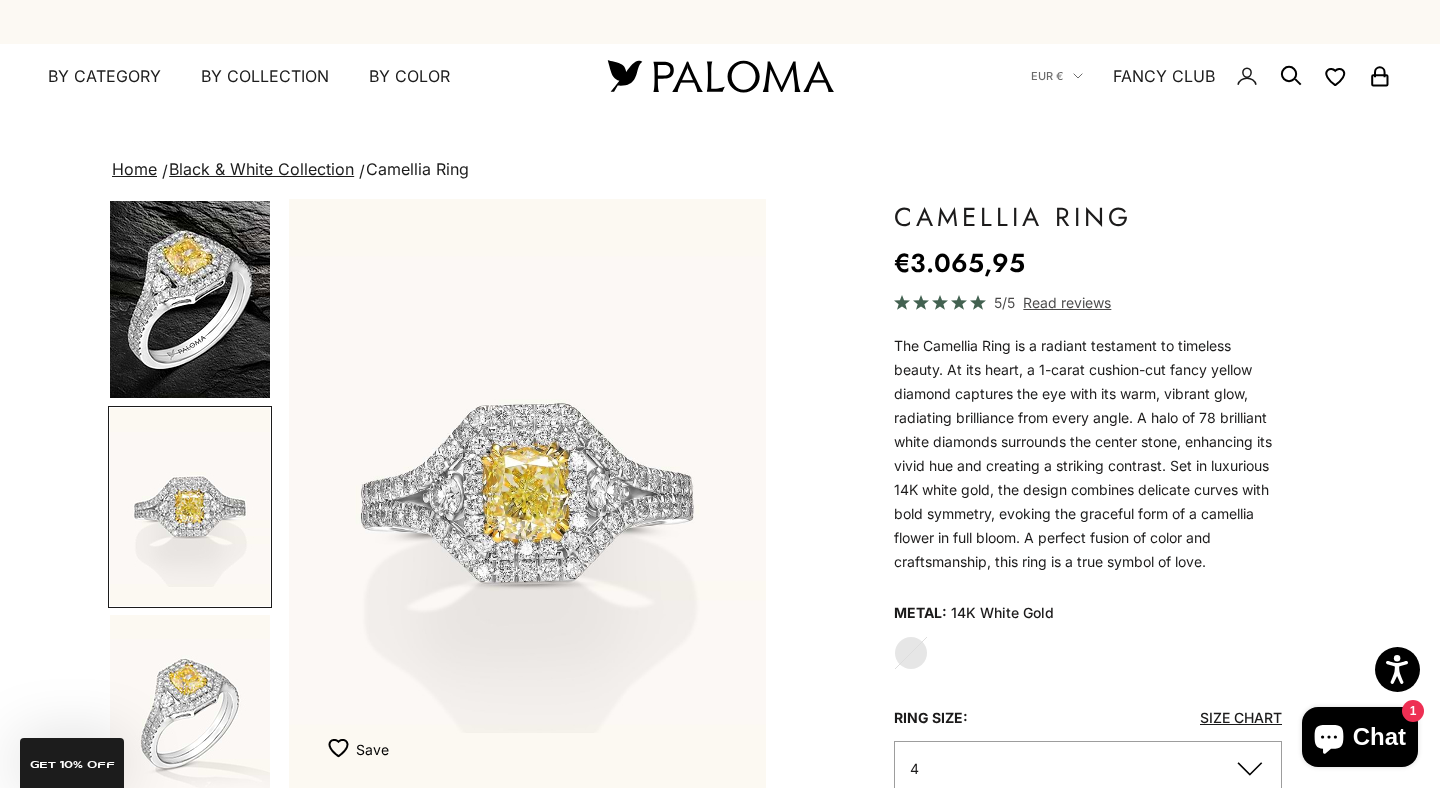 click at bounding box center (190, 714) 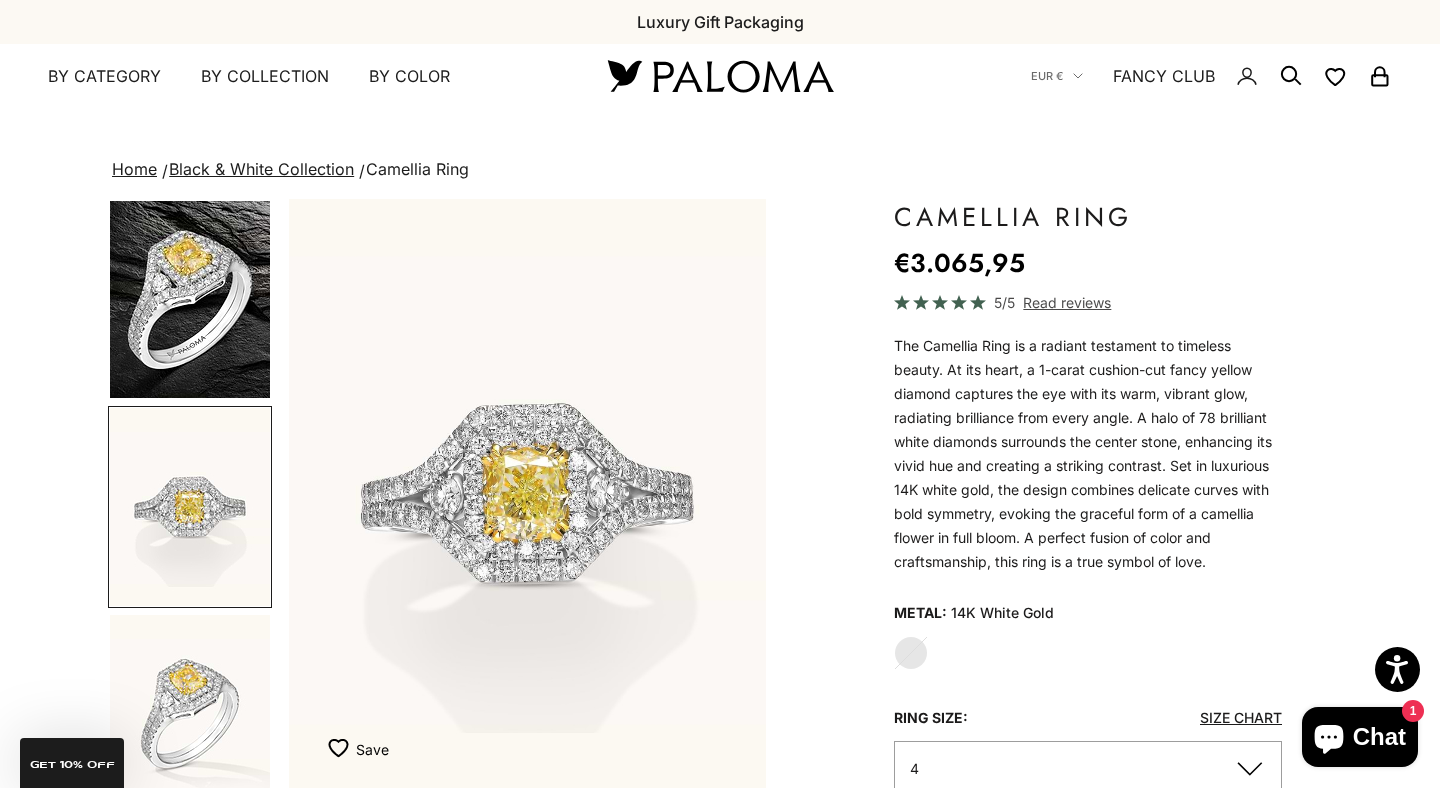 scroll, scrollTop: 0, scrollLeft: 552, axis: horizontal 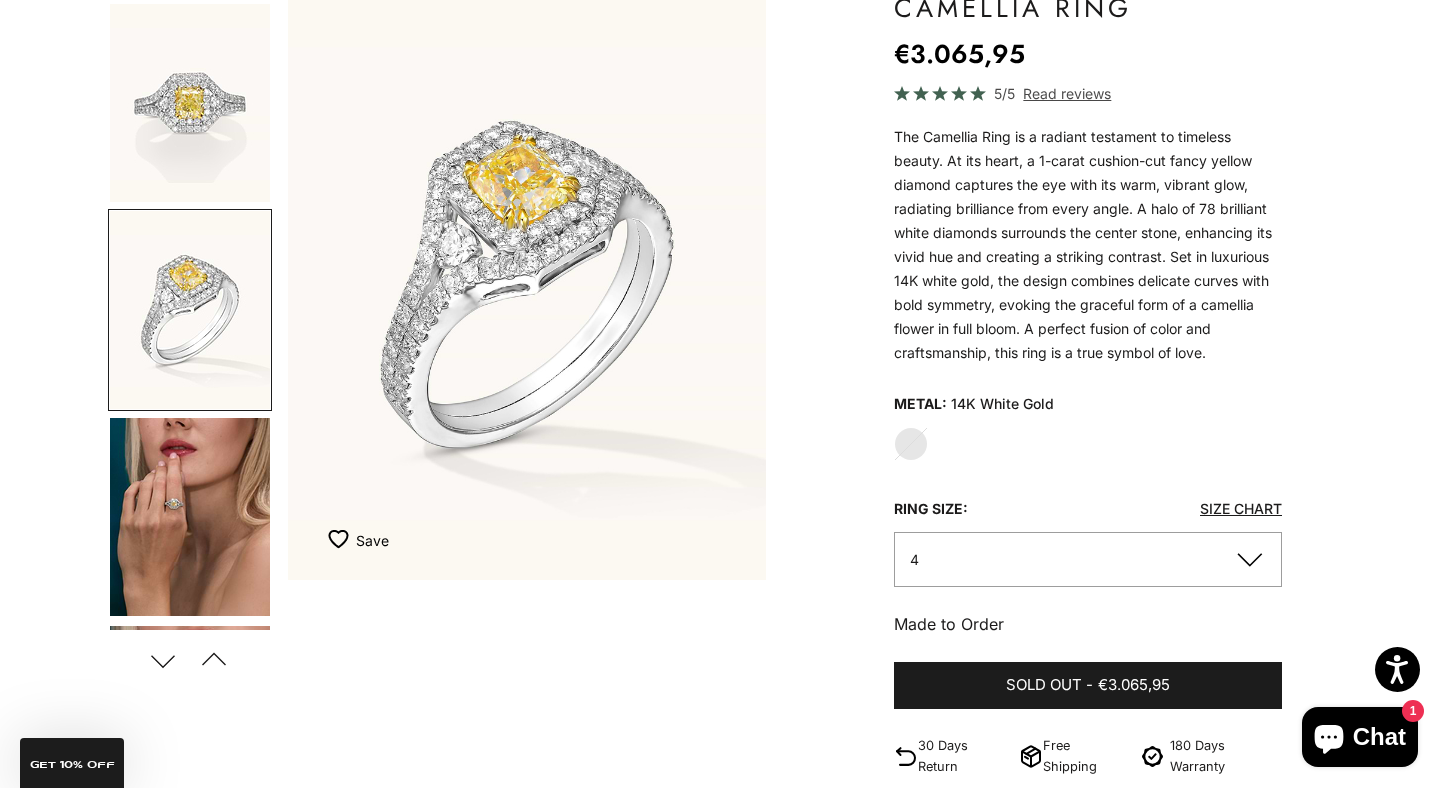 click on "4" 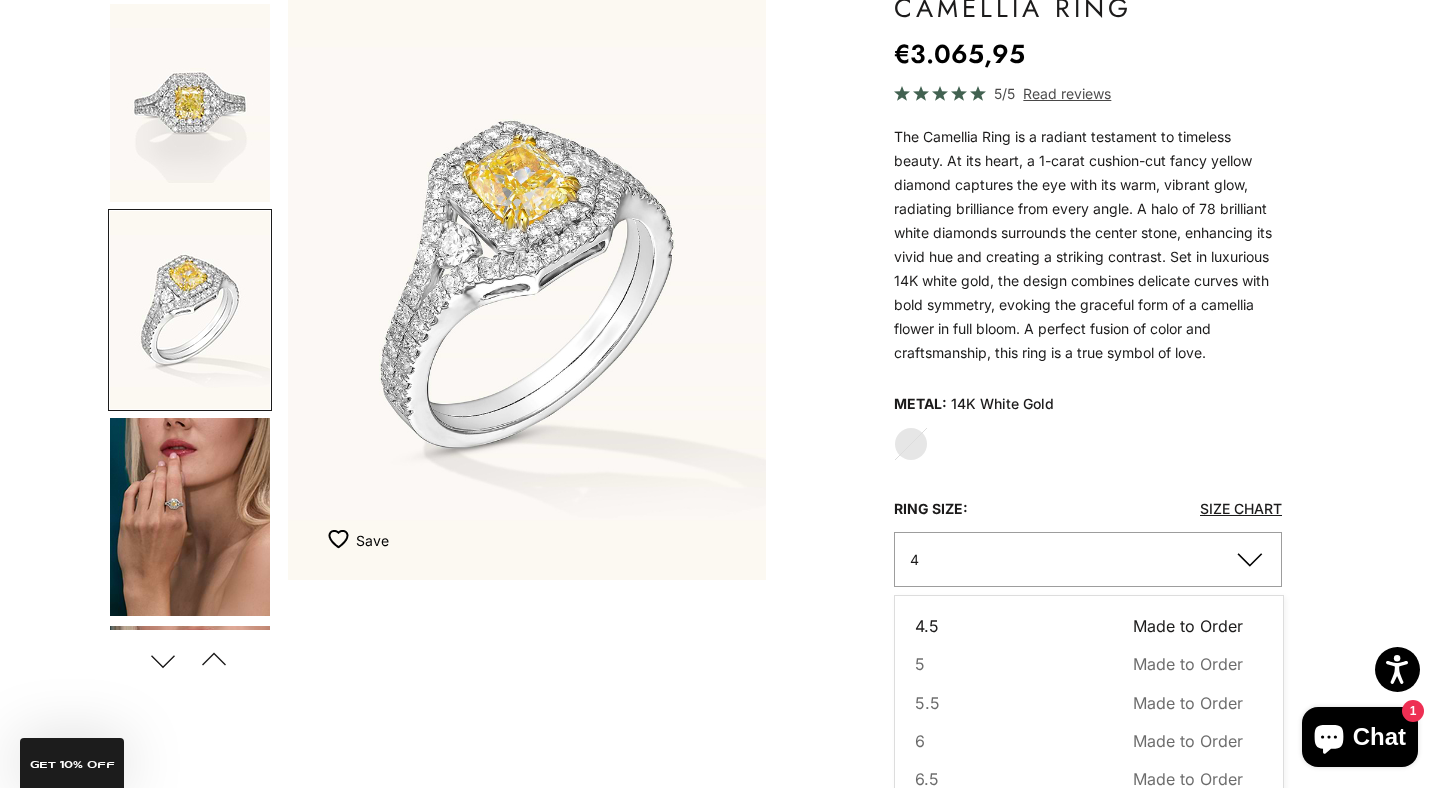 scroll, scrollTop: 37, scrollLeft: 0, axis: vertical 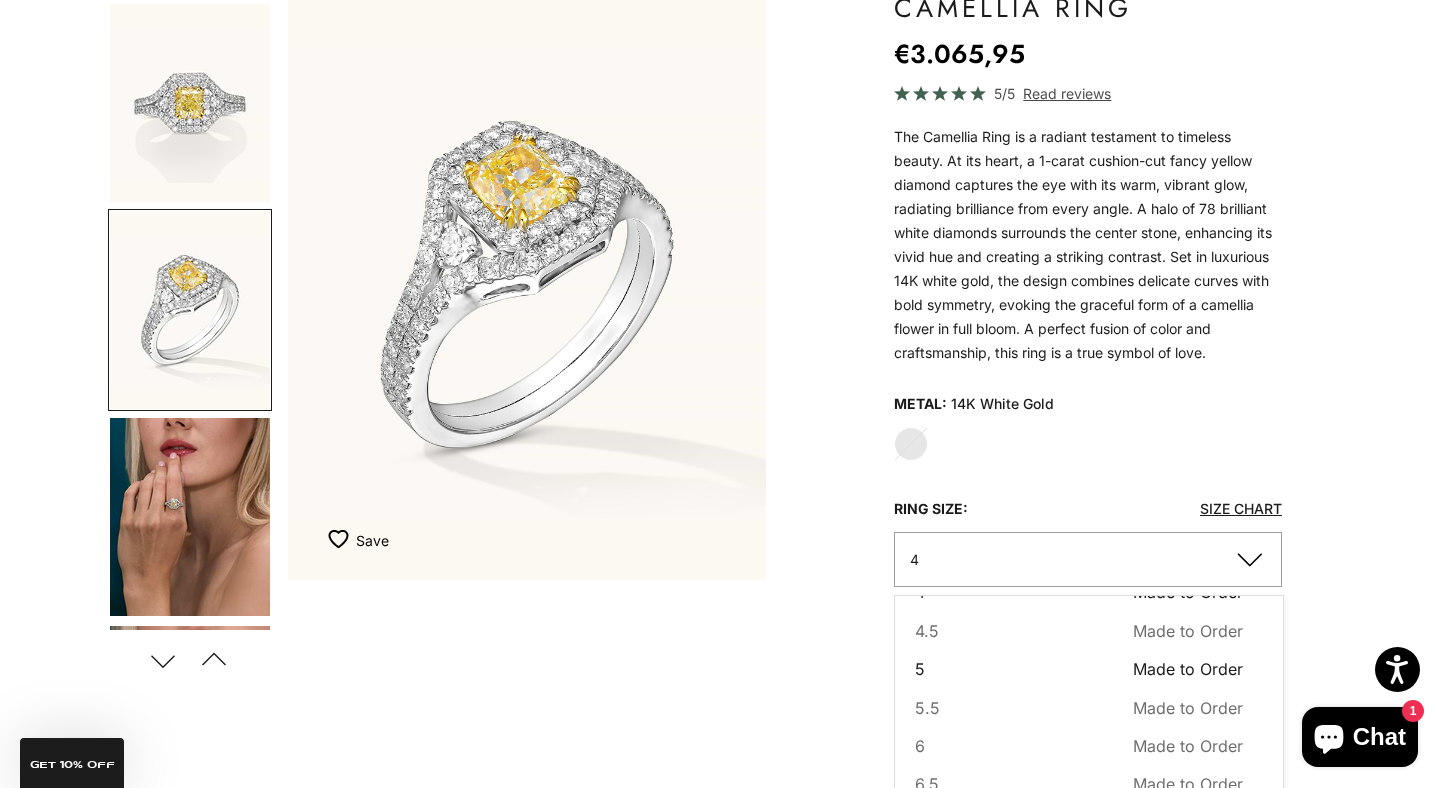 click on "Made to Order" at bounding box center [1188, 669] 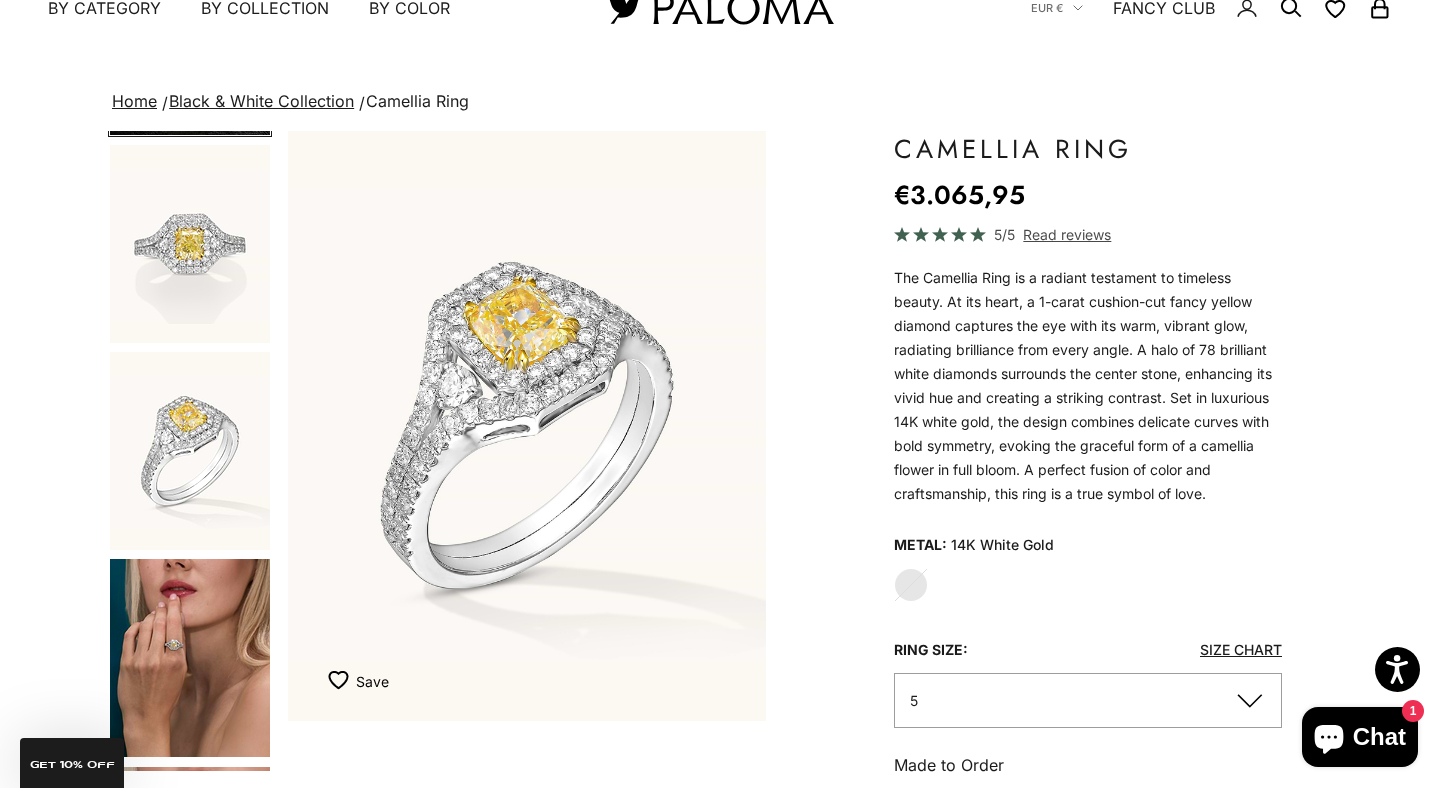 scroll, scrollTop: 63, scrollLeft: 0, axis: vertical 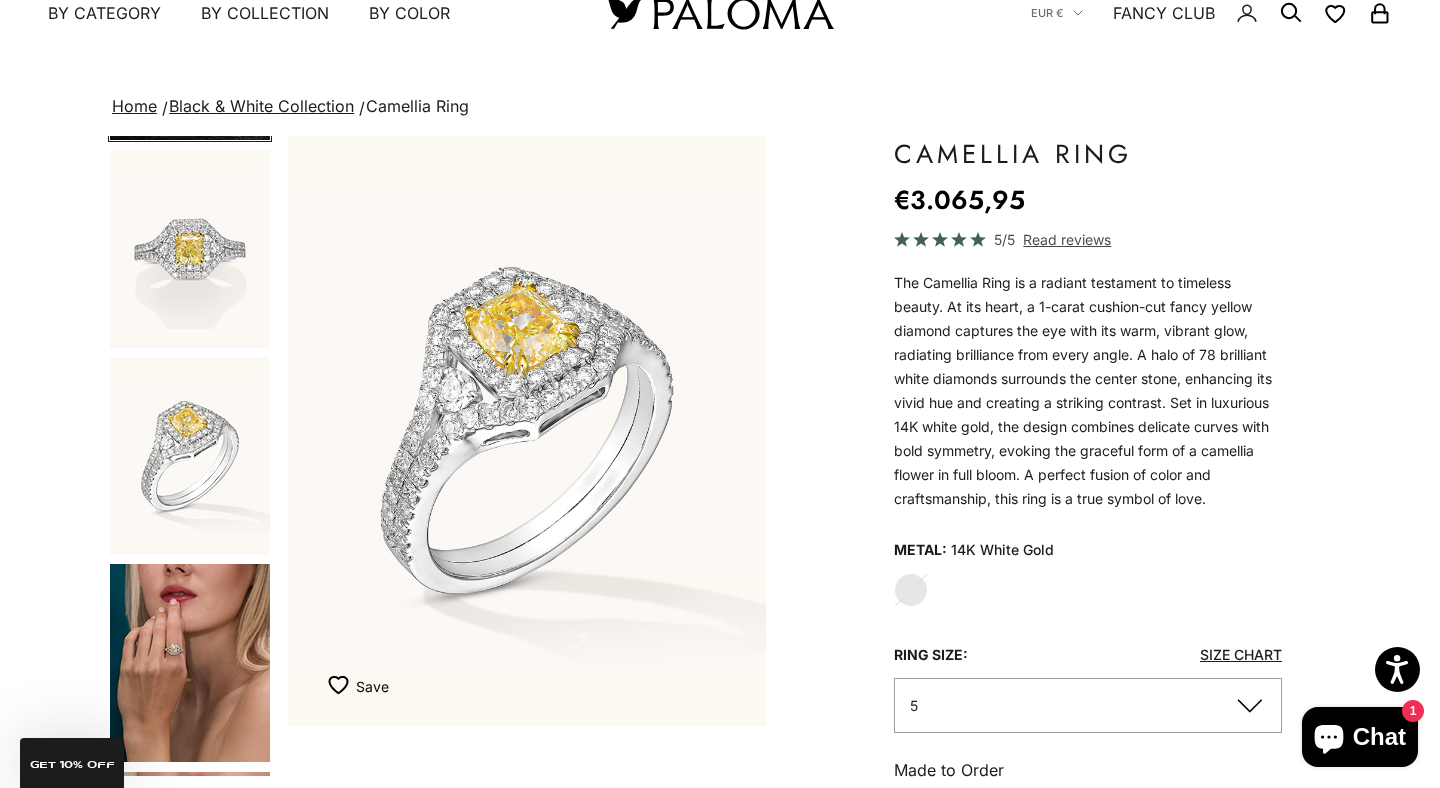 click at bounding box center [190, 456] 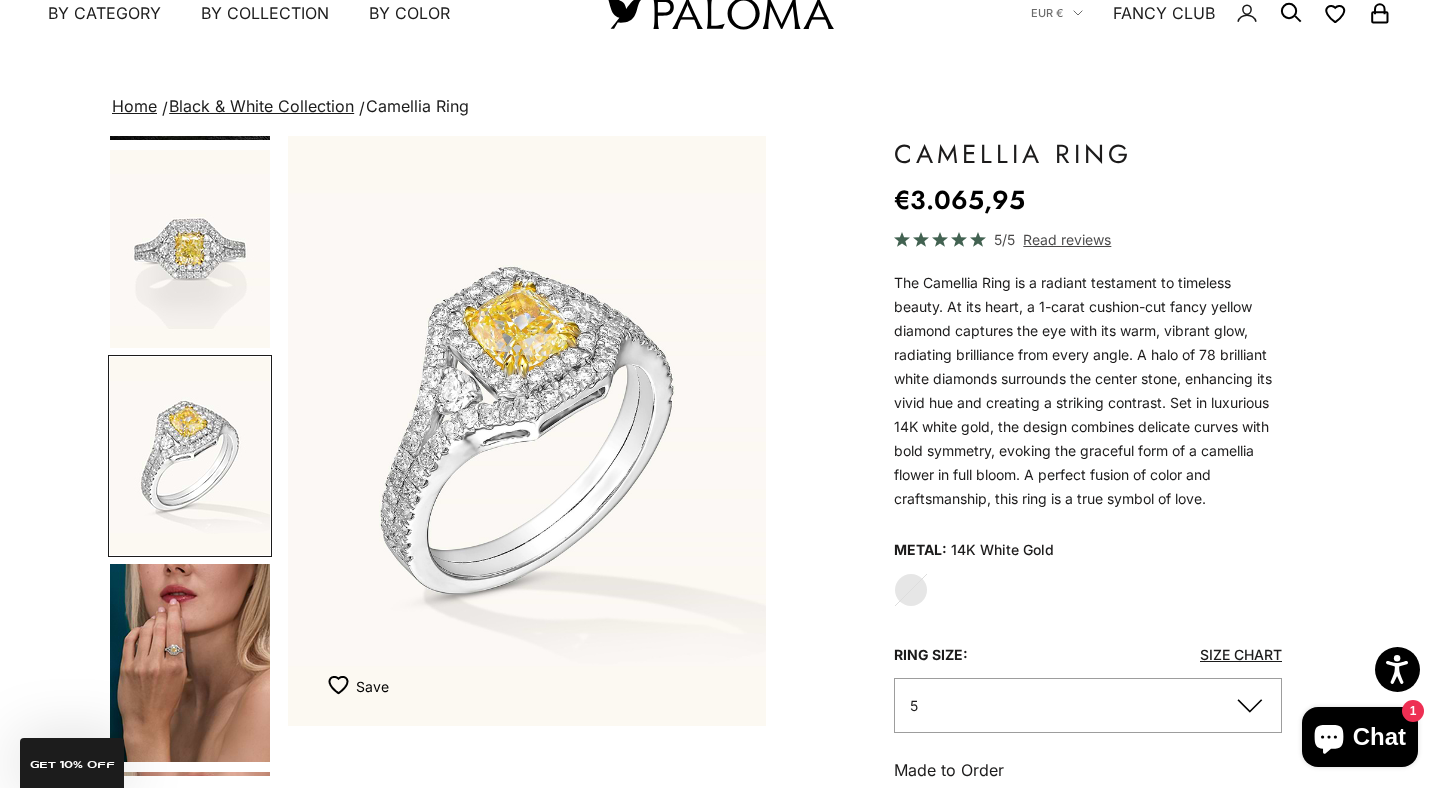 click at bounding box center [190, 663] 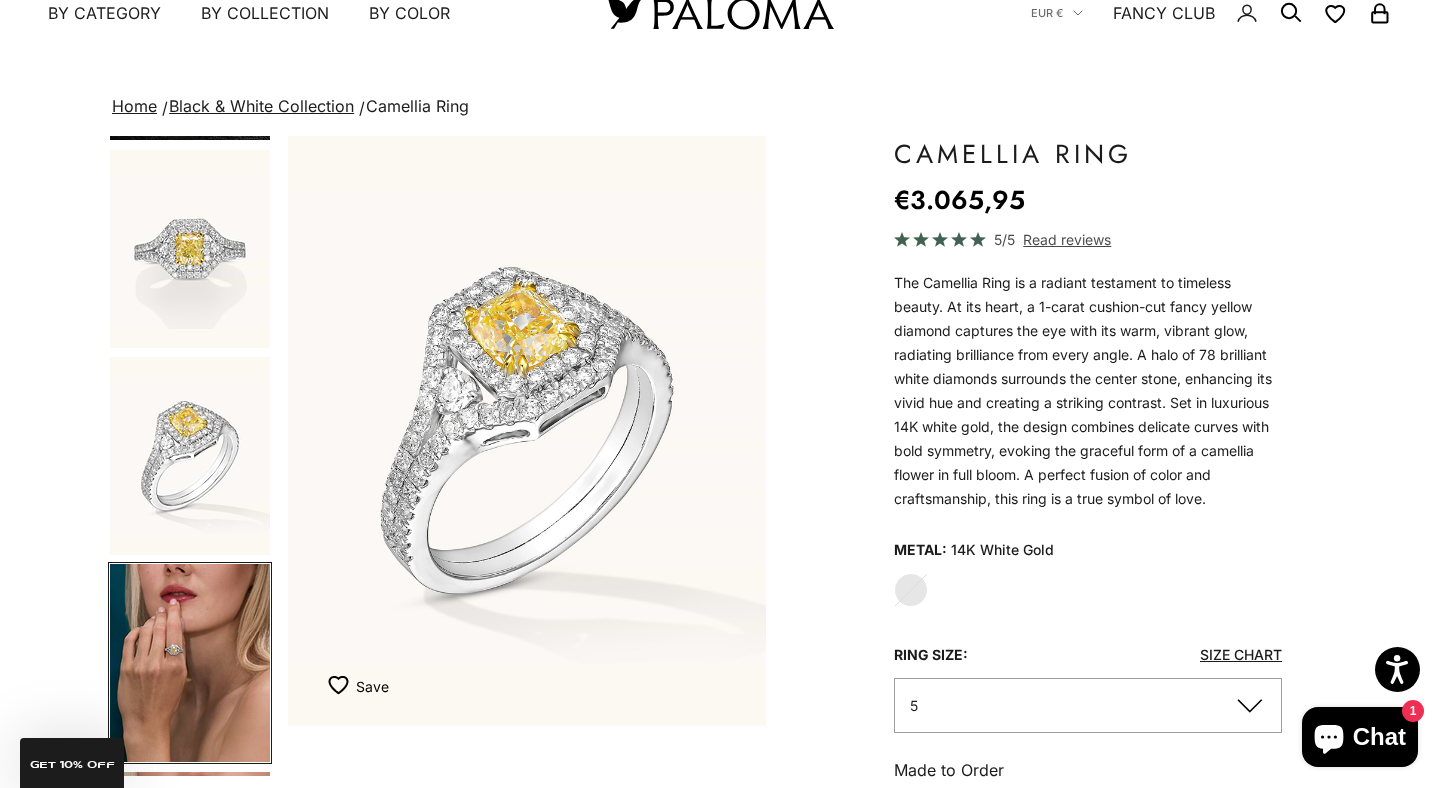 scroll, scrollTop: 0, scrollLeft: 1128, axis: horizontal 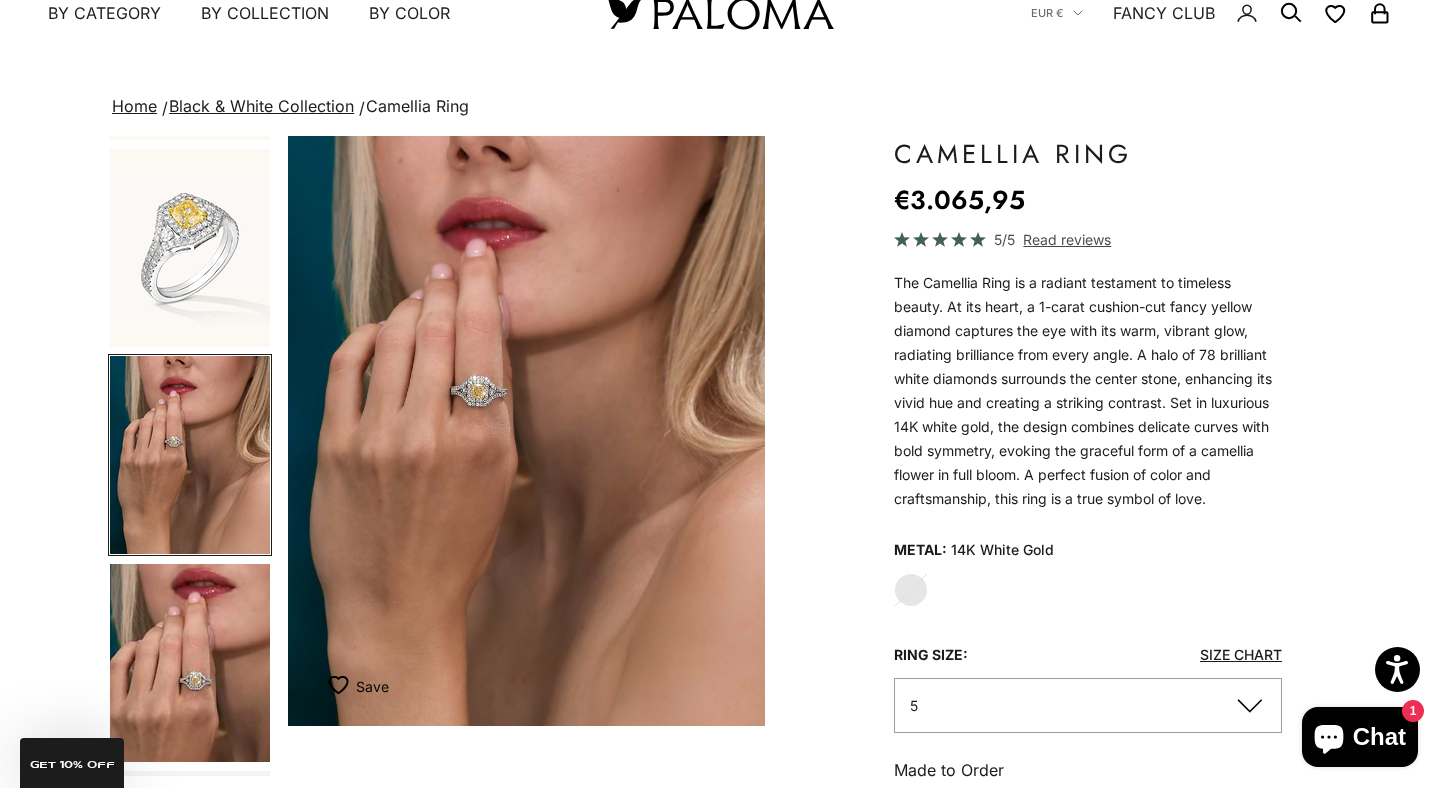 click at bounding box center [190, 663] 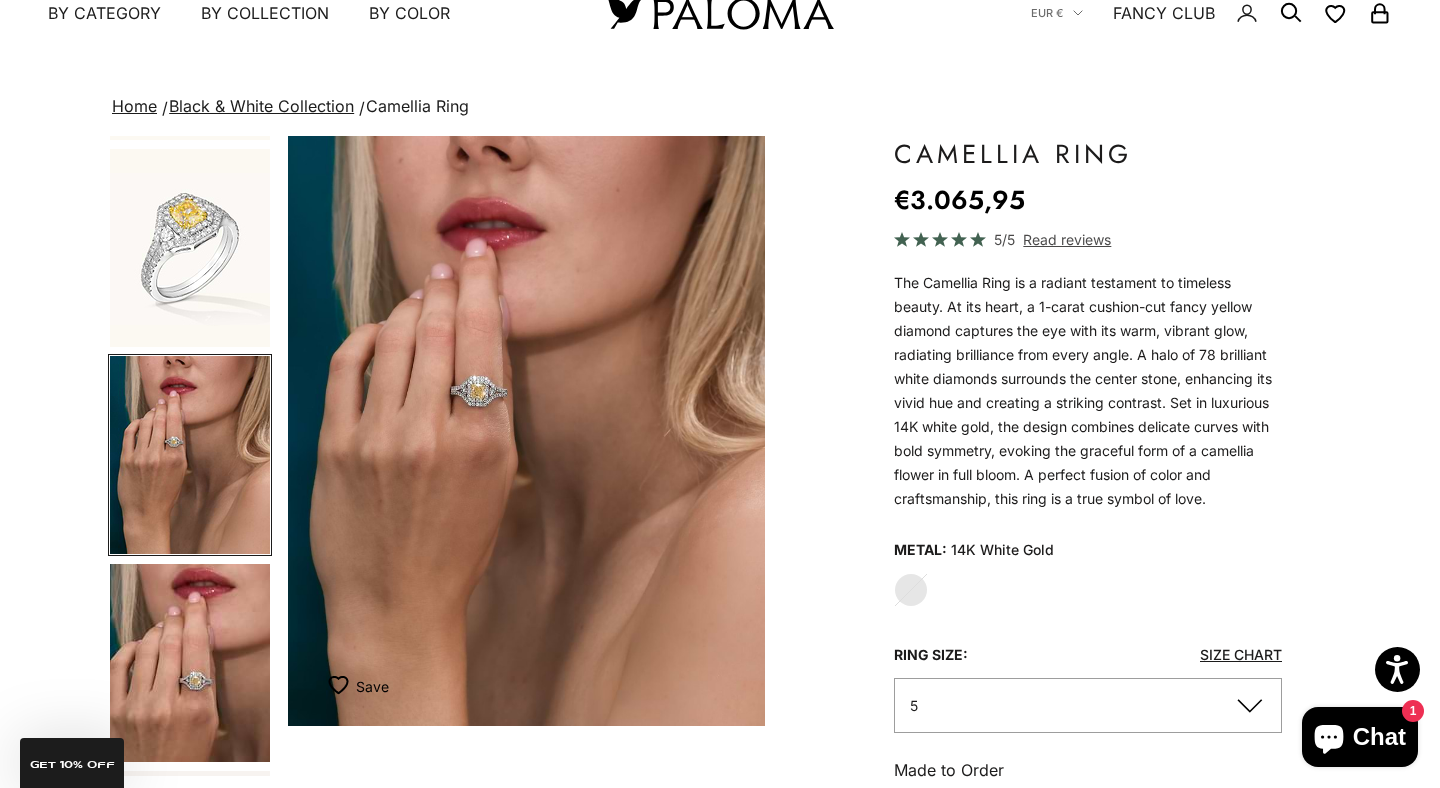 scroll, scrollTop: 0, scrollLeft: 1554, axis: horizontal 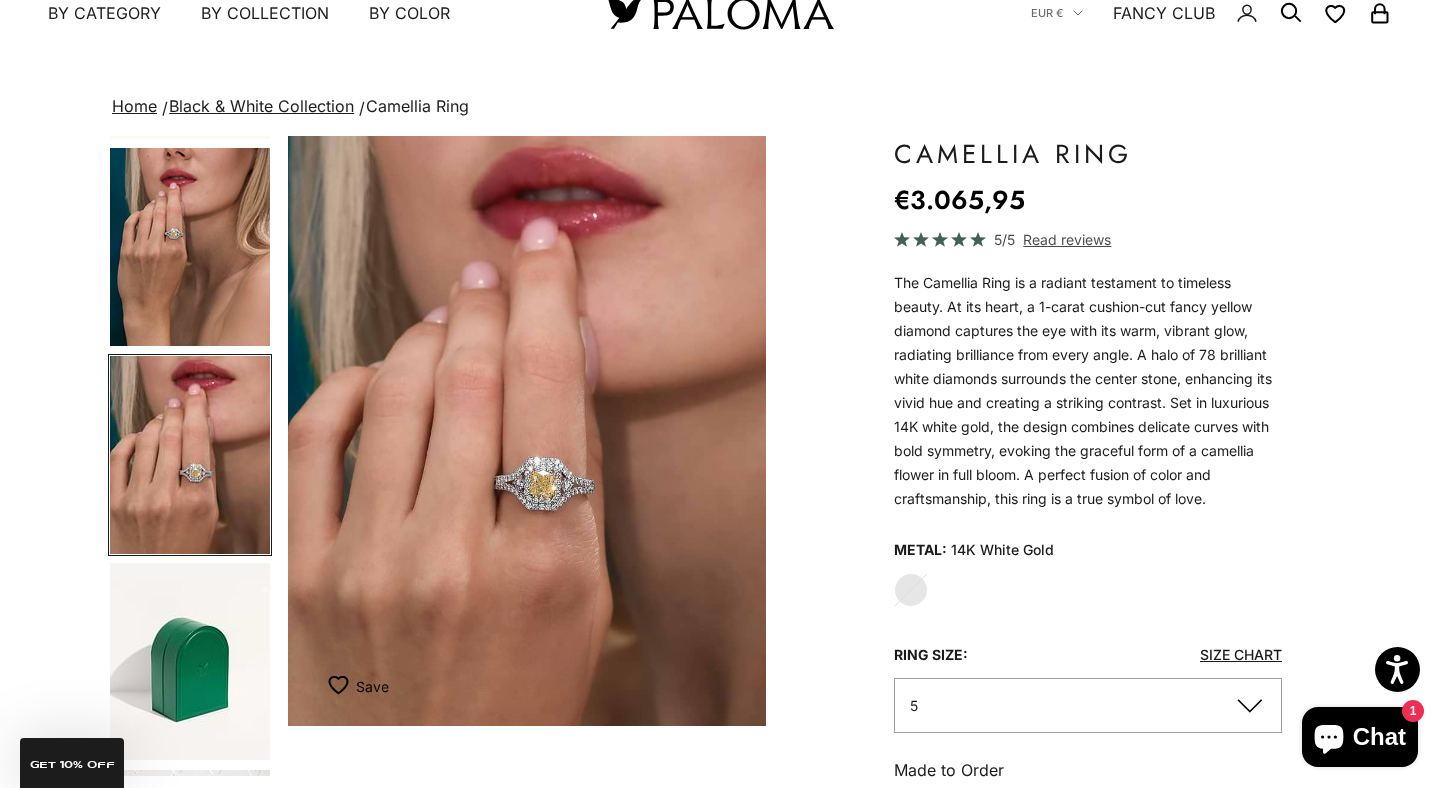 click at bounding box center [190, 661] 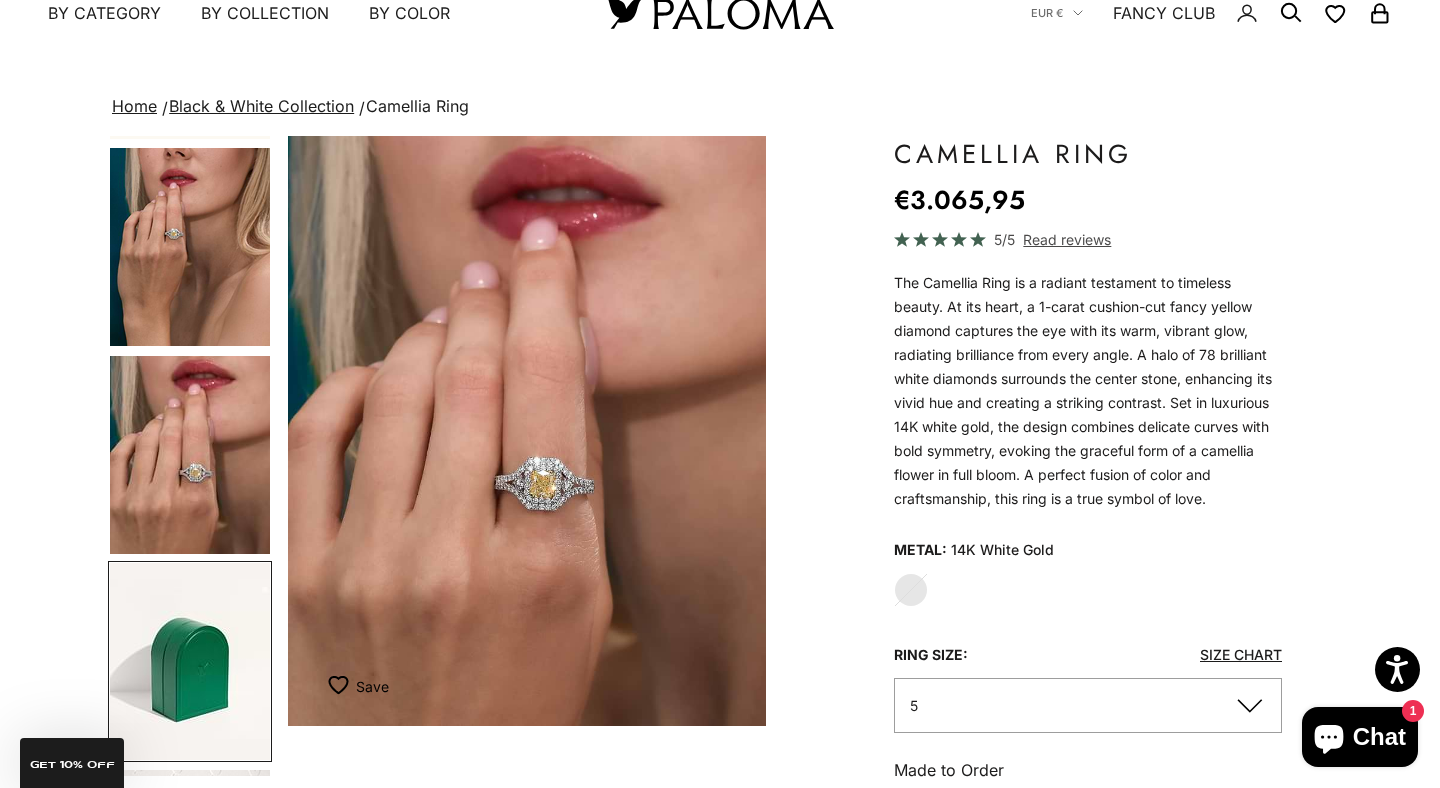 scroll, scrollTop: 0, scrollLeft: 2132, axis: horizontal 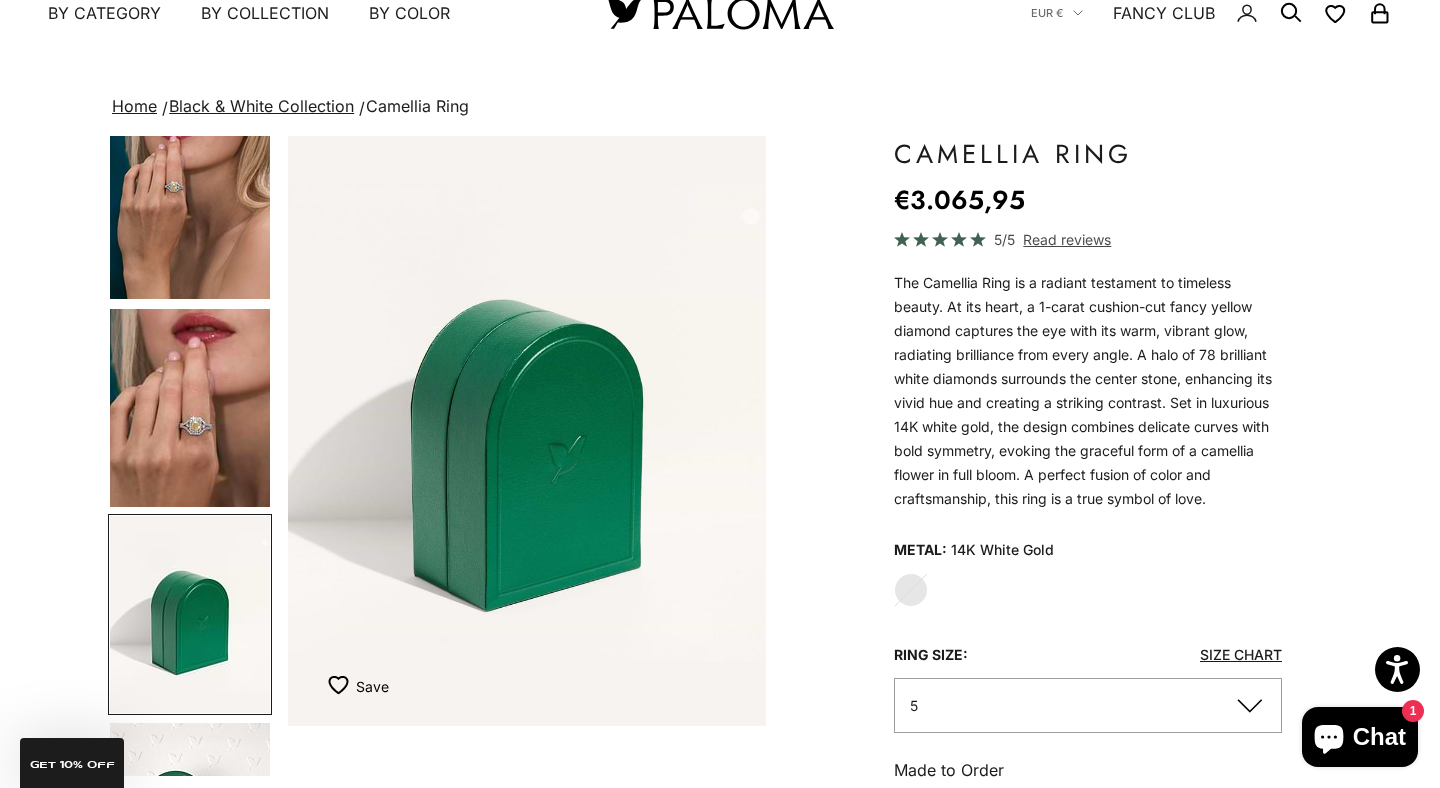 click at bounding box center (190, 408) 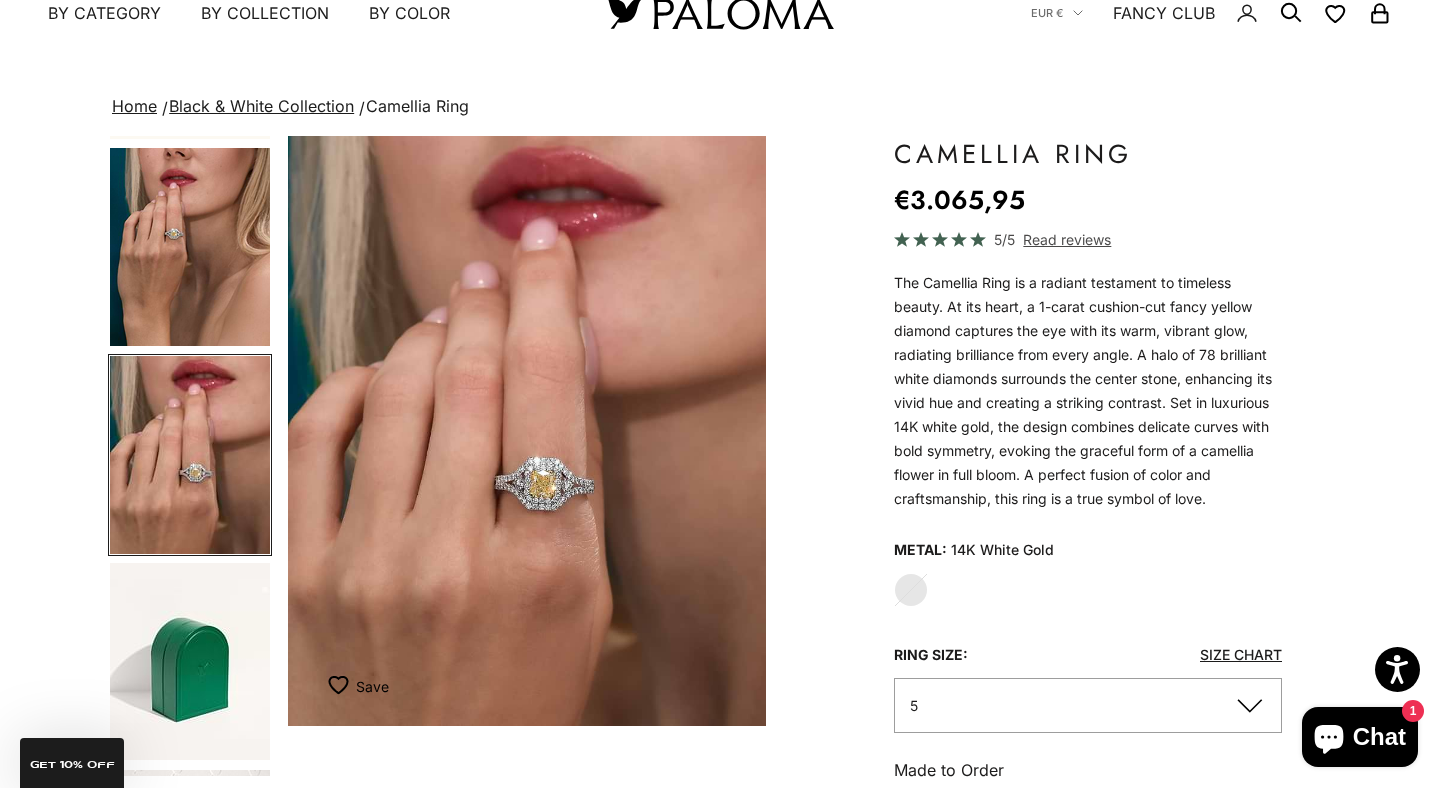 click at bounding box center (527, 431) 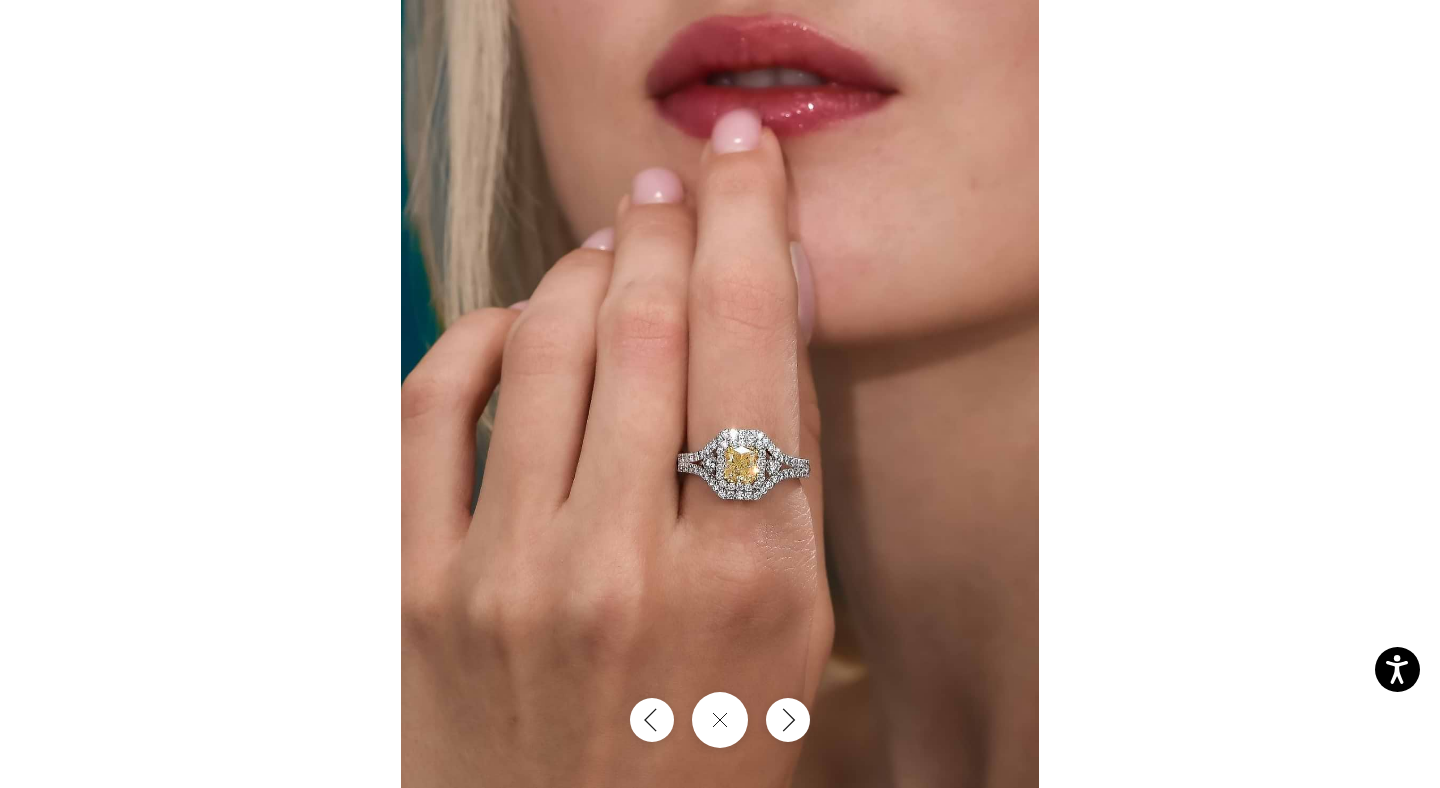click at bounding box center [720, 394] 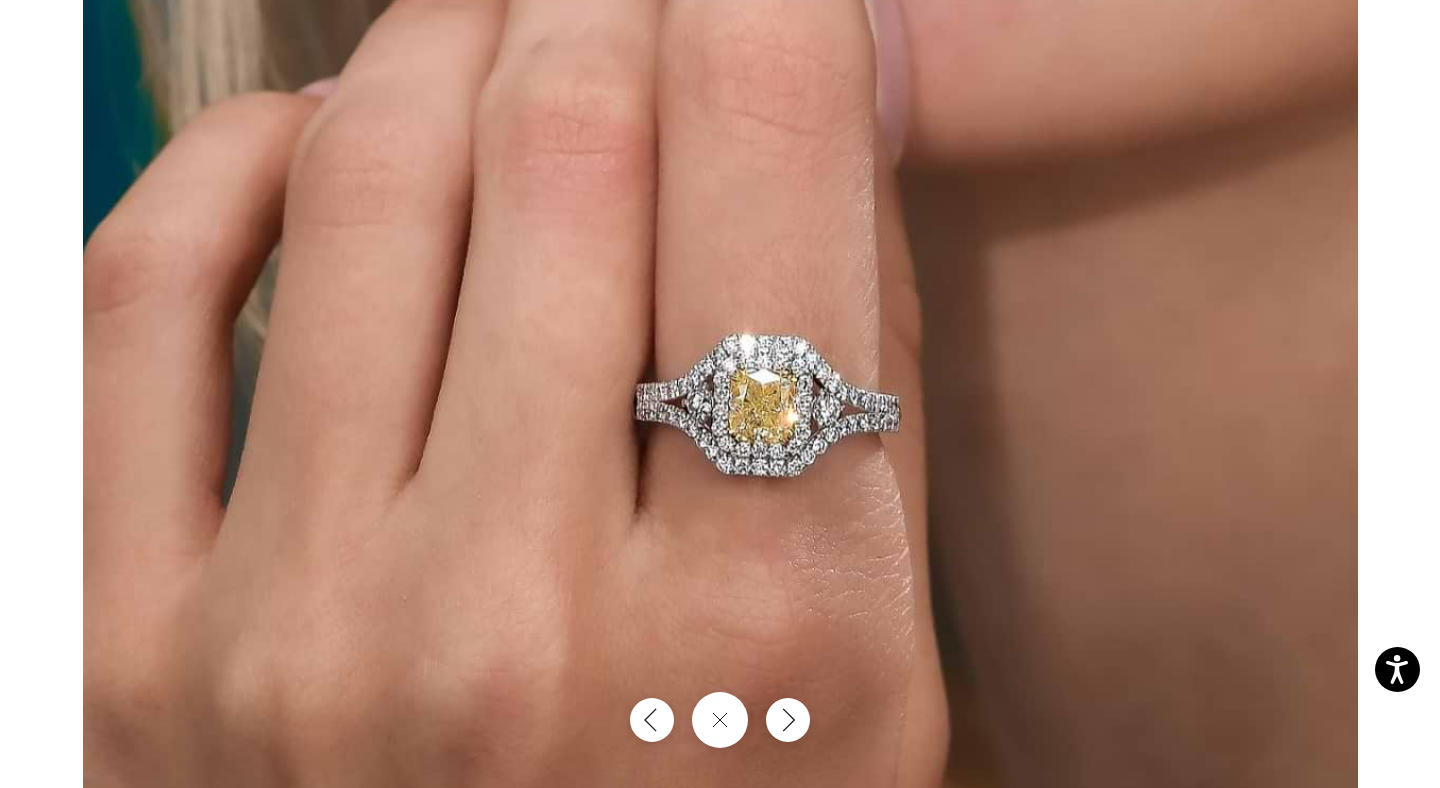 click at bounding box center (720, 264) 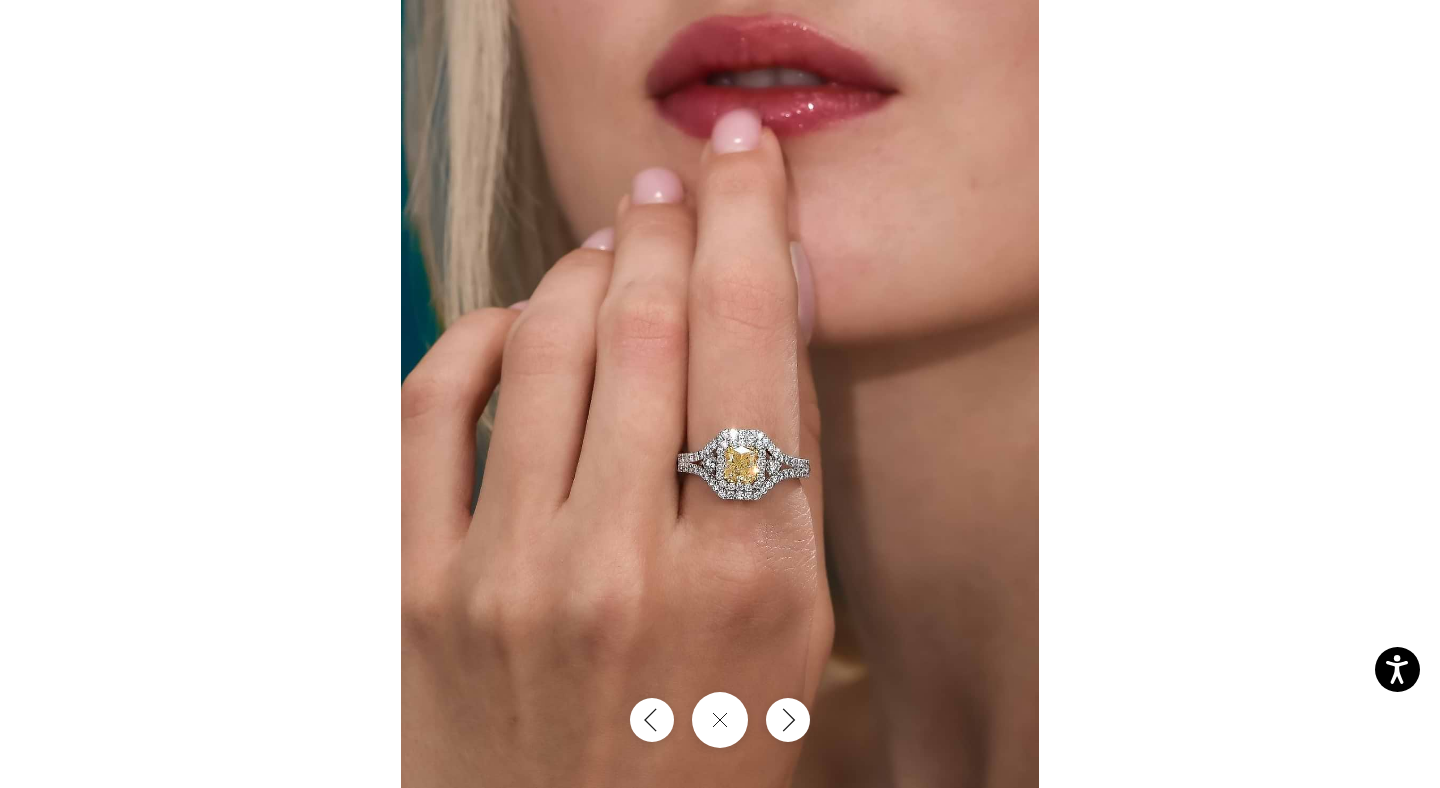 click at bounding box center [720, 394] 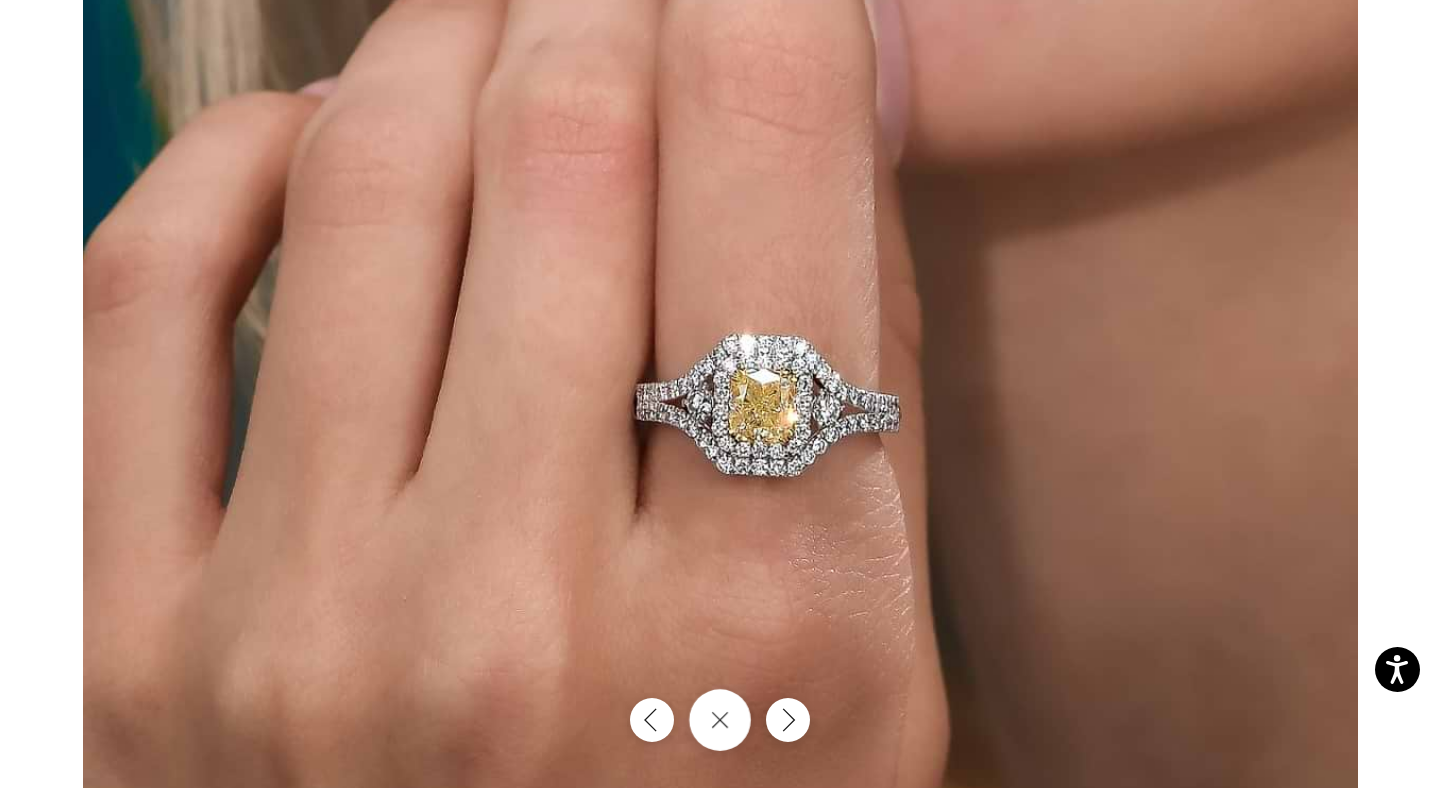 click 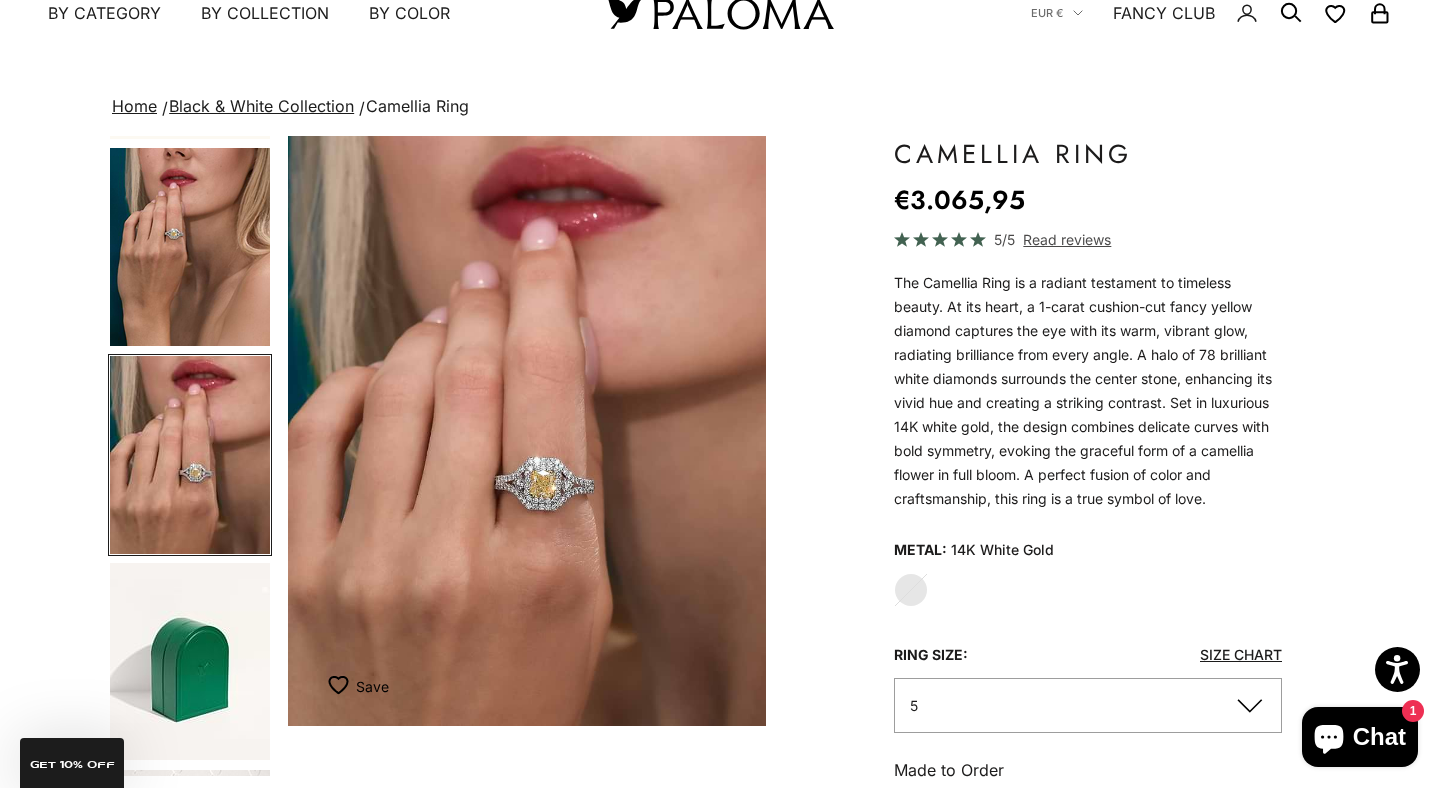 click at bounding box center (190, 247) 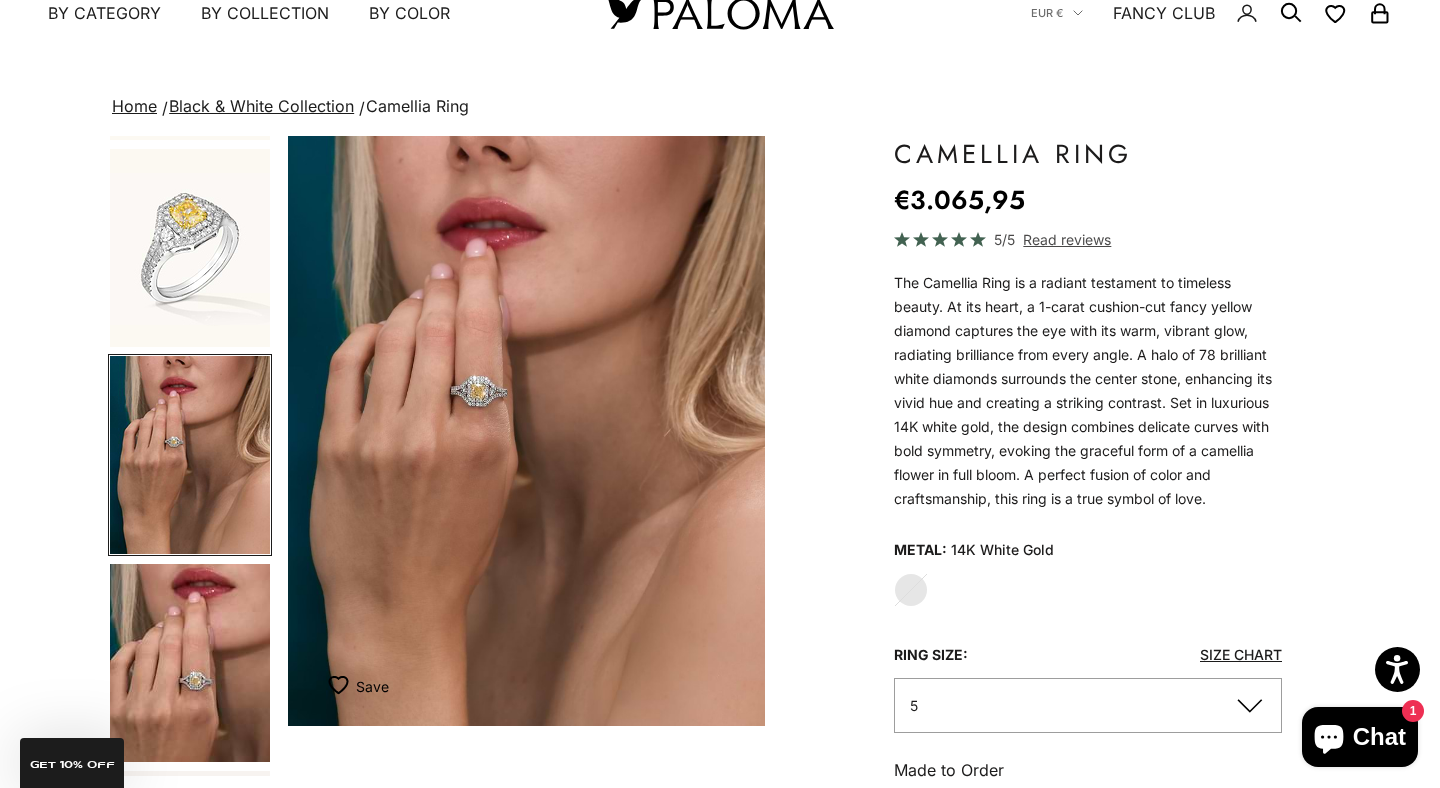 click at bounding box center (190, 248) 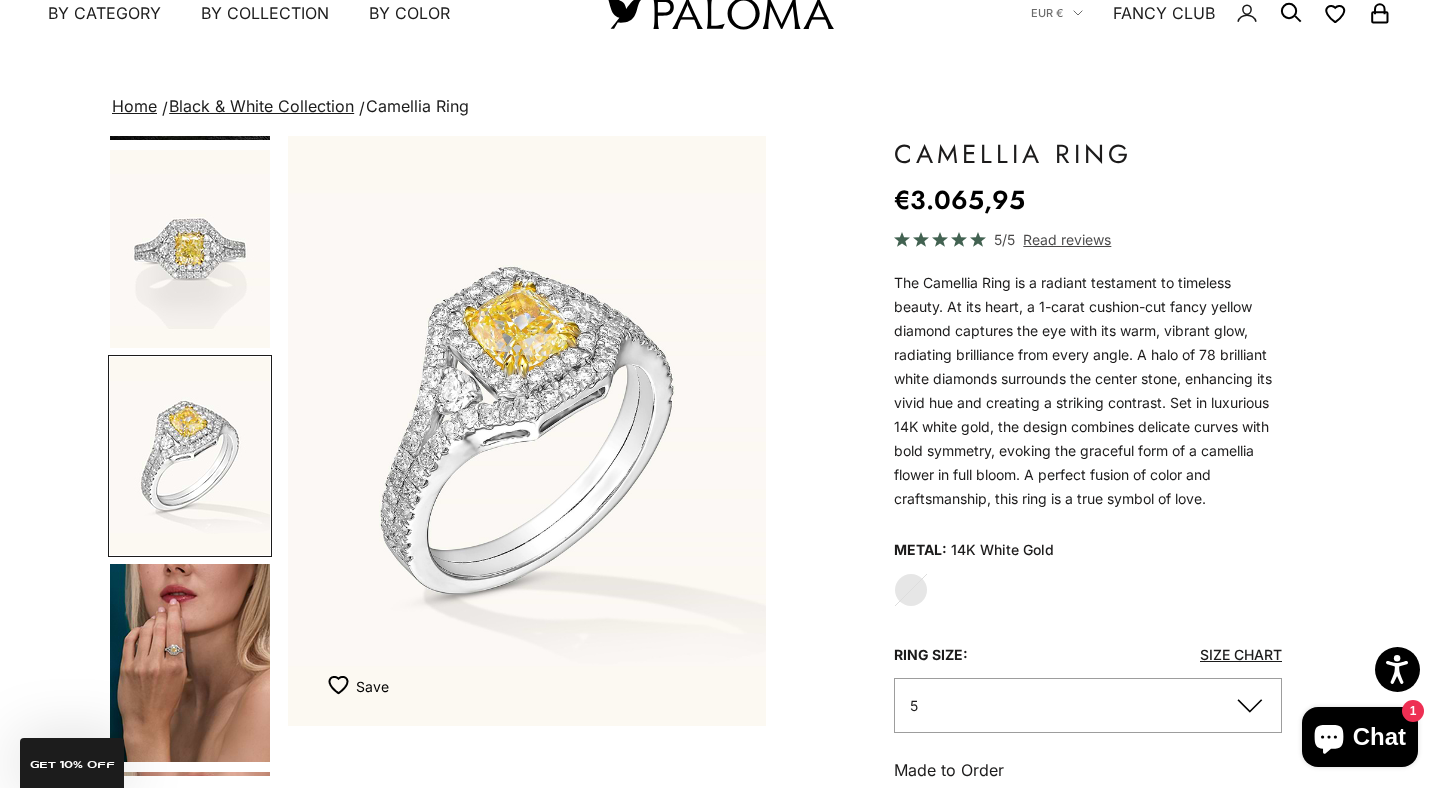 click at bounding box center [190, 249] 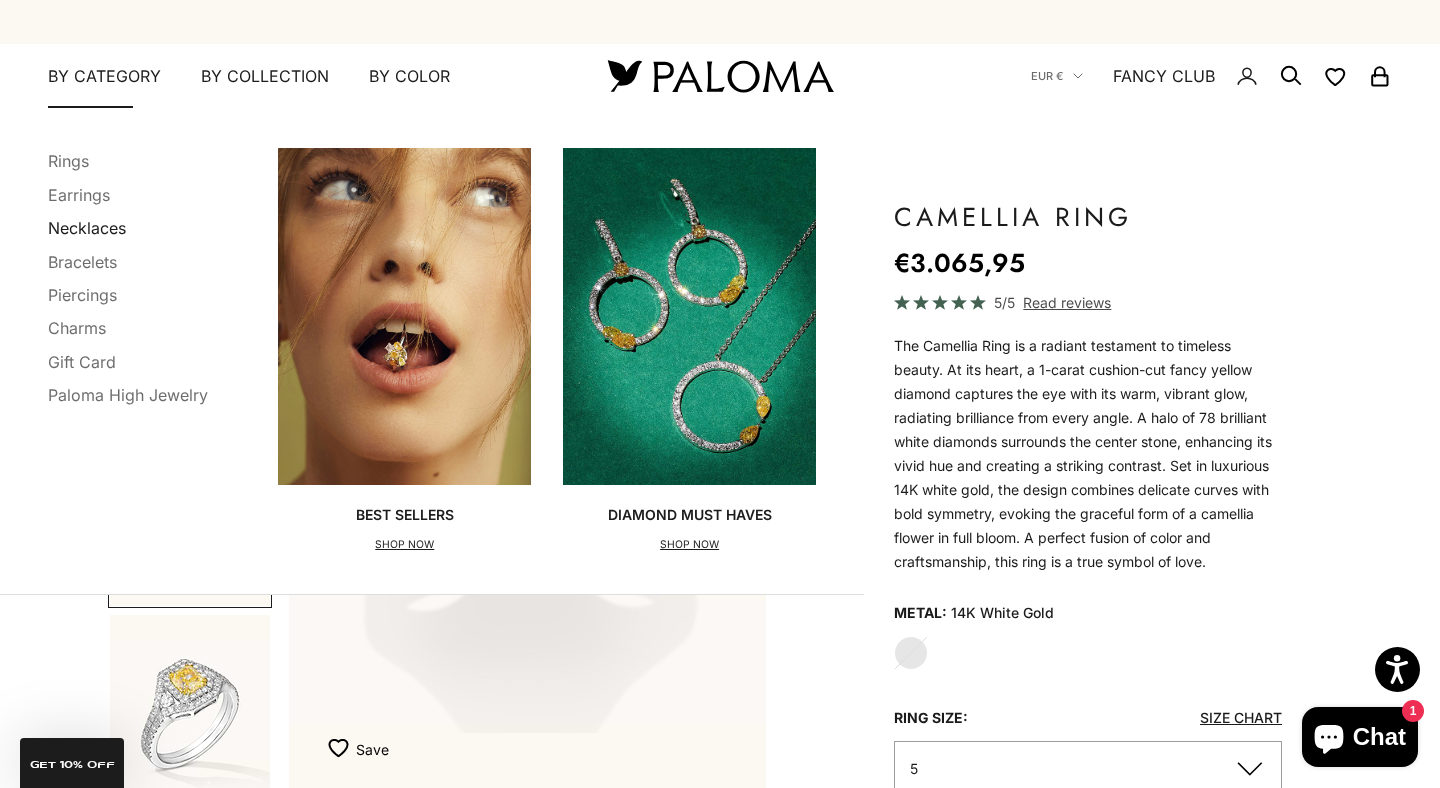 click on "Necklaces" at bounding box center [87, 228] 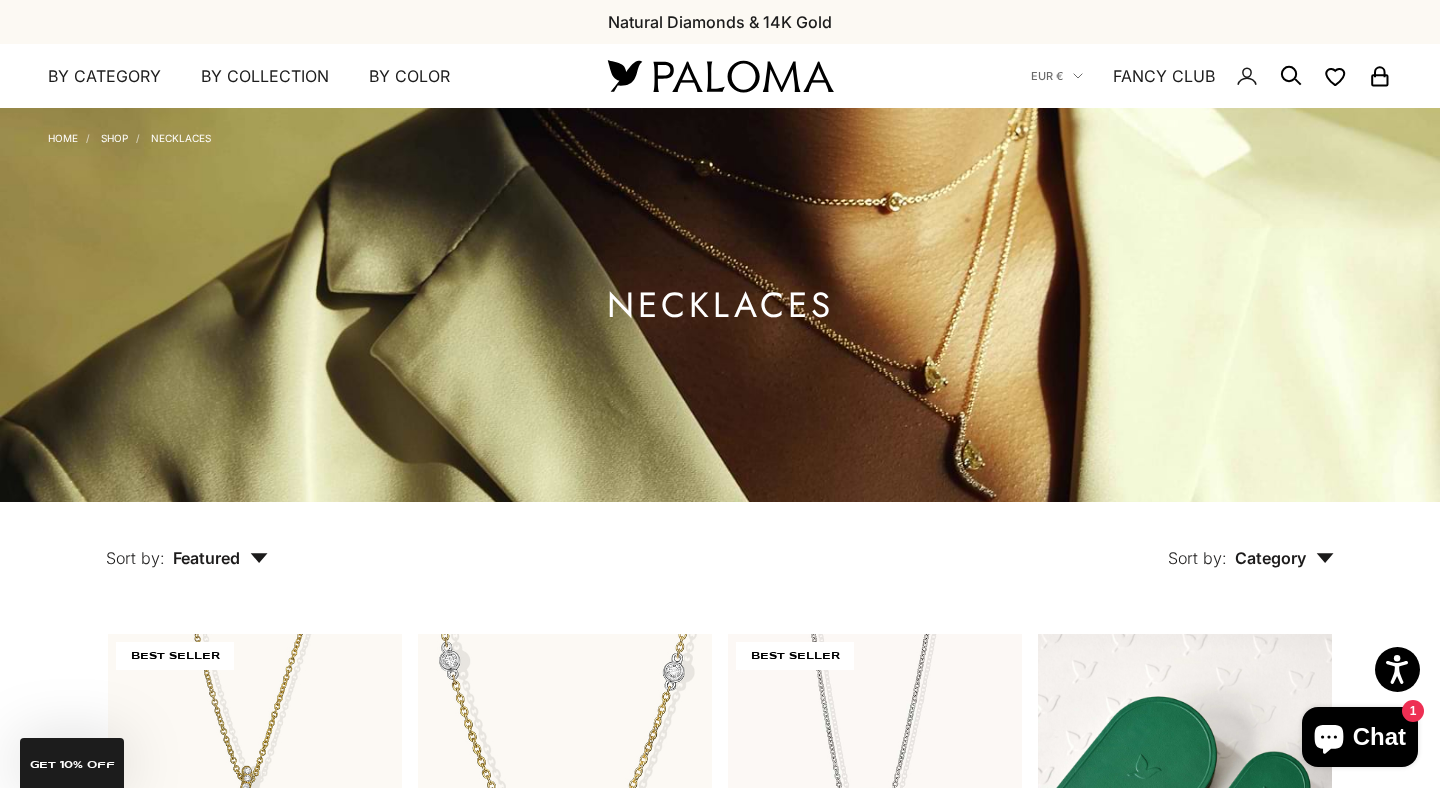 scroll, scrollTop: 453, scrollLeft: 0, axis: vertical 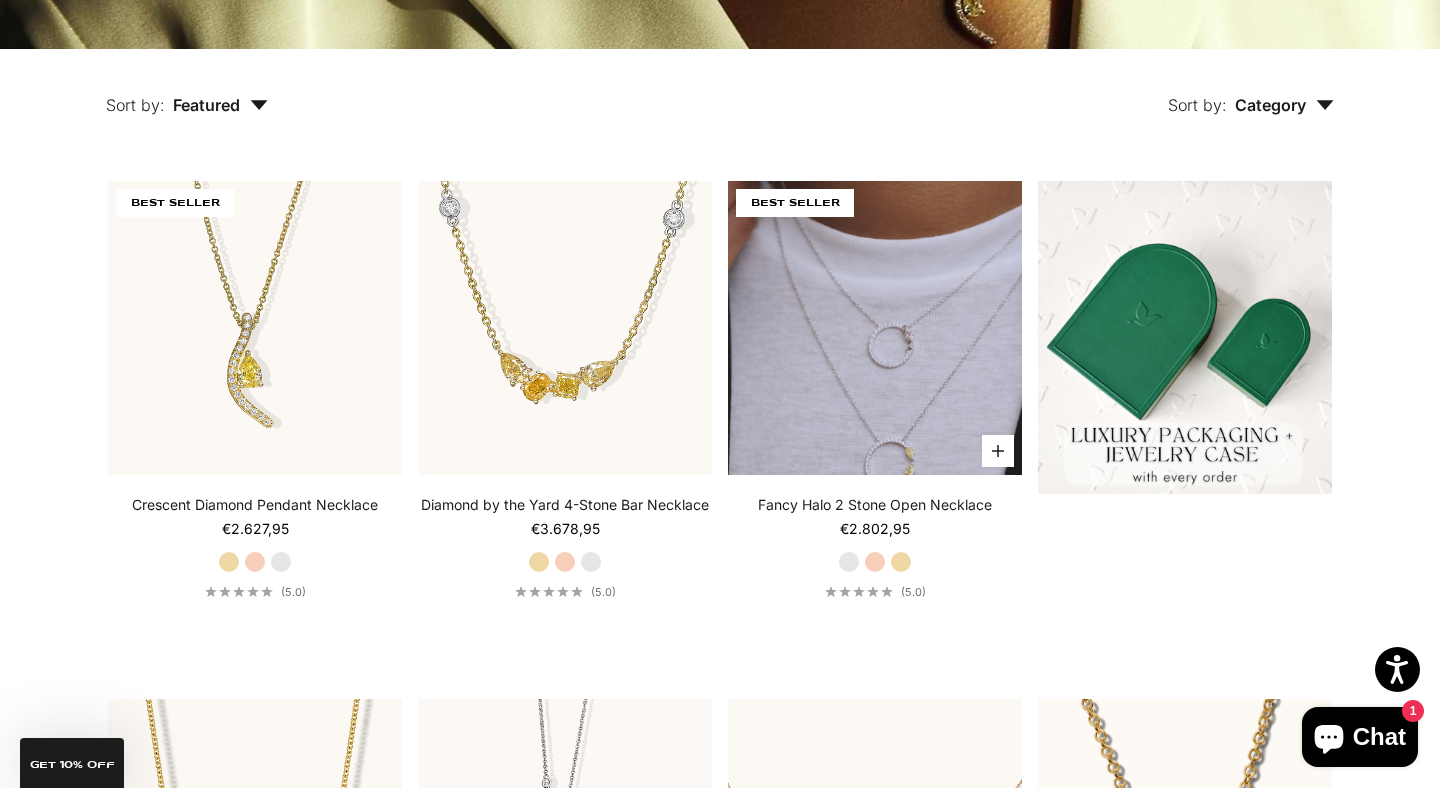 click at bounding box center (875, 328) 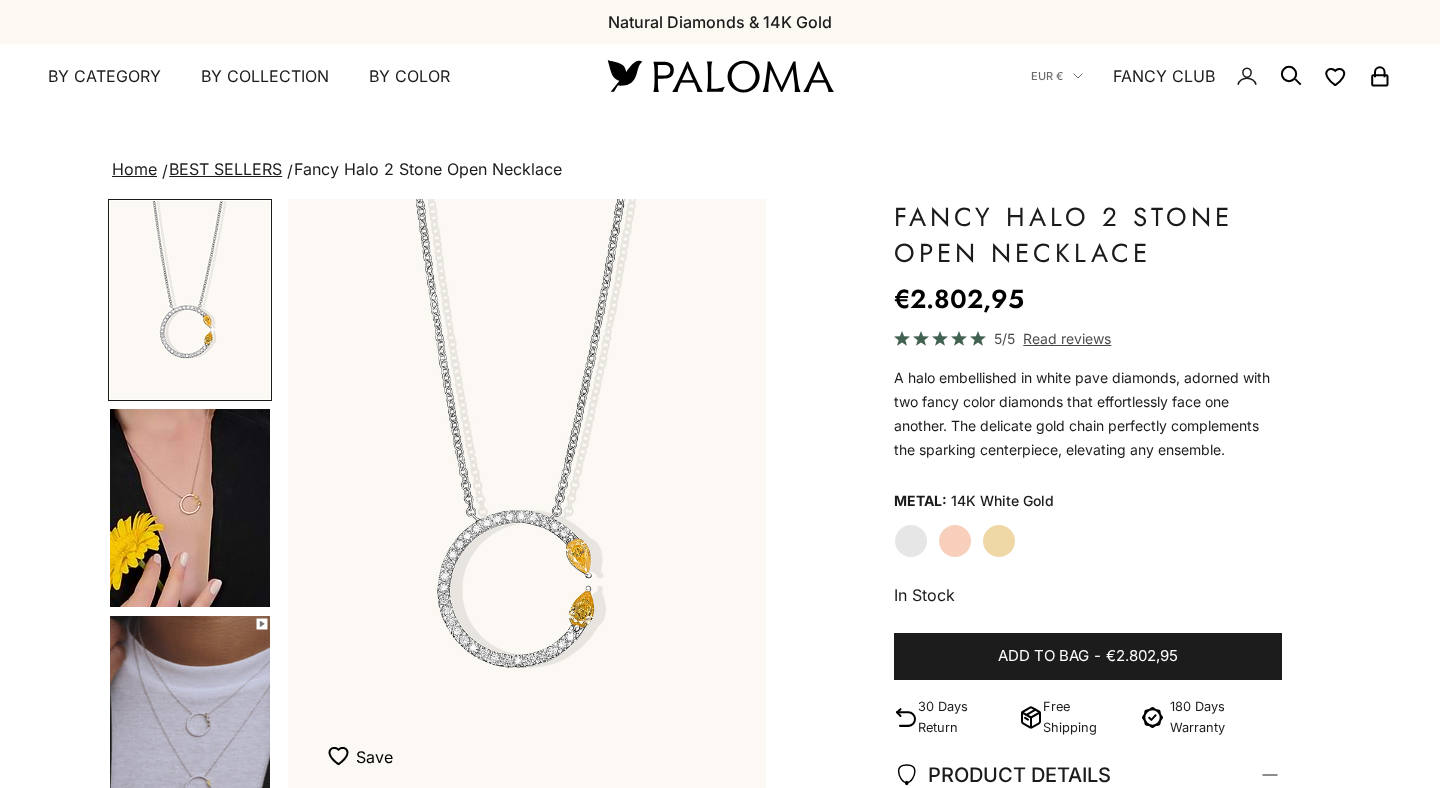 scroll, scrollTop: 0, scrollLeft: 0, axis: both 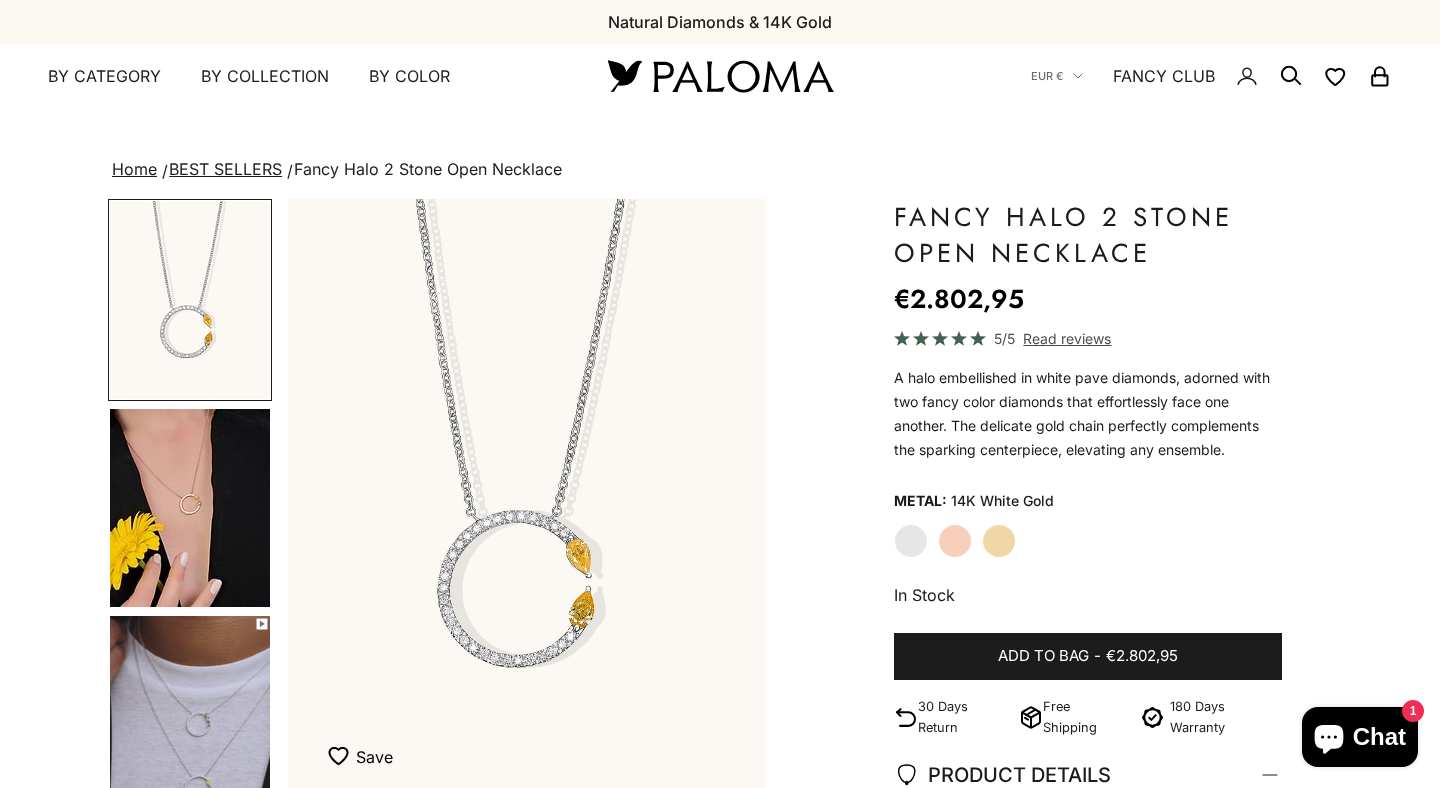 click on "Rose Gold" 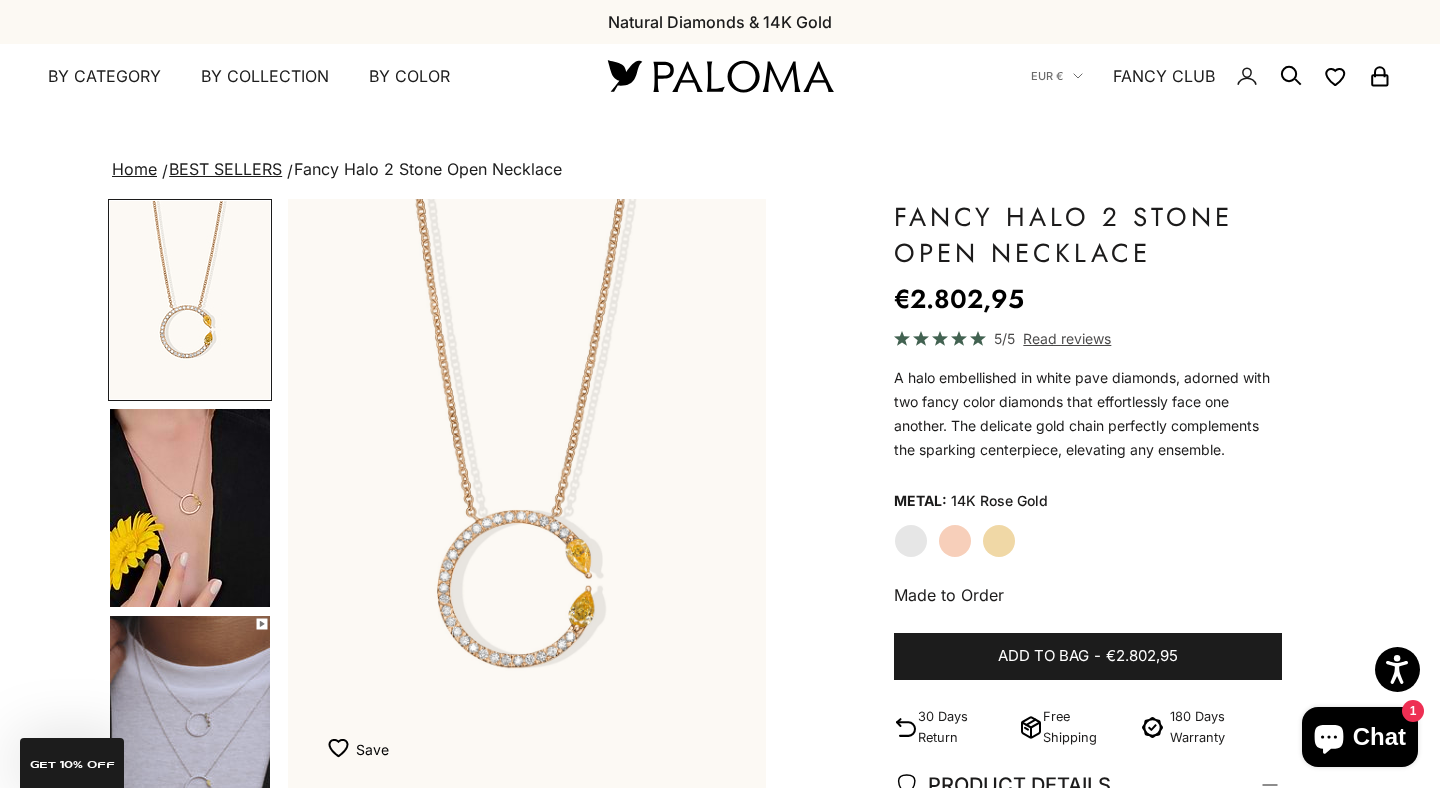 click at bounding box center (527, 494) 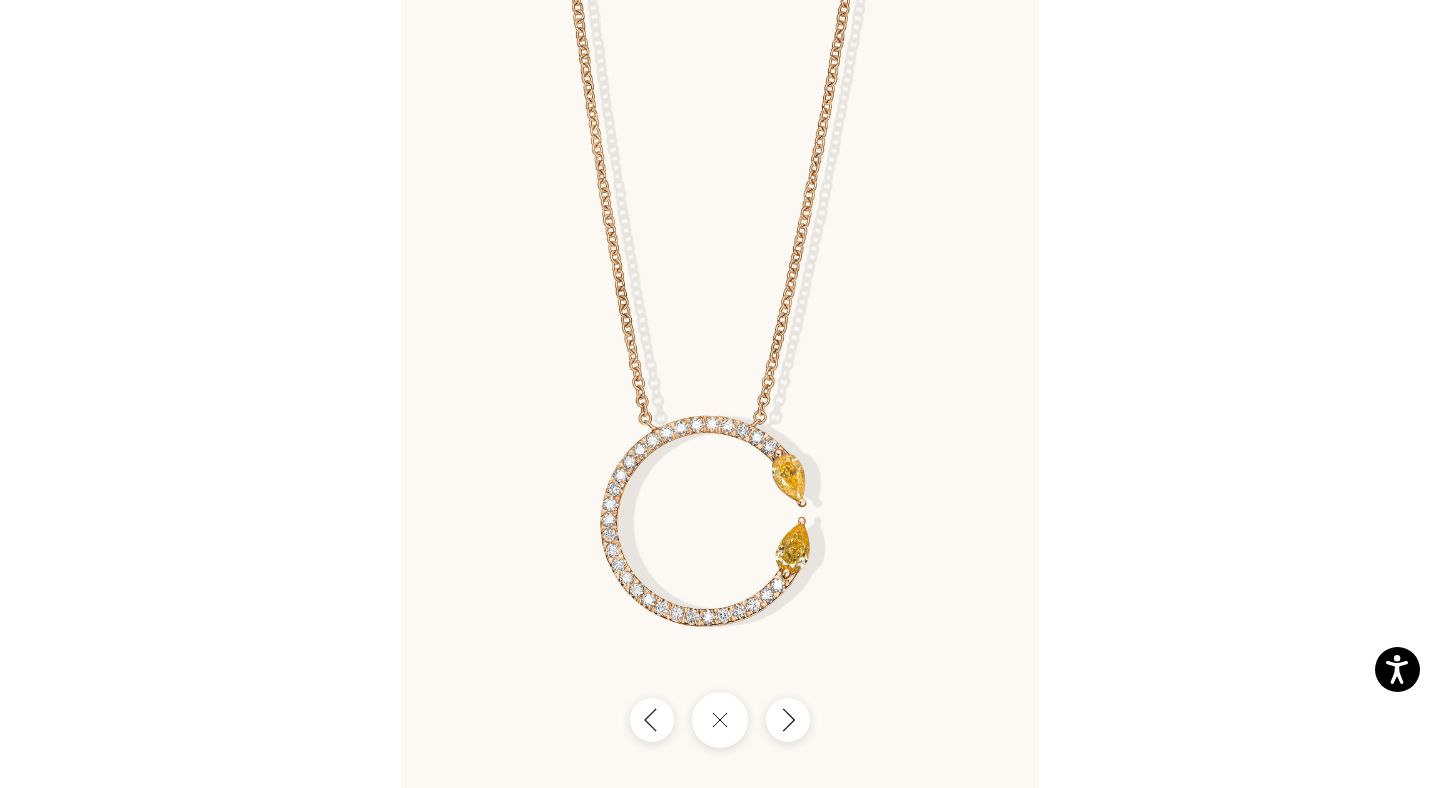 click at bounding box center [401, 0] 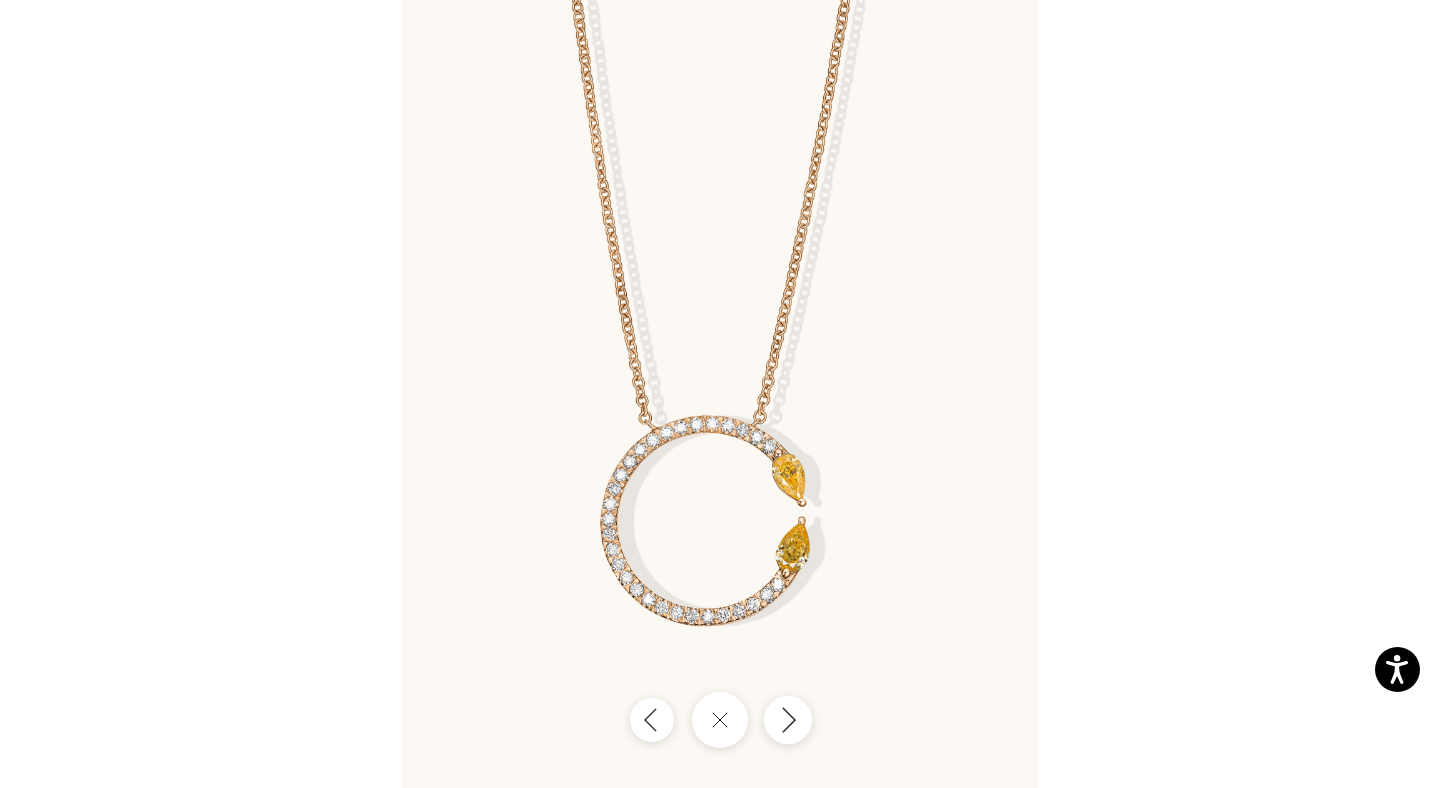 click 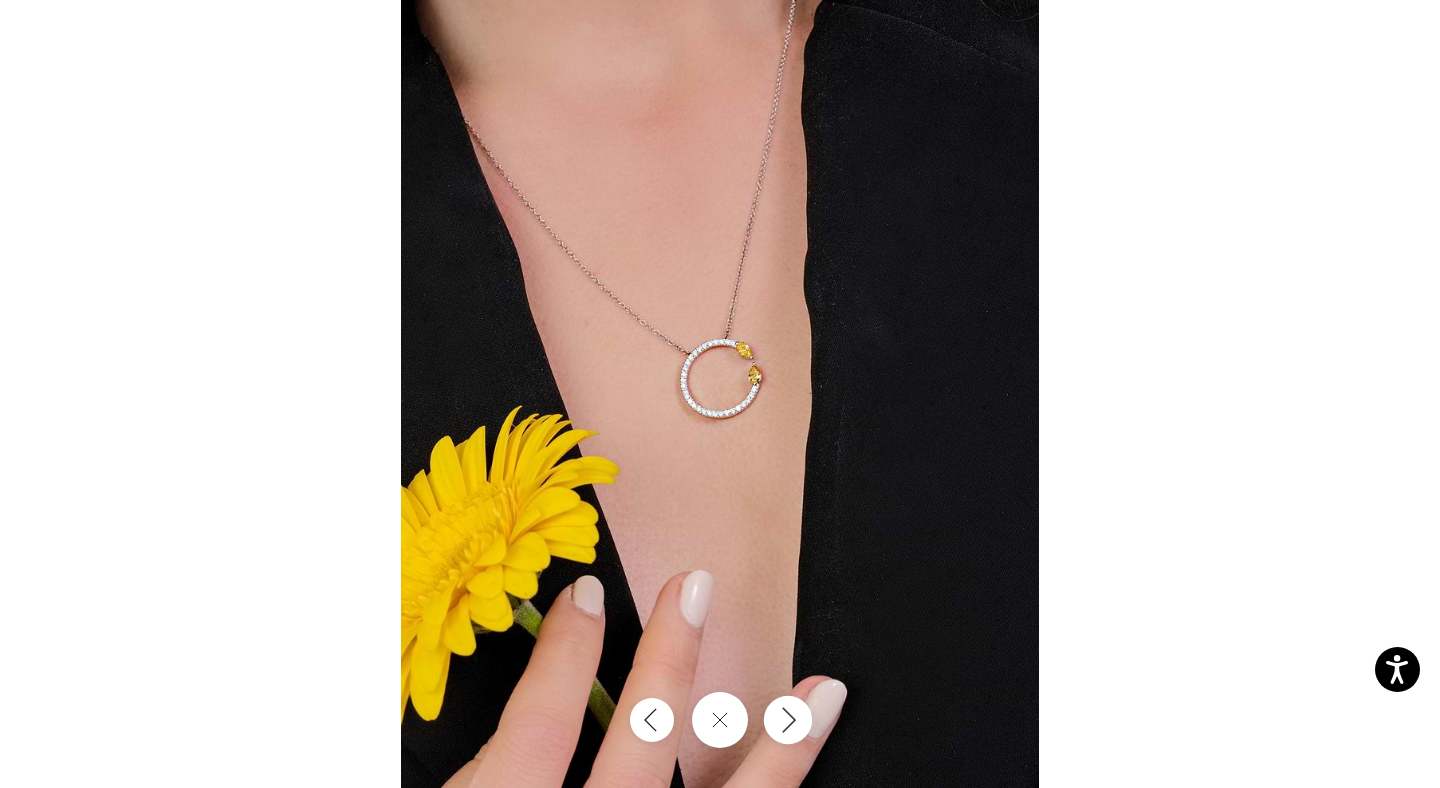 click 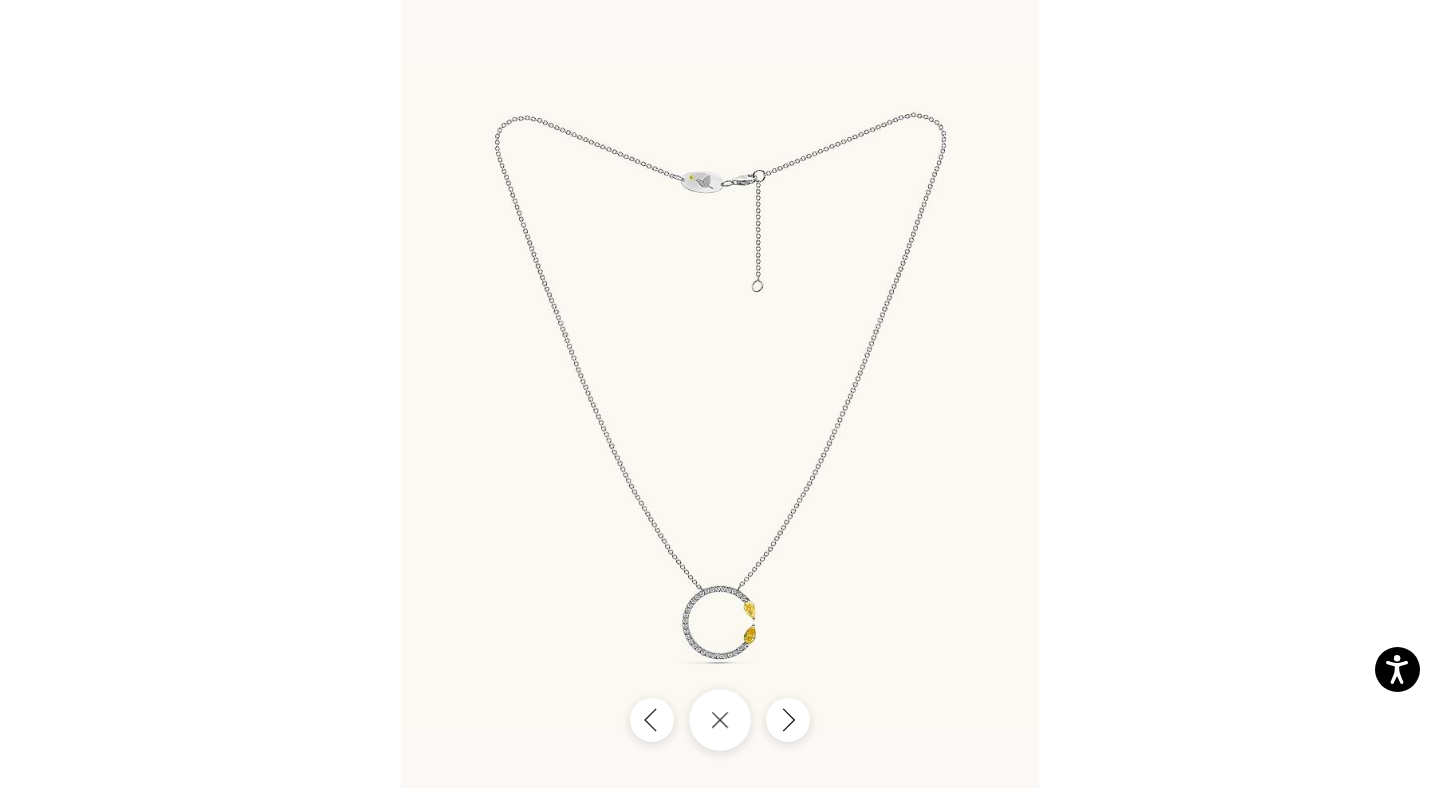 click at bounding box center (720, 720) 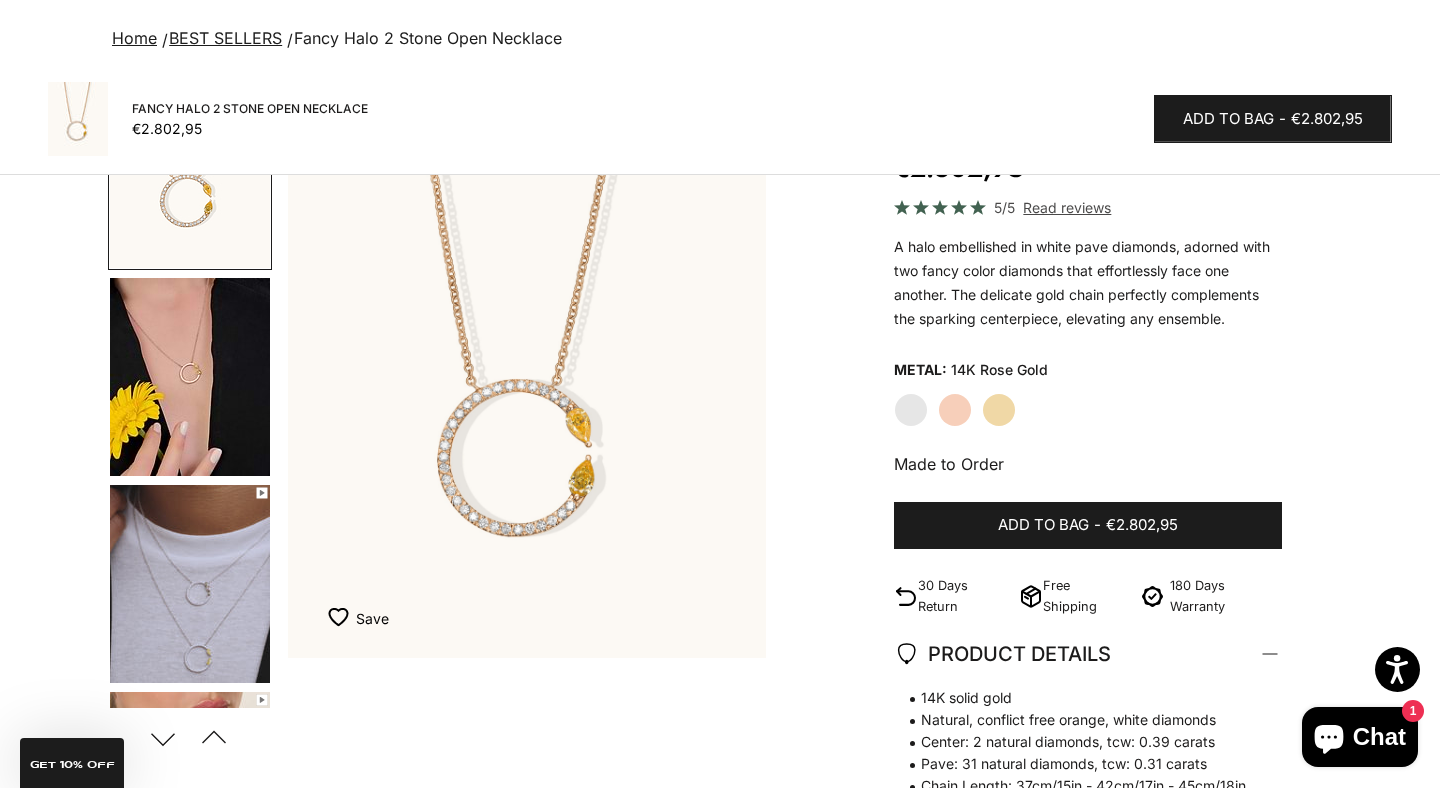 scroll, scrollTop: 0, scrollLeft: 0, axis: both 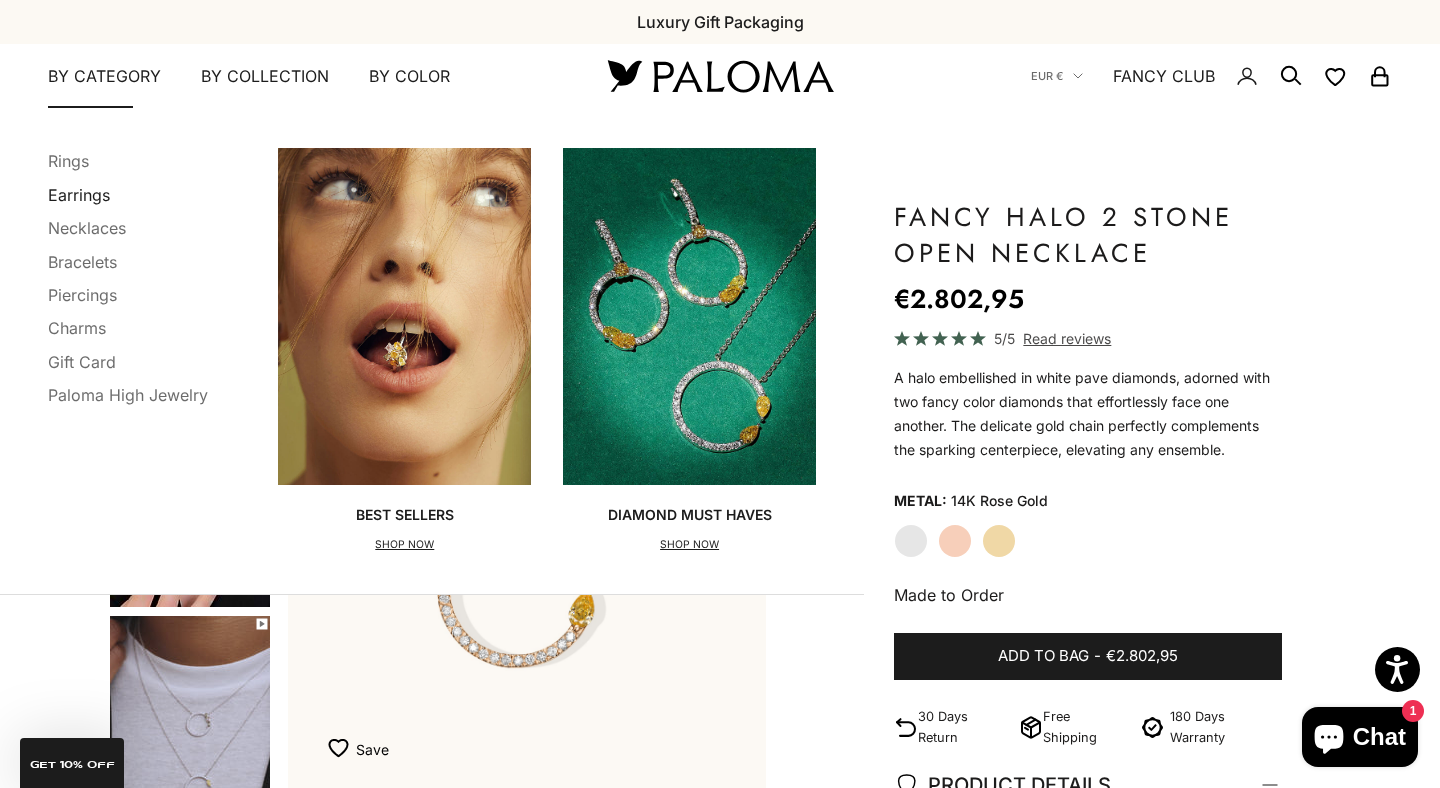 click on "Earrings" at bounding box center [79, 195] 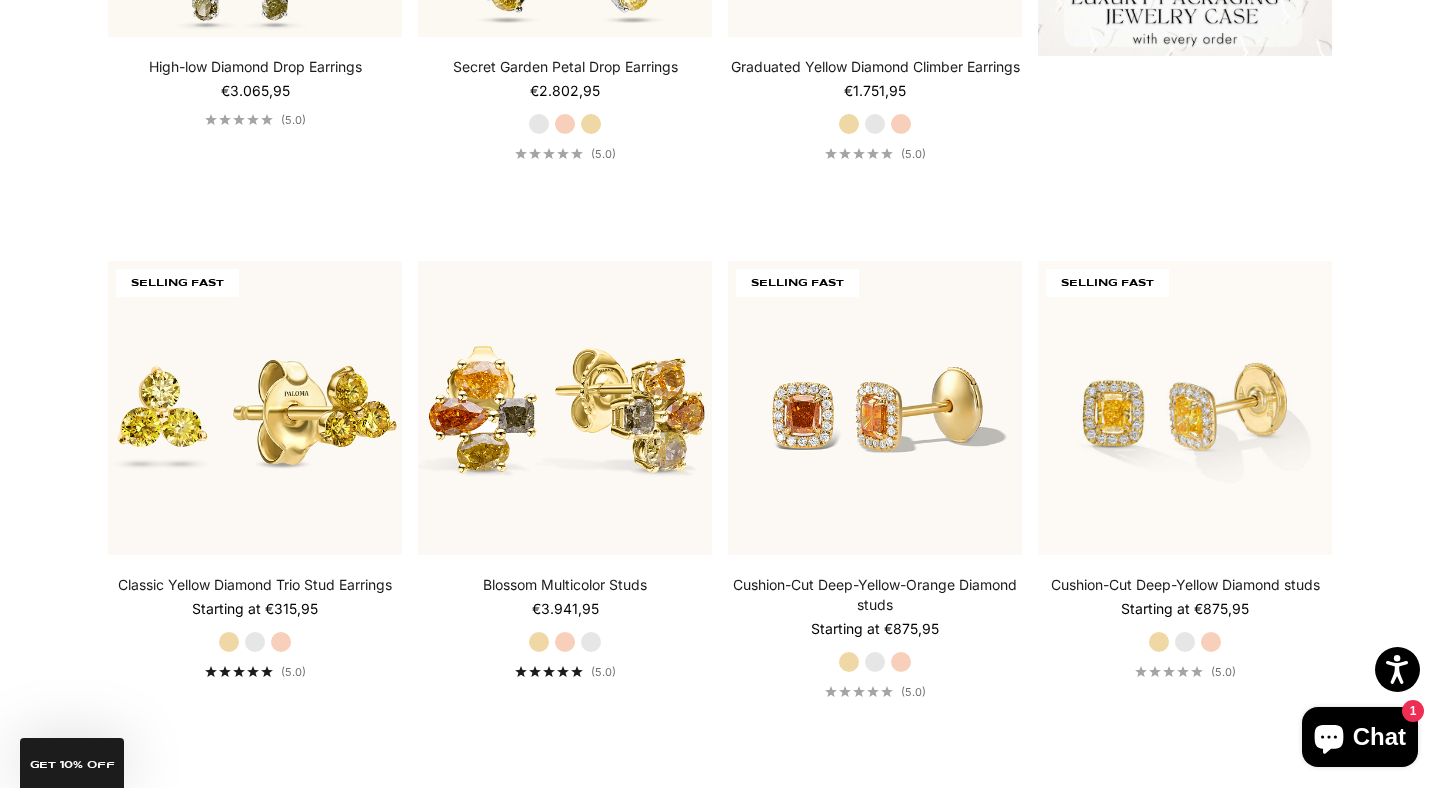 scroll, scrollTop: 1071, scrollLeft: 0, axis: vertical 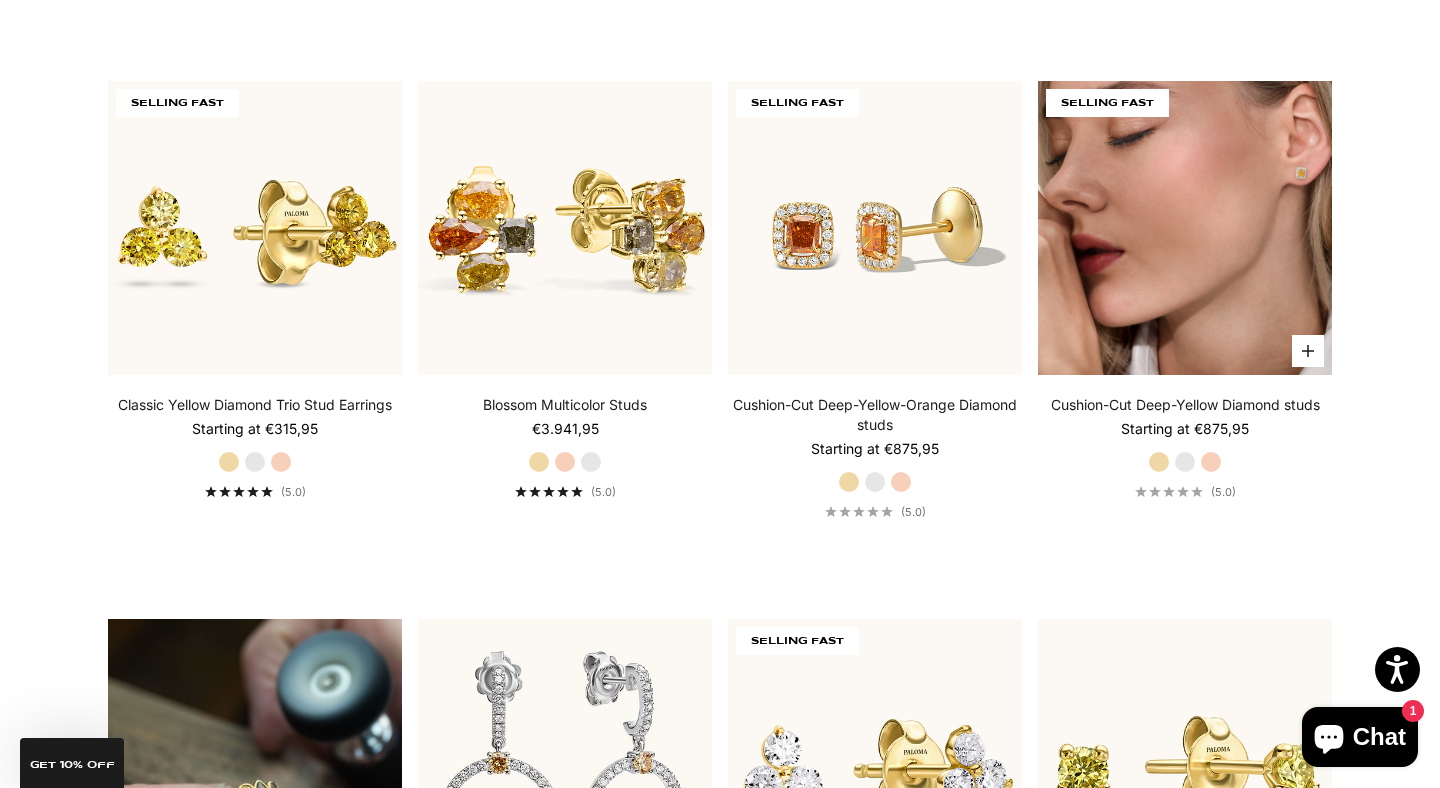 click at bounding box center (1185, 228) 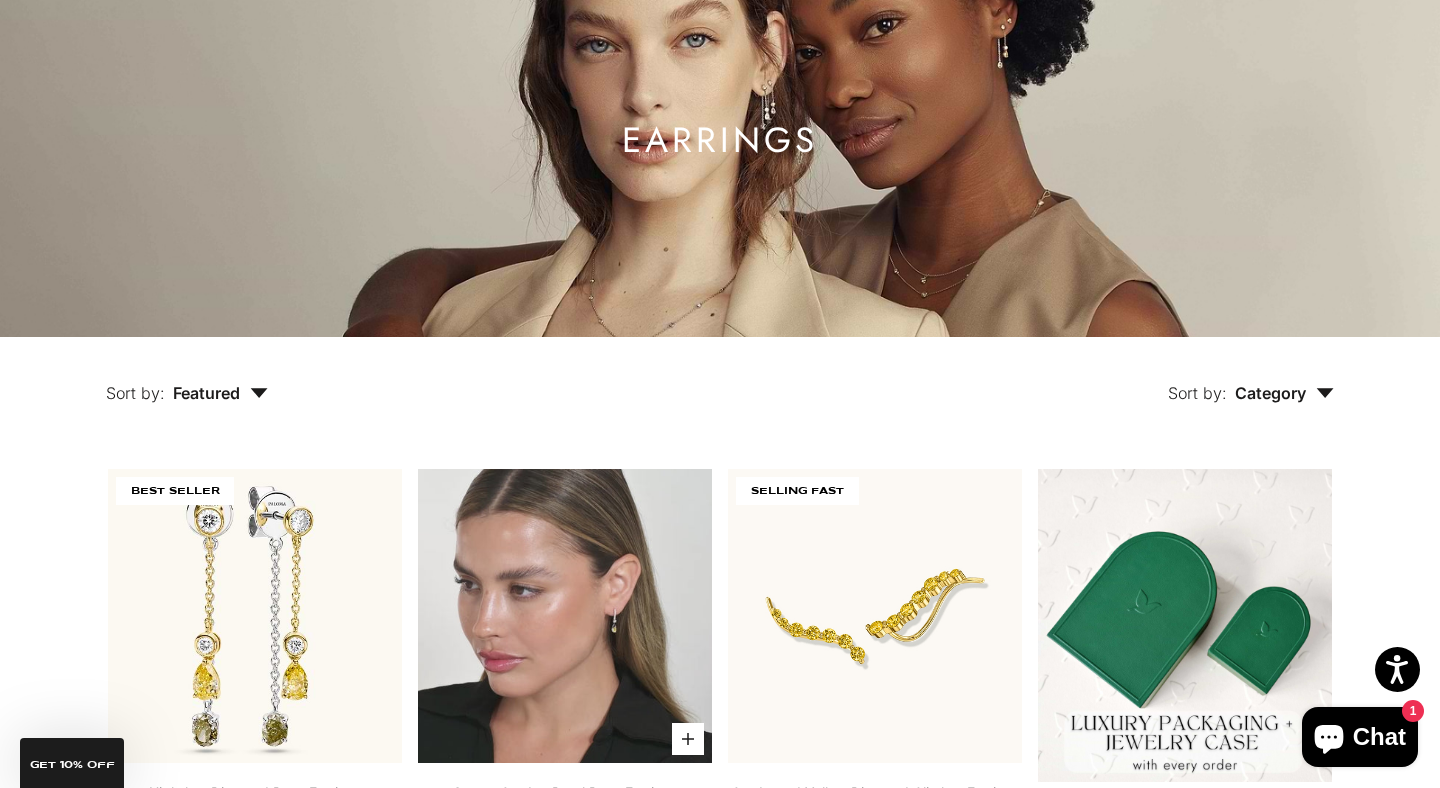 scroll, scrollTop: 0, scrollLeft: 0, axis: both 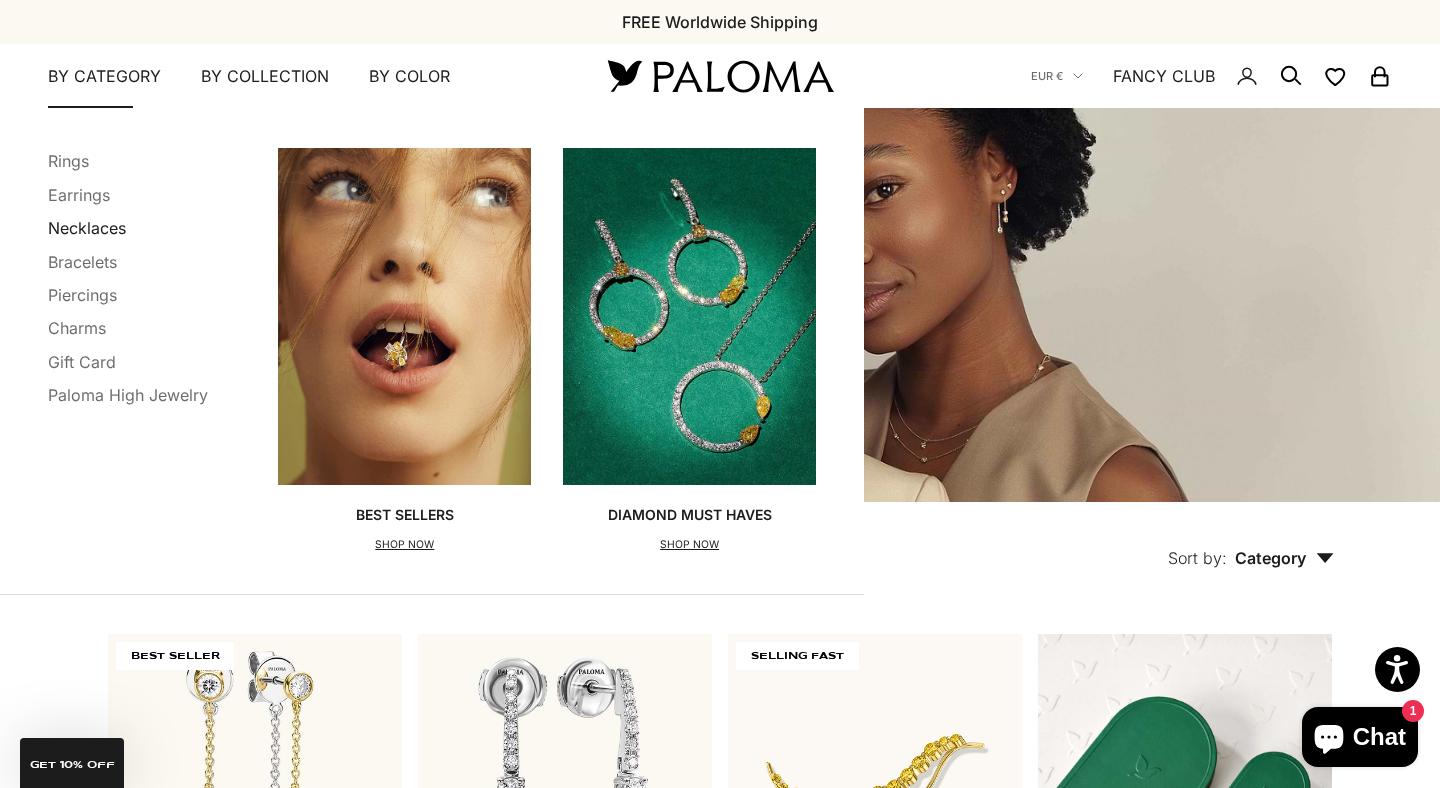 click on "Necklaces" at bounding box center (87, 228) 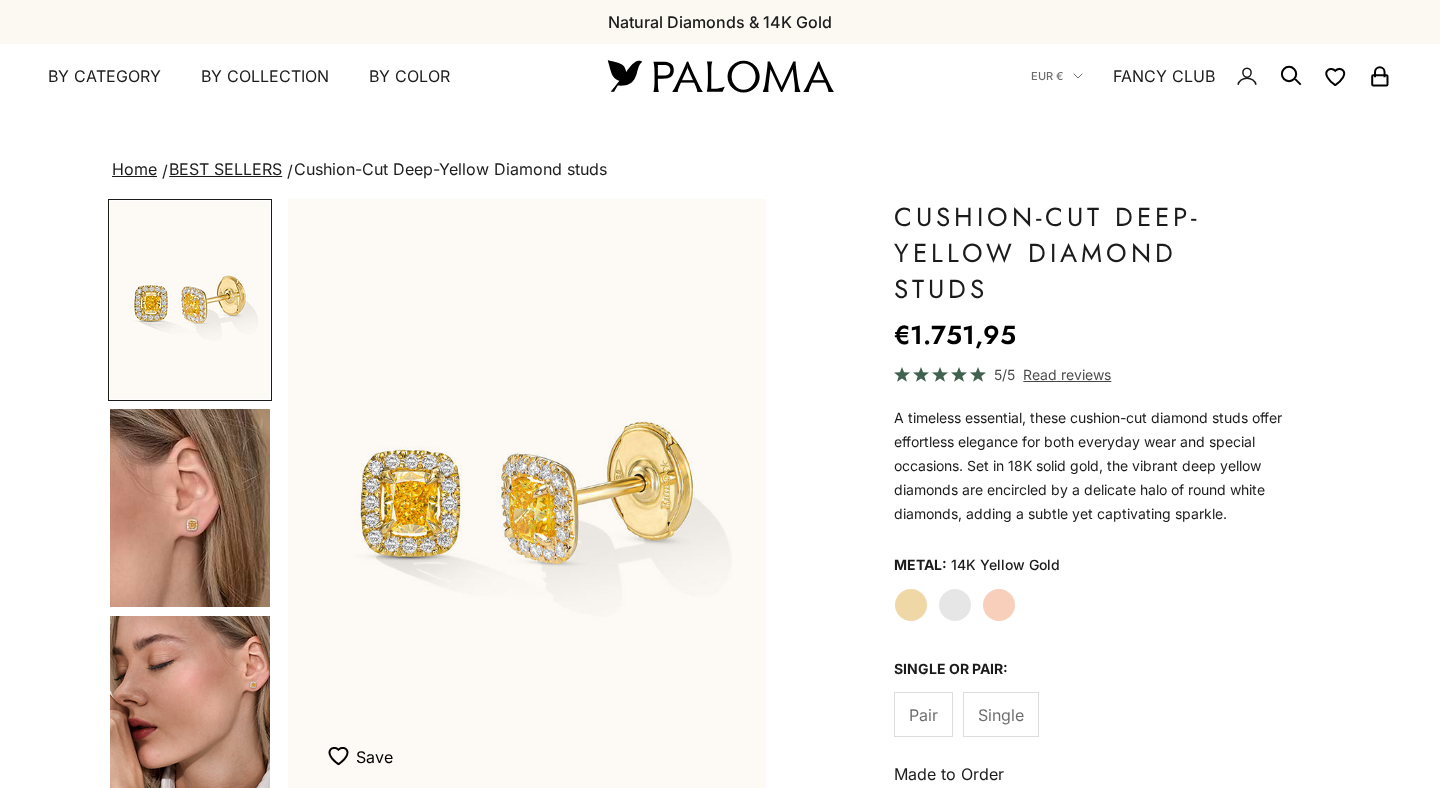 scroll, scrollTop: 0, scrollLeft: 0, axis: both 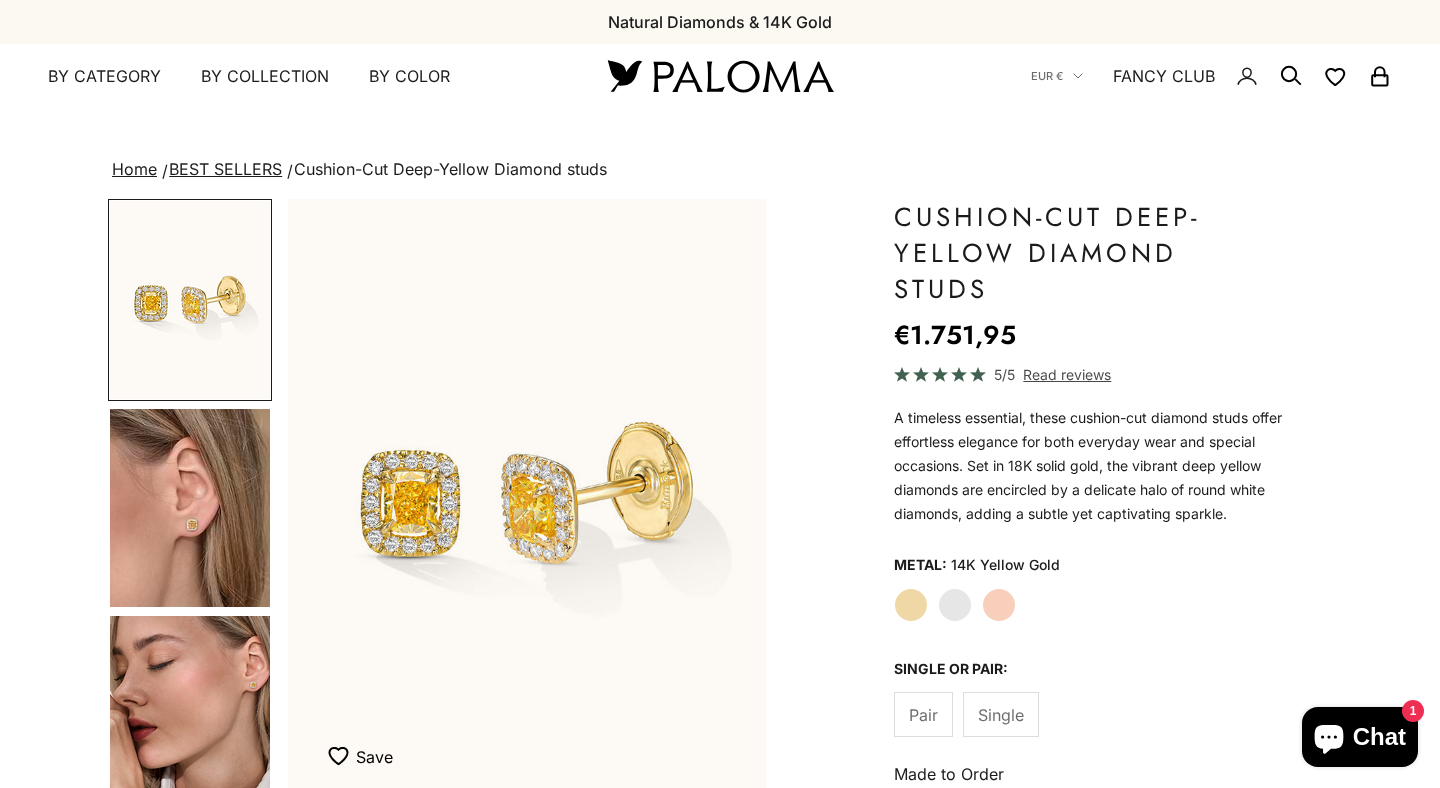 click at bounding box center (190, 508) 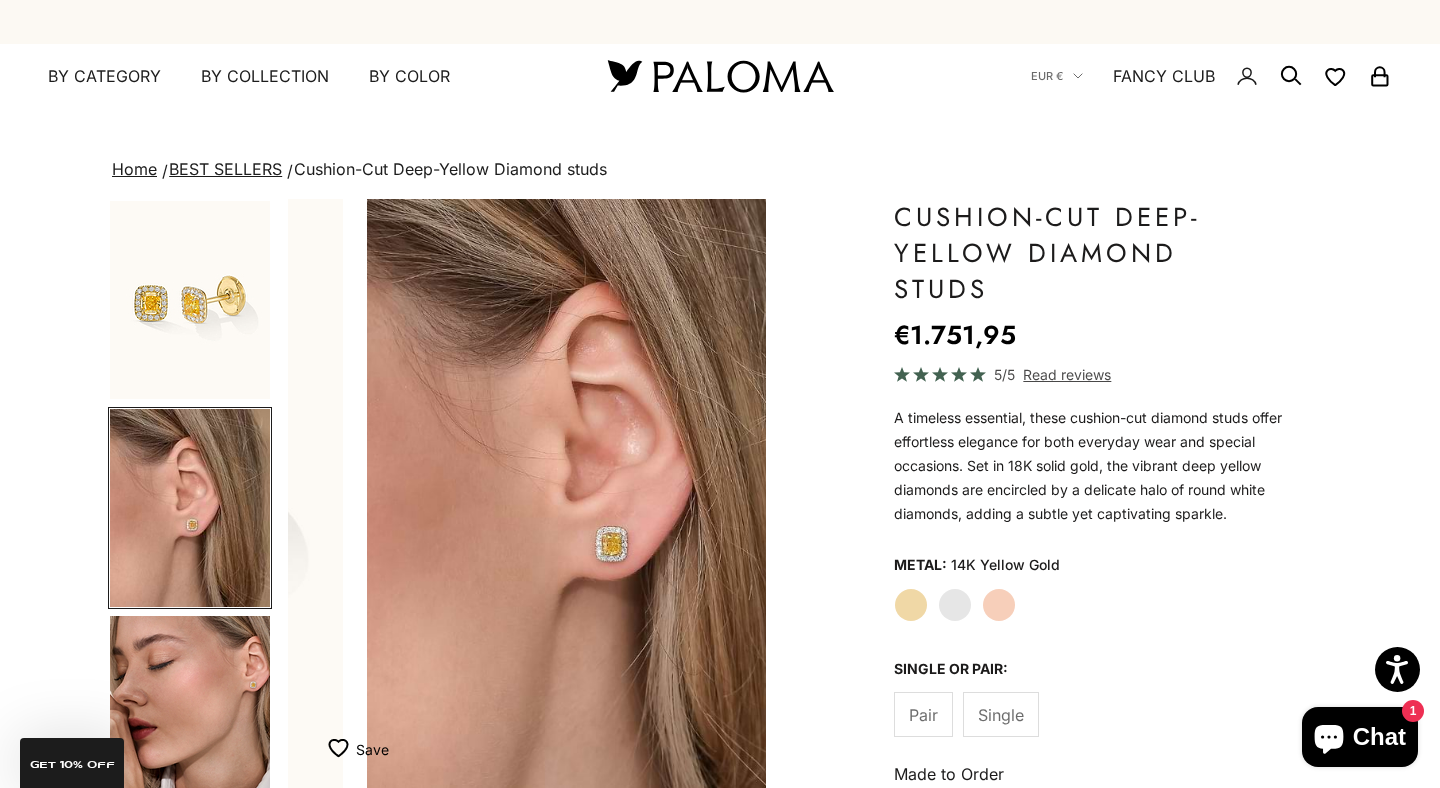 scroll, scrollTop: 0, scrollLeft: 501, axis: horizontal 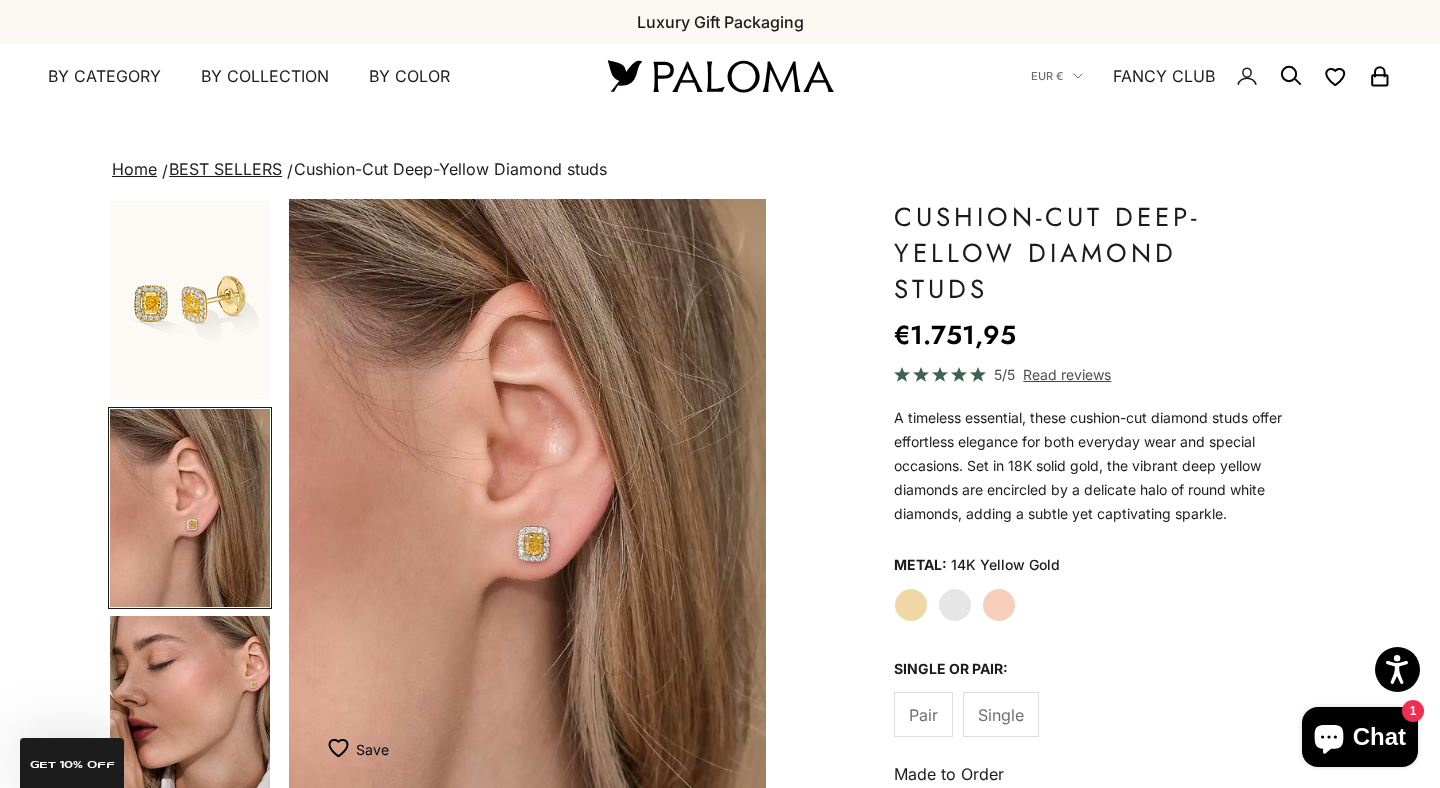 click at bounding box center (190, 715) 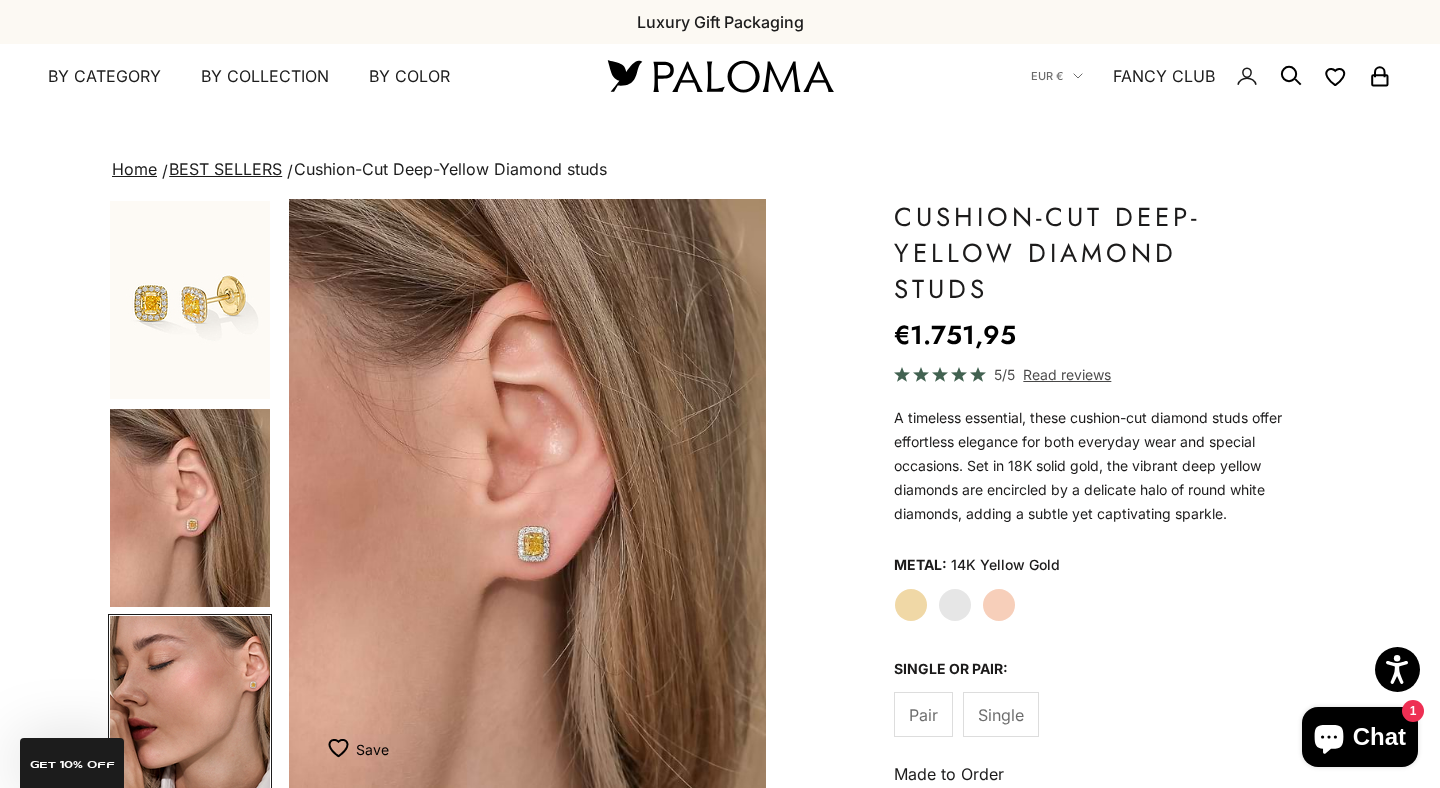 scroll, scrollTop: 0, scrollLeft: 702, axis: horizontal 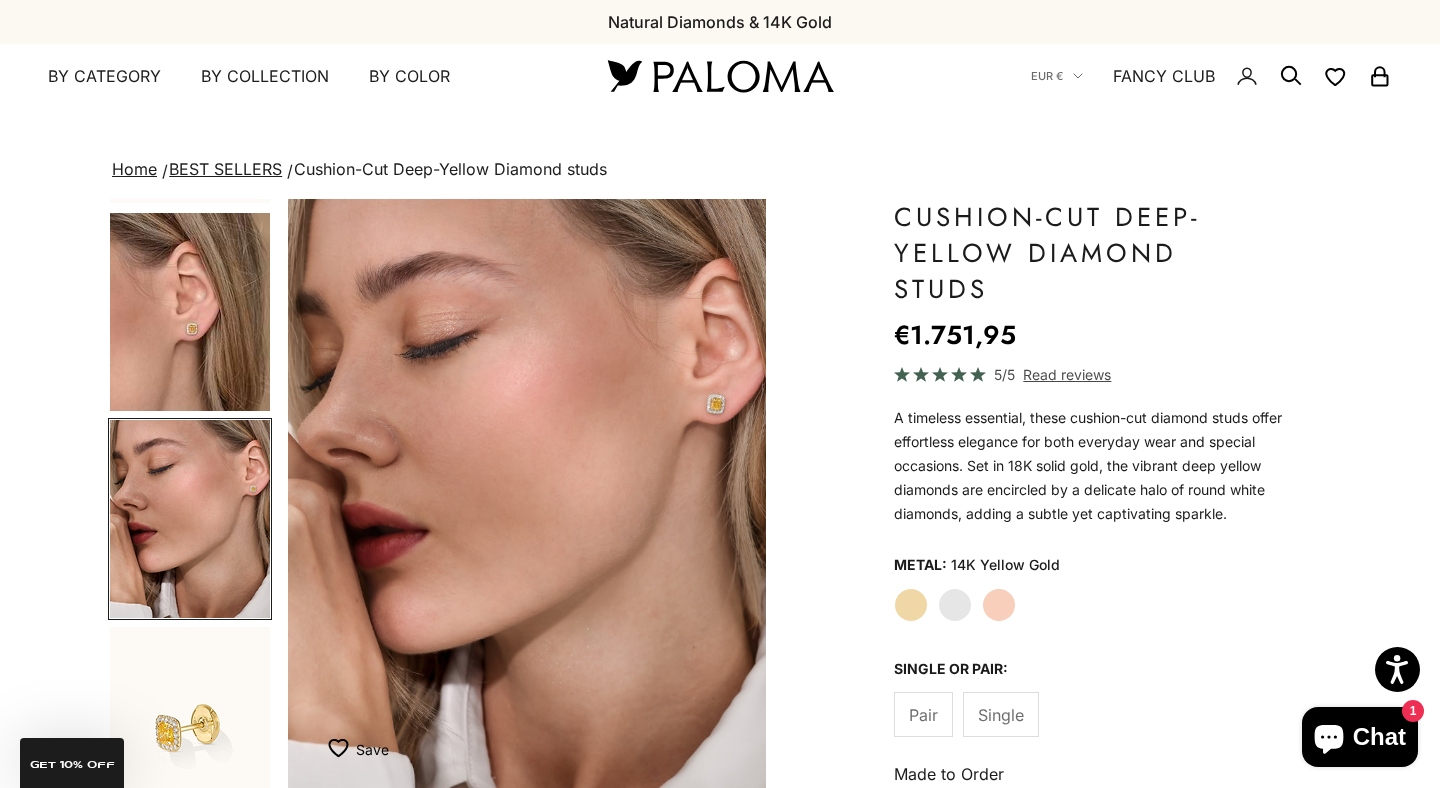 click at bounding box center (190, 726) 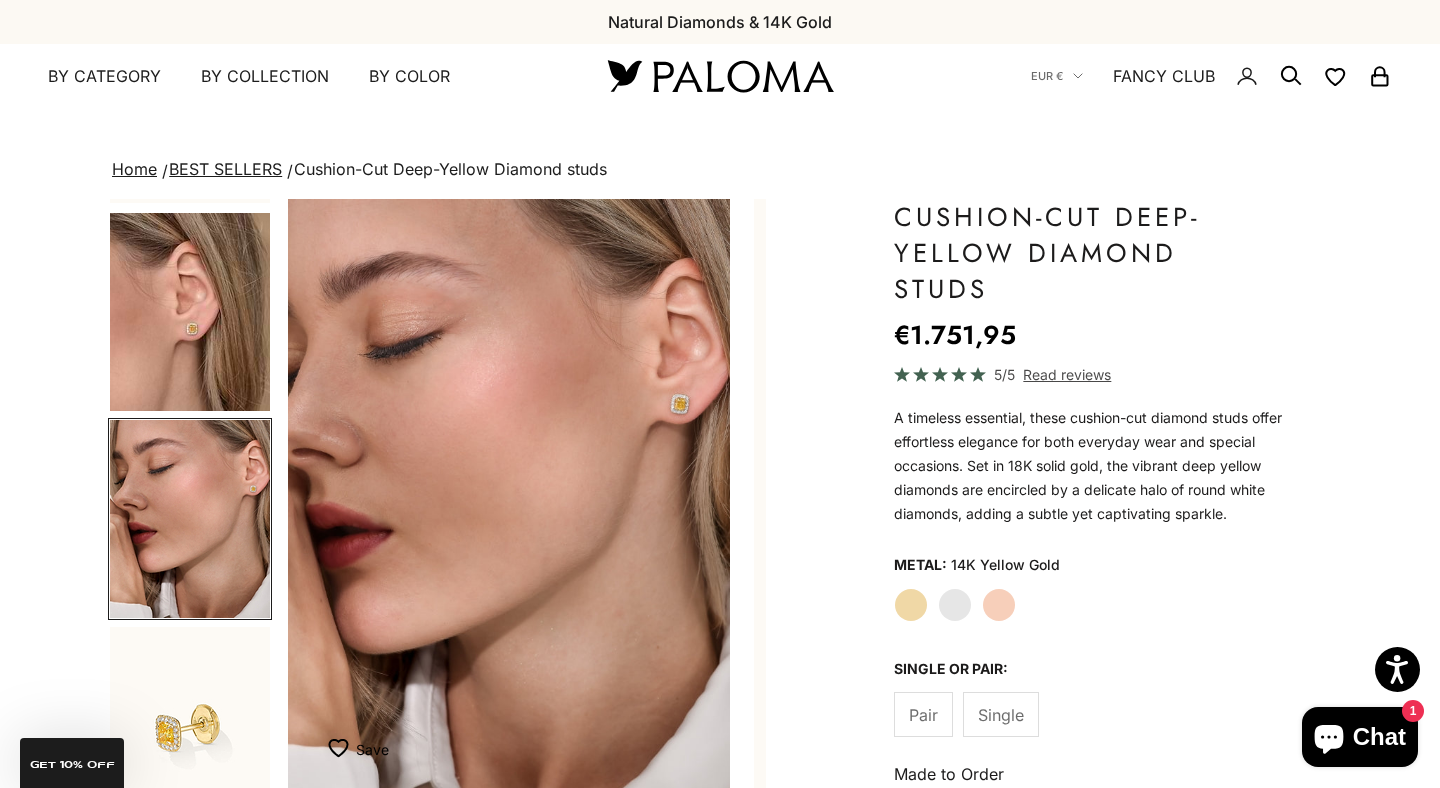 scroll, scrollTop: 233, scrollLeft: 0, axis: vertical 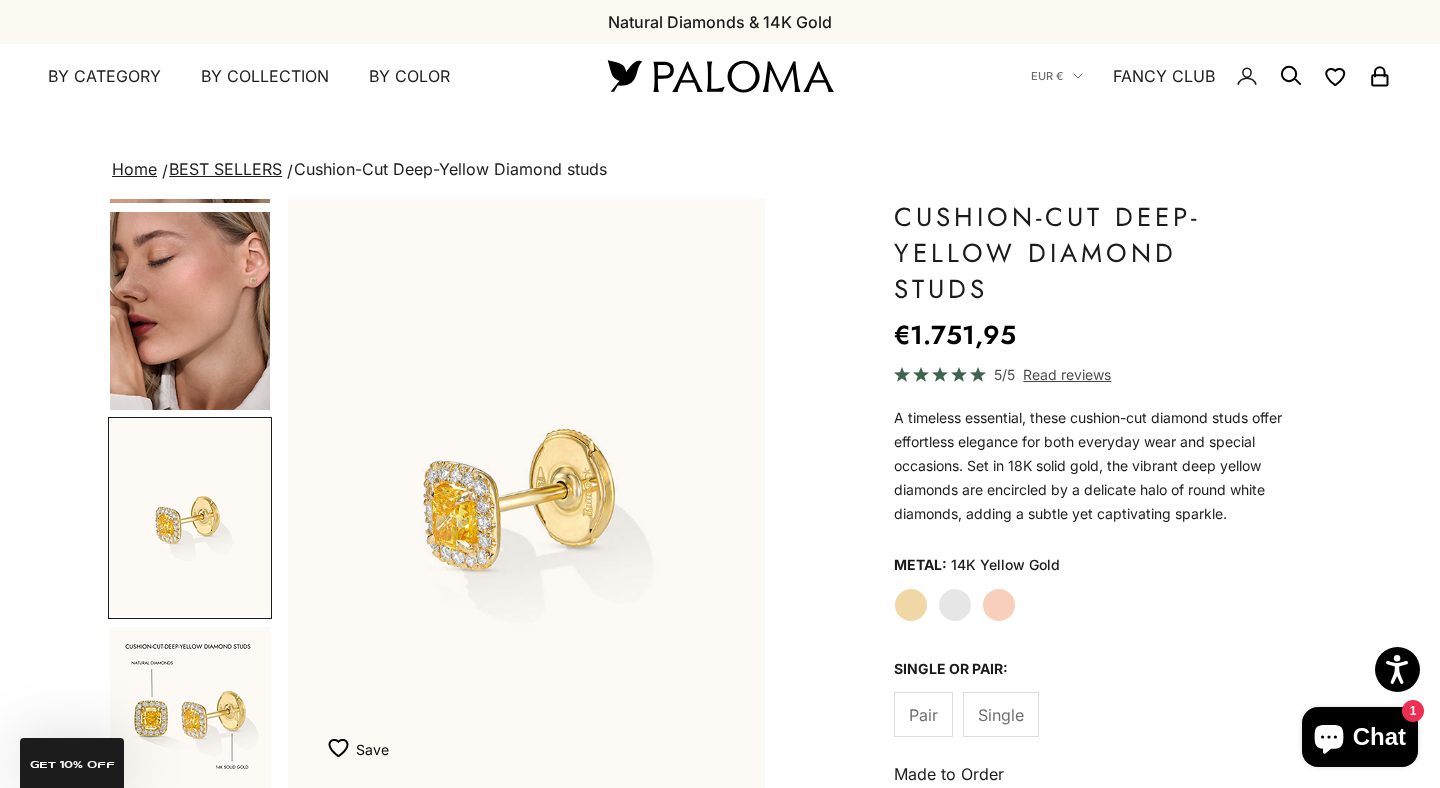 click at bounding box center (190, 726) 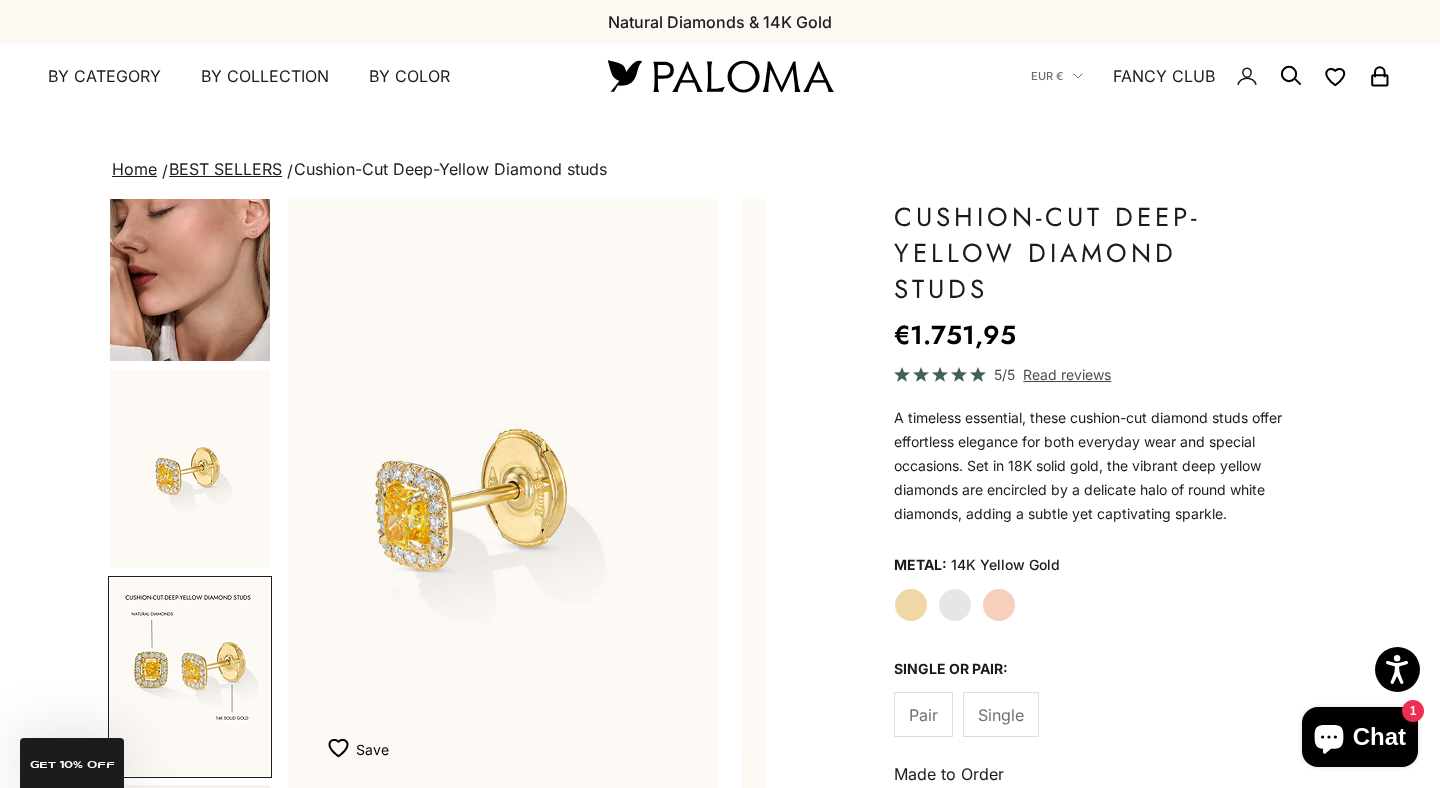 scroll, scrollTop: 0, scrollLeft: 1677, axis: horizontal 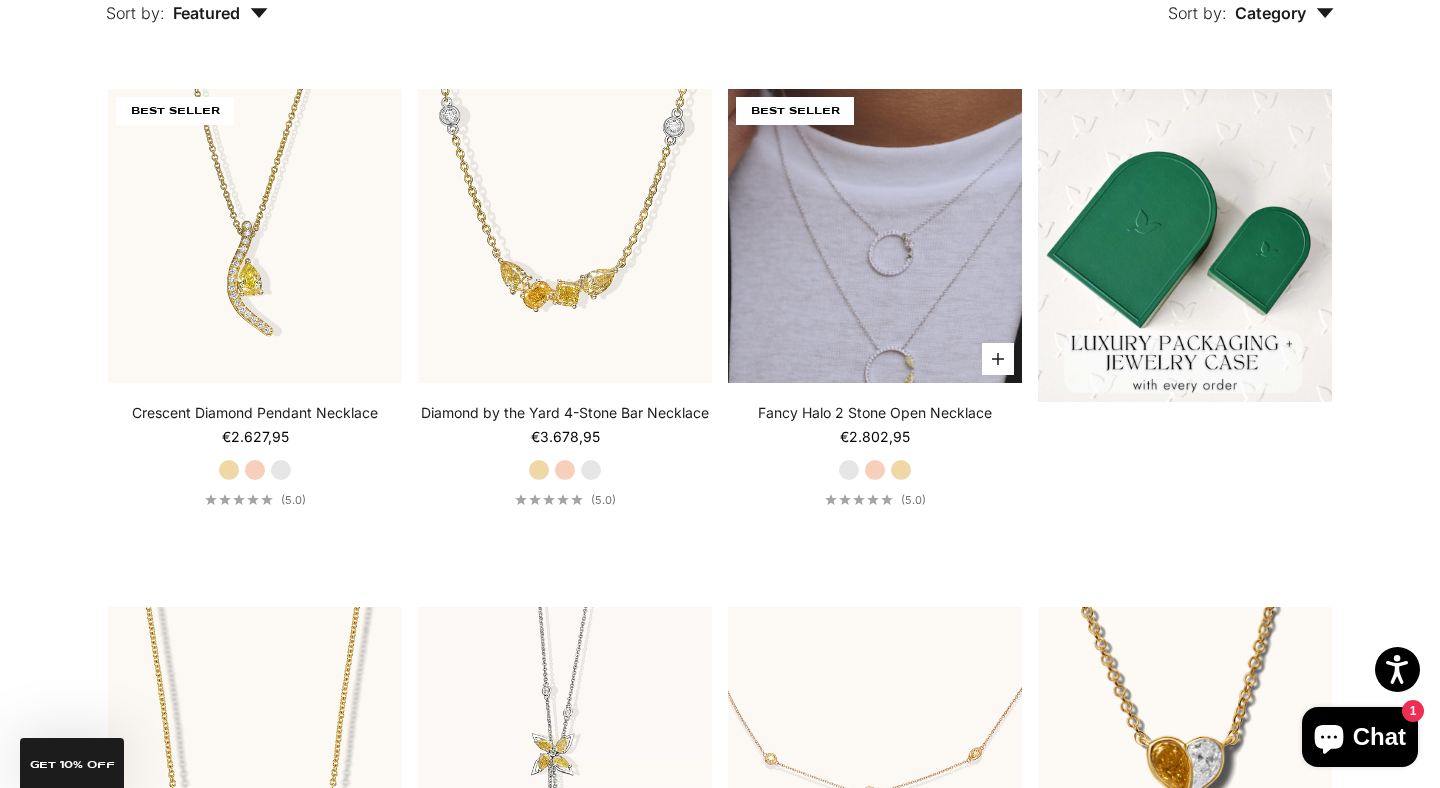 click at bounding box center (875, 236) 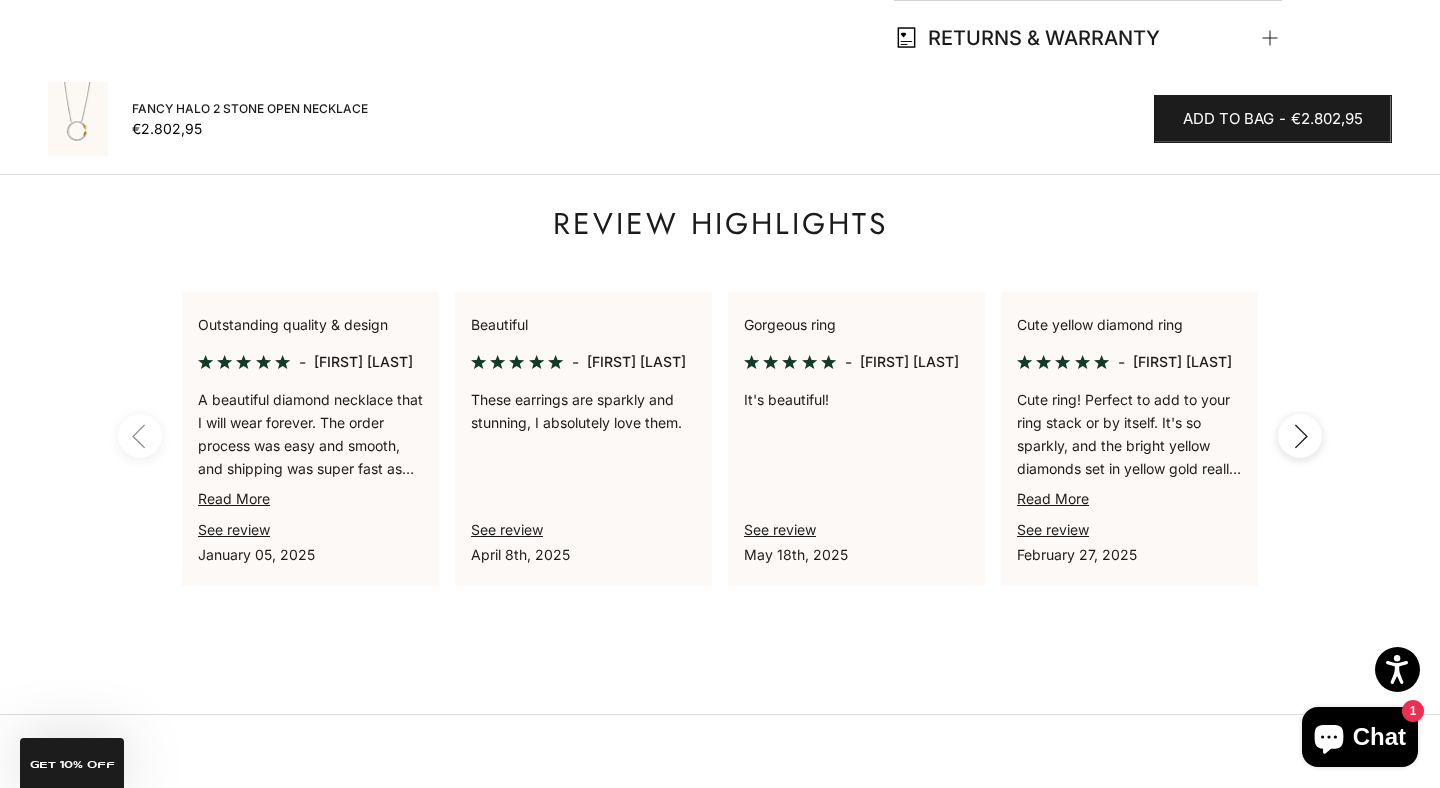scroll, scrollTop: 0, scrollLeft: 0, axis: both 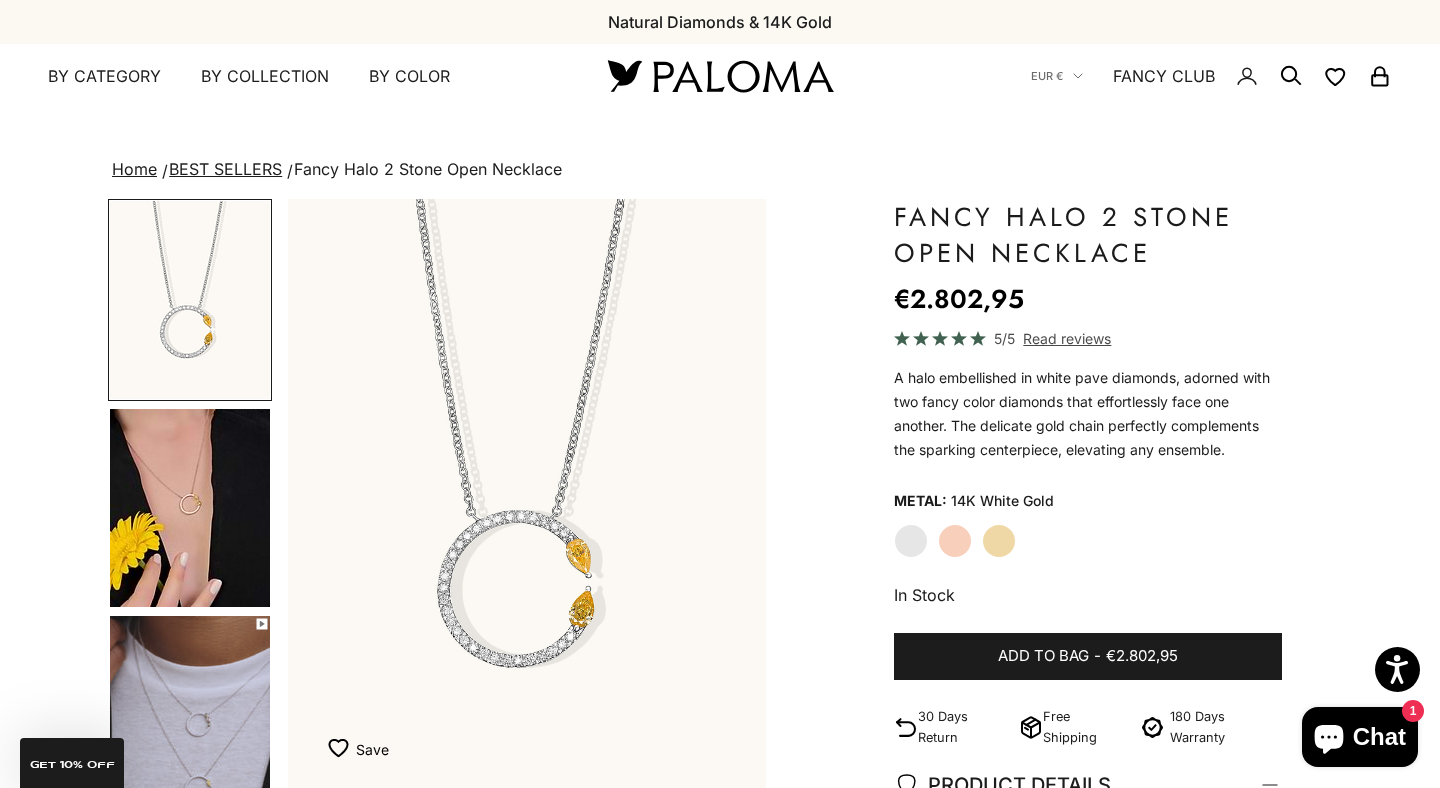 click at bounding box center [190, 715] 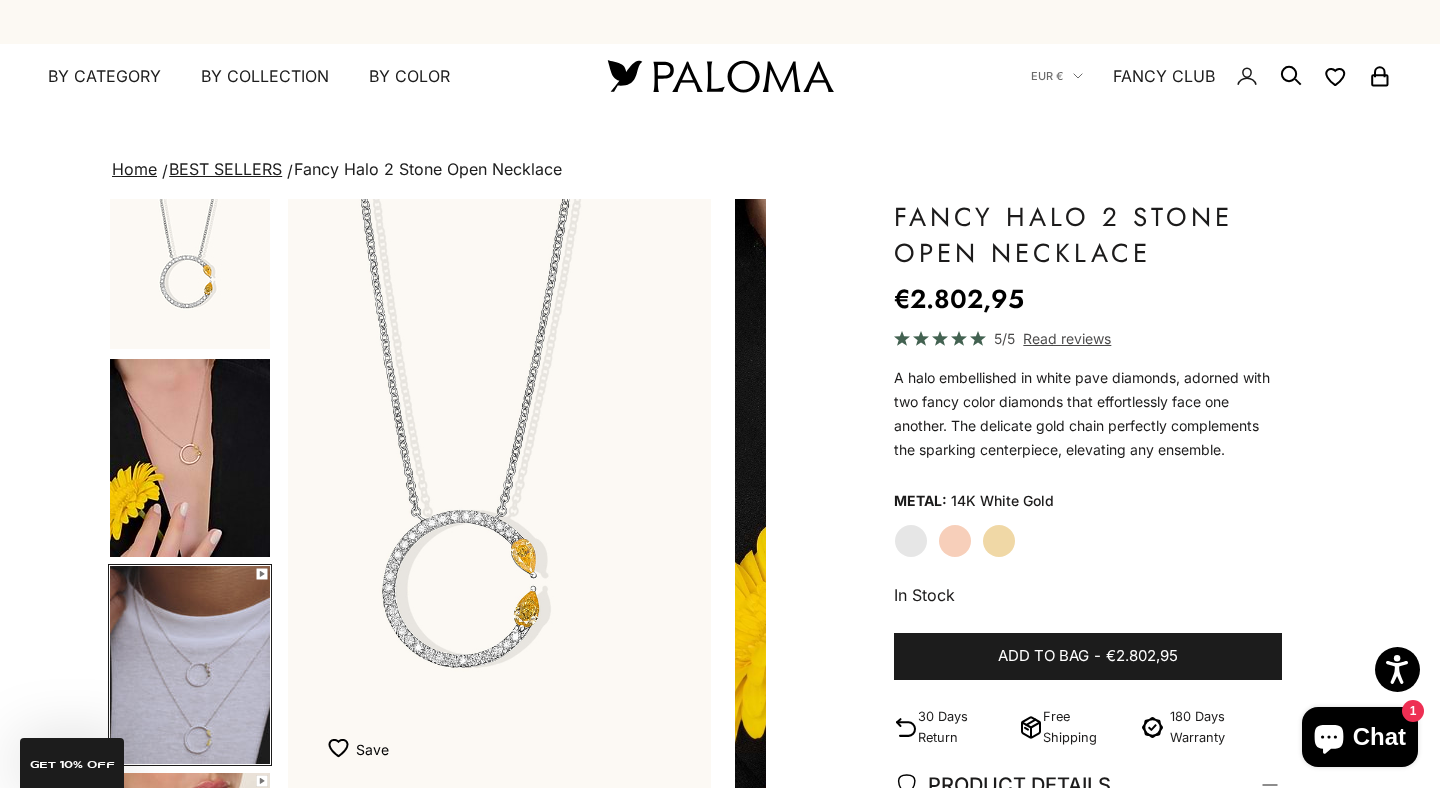 scroll, scrollTop: 0, scrollLeft: 230, axis: horizontal 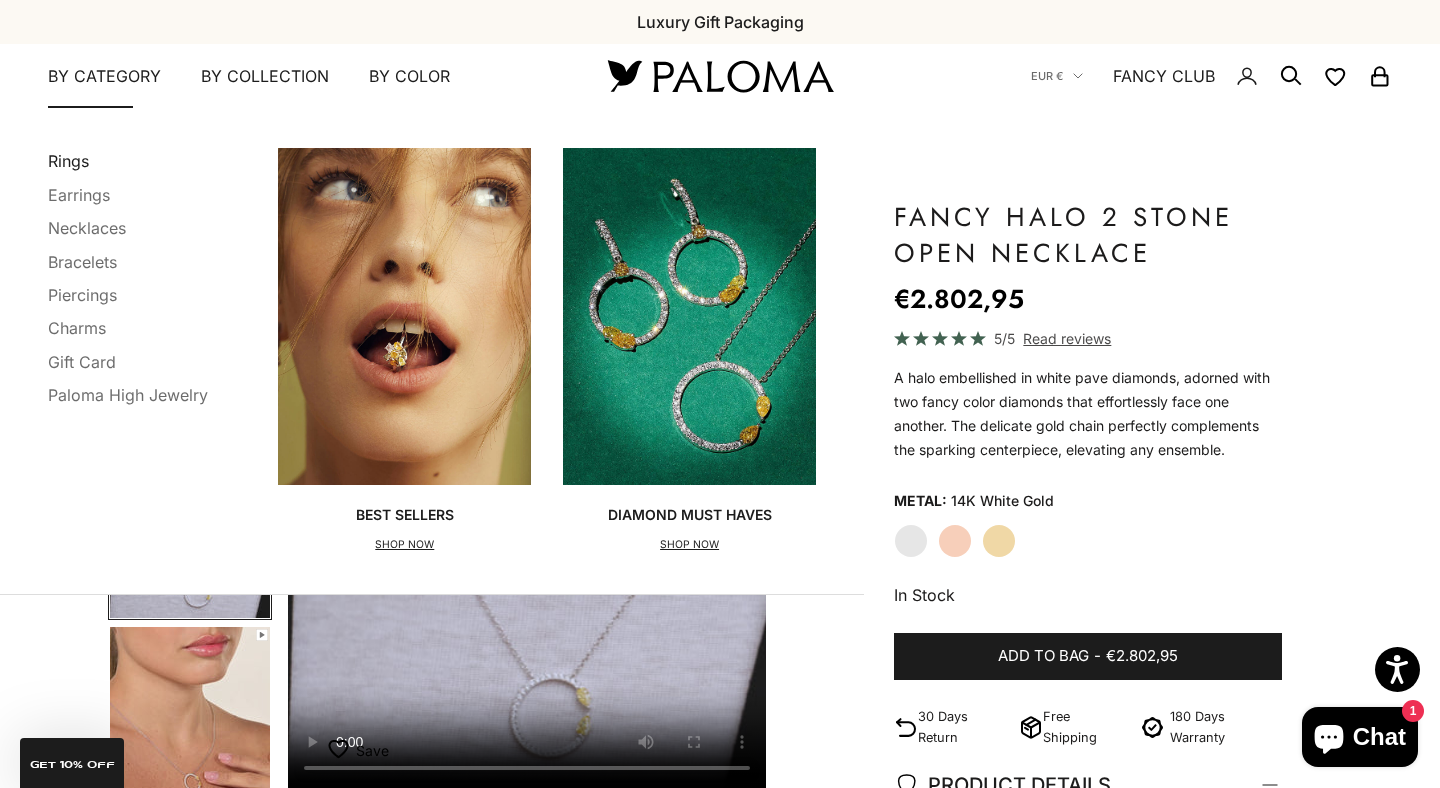click on "Rings" at bounding box center (68, 161) 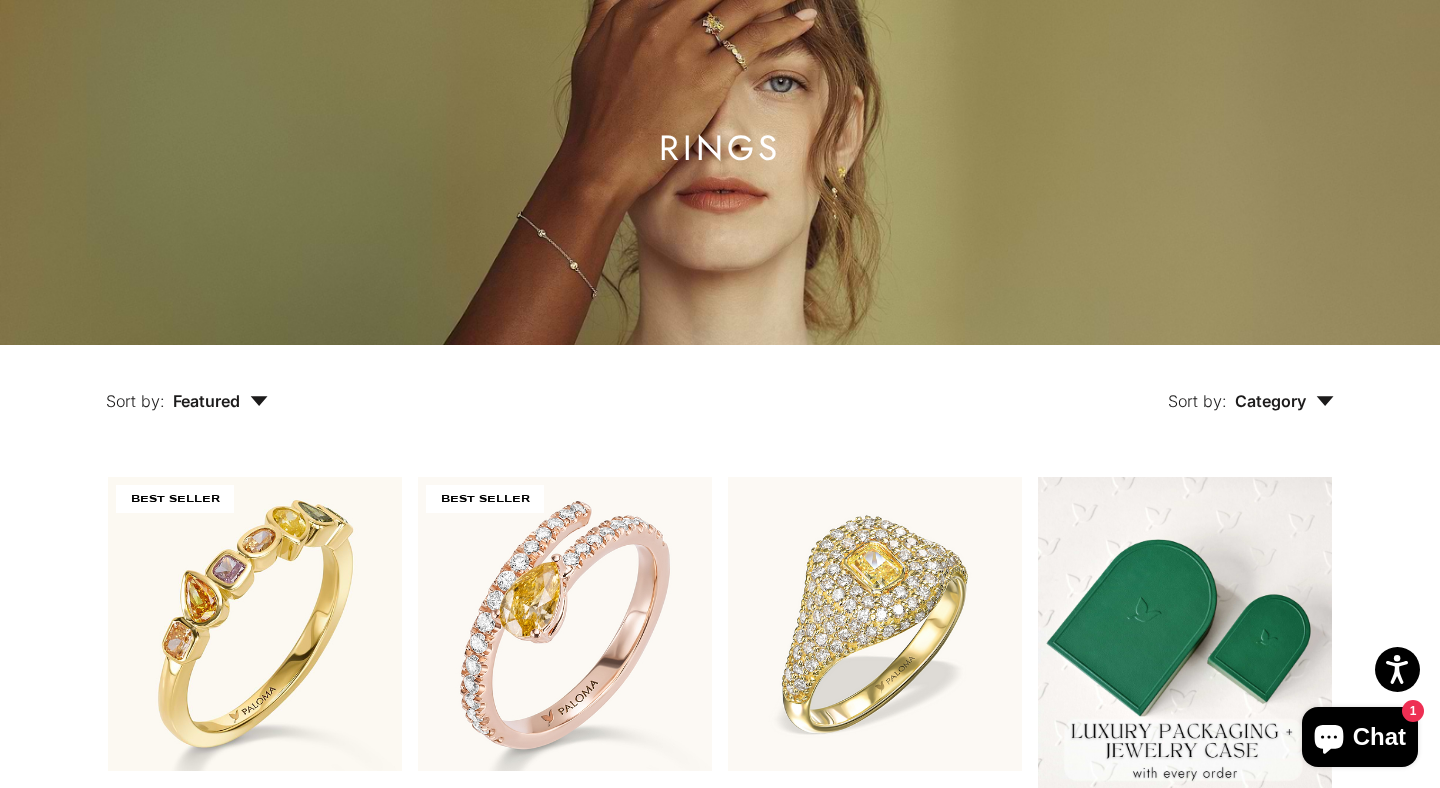 scroll, scrollTop: 585, scrollLeft: 0, axis: vertical 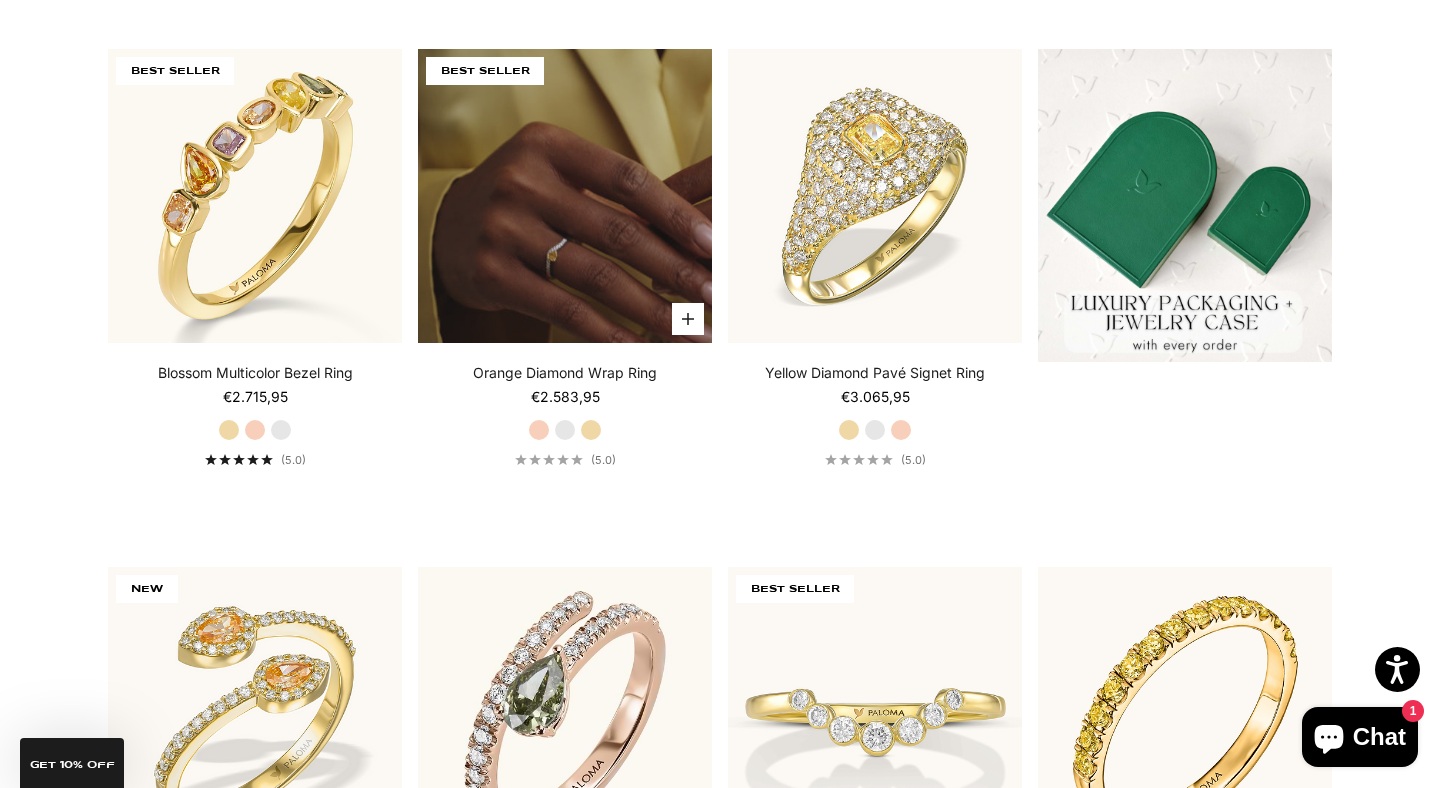 click at bounding box center [565, 196] 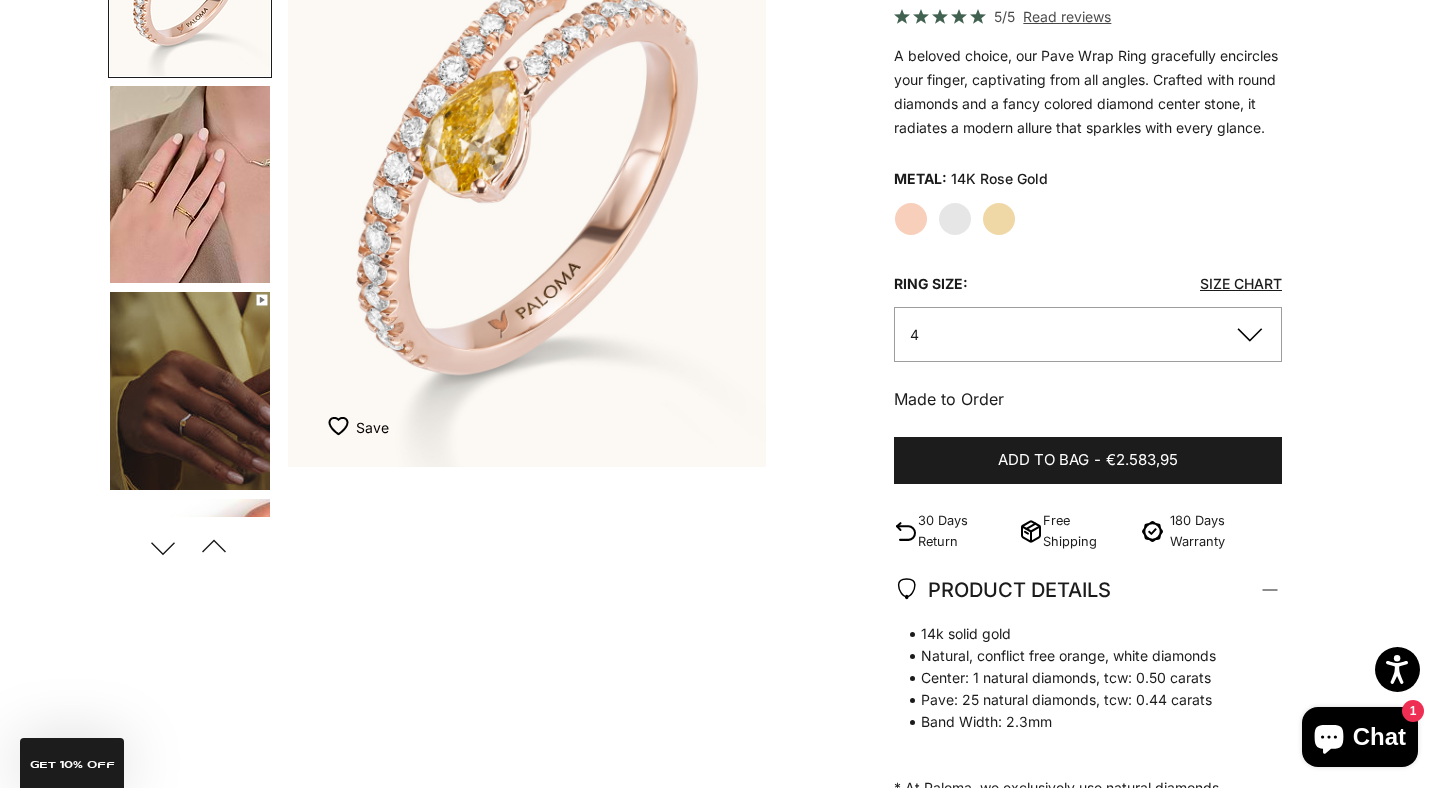 scroll, scrollTop: 0, scrollLeft: 0, axis: both 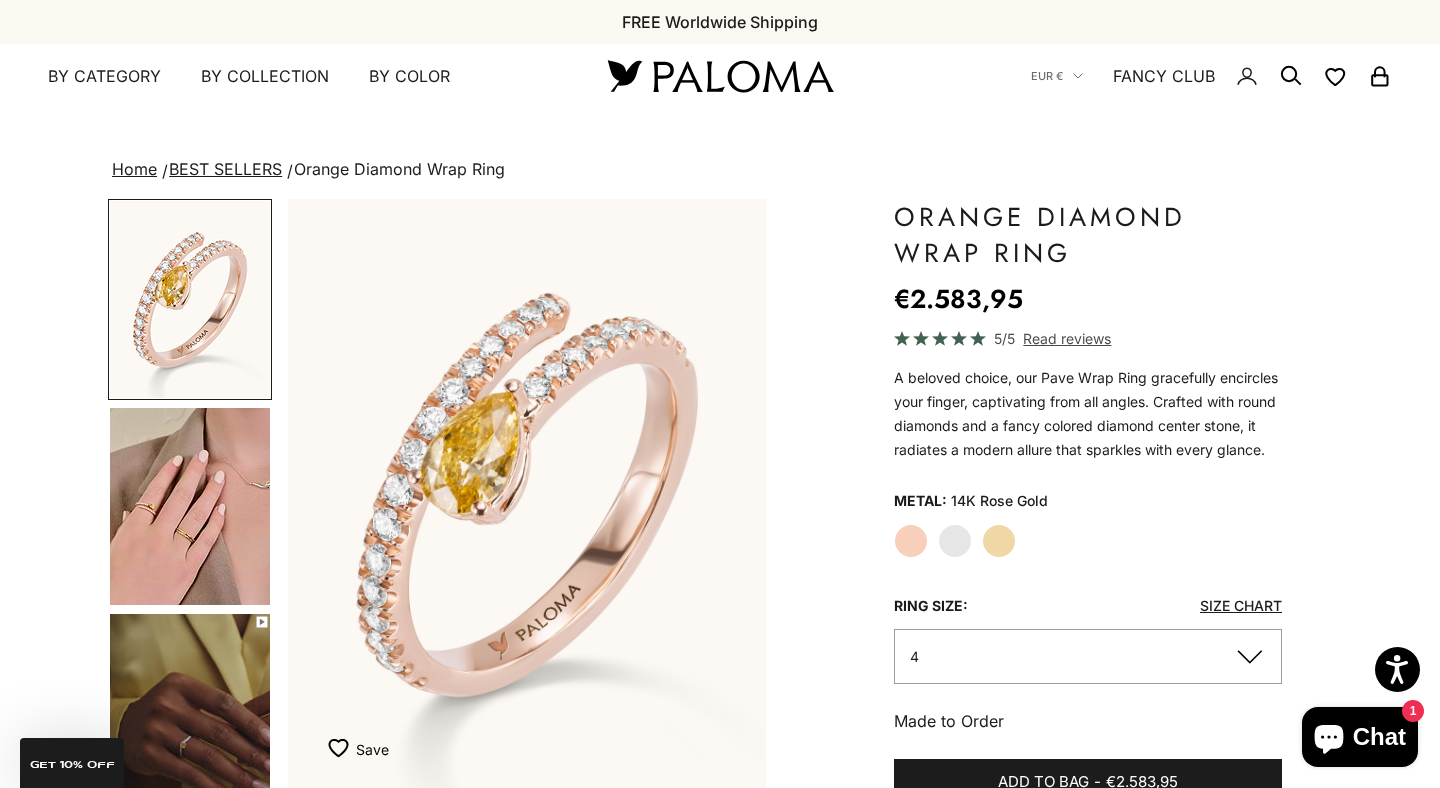 click at bounding box center [190, 506] 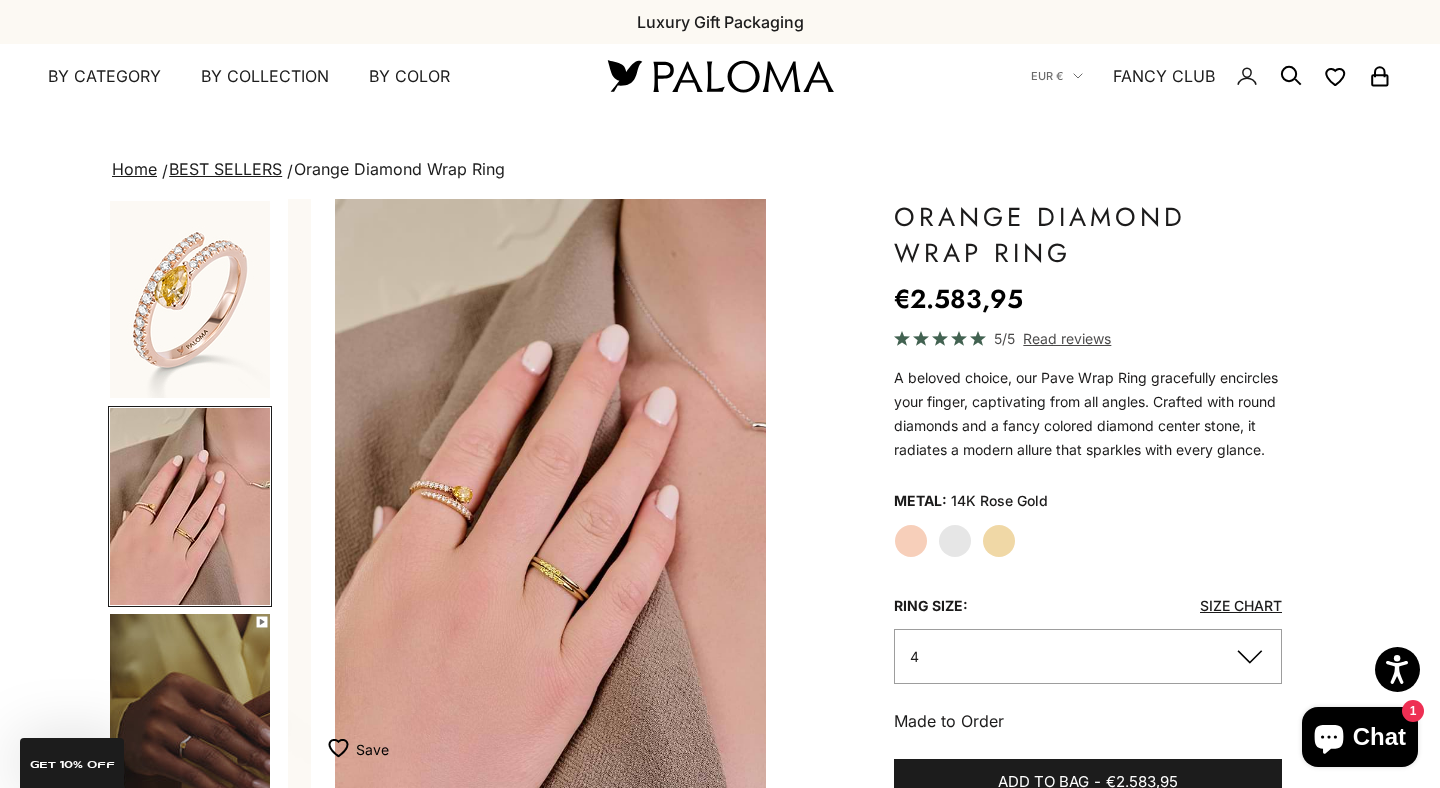 scroll, scrollTop: 0, scrollLeft: 501, axis: horizontal 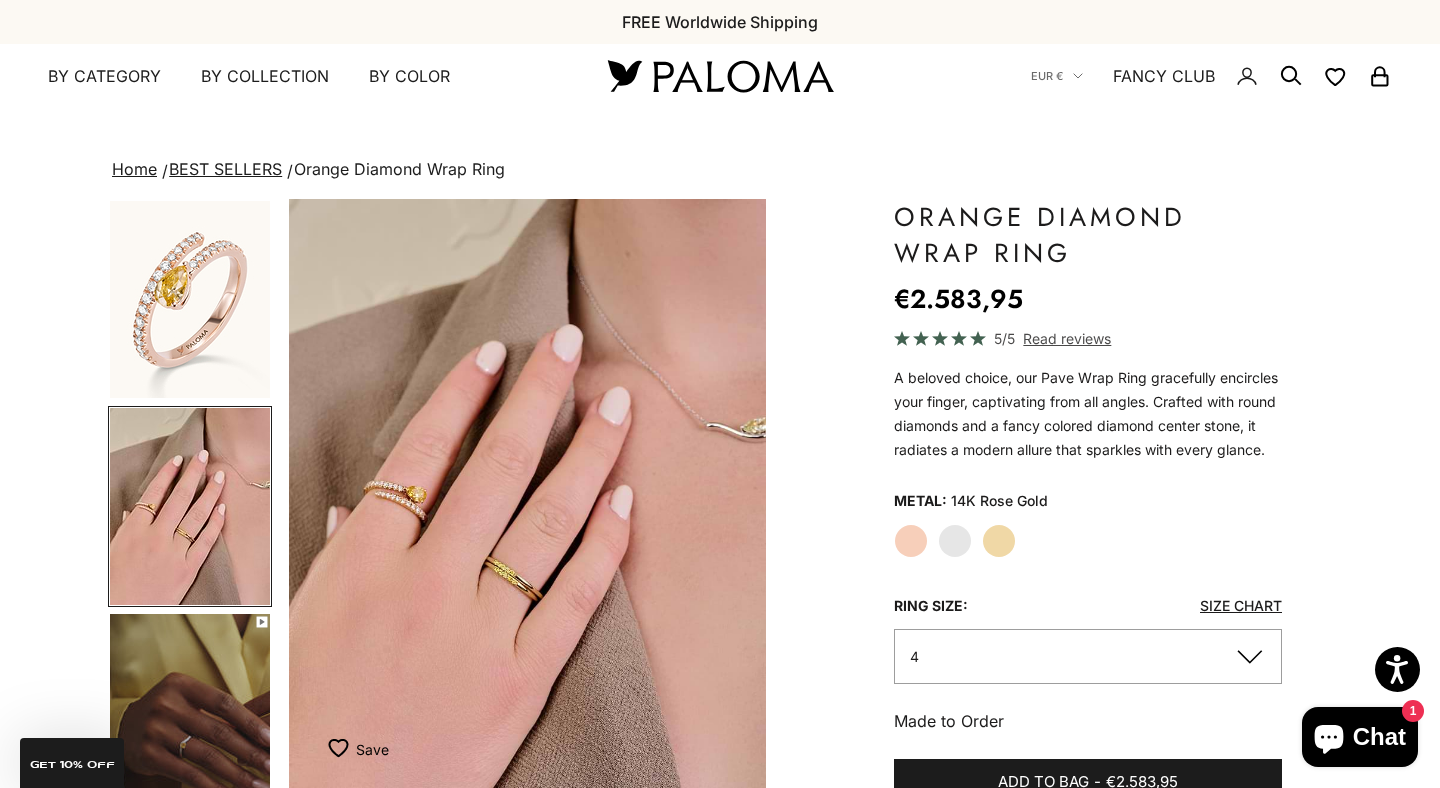 click at bounding box center [528, 494] 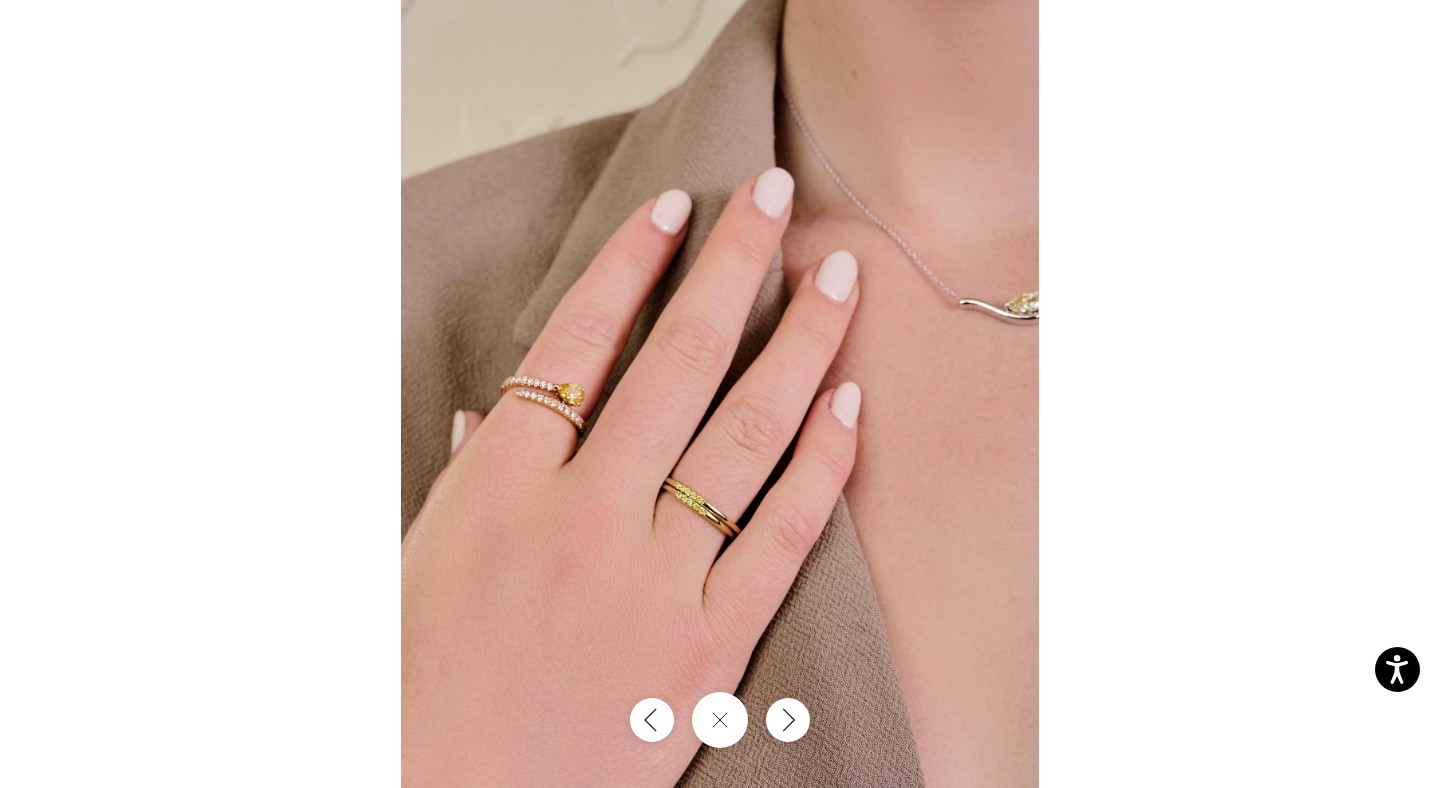 click at bounding box center [720, 394] 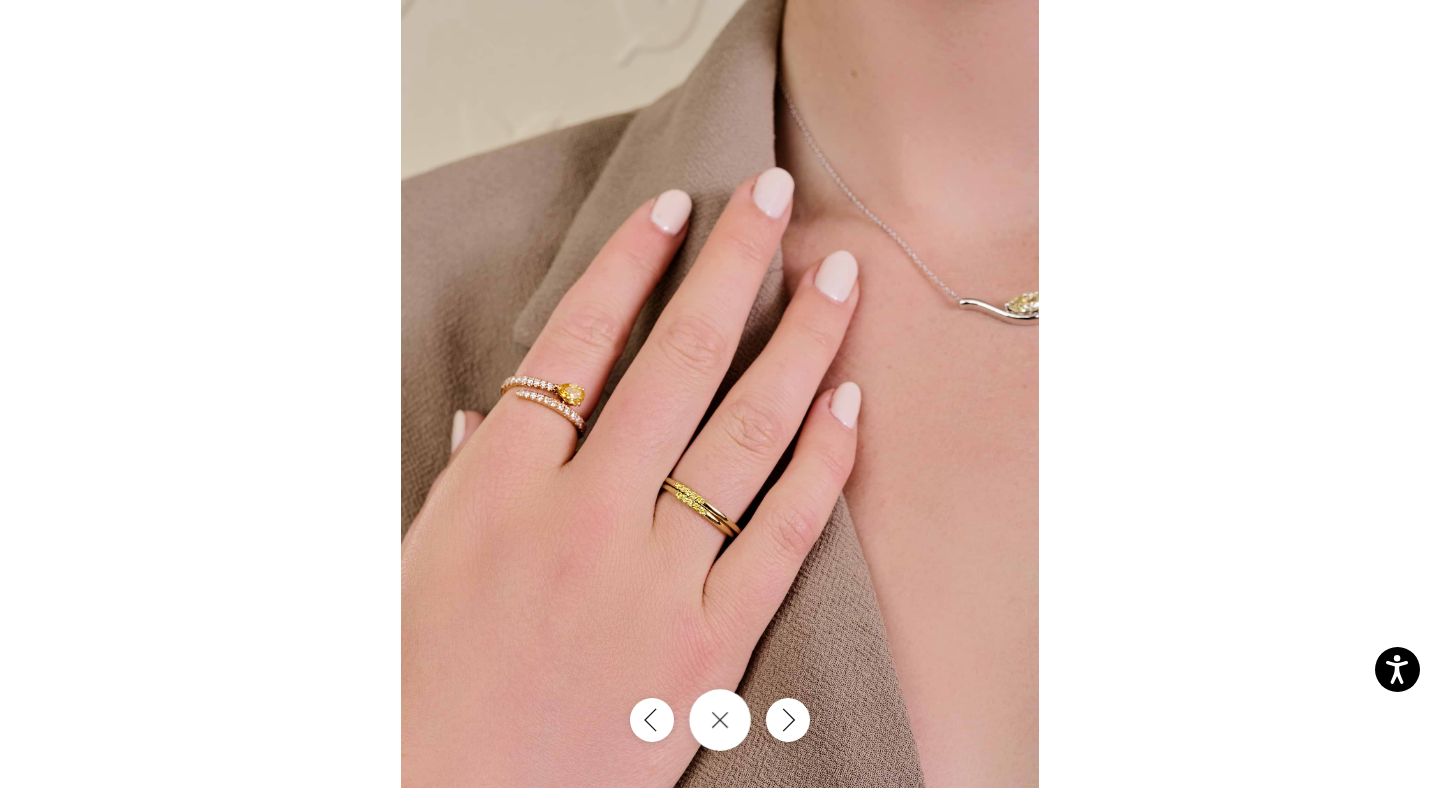click at bounding box center [720, 720] 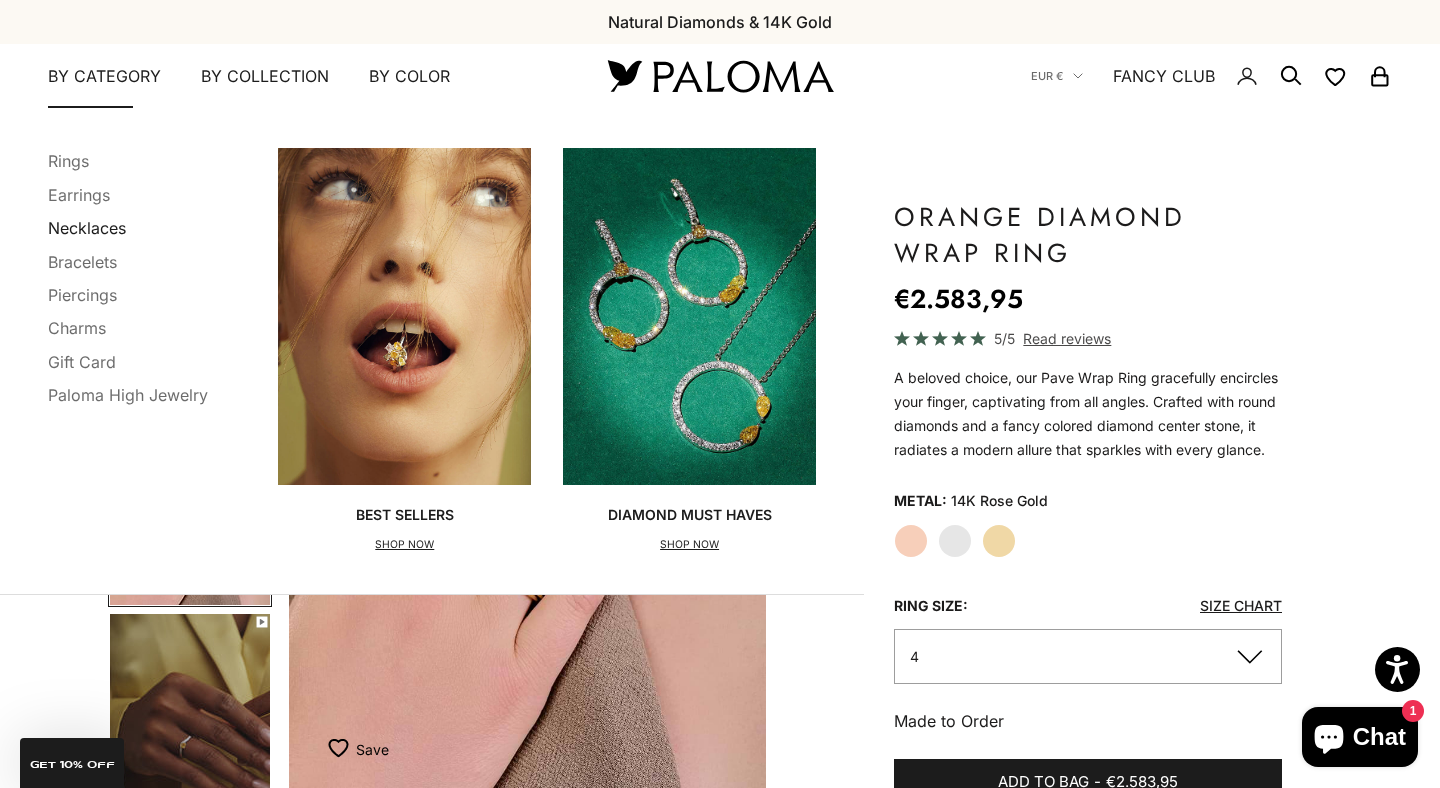 click on "Necklaces" at bounding box center (87, 228) 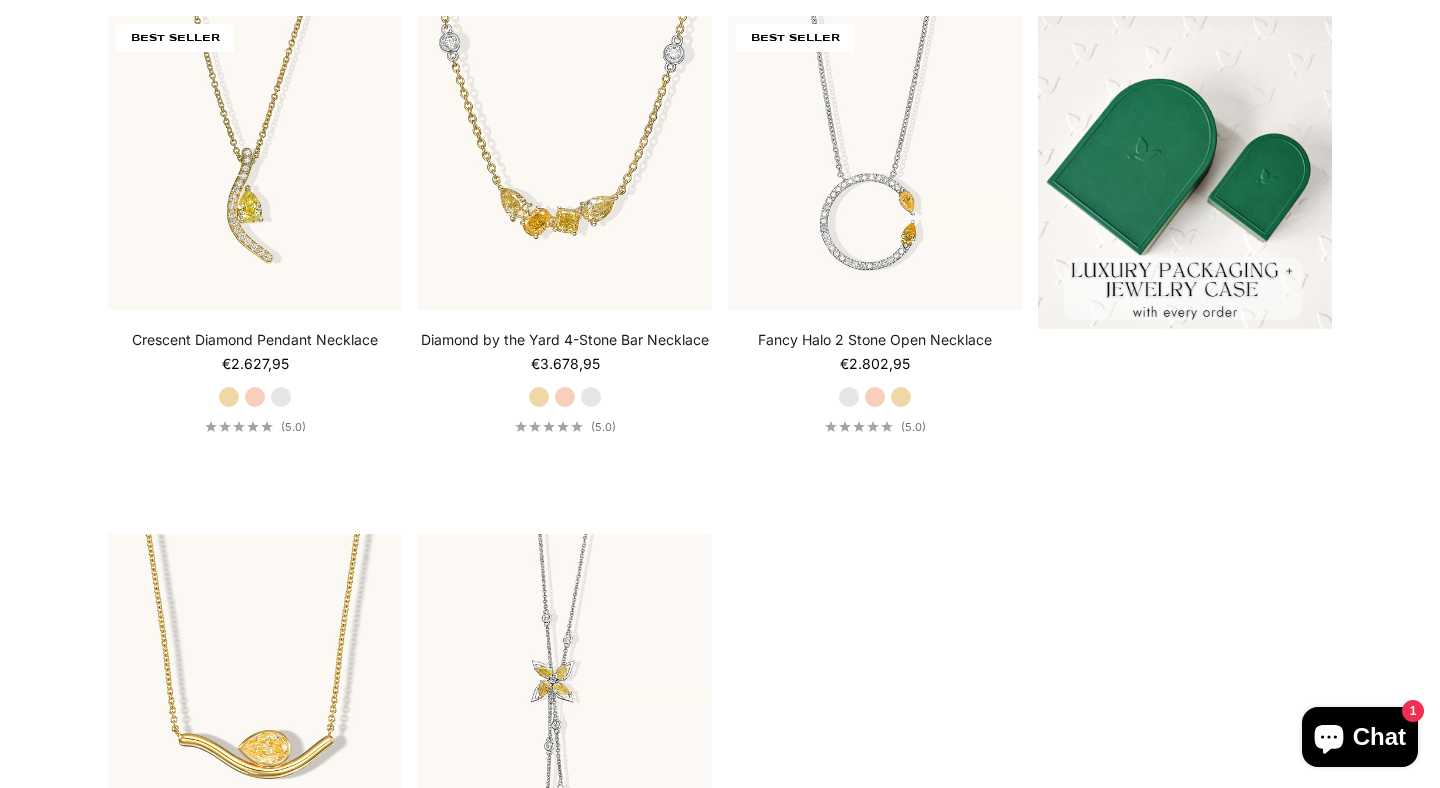 scroll, scrollTop: 618, scrollLeft: 0, axis: vertical 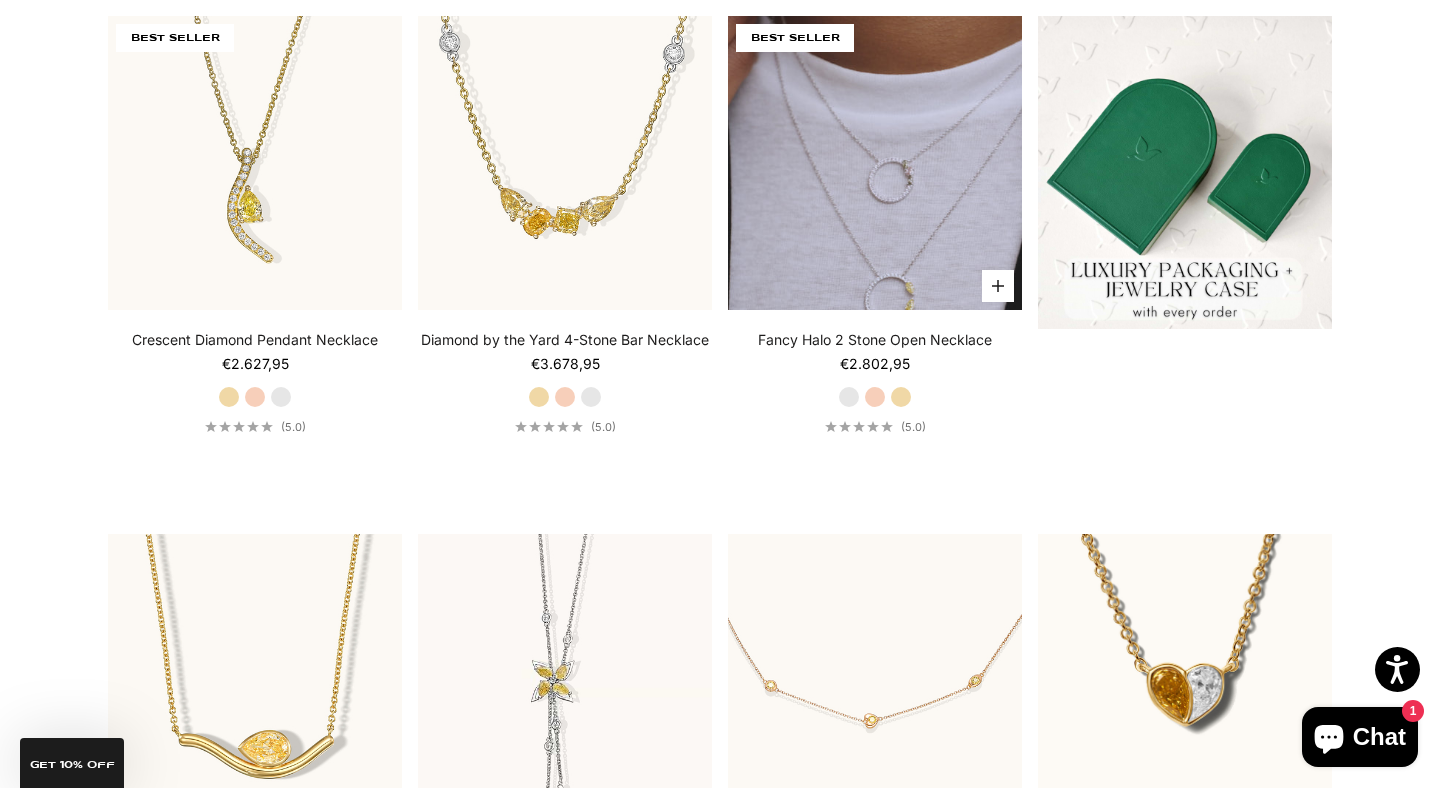 click at bounding box center (875, 163) 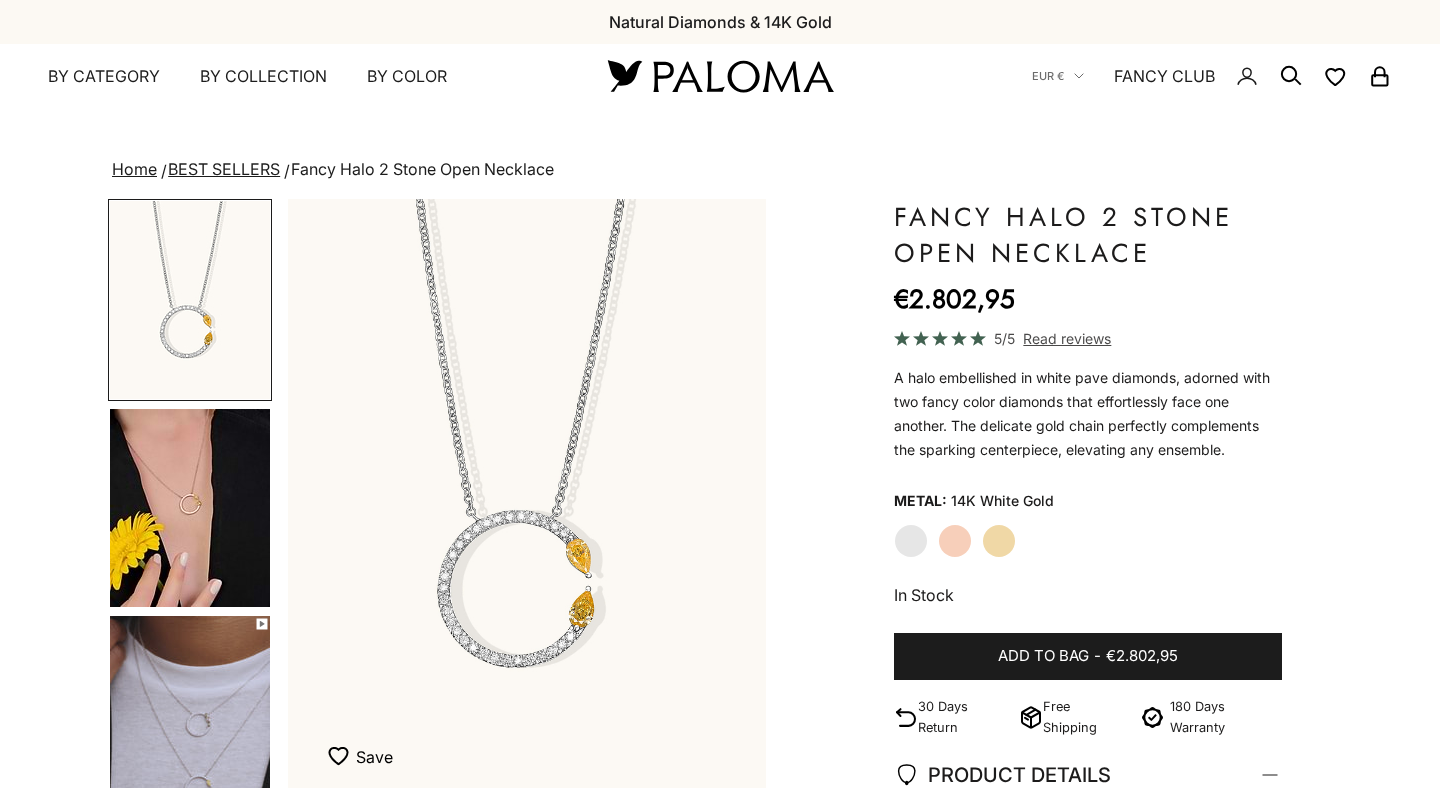 scroll, scrollTop: 0, scrollLeft: 0, axis: both 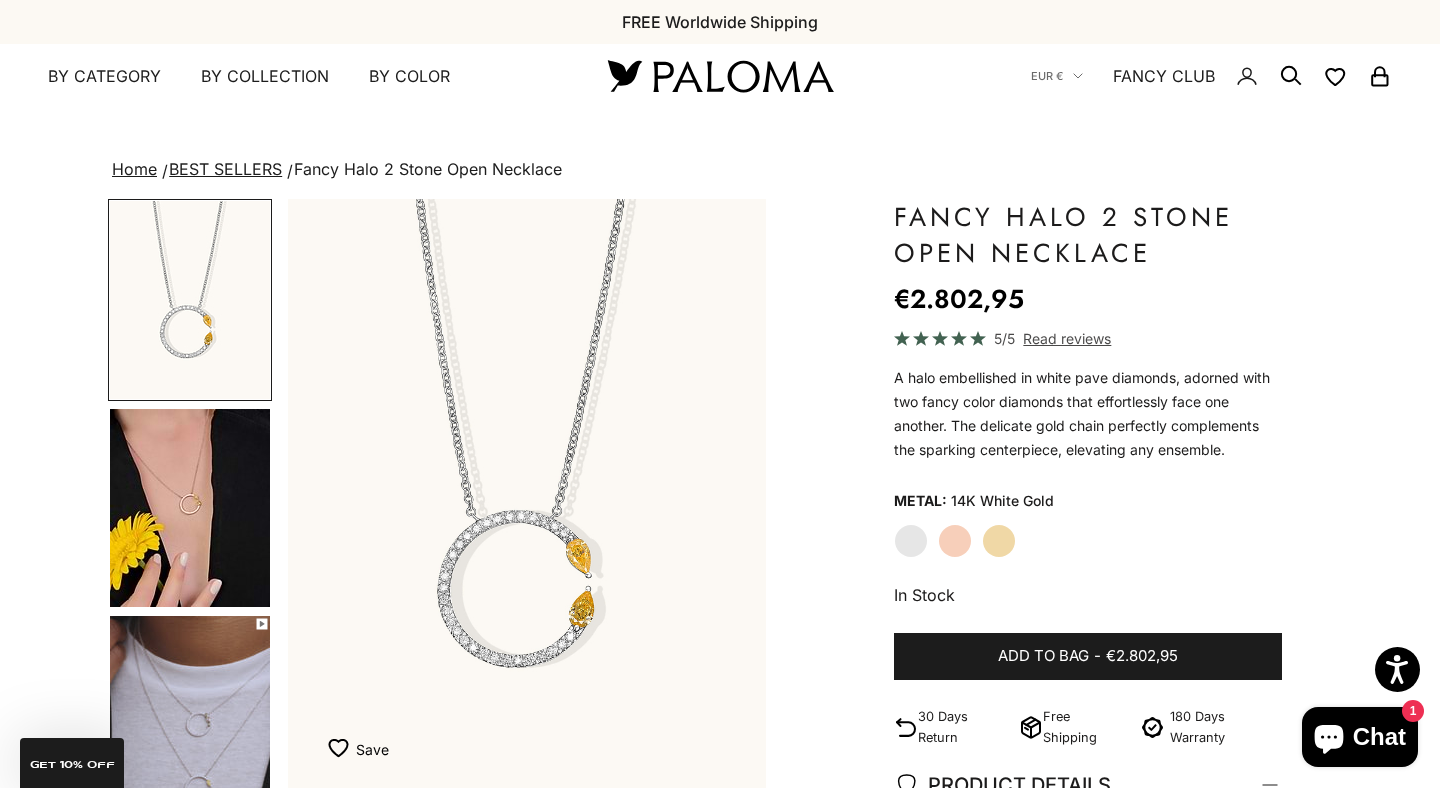 click at bounding box center [190, 715] 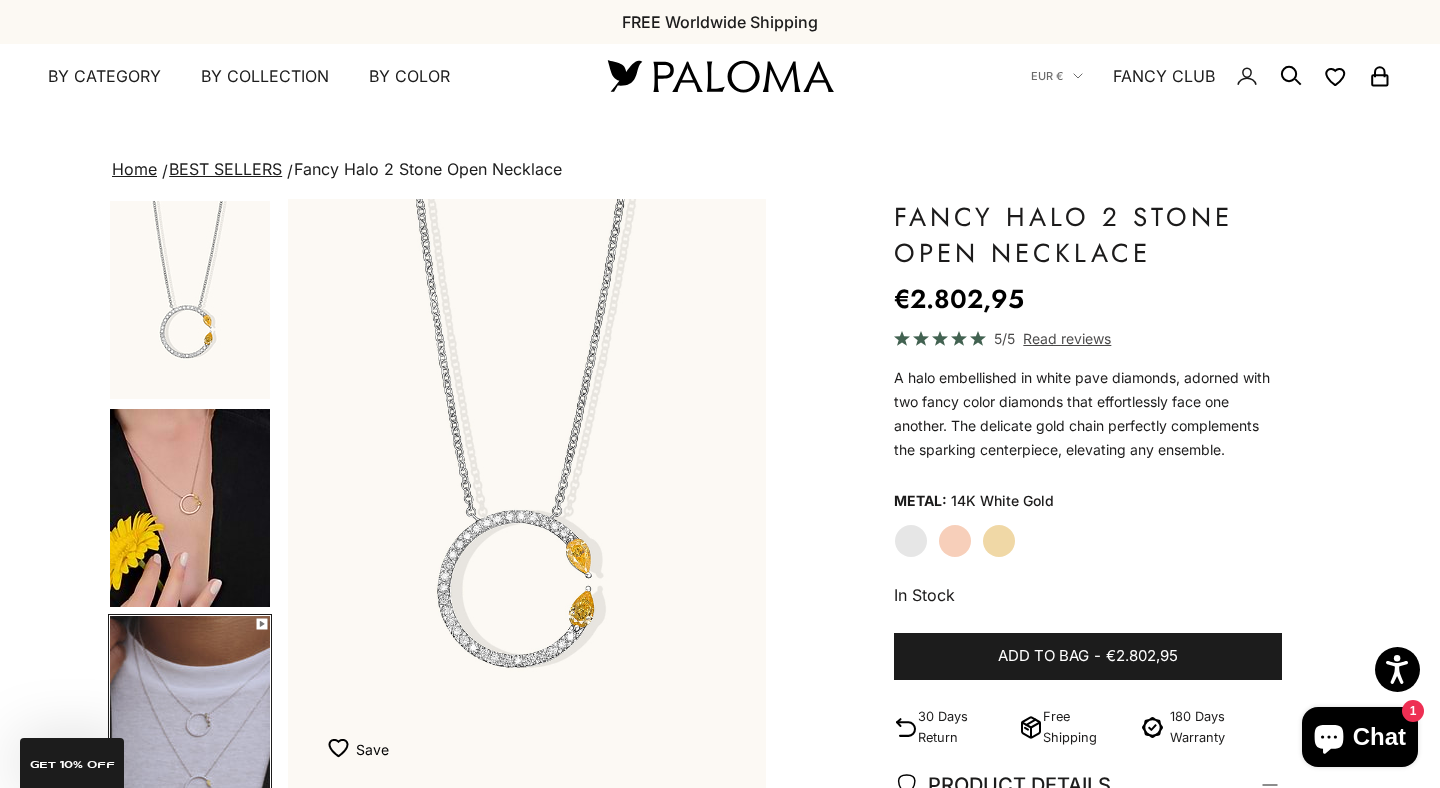 scroll, scrollTop: 0, scrollLeft: 169, axis: horizontal 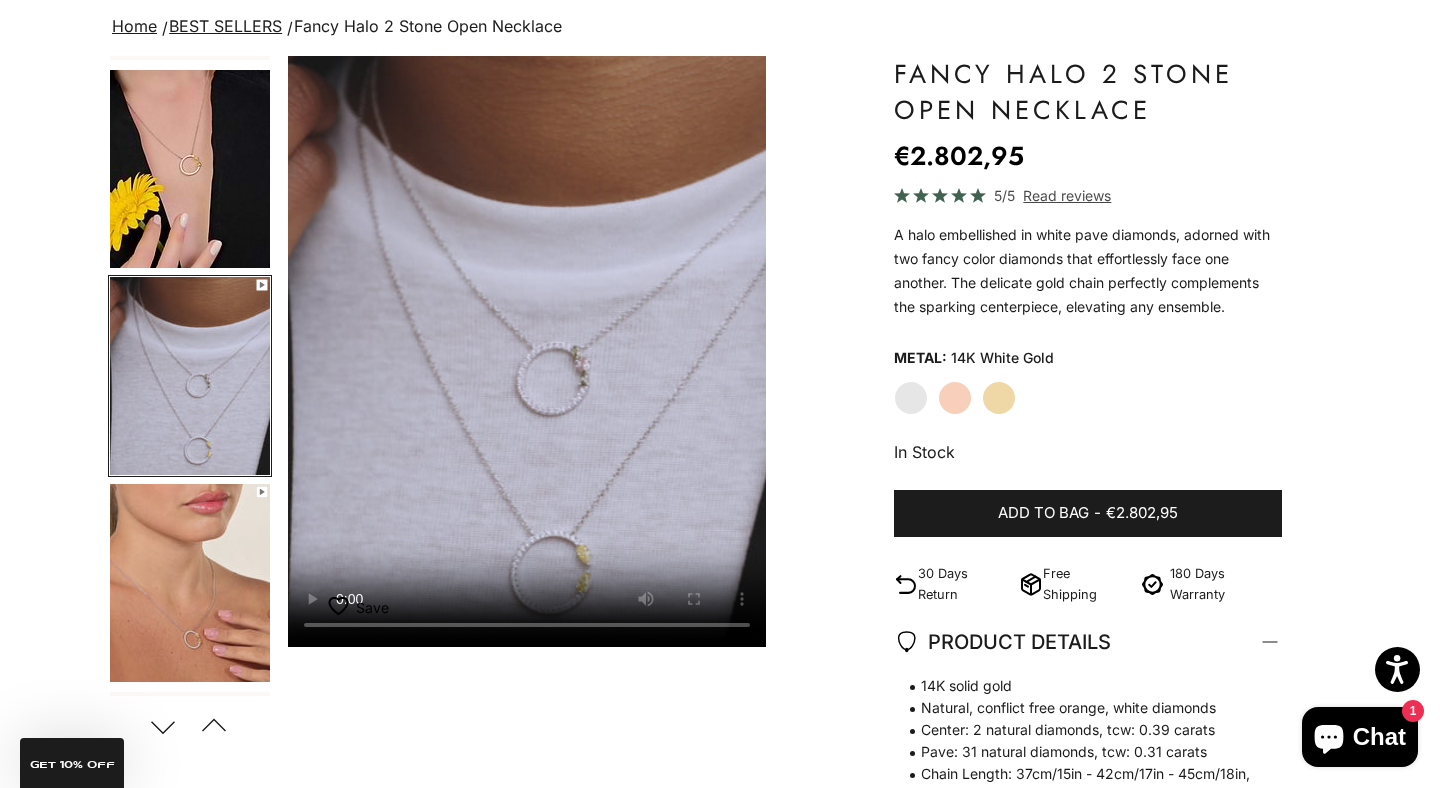 click on "Save
Add to wishlist" at bounding box center (527, 617) 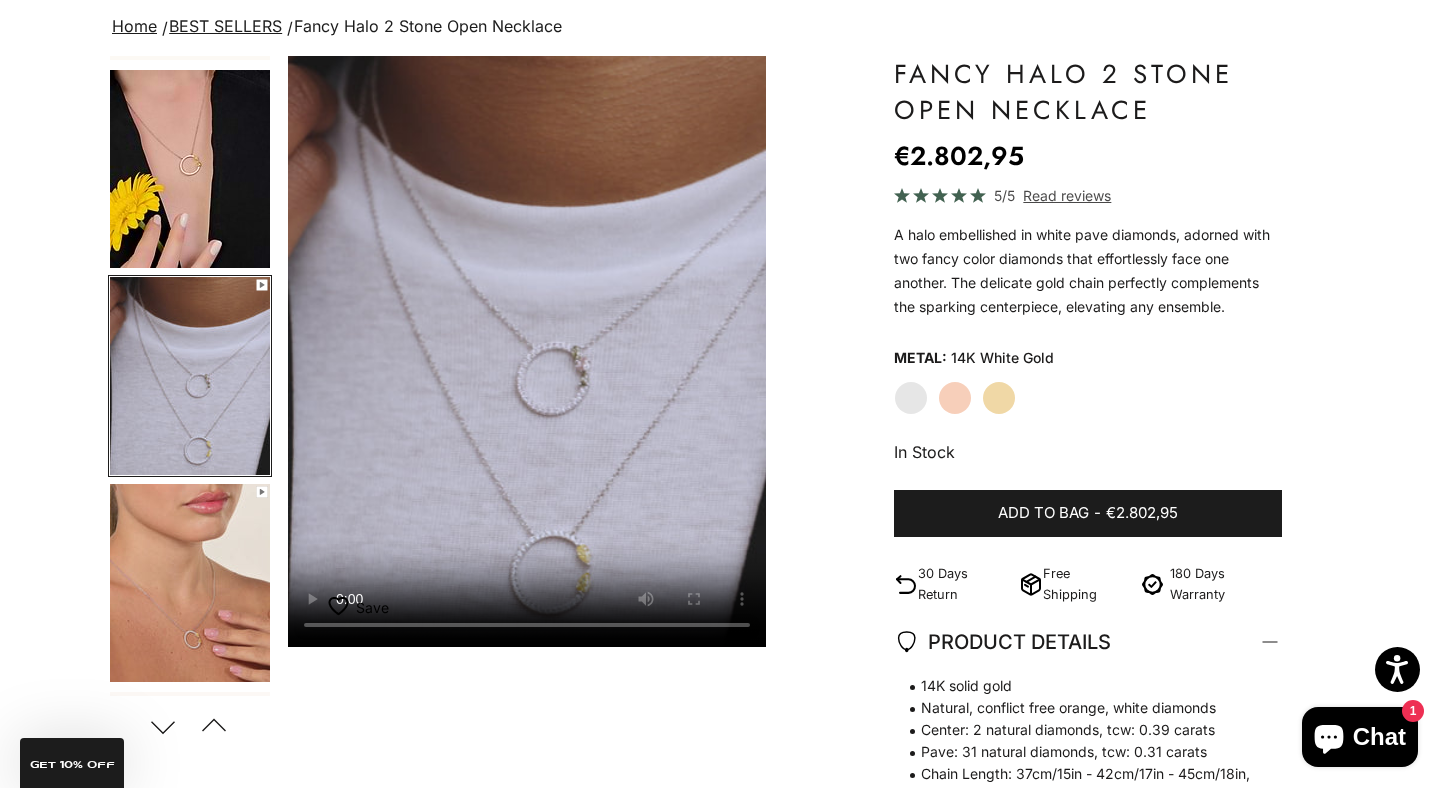 click at bounding box center [190, 583] 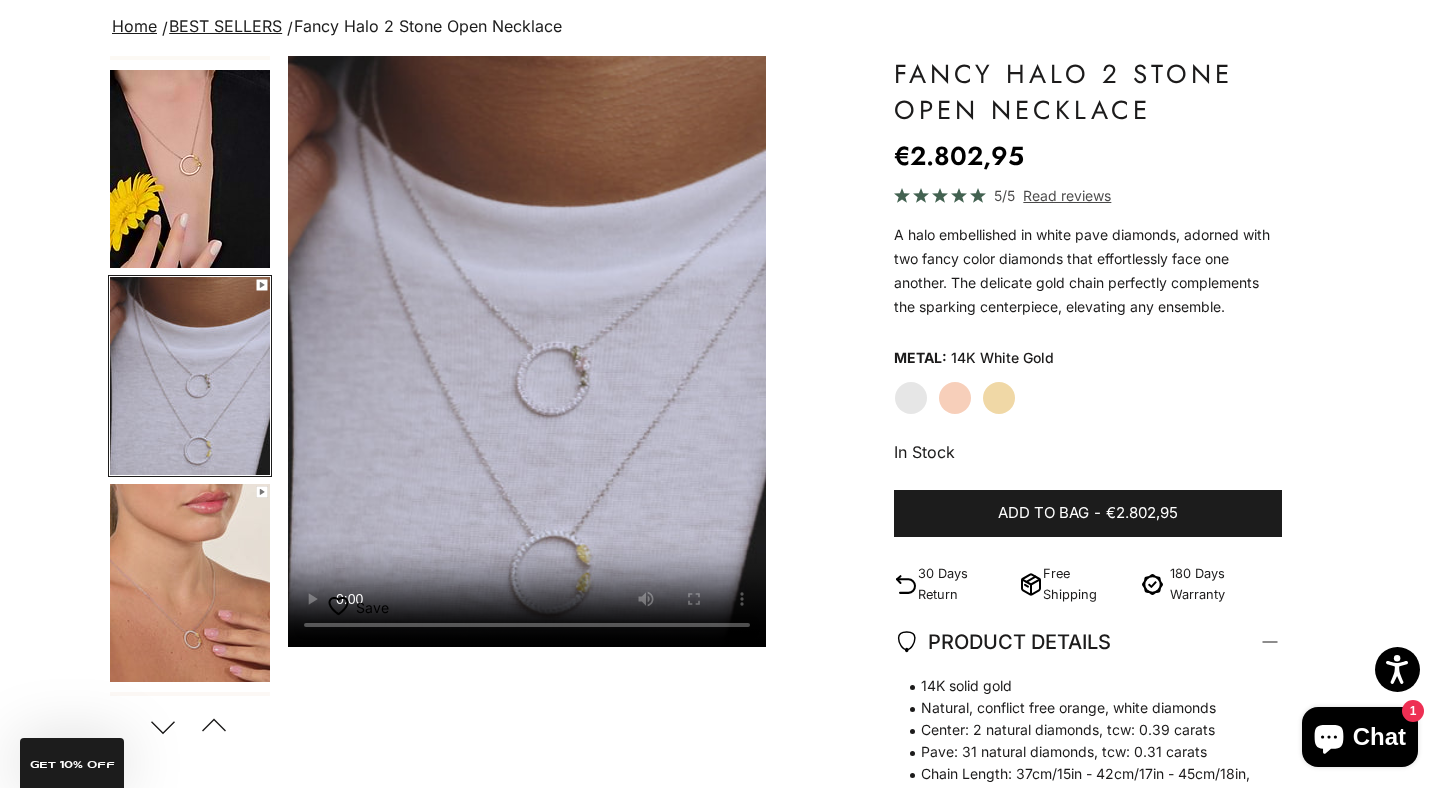 scroll, scrollTop: 0, scrollLeft: 1054, axis: horizontal 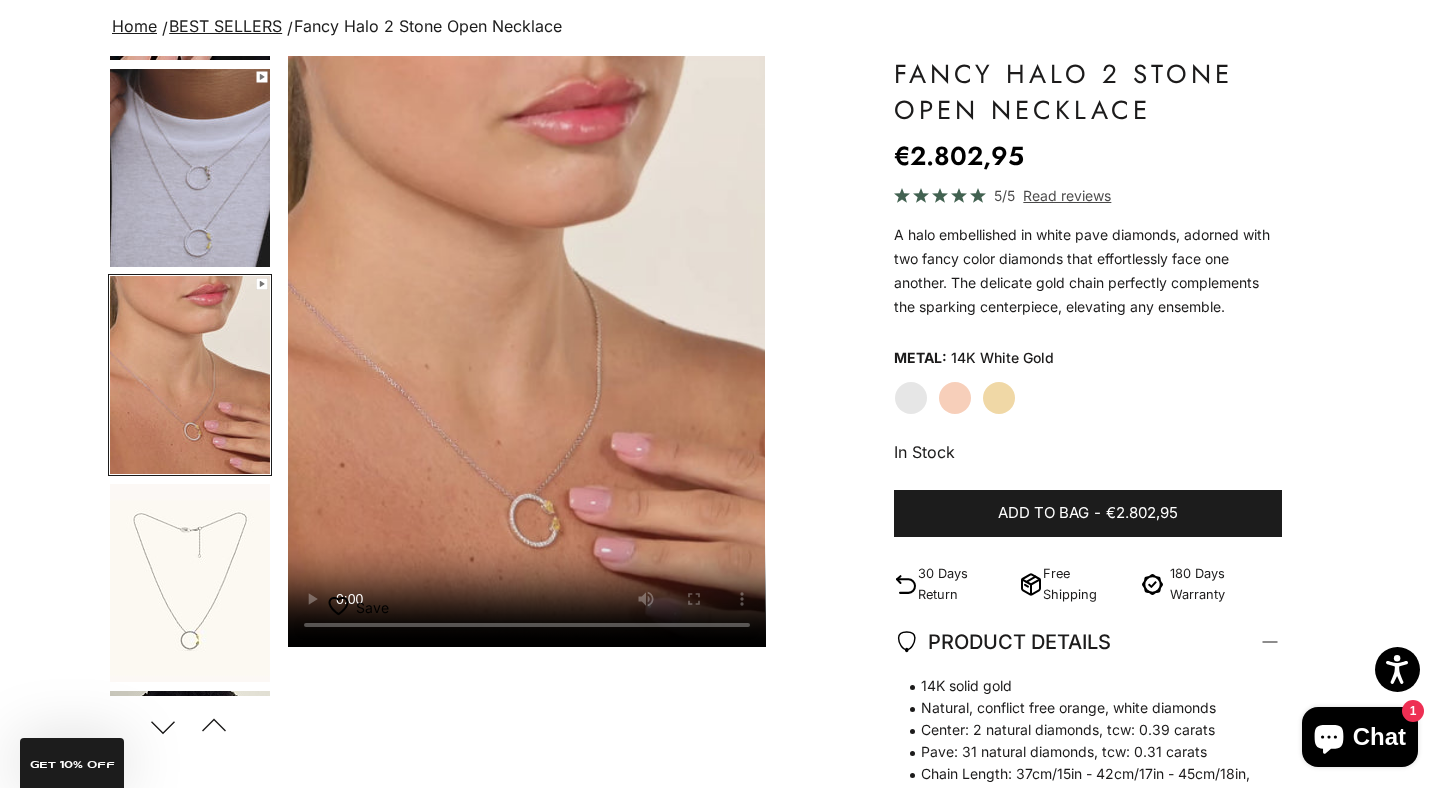 click at bounding box center (527, 351) 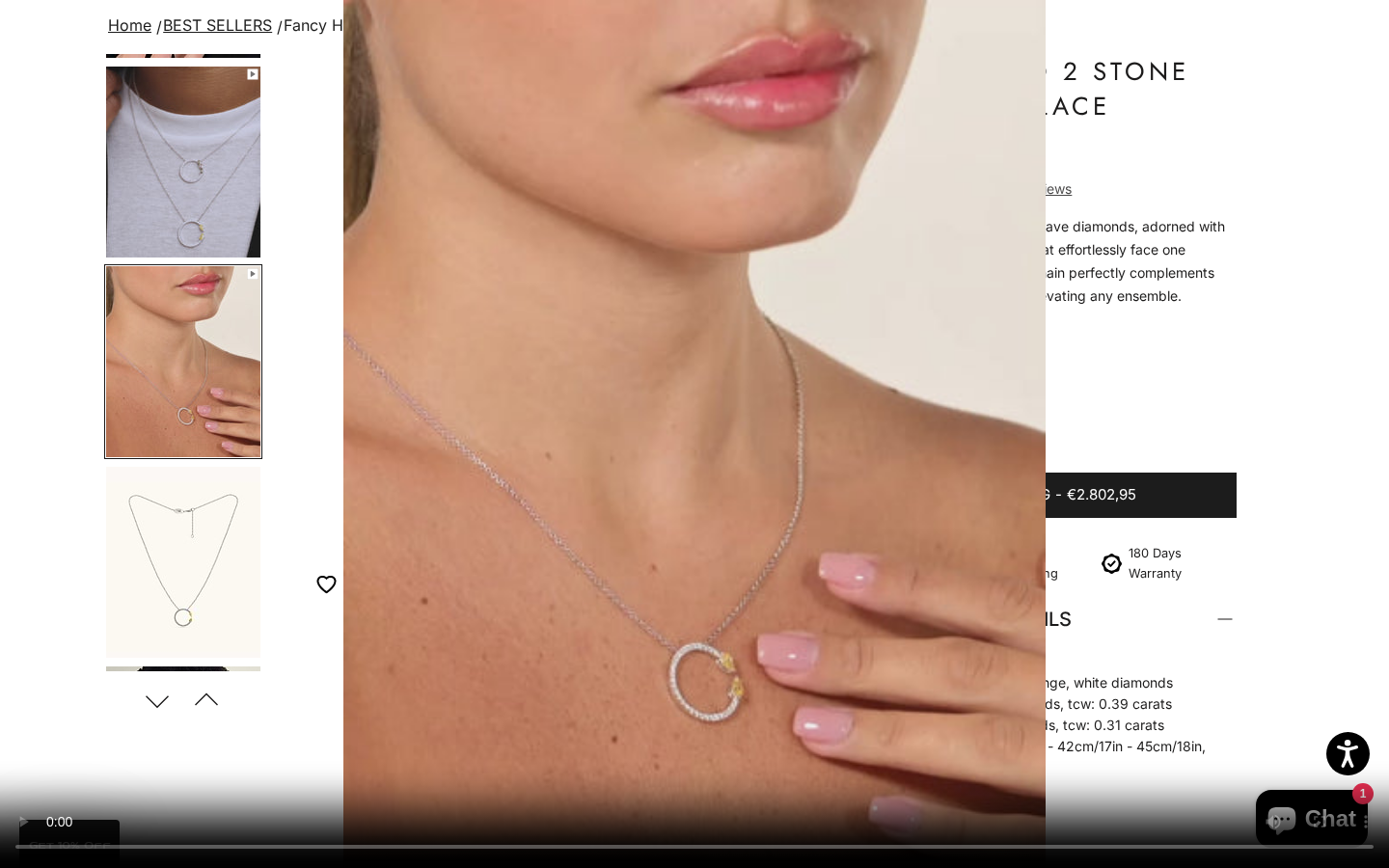 click at bounding box center [694, 434] 